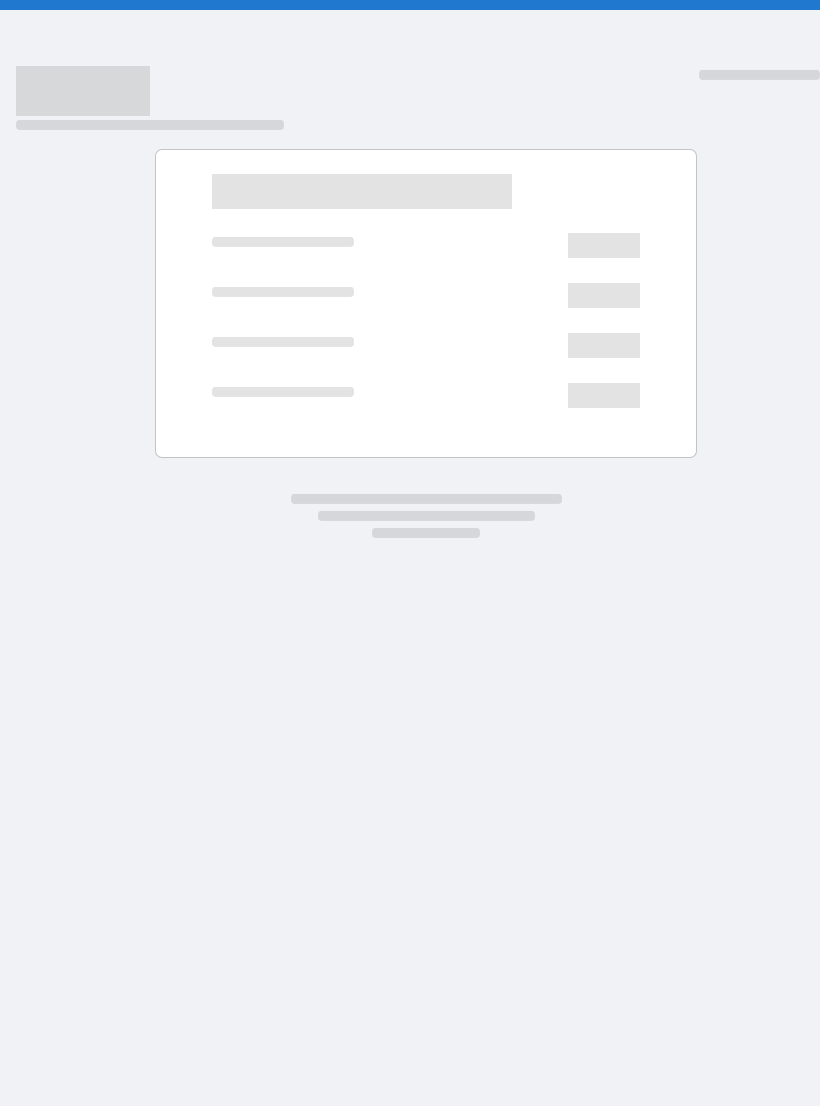 scroll, scrollTop: 0, scrollLeft: 0, axis: both 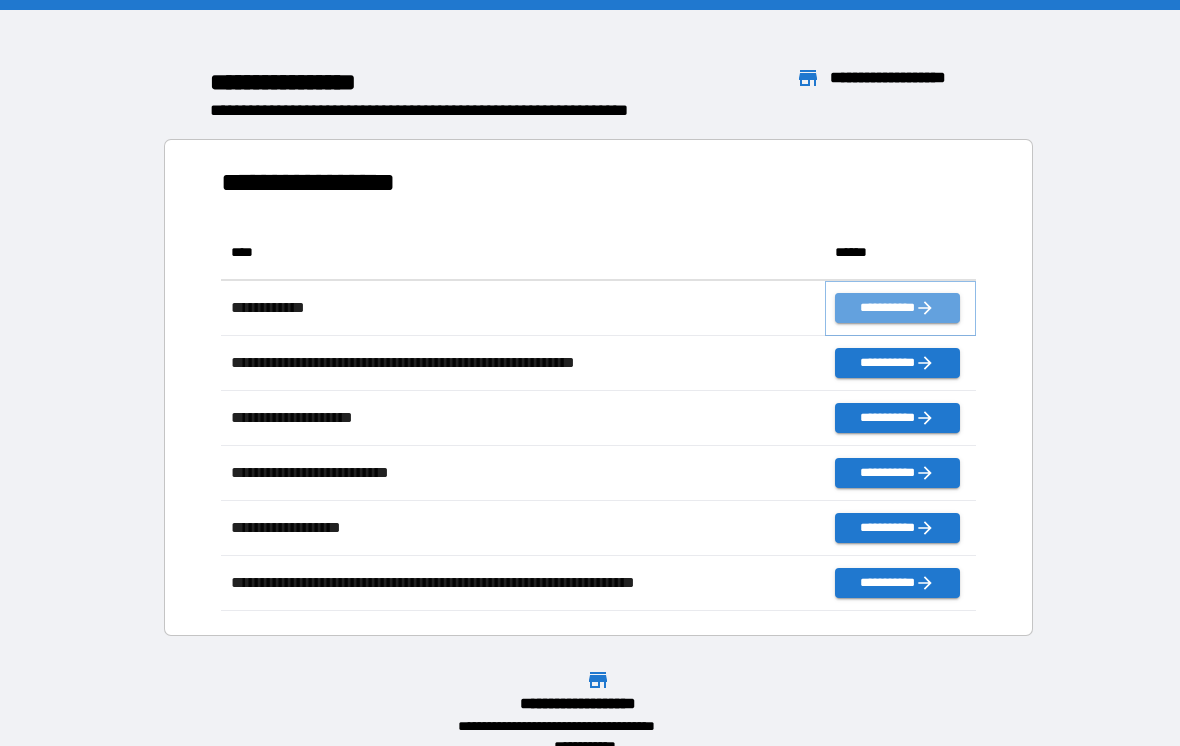 click on "**********" at bounding box center [897, 308] 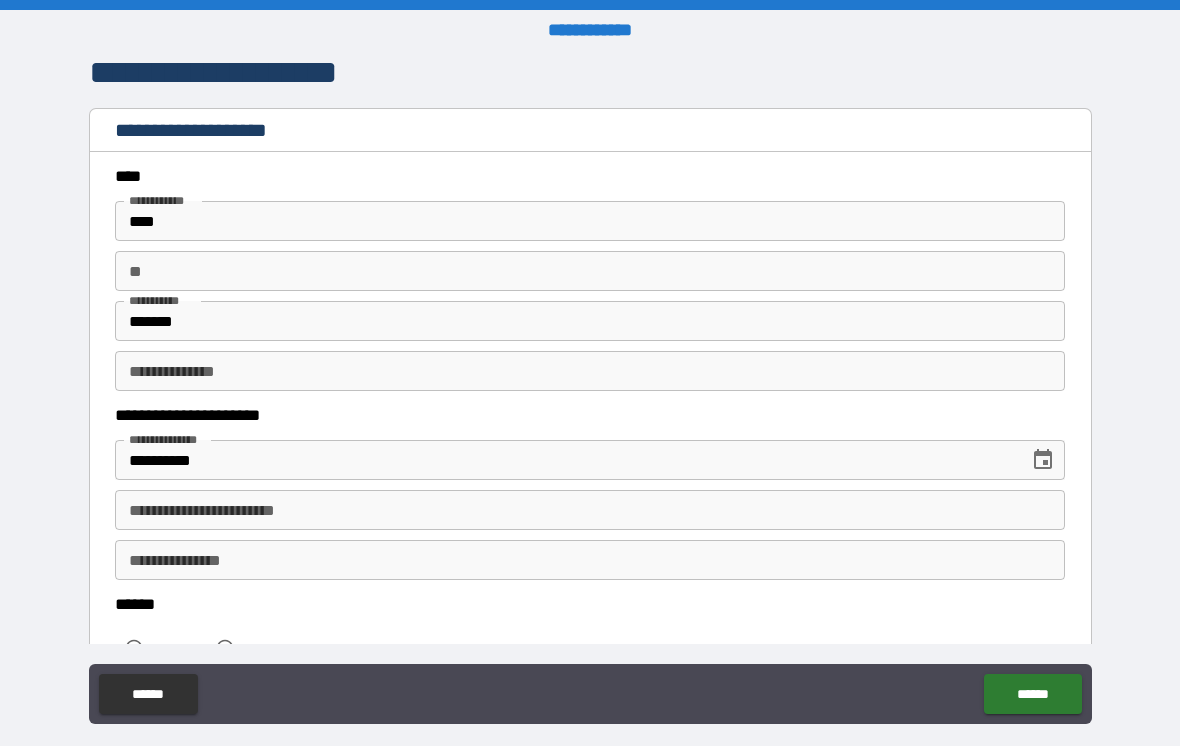 click on "**********" at bounding box center [590, 510] 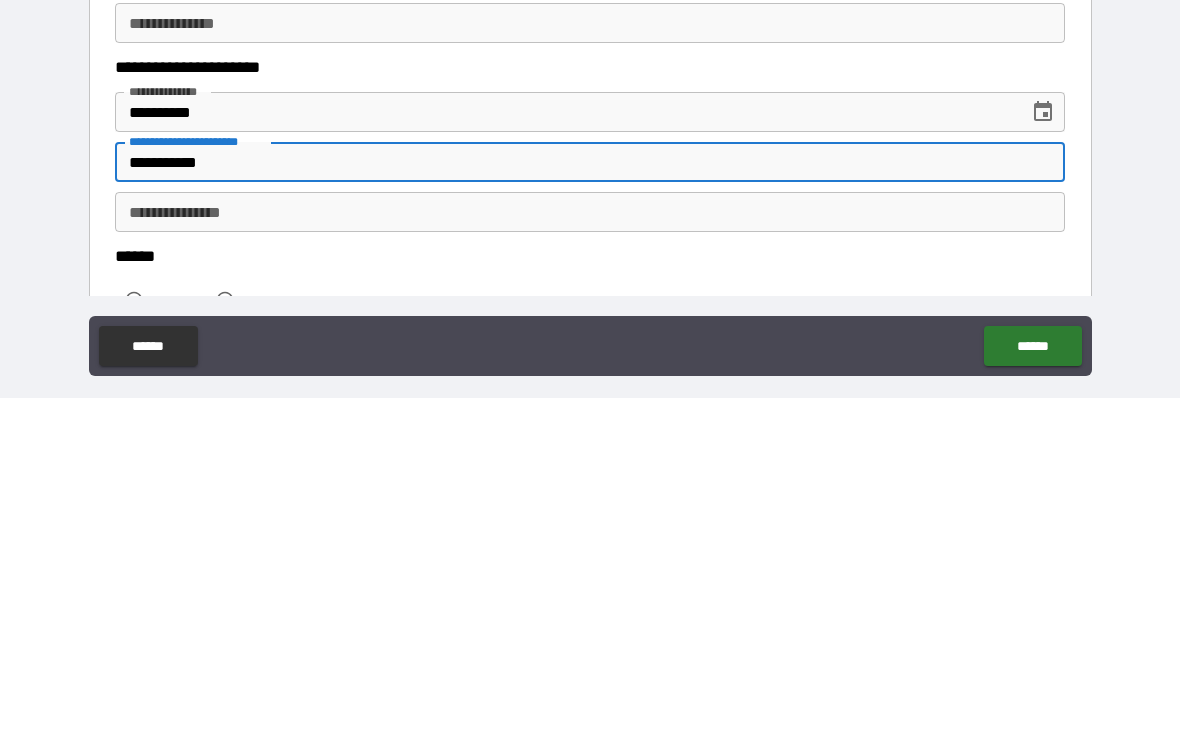 type on "**********" 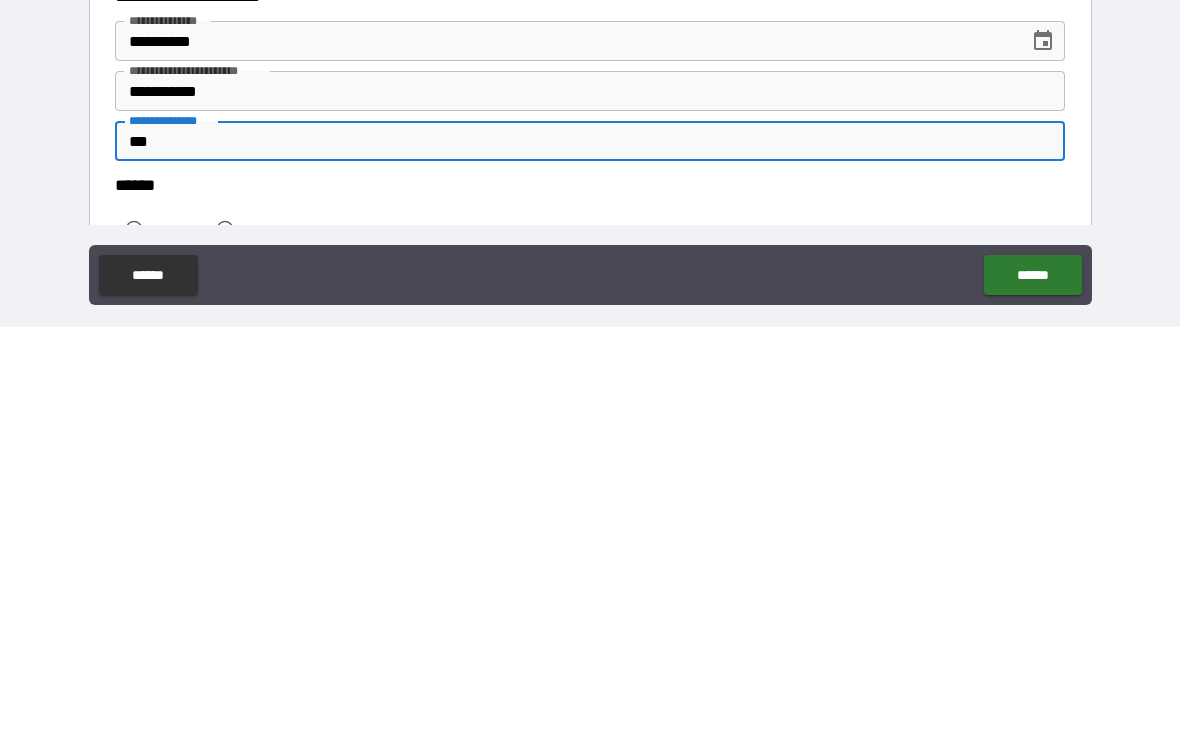 scroll, scrollTop: 31, scrollLeft: 0, axis: vertical 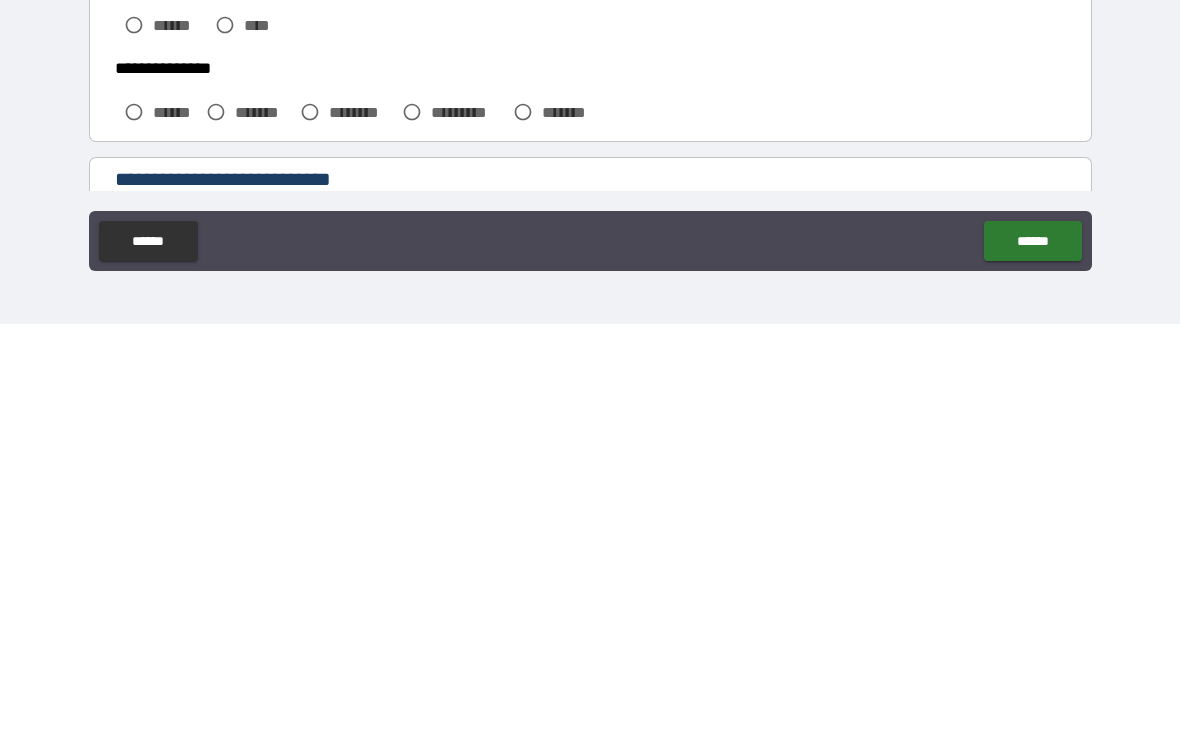 type on "**********" 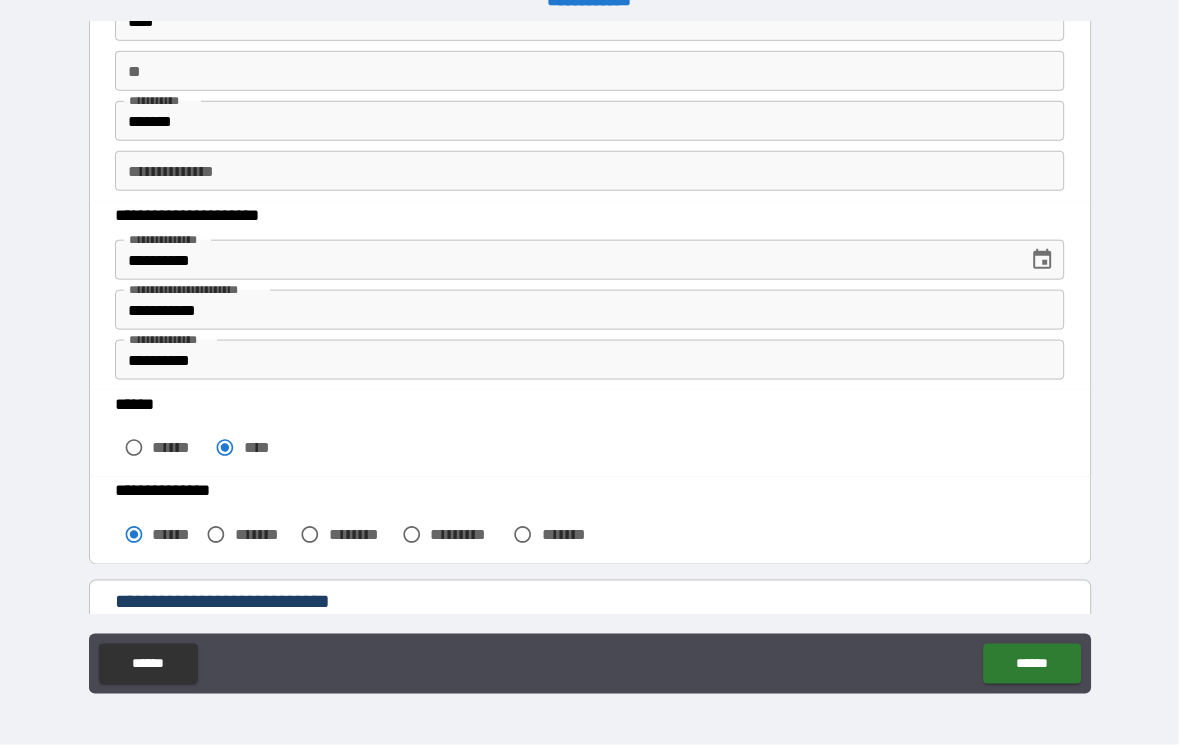 scroll, scrollTop: 27, scrollLeft: 0, axis: vertical 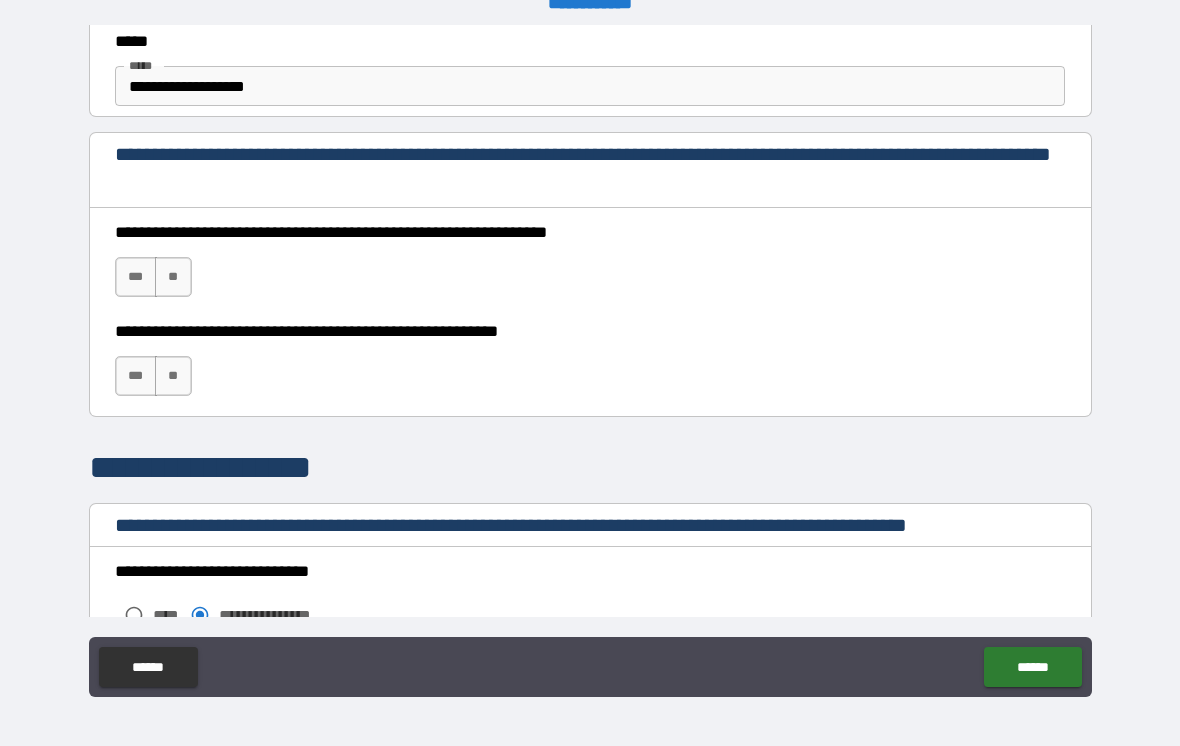 click on "***" at bounding box center [136, 376] 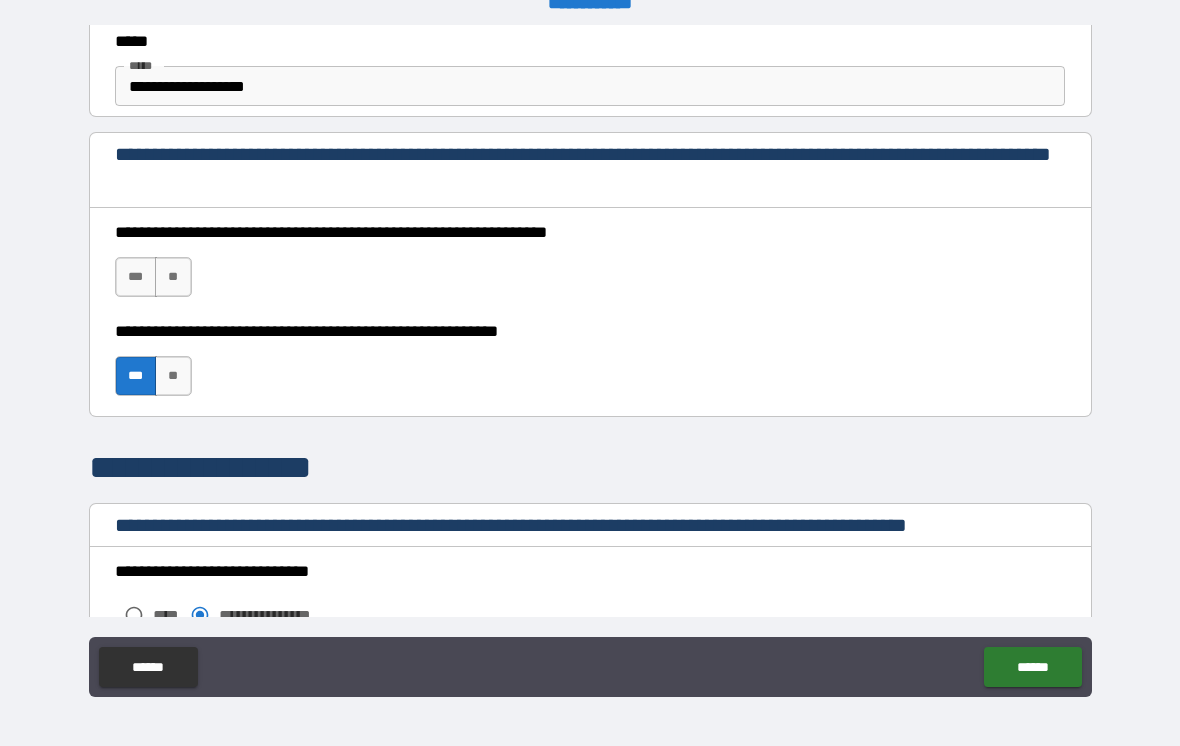 click on "***" at bounding box center [136, 277] 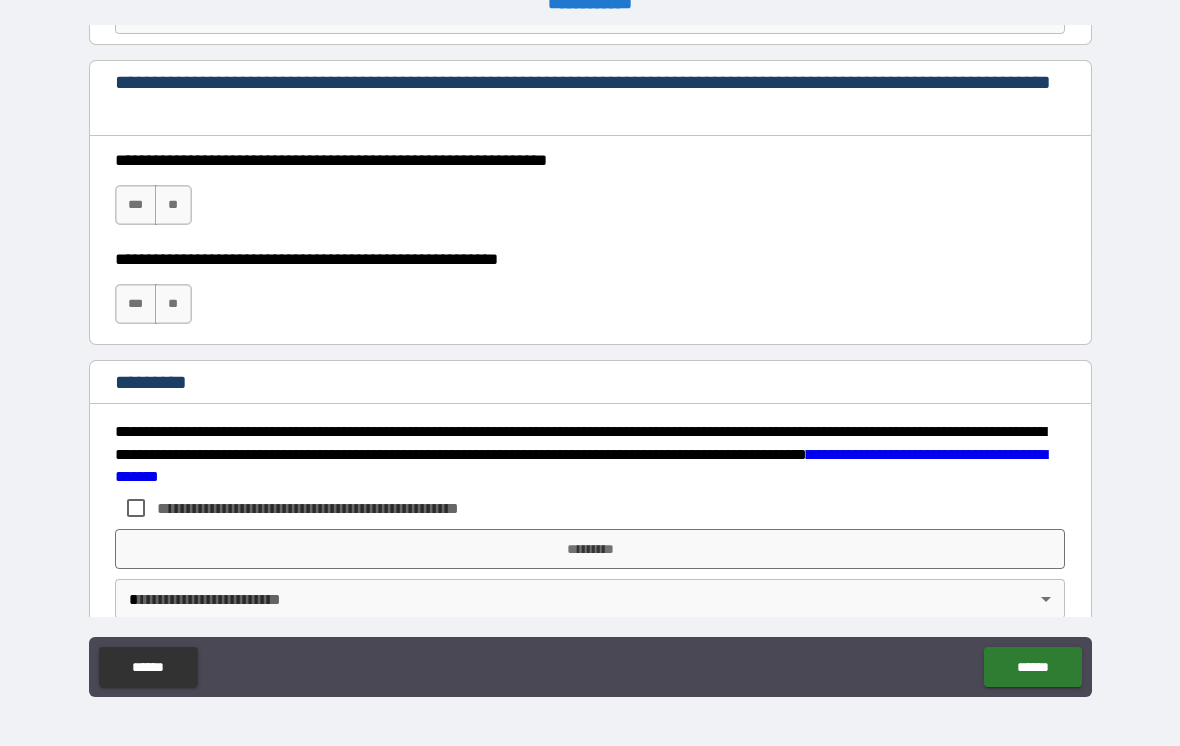 scroll, scrollTop: 2926, scrollLeft: 0, axis: vertical 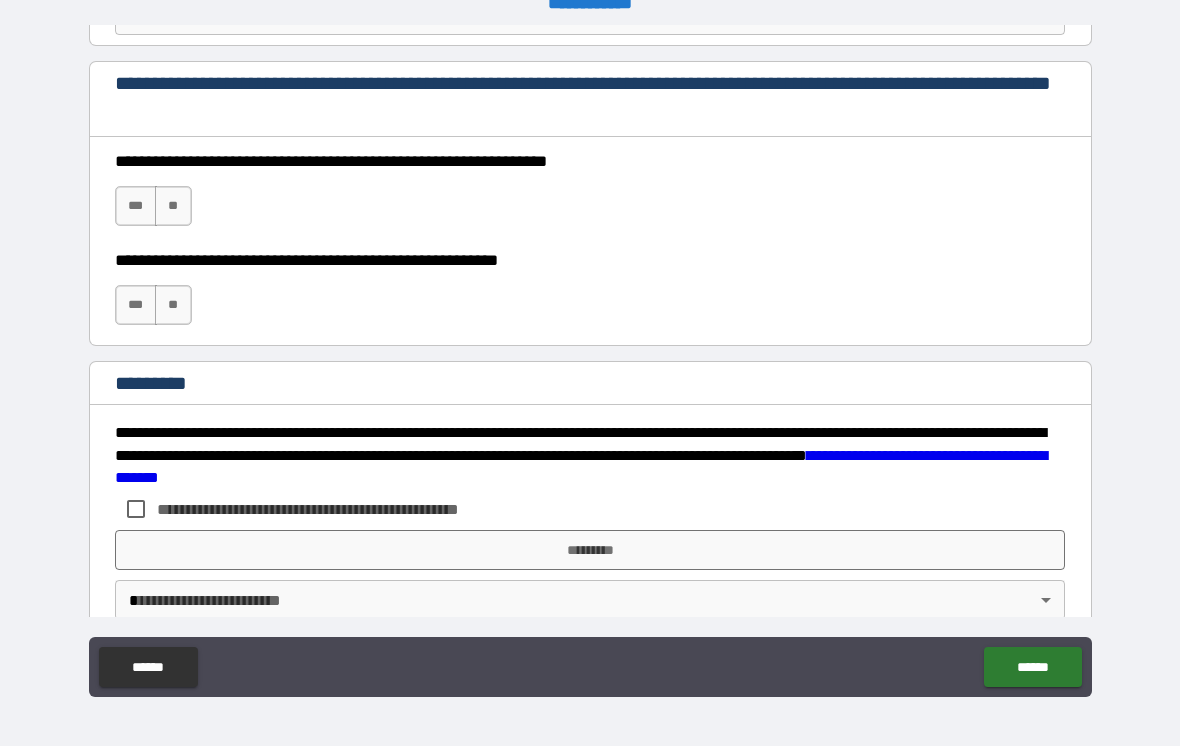 click on "***" at bounding box center [136, 206] 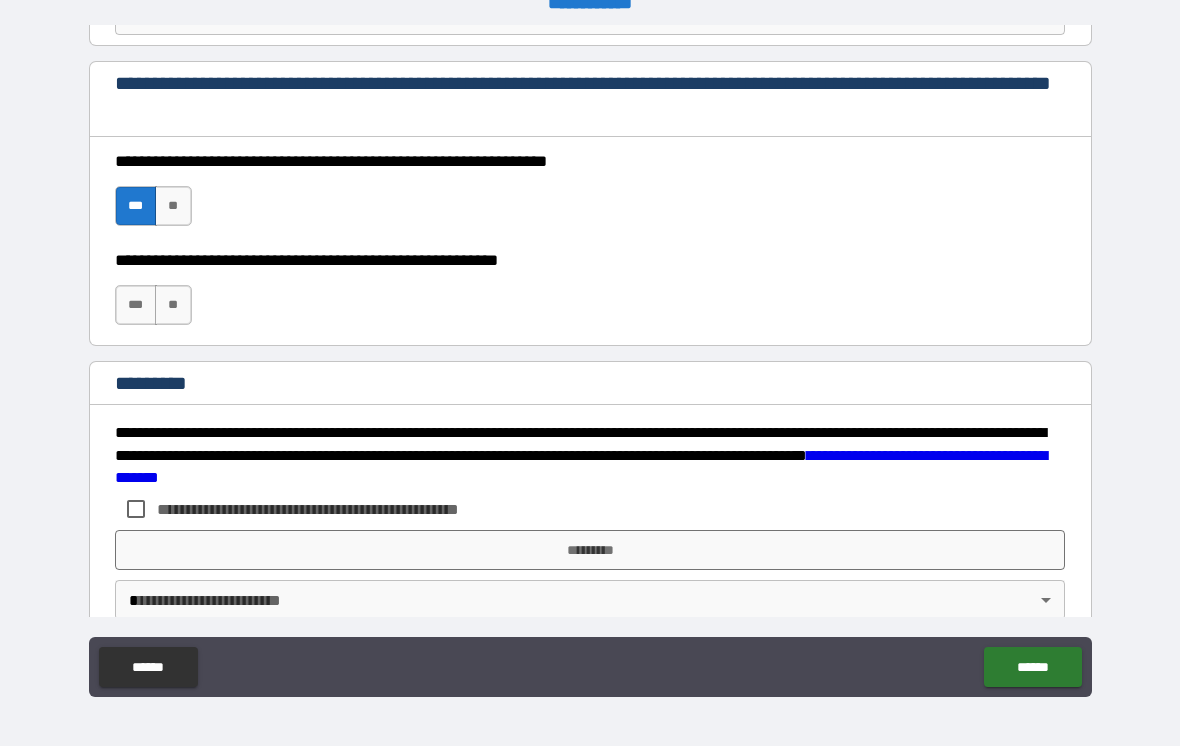 click on "***" at bounding box center (136, 305) 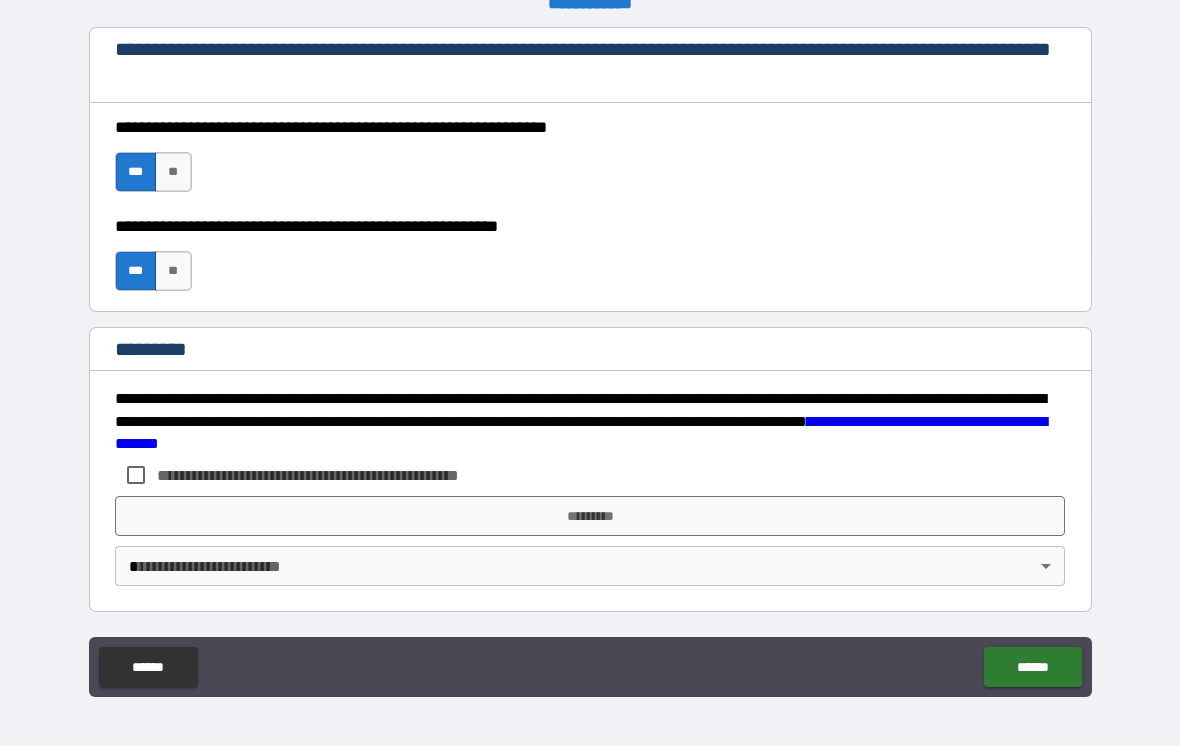 scroll, scrollTop: 2960, scrollLeft: 0, axis: vertical 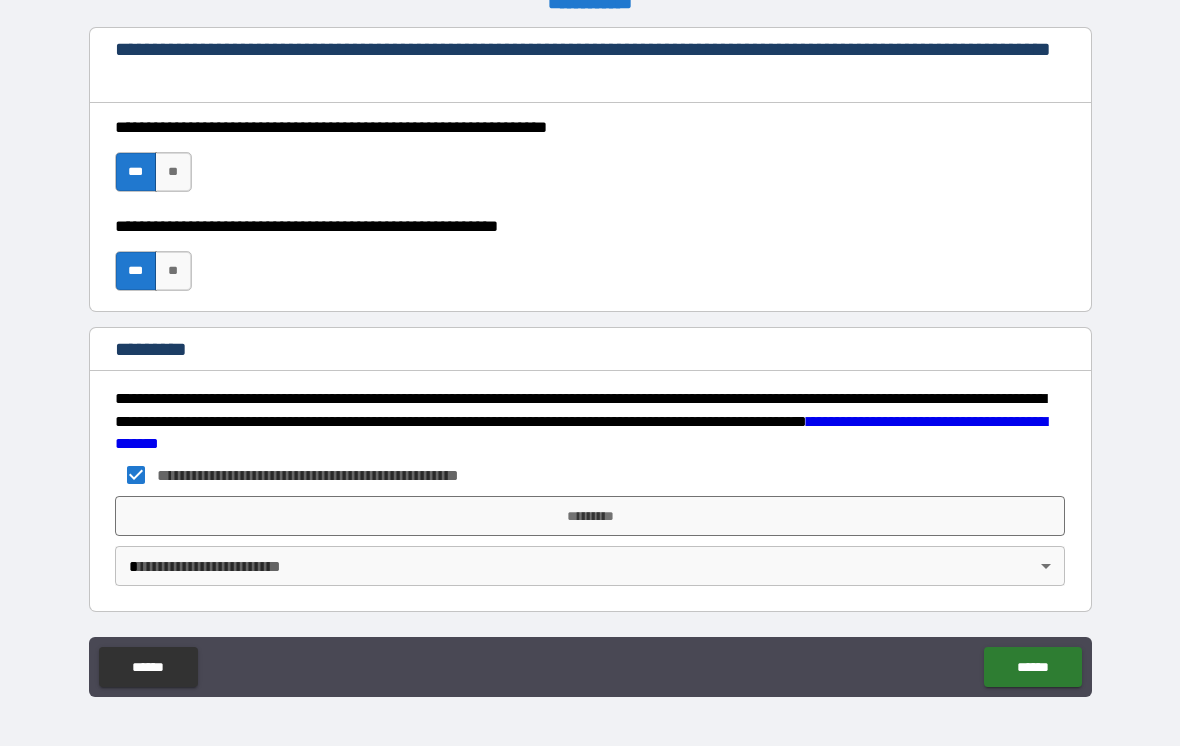 click on "*********" at bounding box center (590, 516) 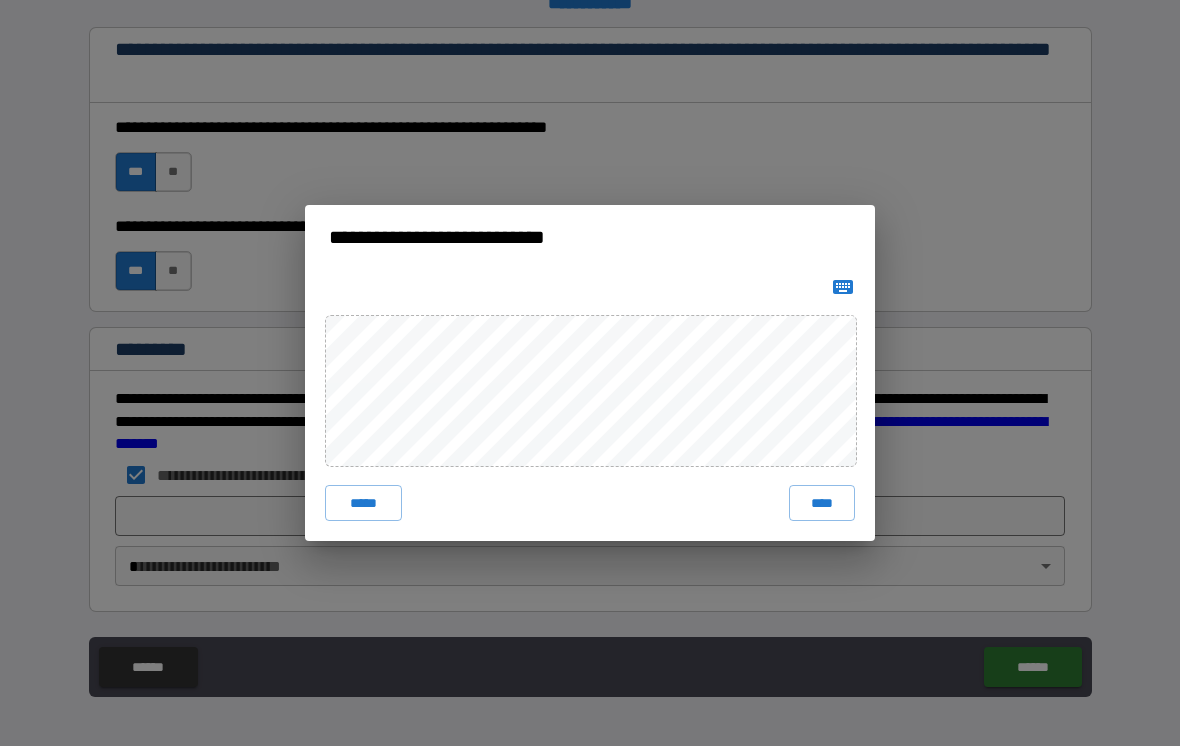 click on "****" at bounding box center [822, 503] 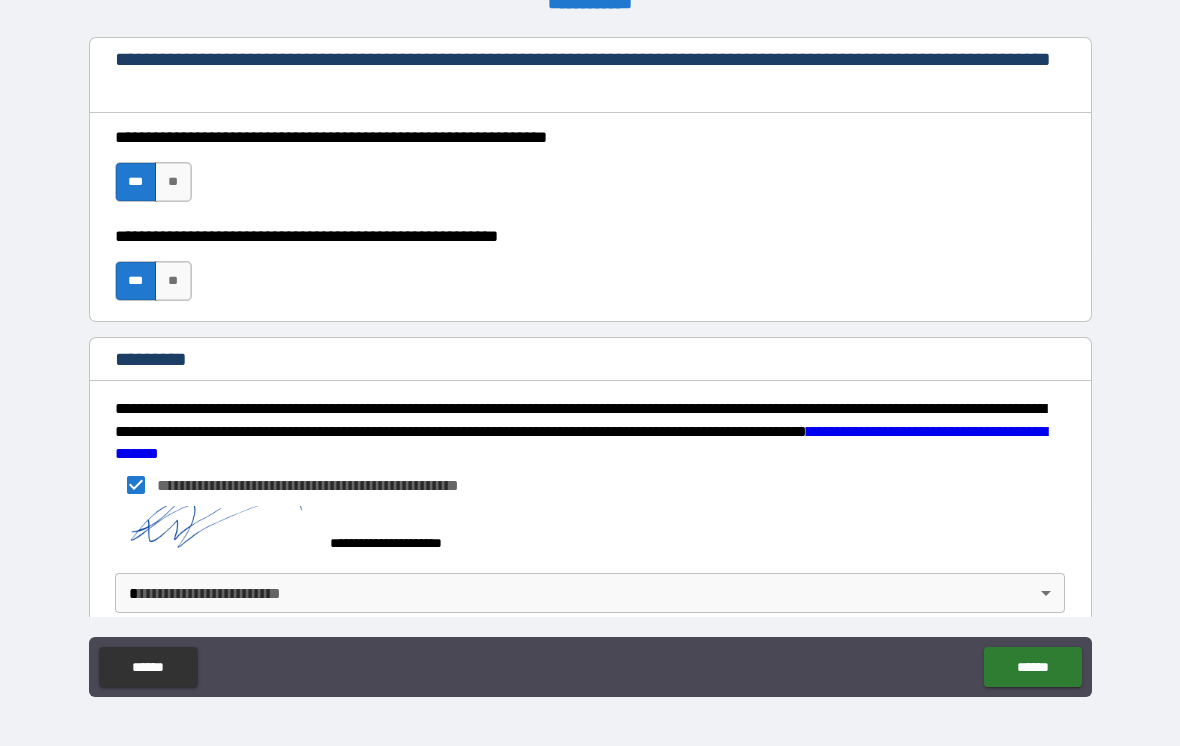 click on "**********" at bounding box center [590, 361] 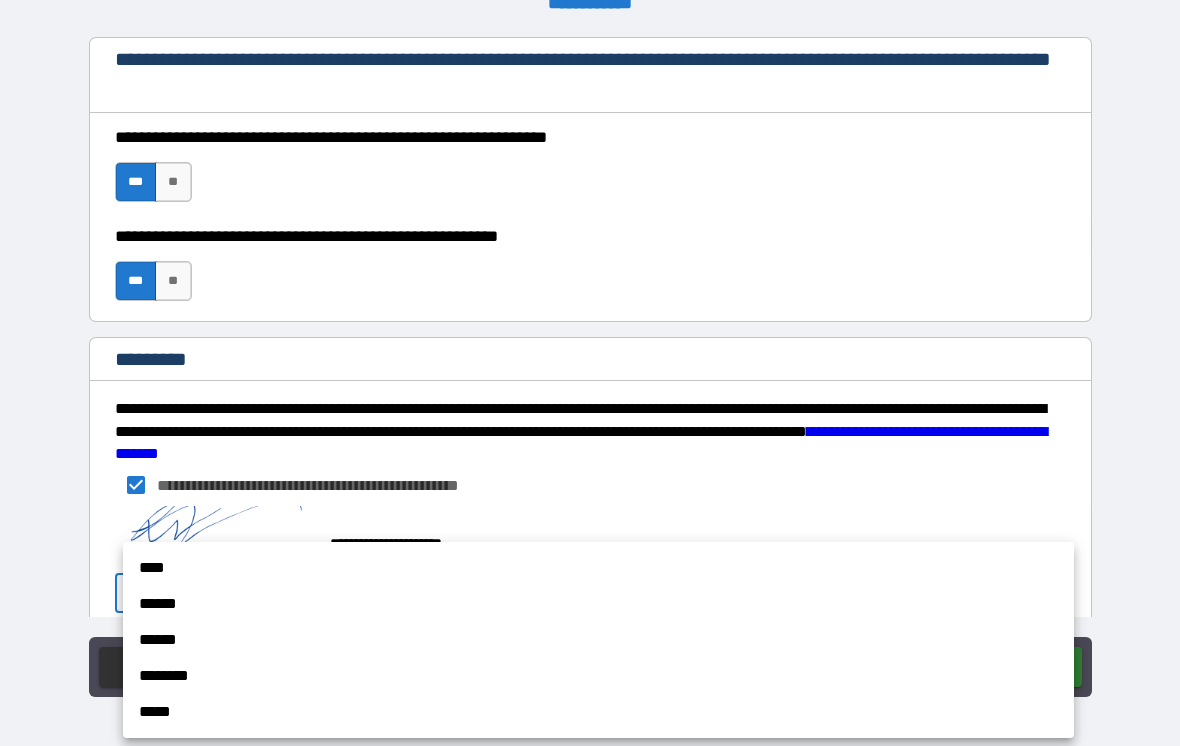 click on "******" at bounding box center (598, 604) 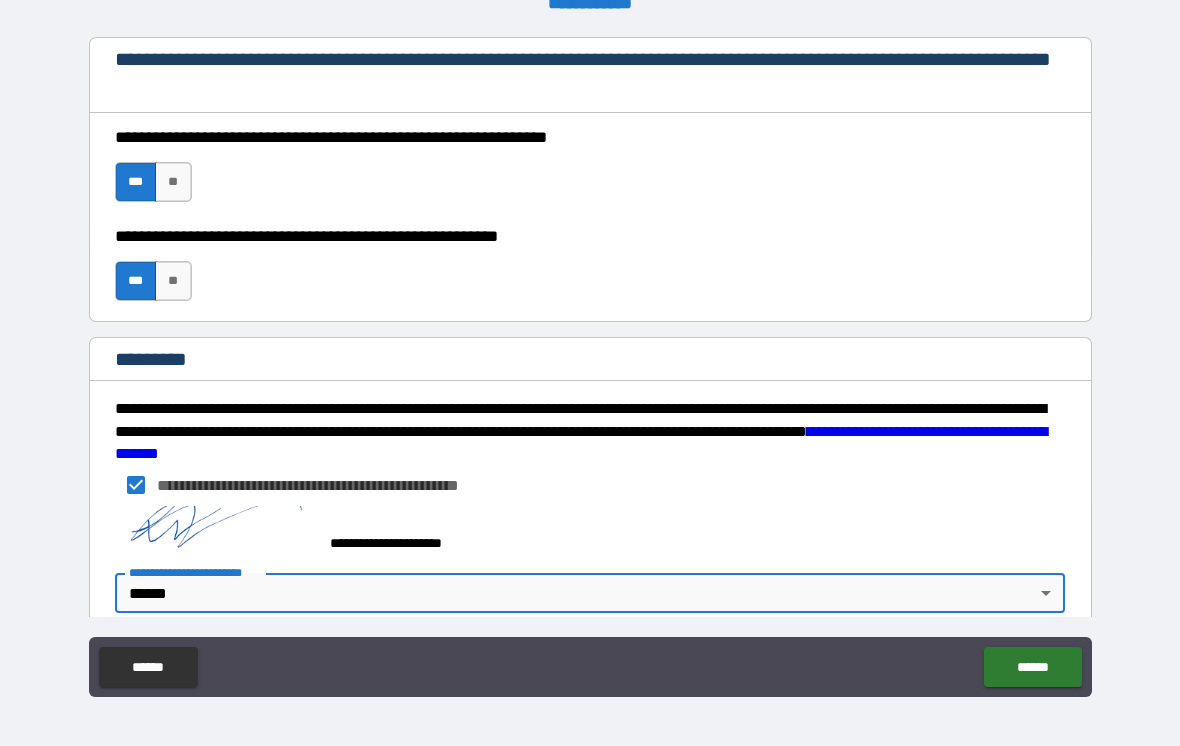 click on "******" at bounding box center (1032, 667) 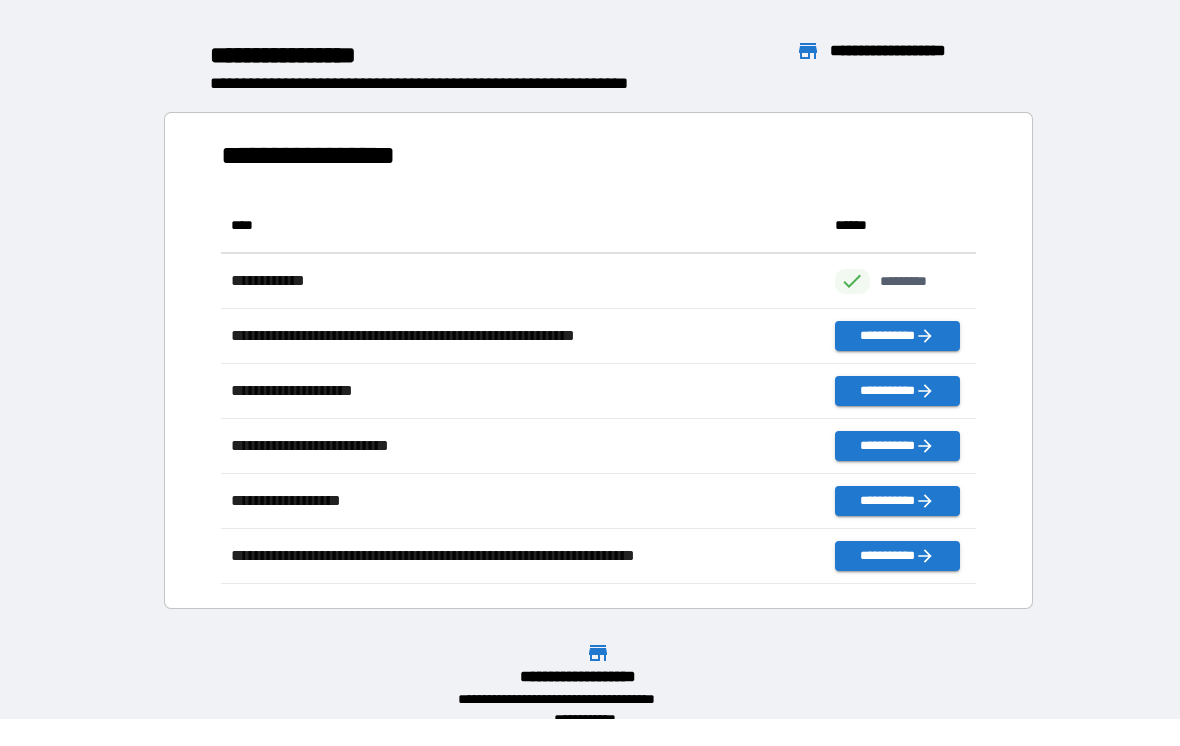 scroll, scrollTop: 386, scrollLeft: 755, axis: both 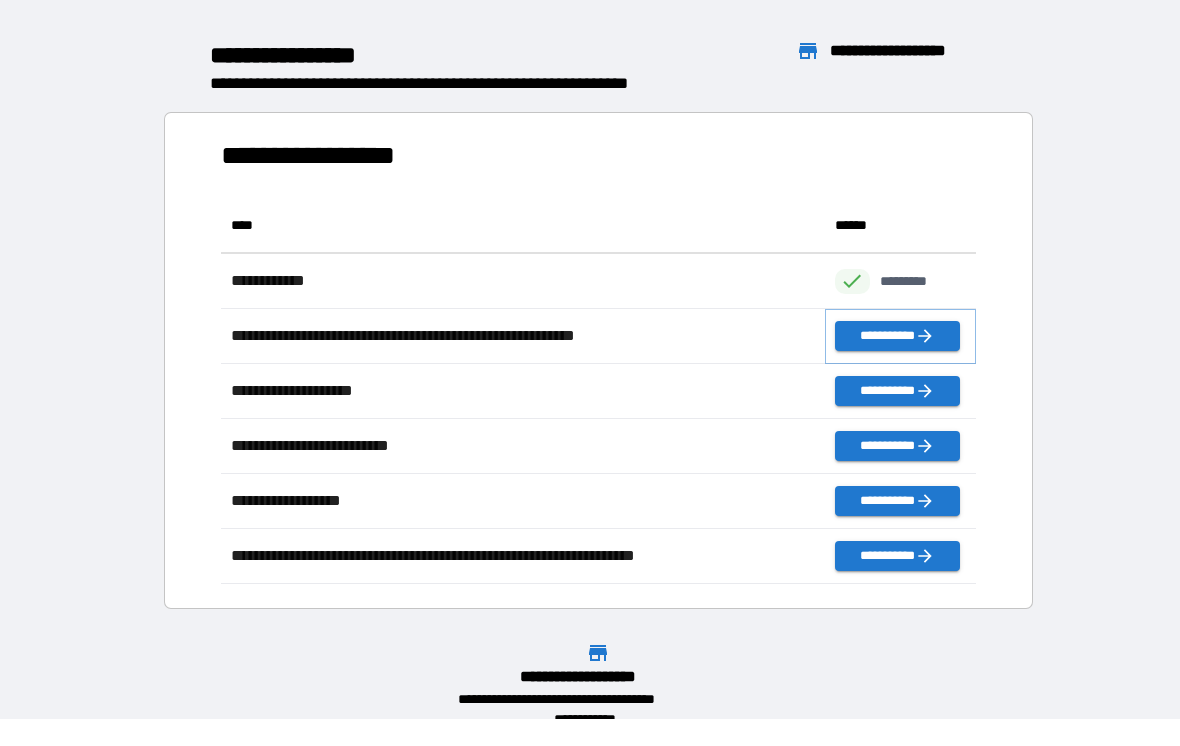 click on "**********" at bounding box center (897, 336) 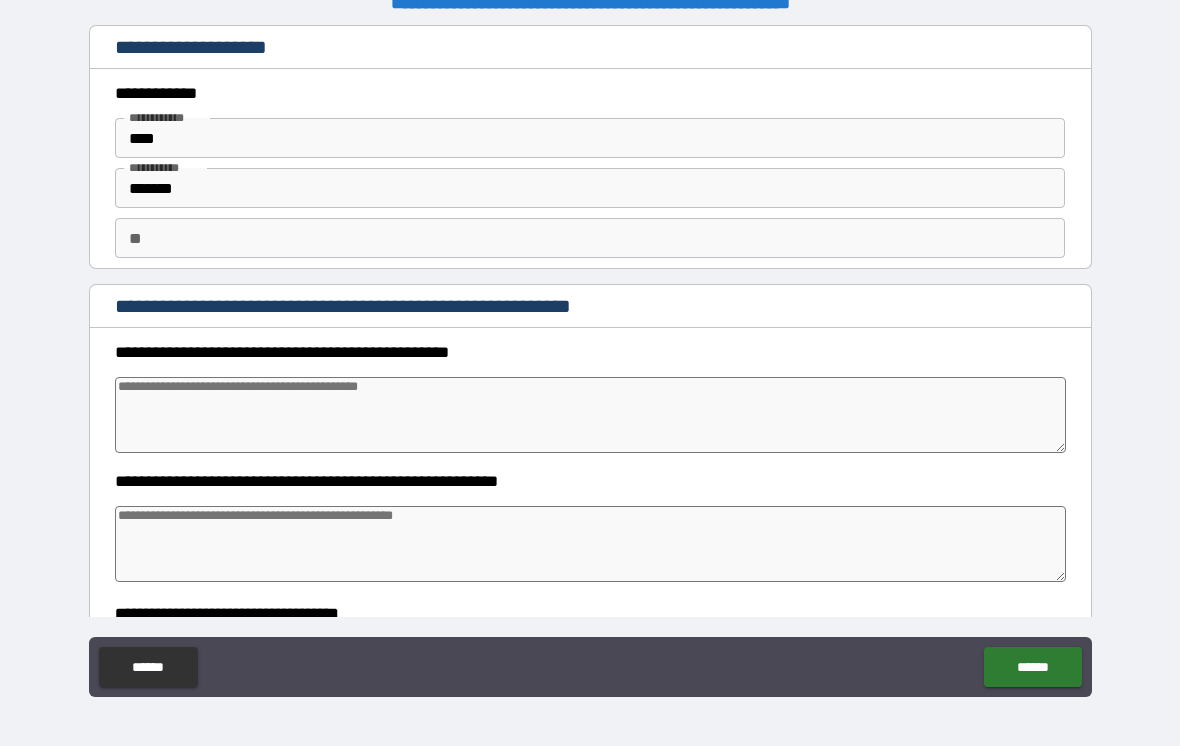 type on "*" 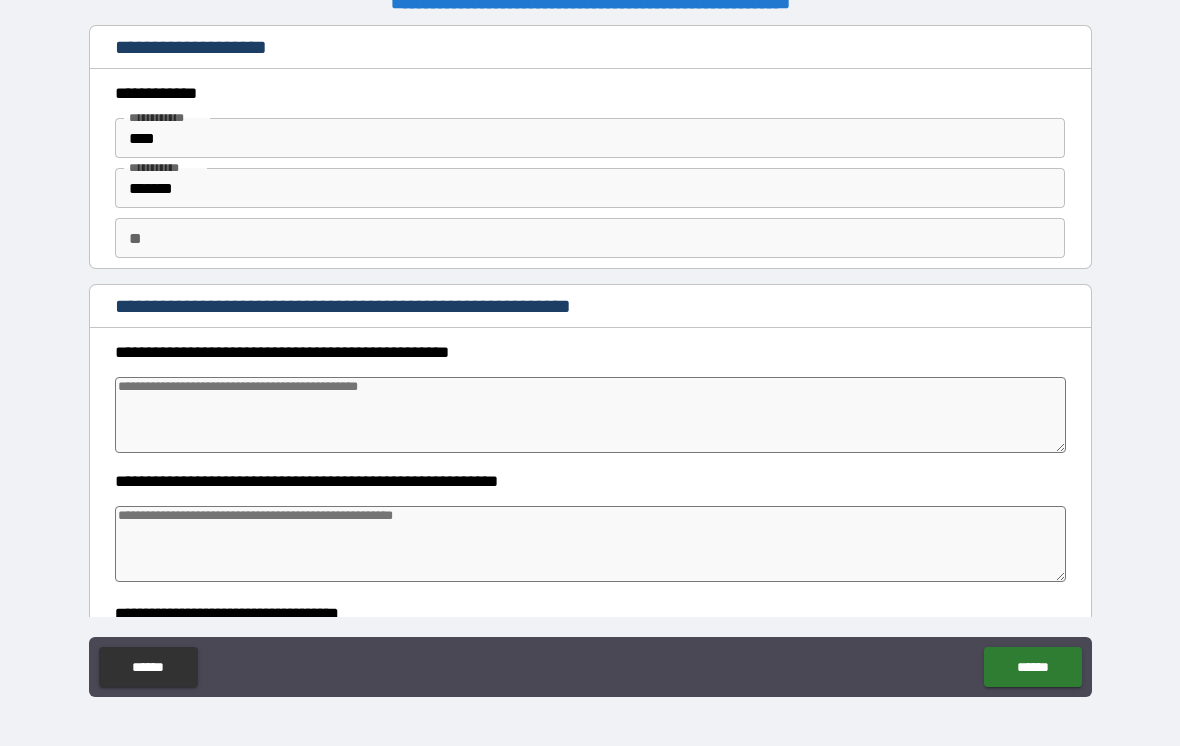 type on "*" 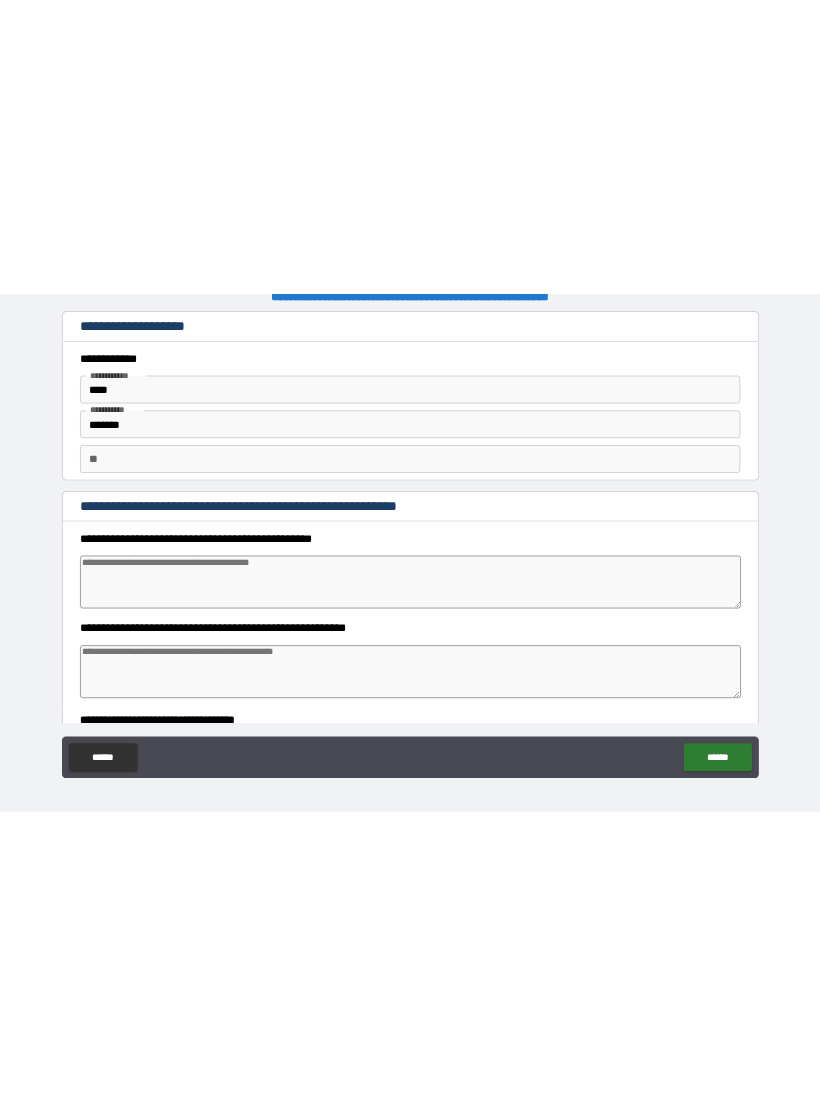 scroll, scrollTop: 0, scrollLeft: 0, axis: both 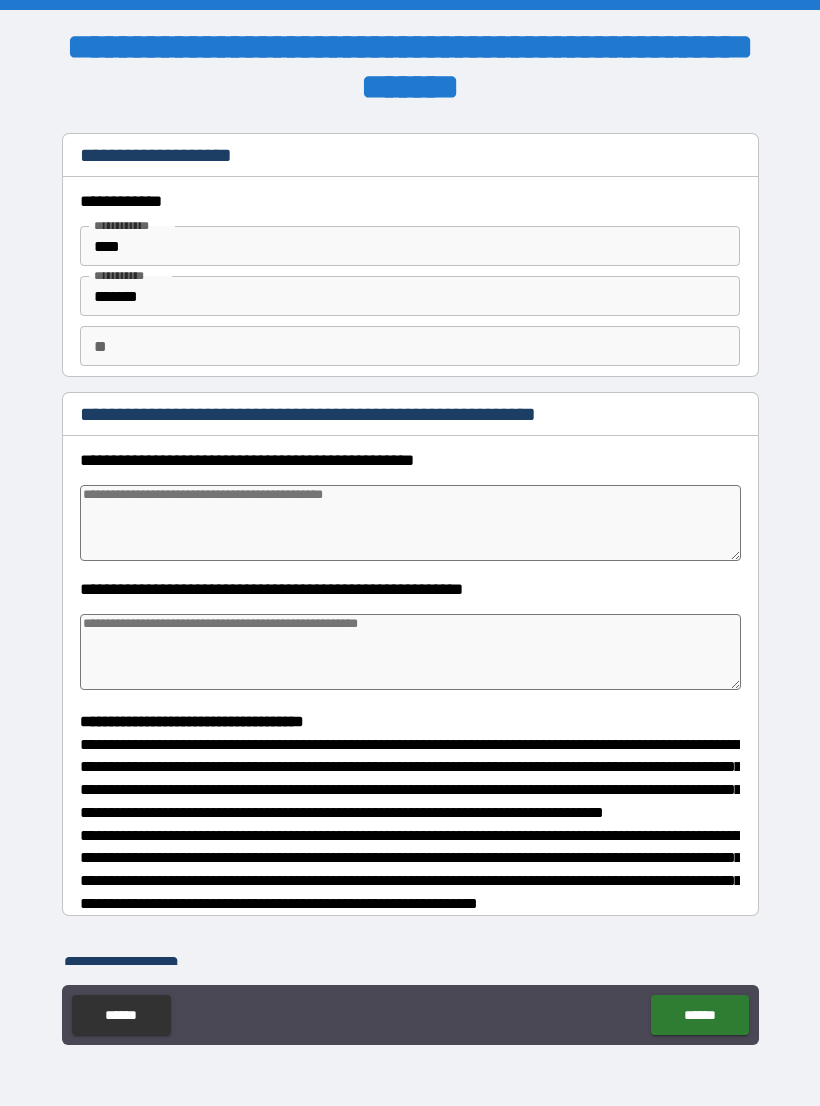 type on "*" 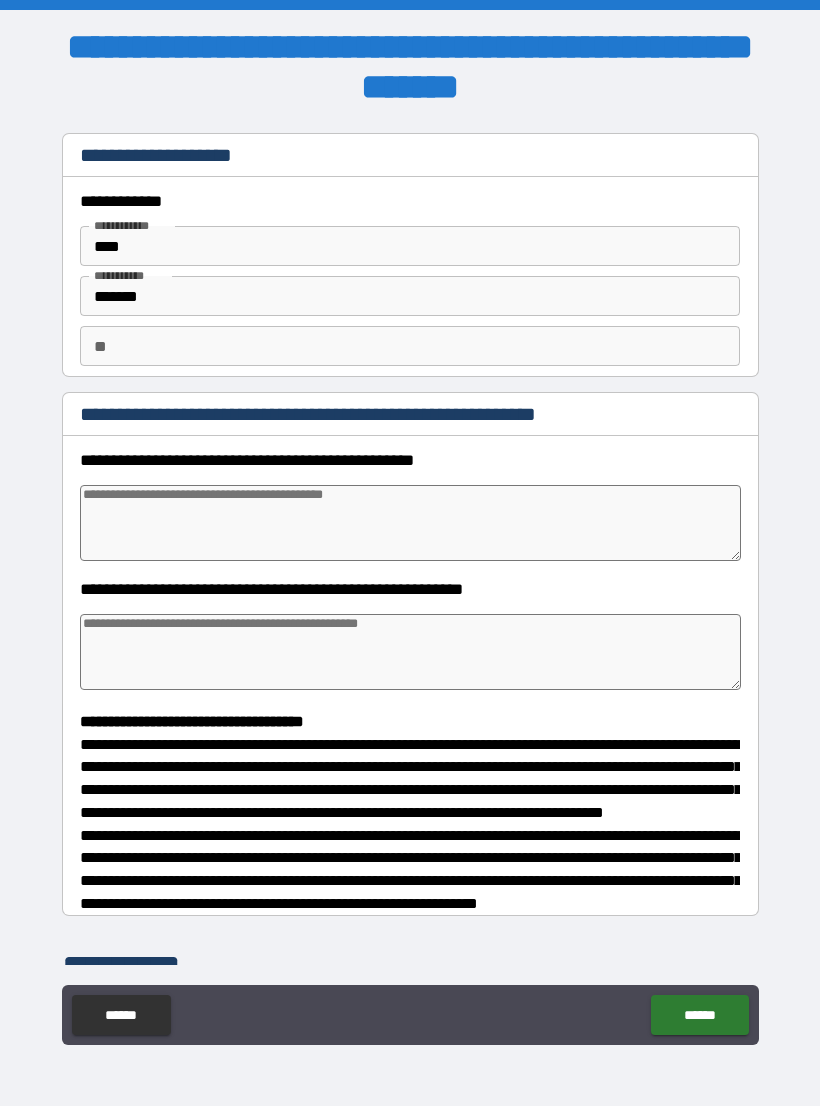 type on "*" 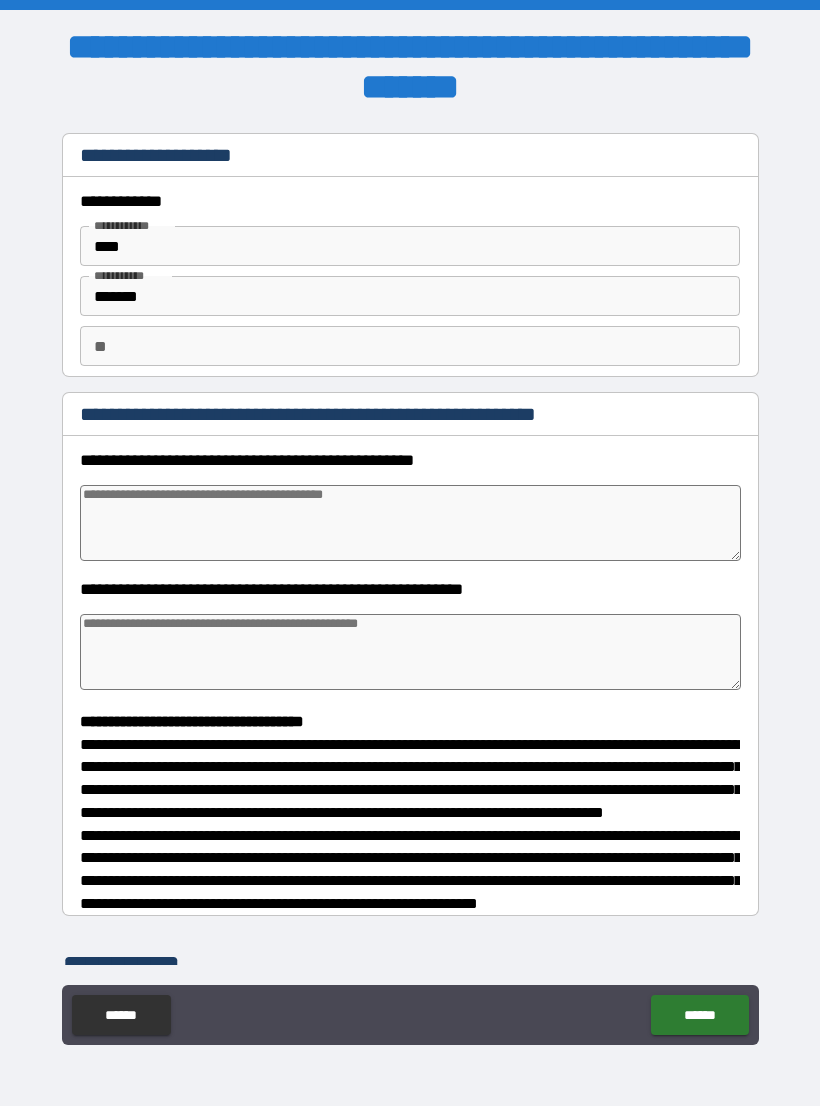 type on "*" 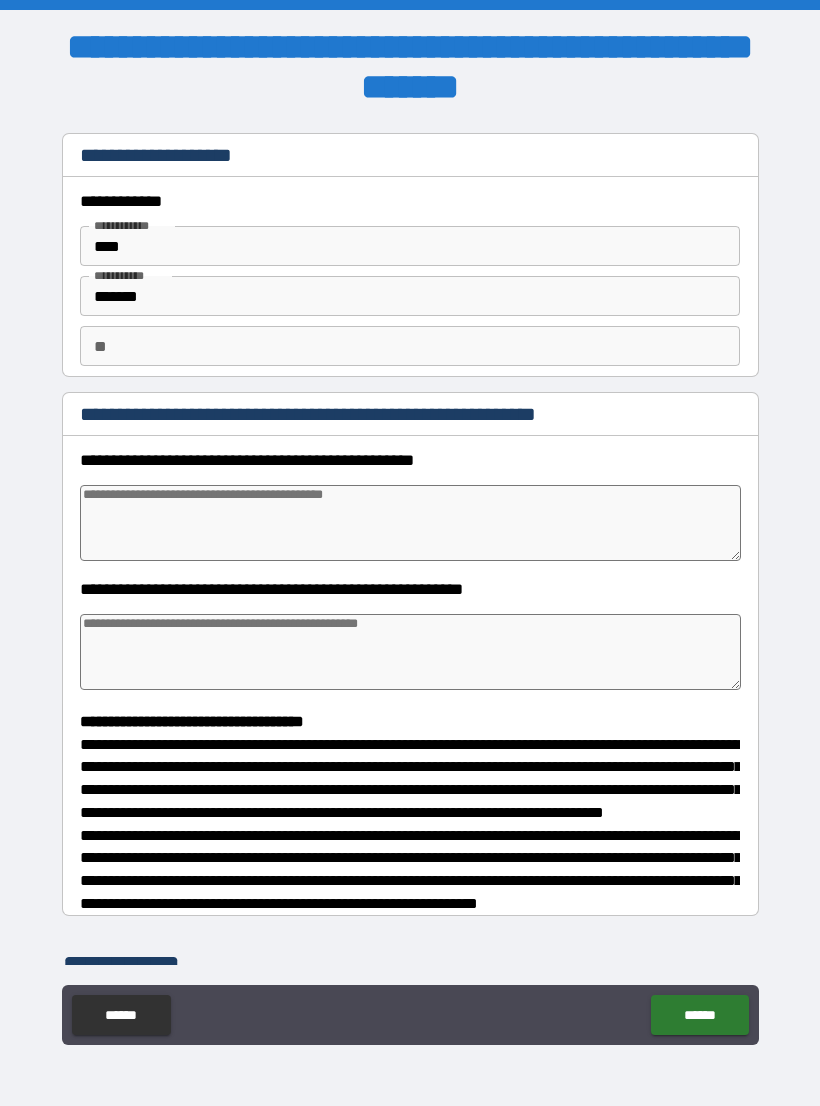 type on "*" 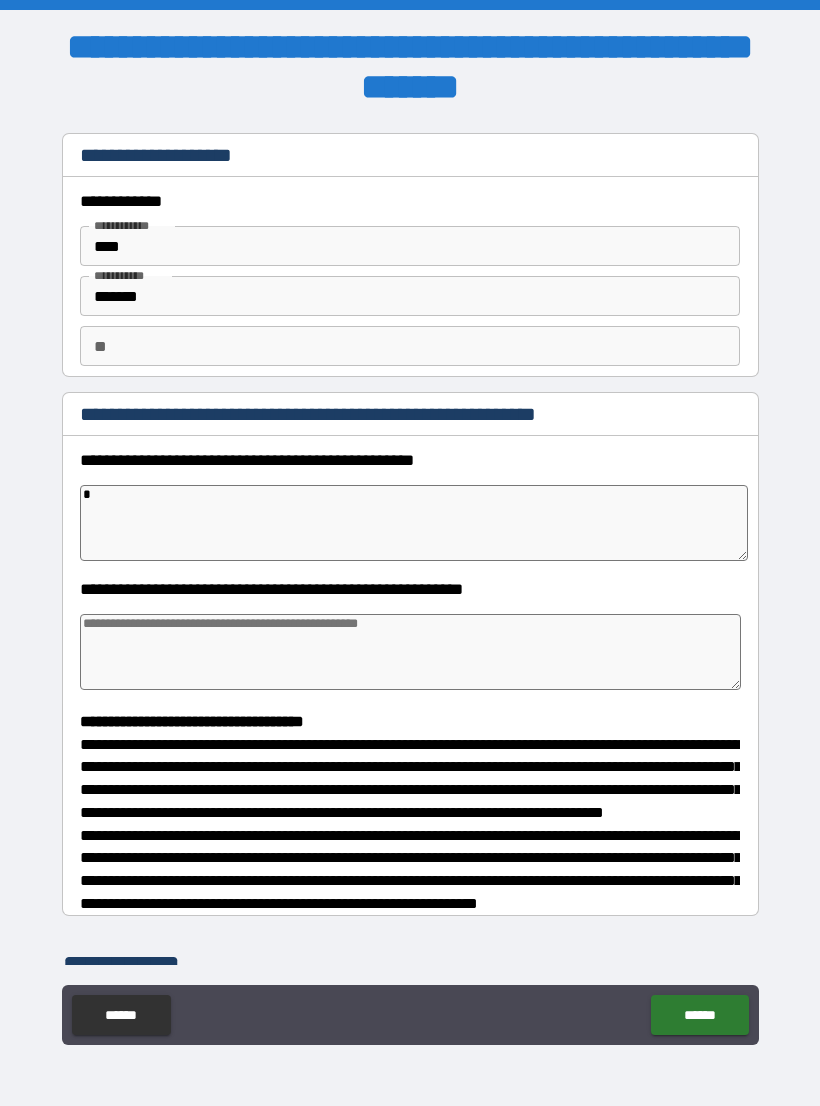 type on "*" 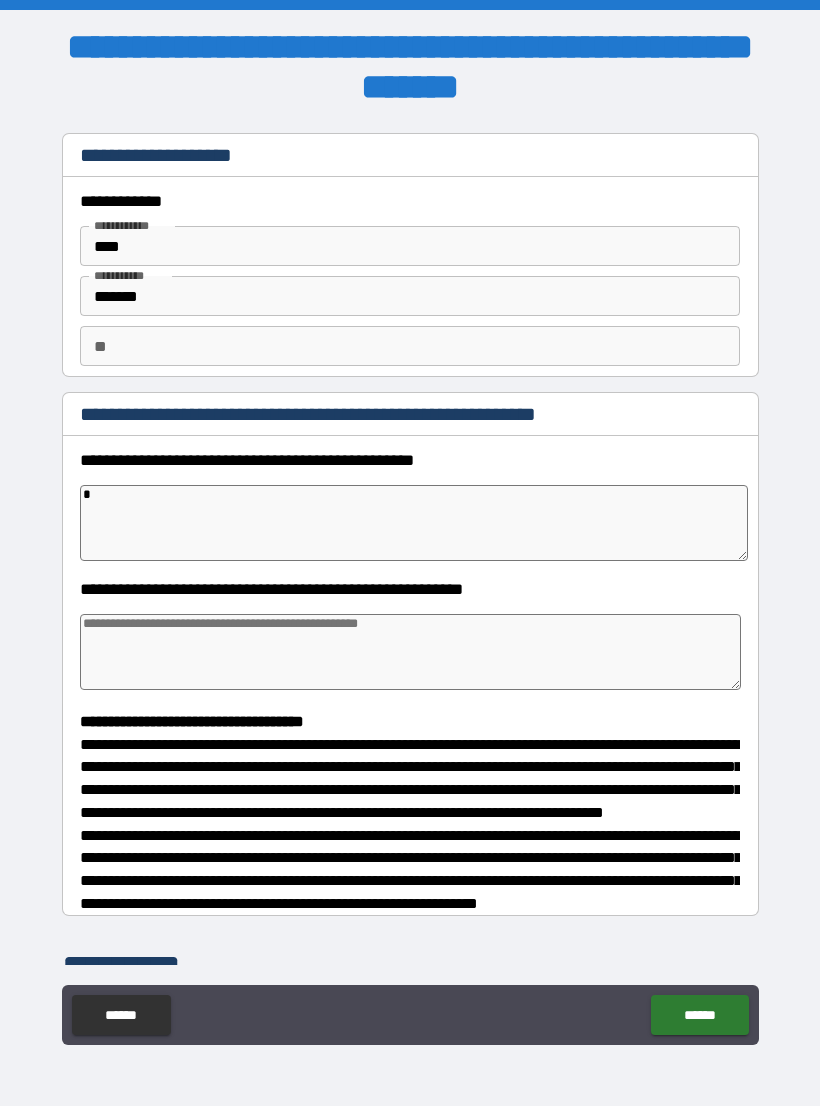 type on "*" 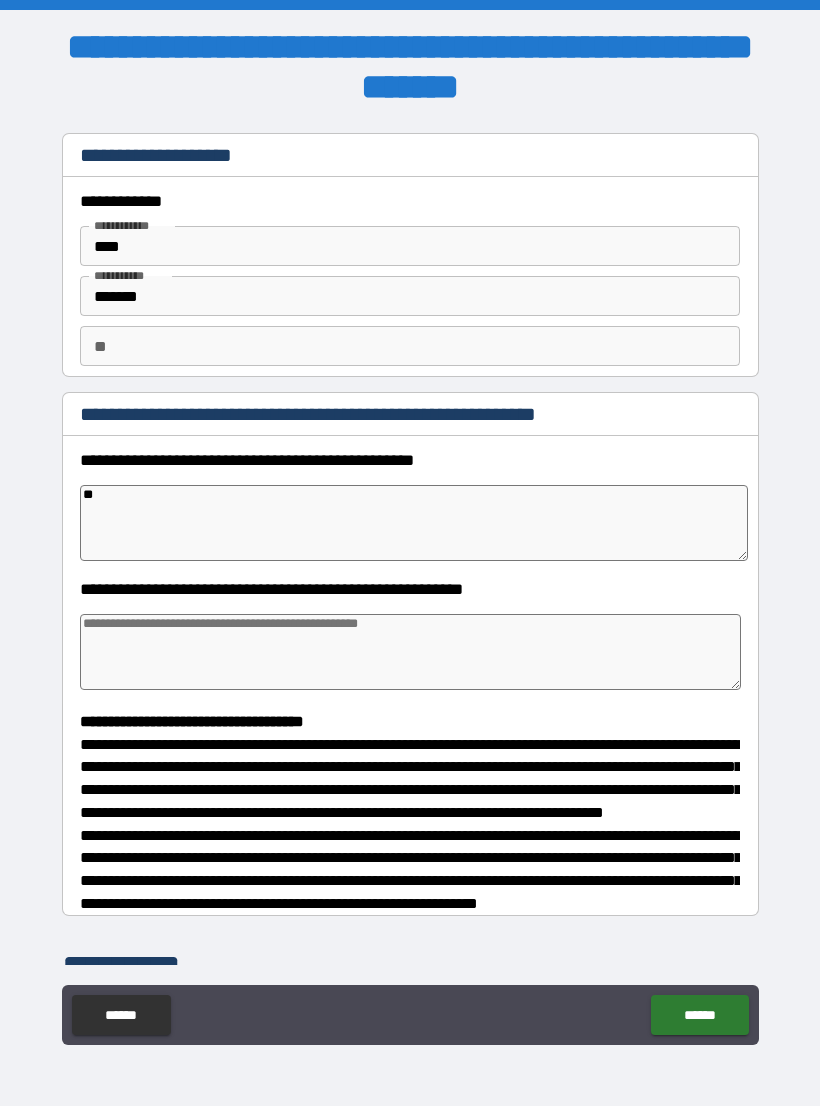 type on "*" 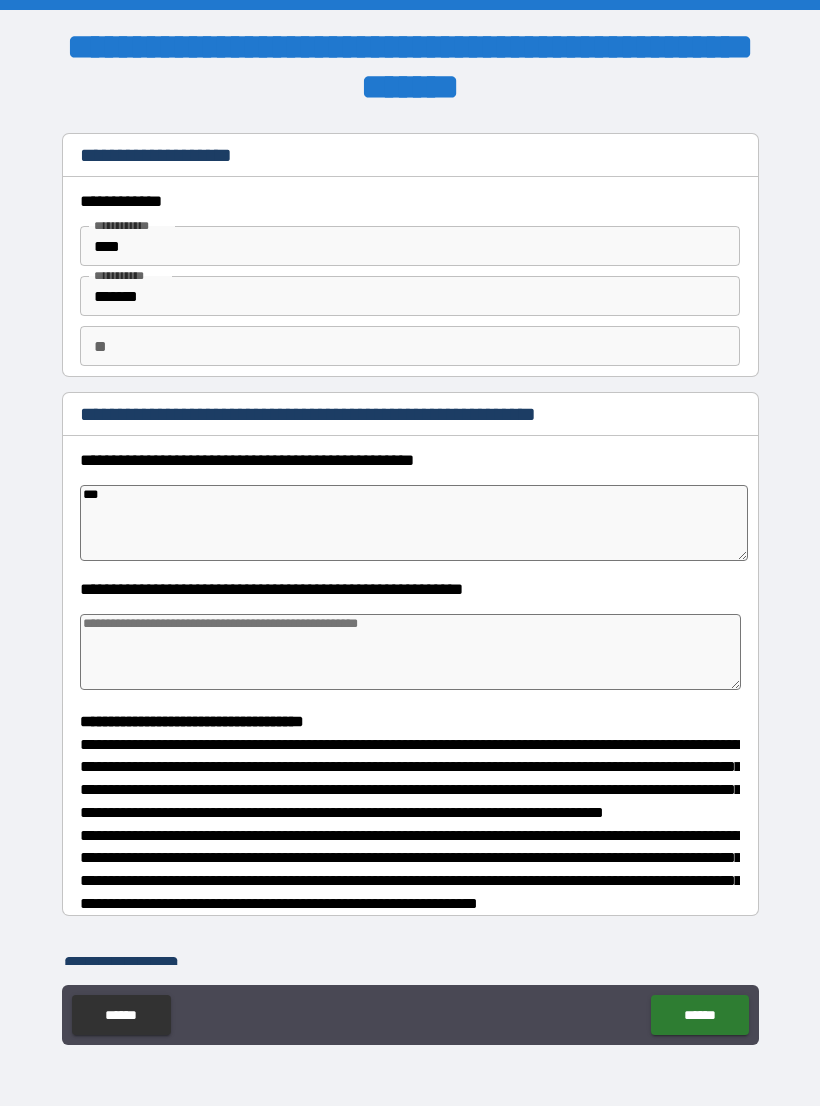 type on "*" 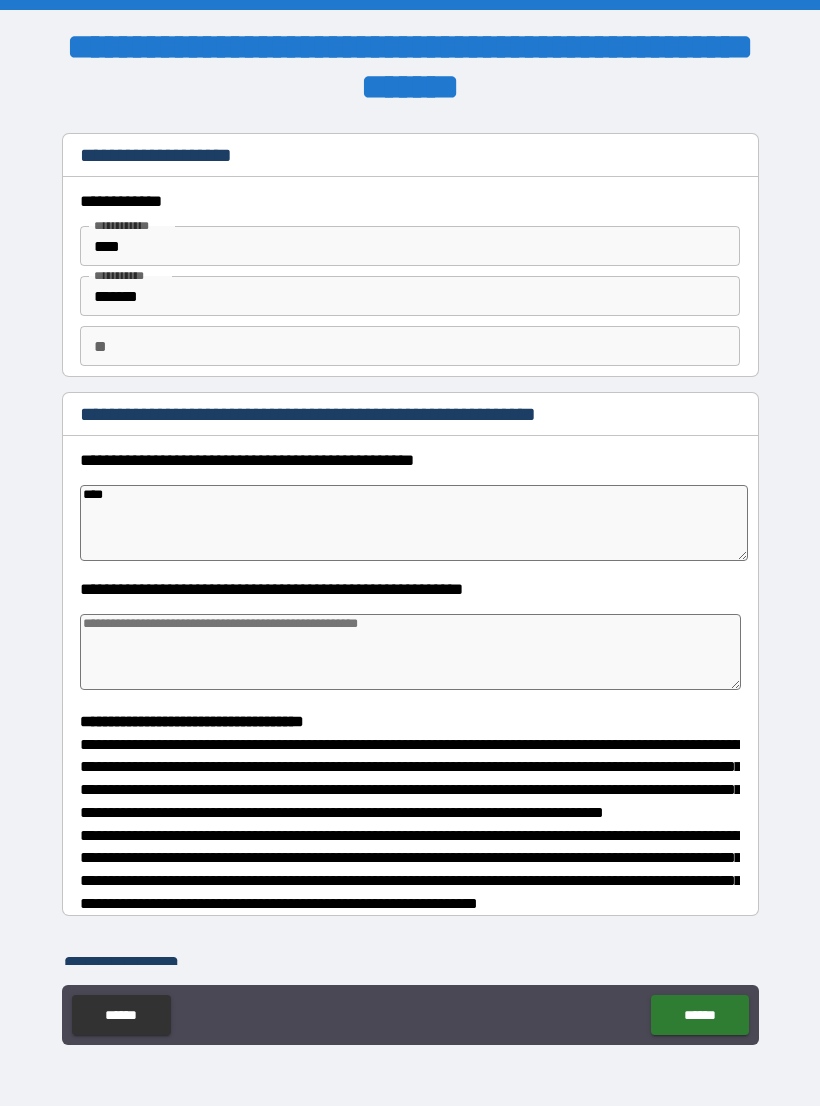 type on "*" 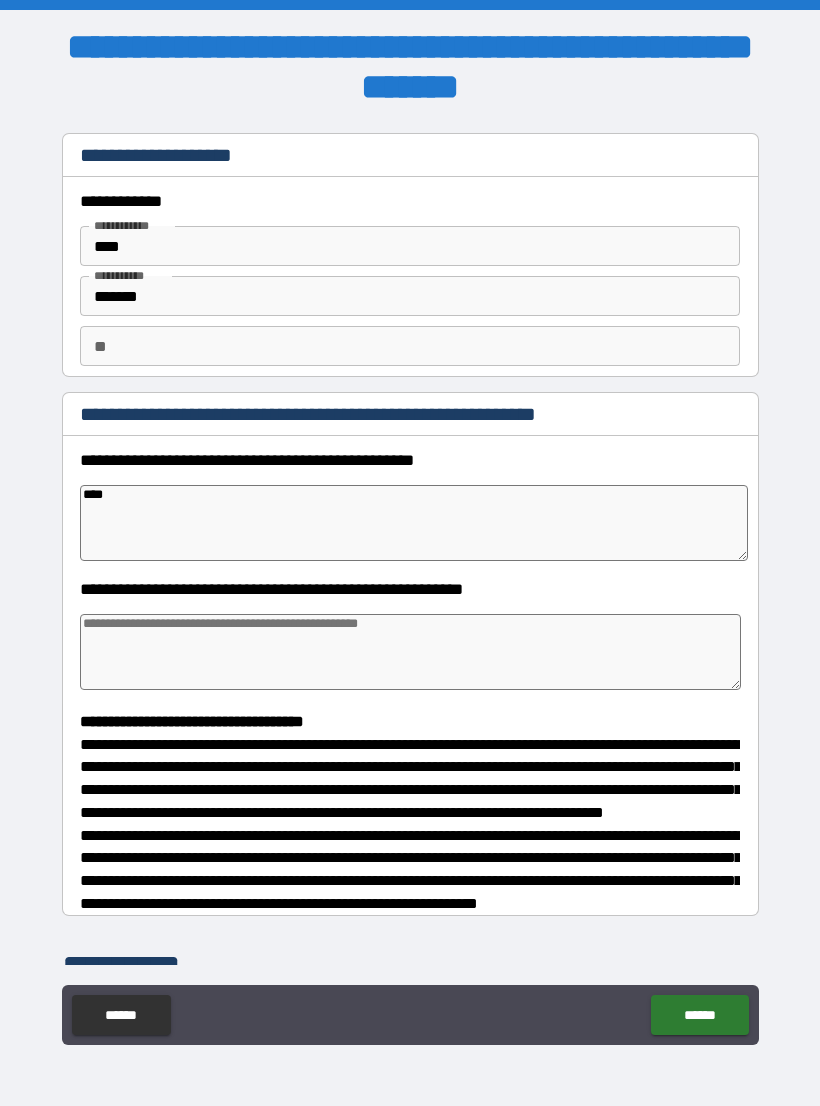type on "*****" 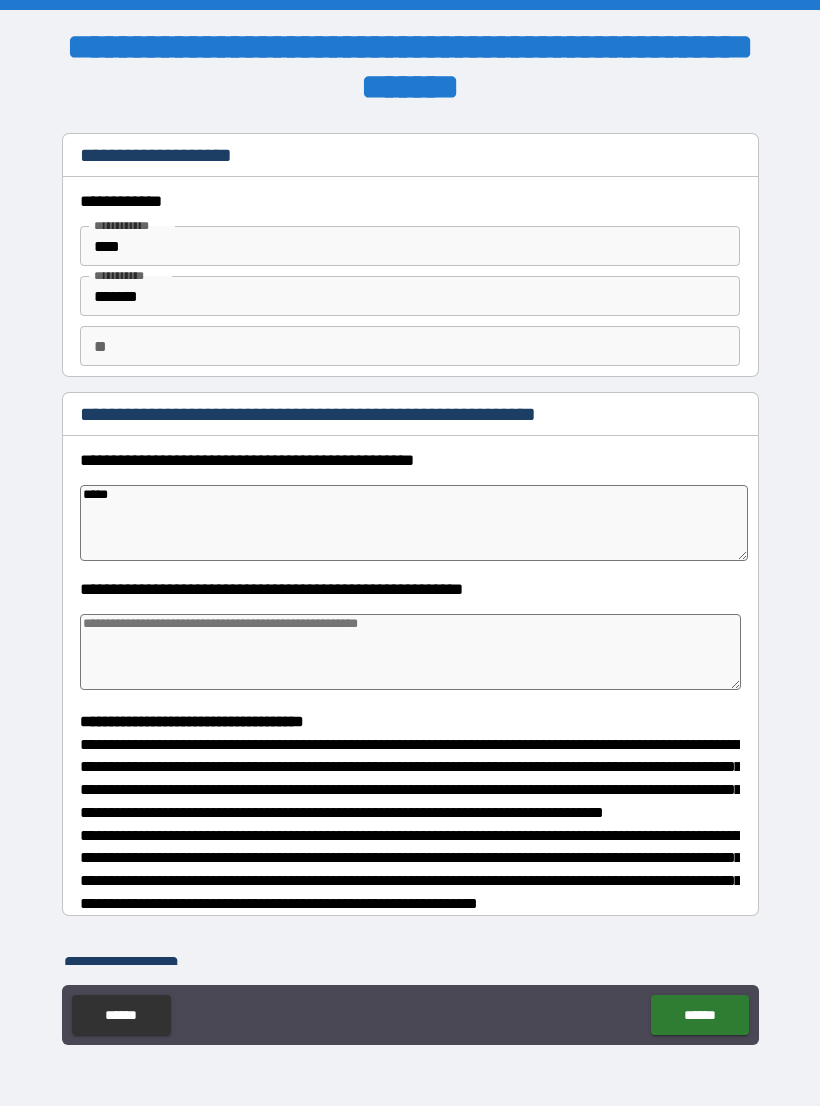 type on "*" 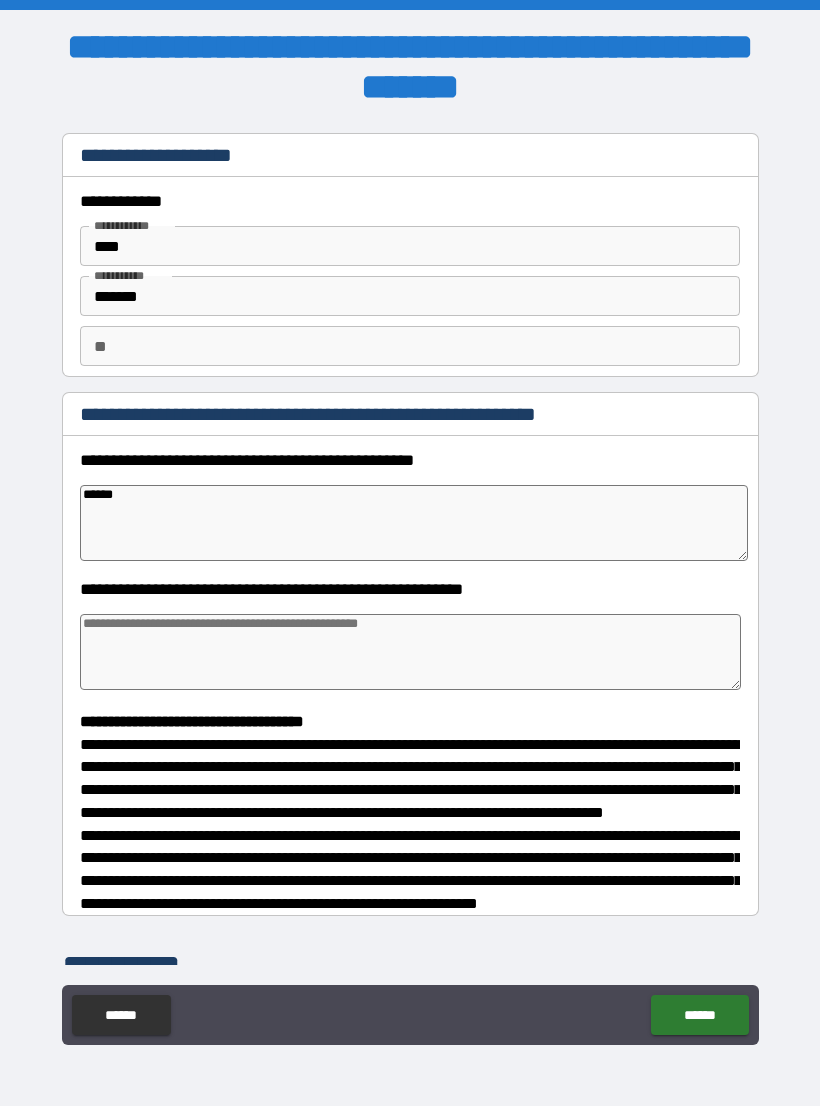 type on "*" 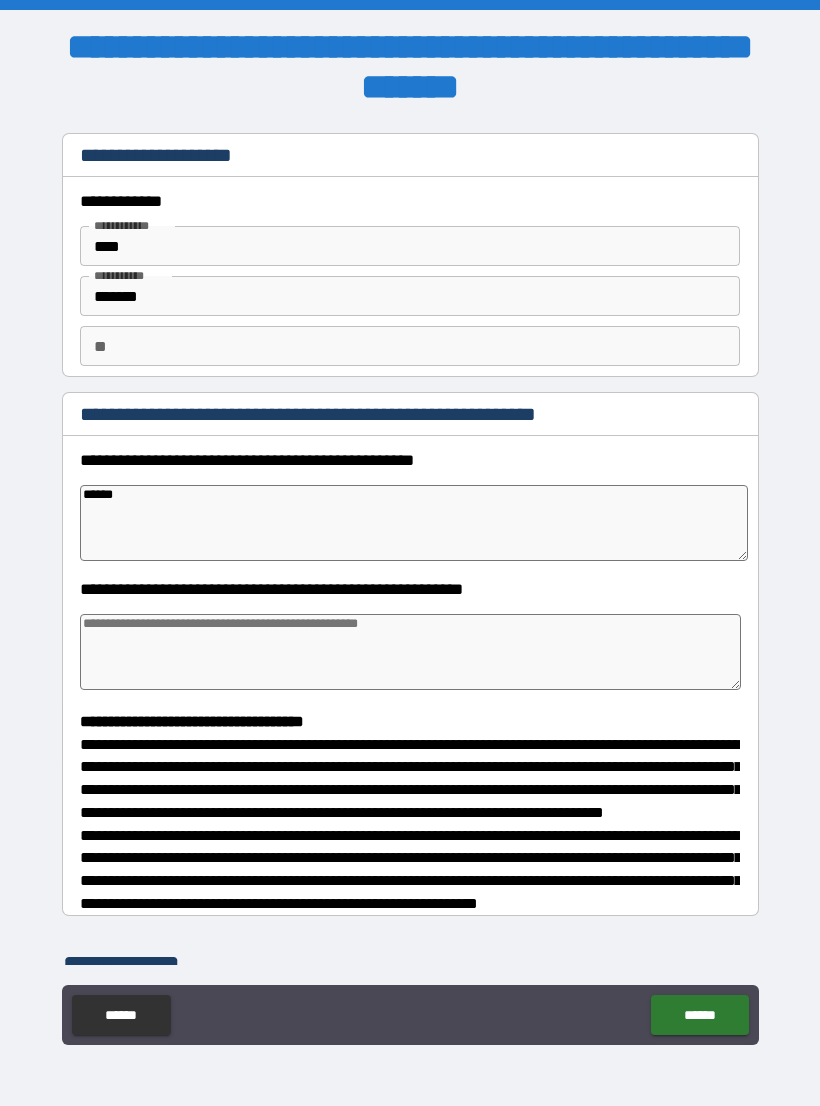 type on "*****" 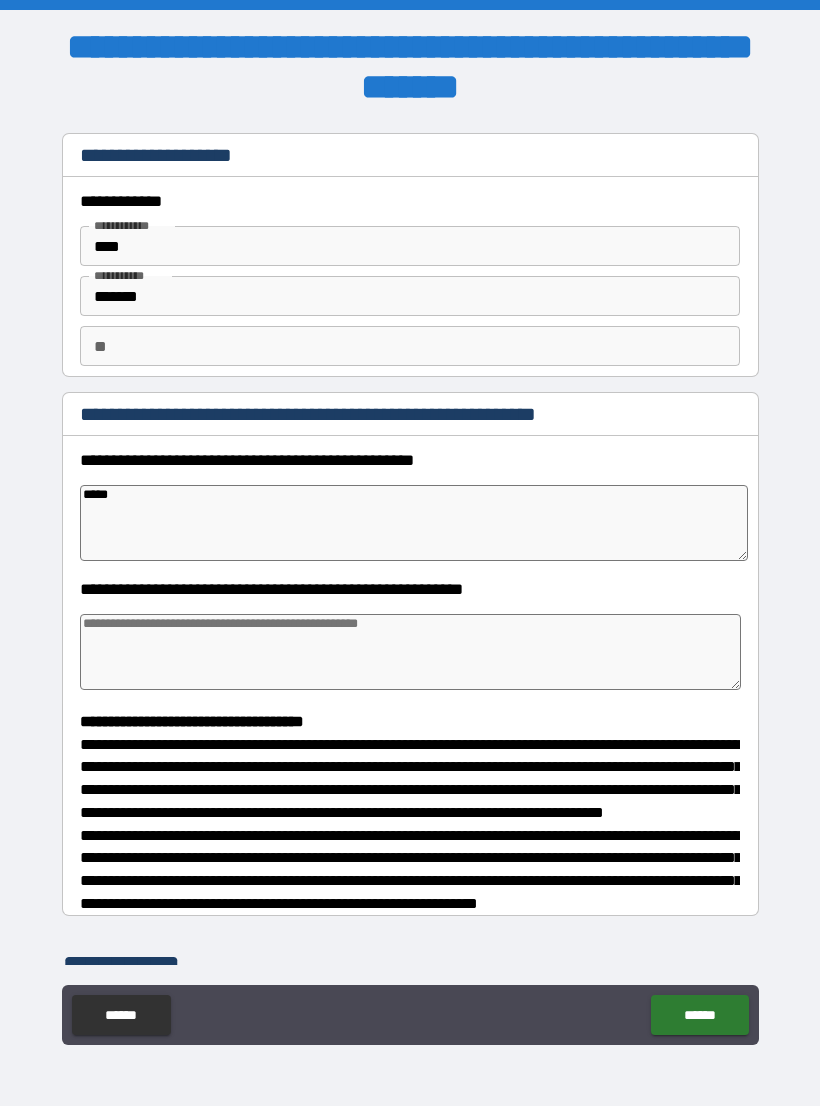 type on "*" 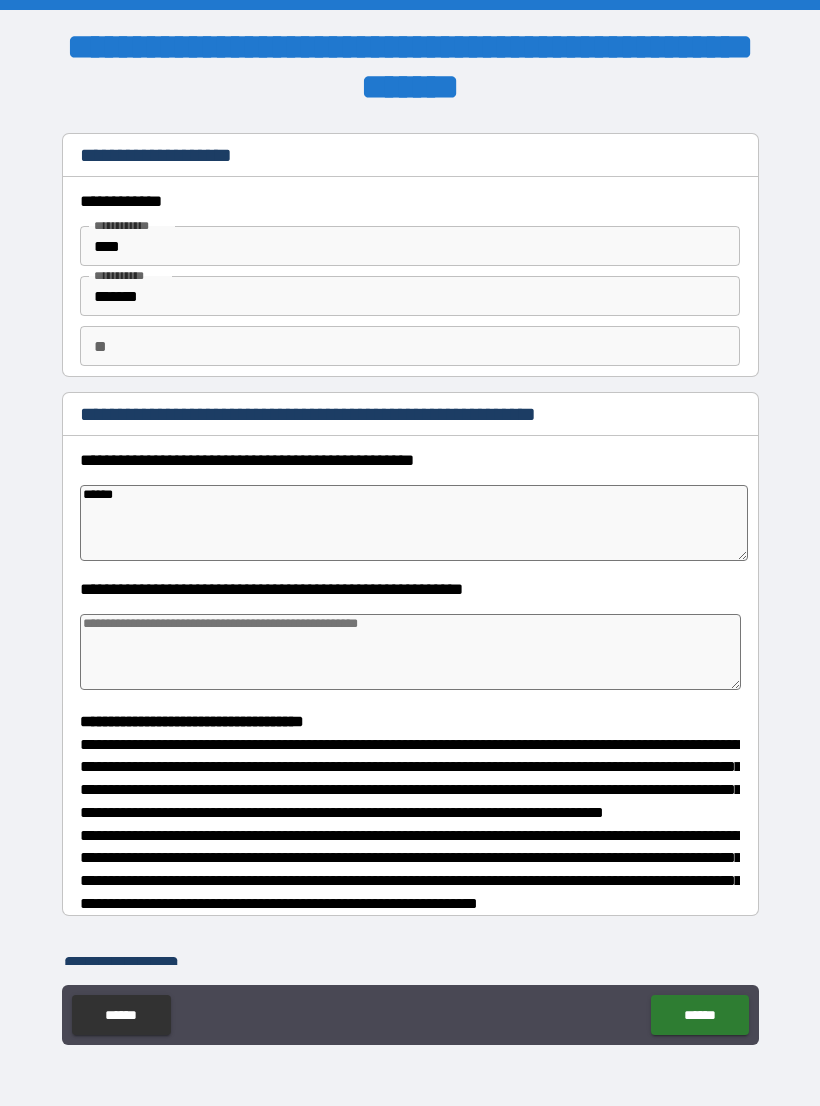 type on "*" 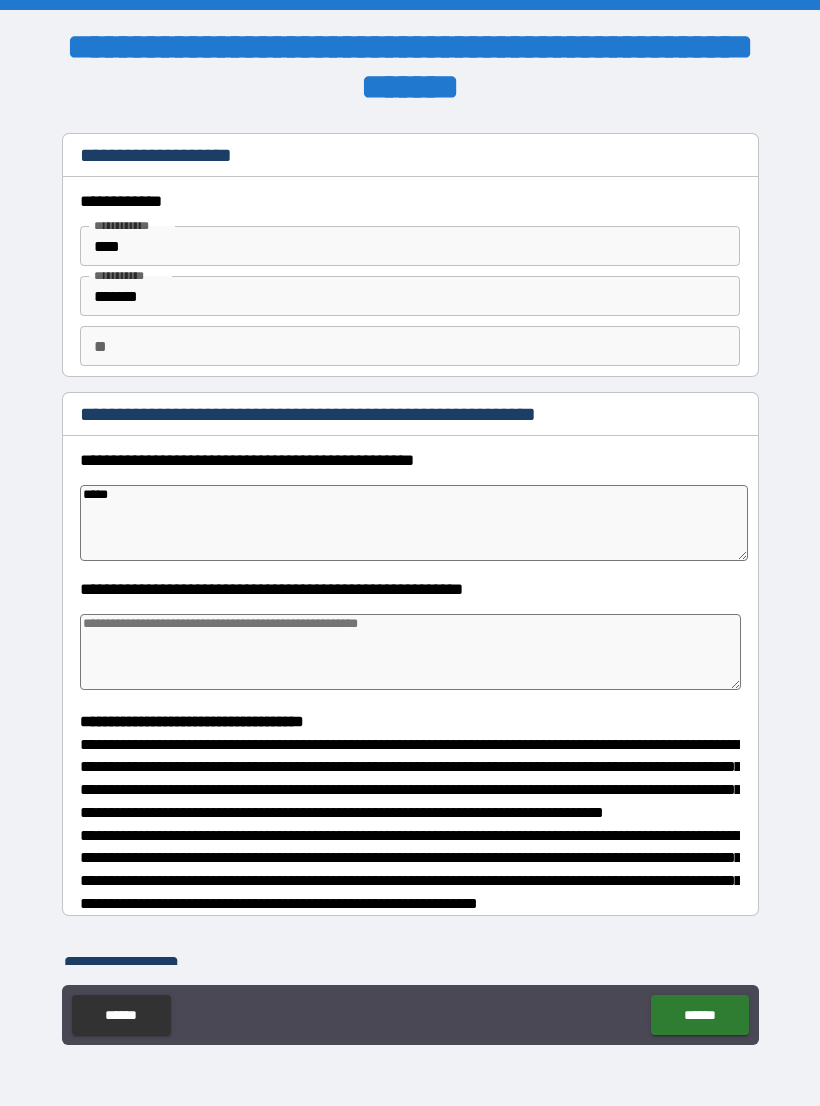 type on "*" 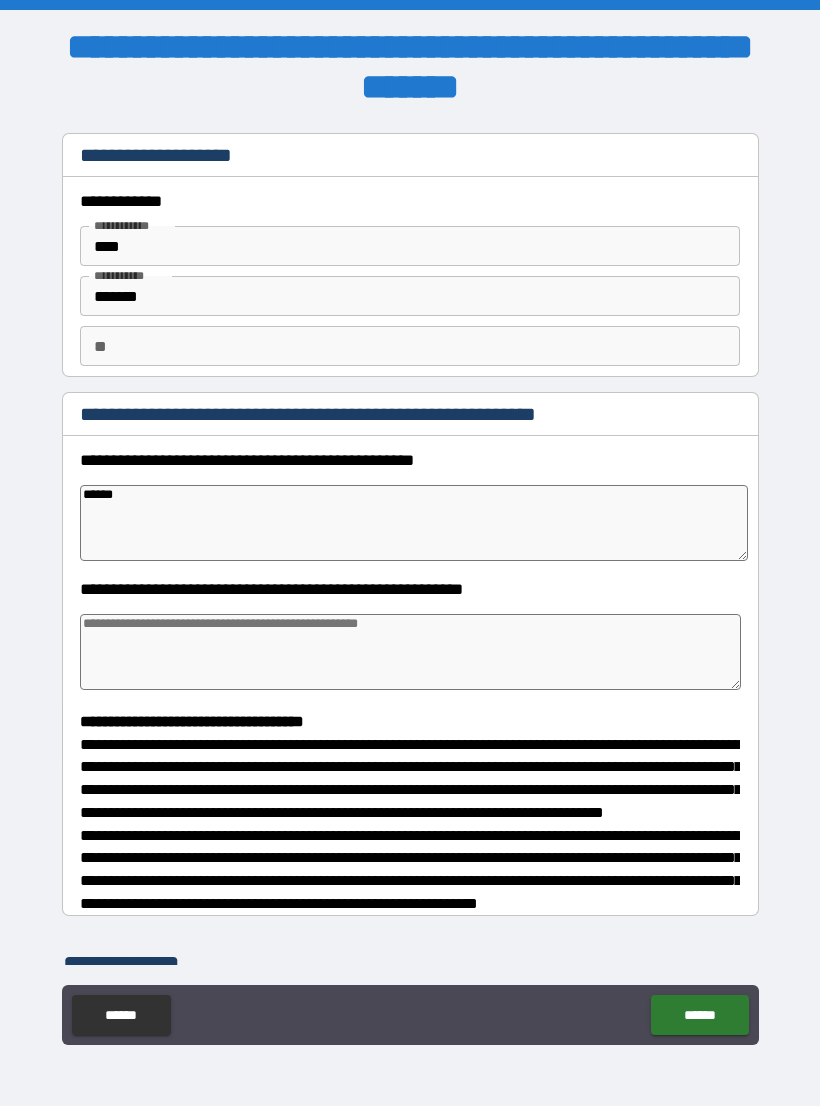 type on "*" 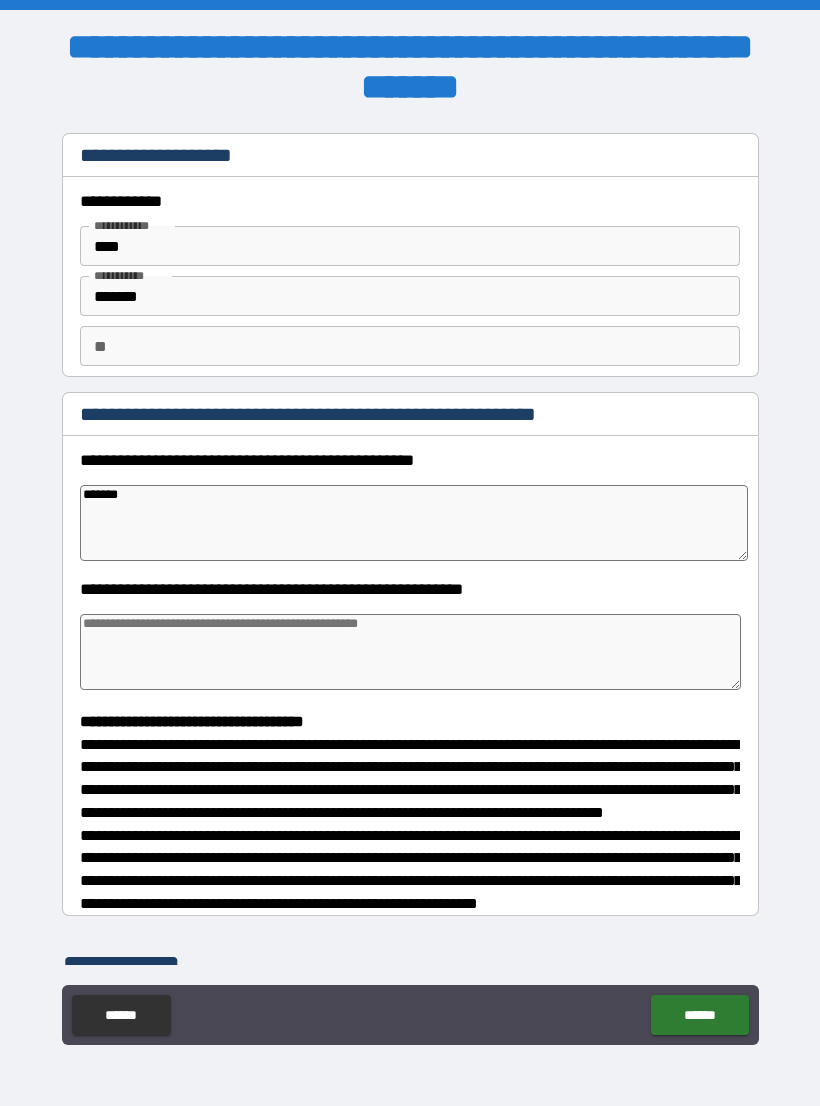 type on "*" 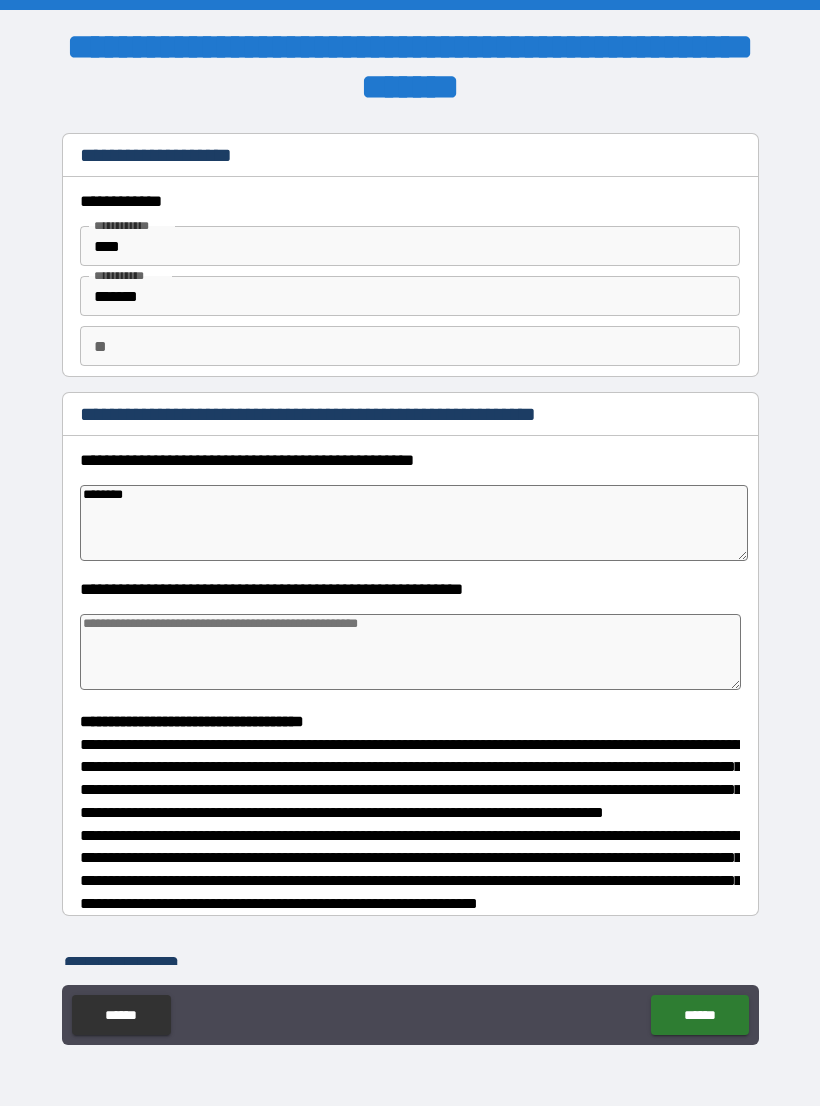 type on "*" 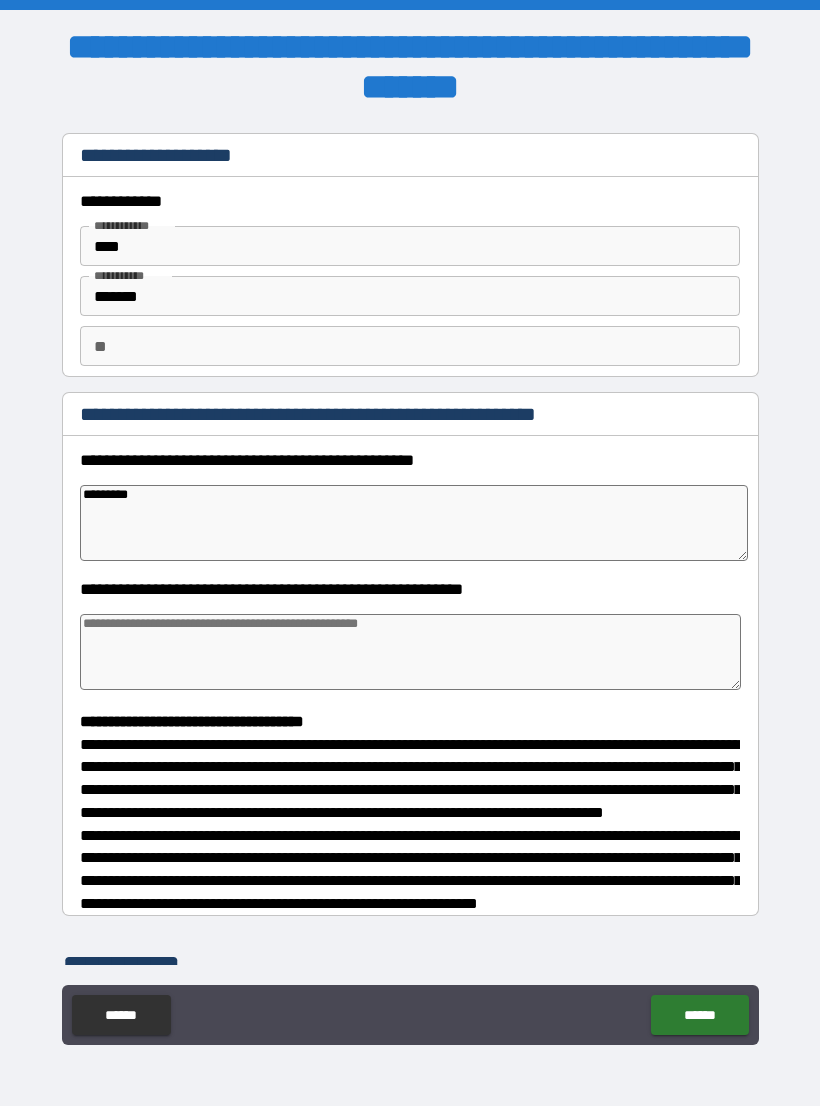 type on "*" 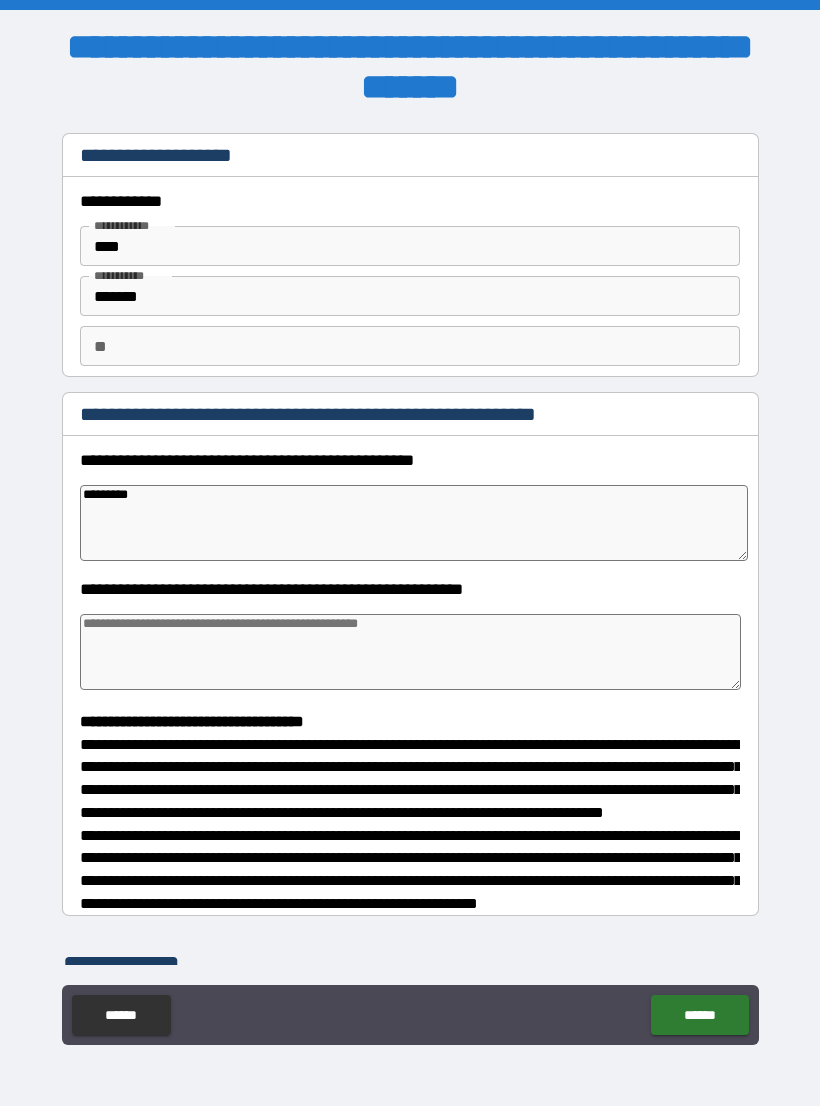type on "*********" 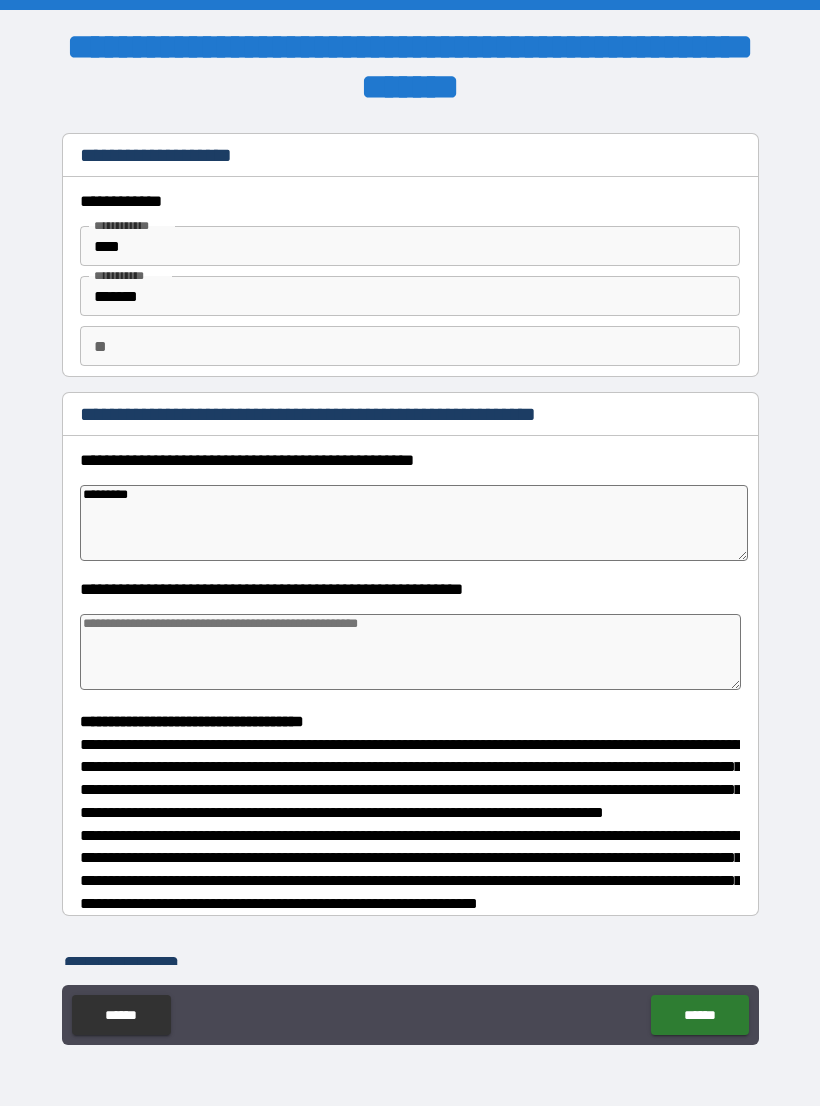 type on "*" 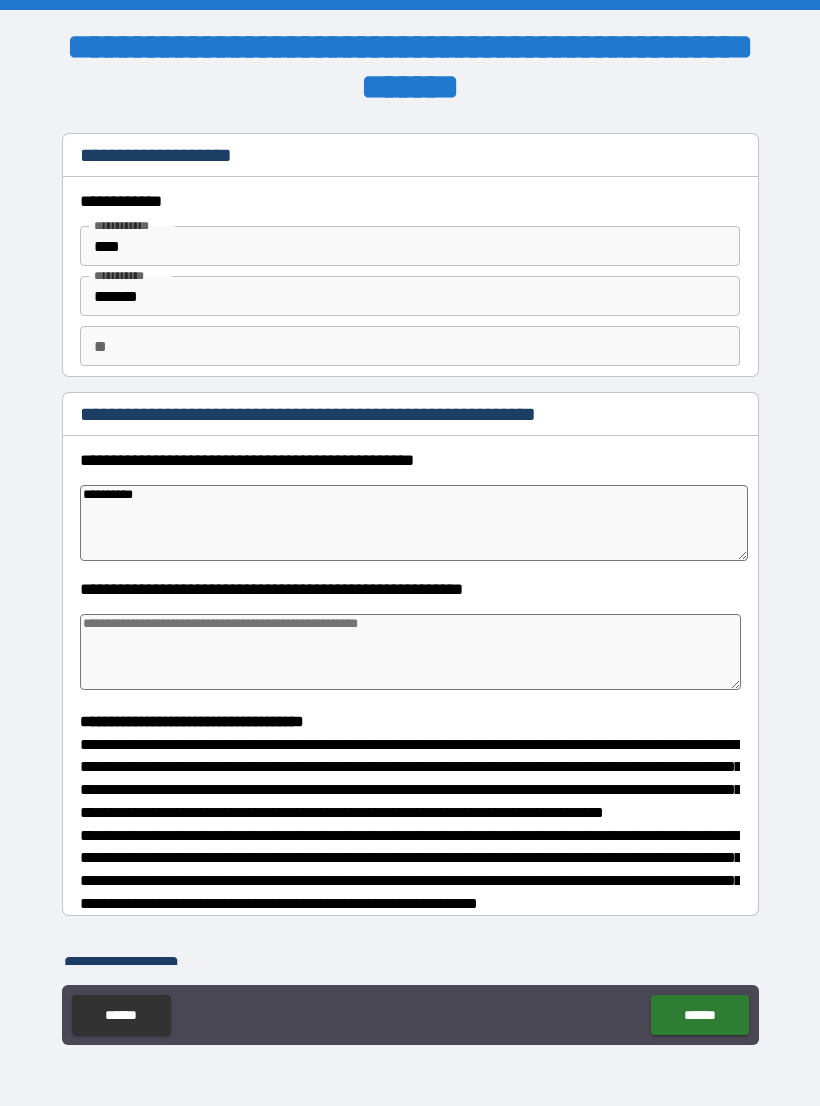 type on "*" 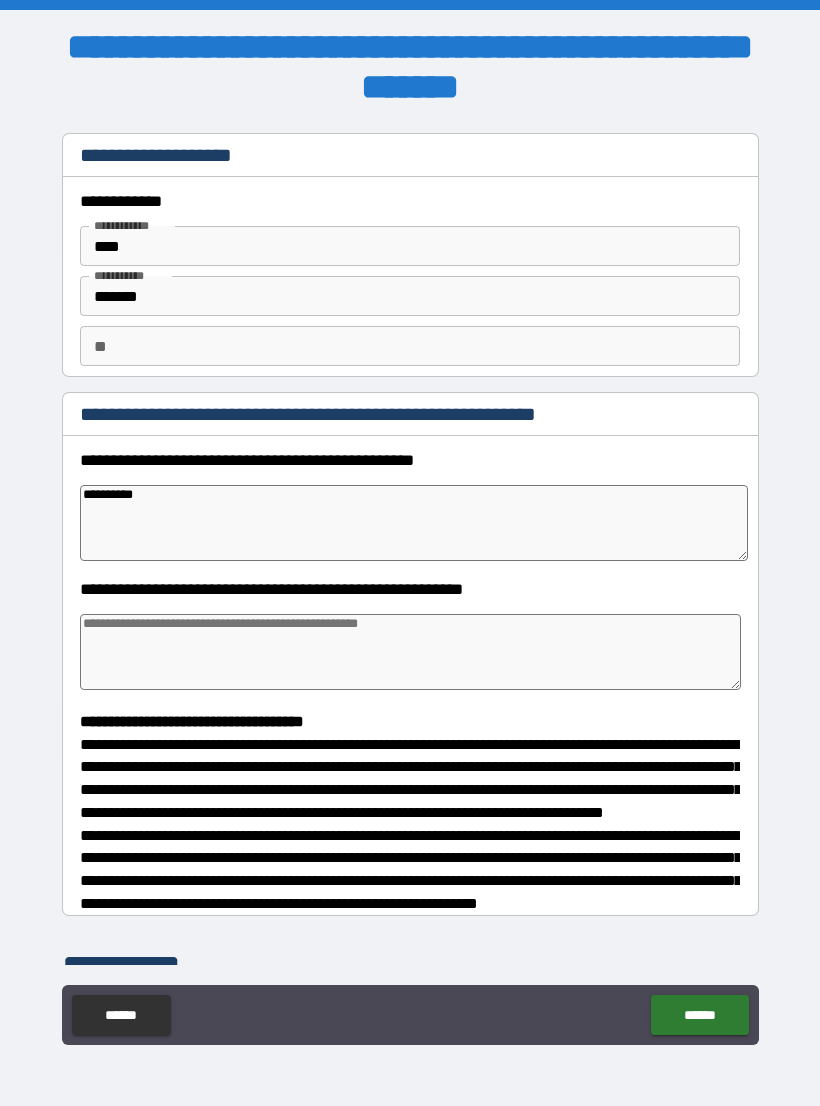 type on "**********" 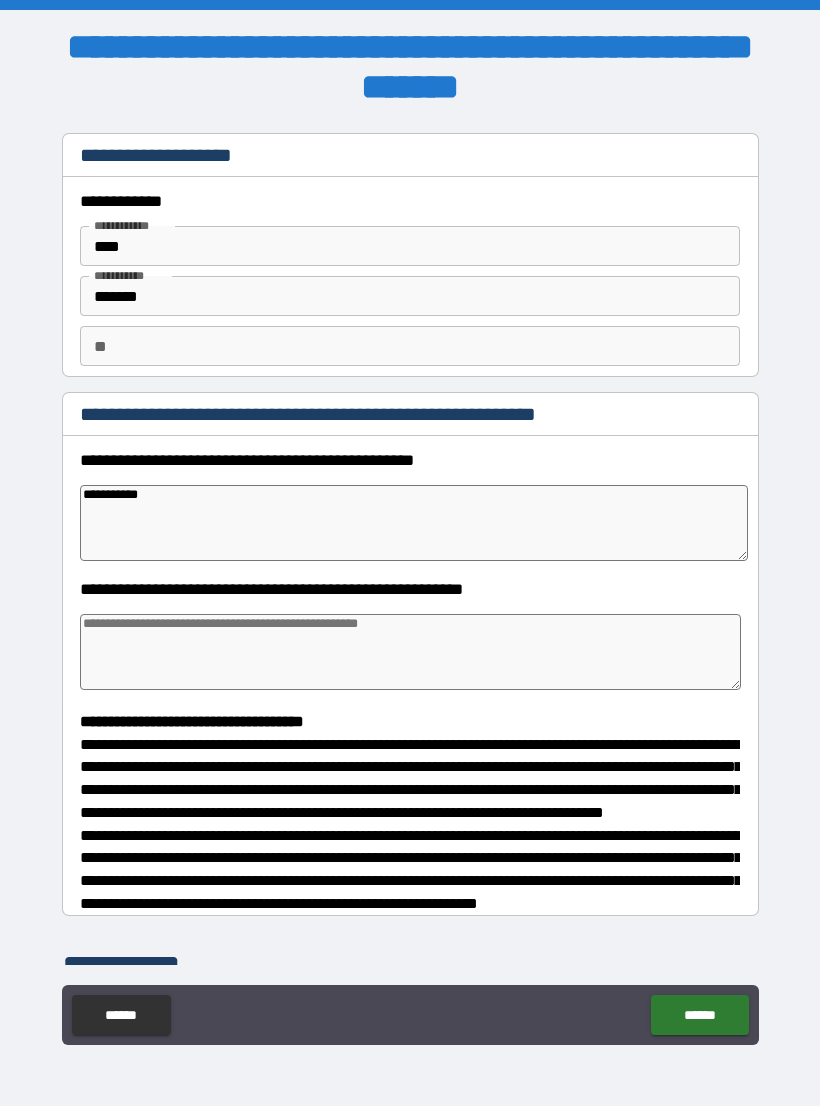 type on "*" 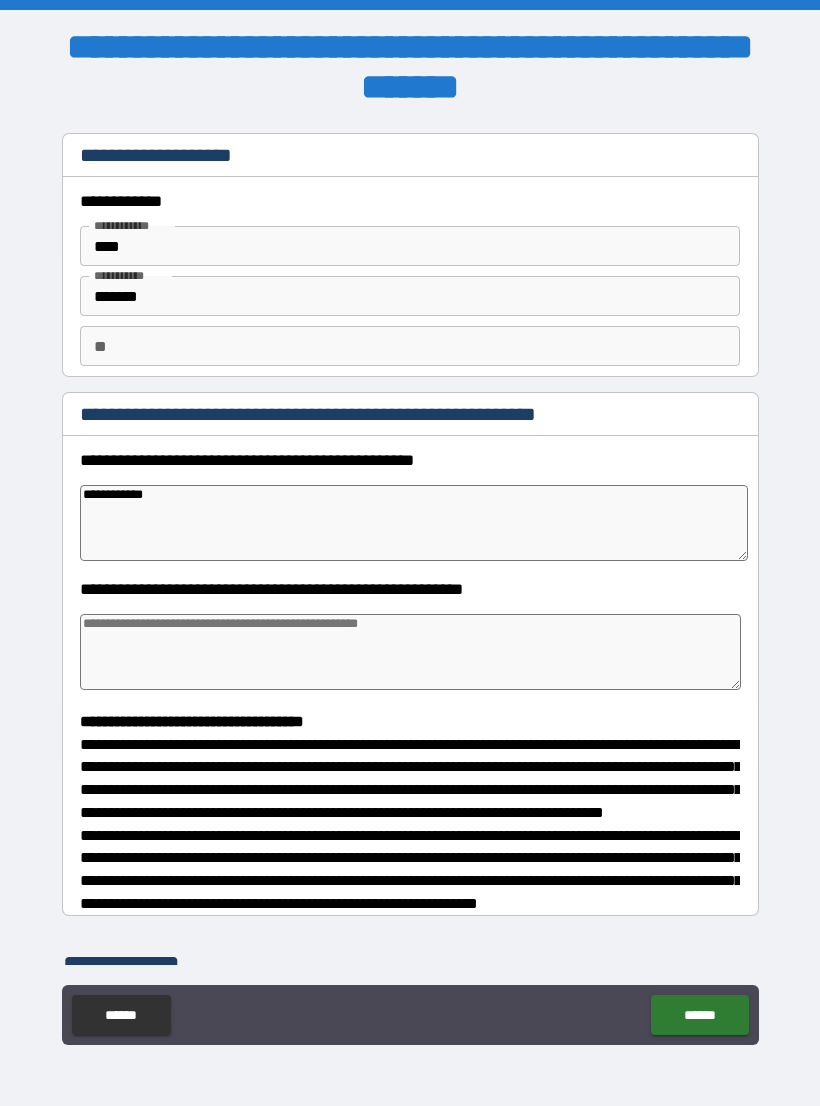 type on "*" 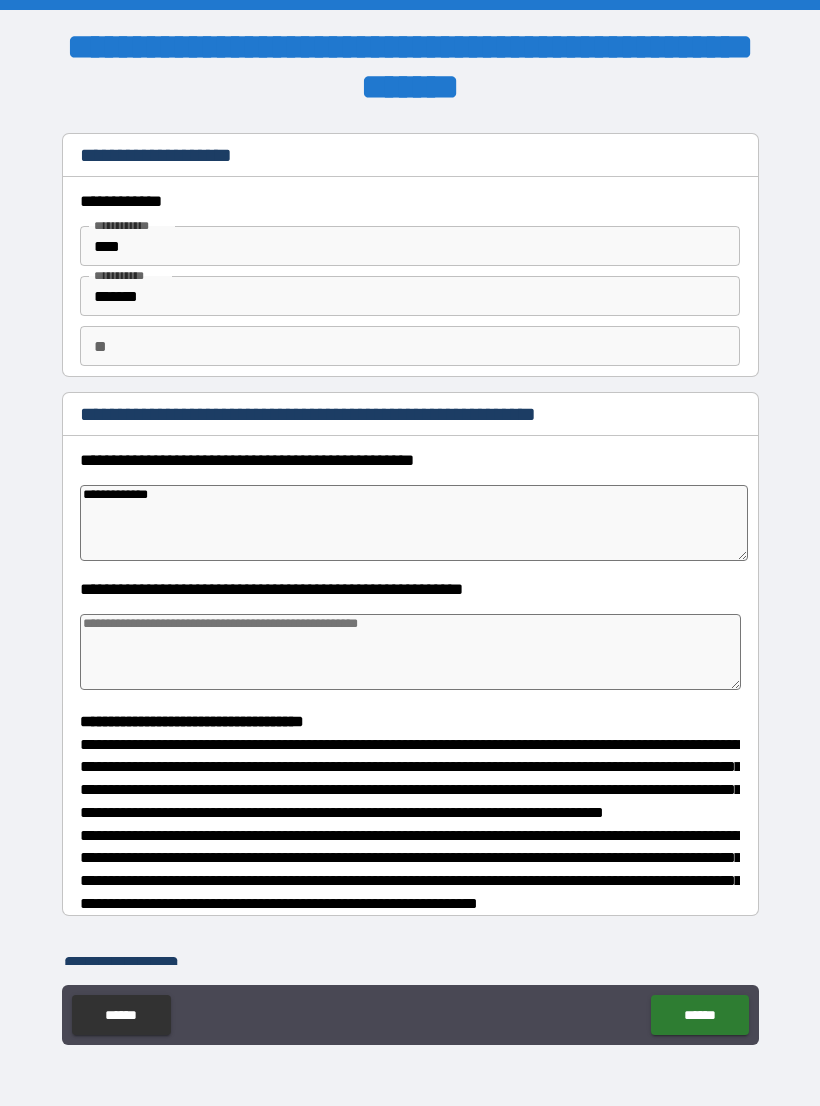 type on "*" 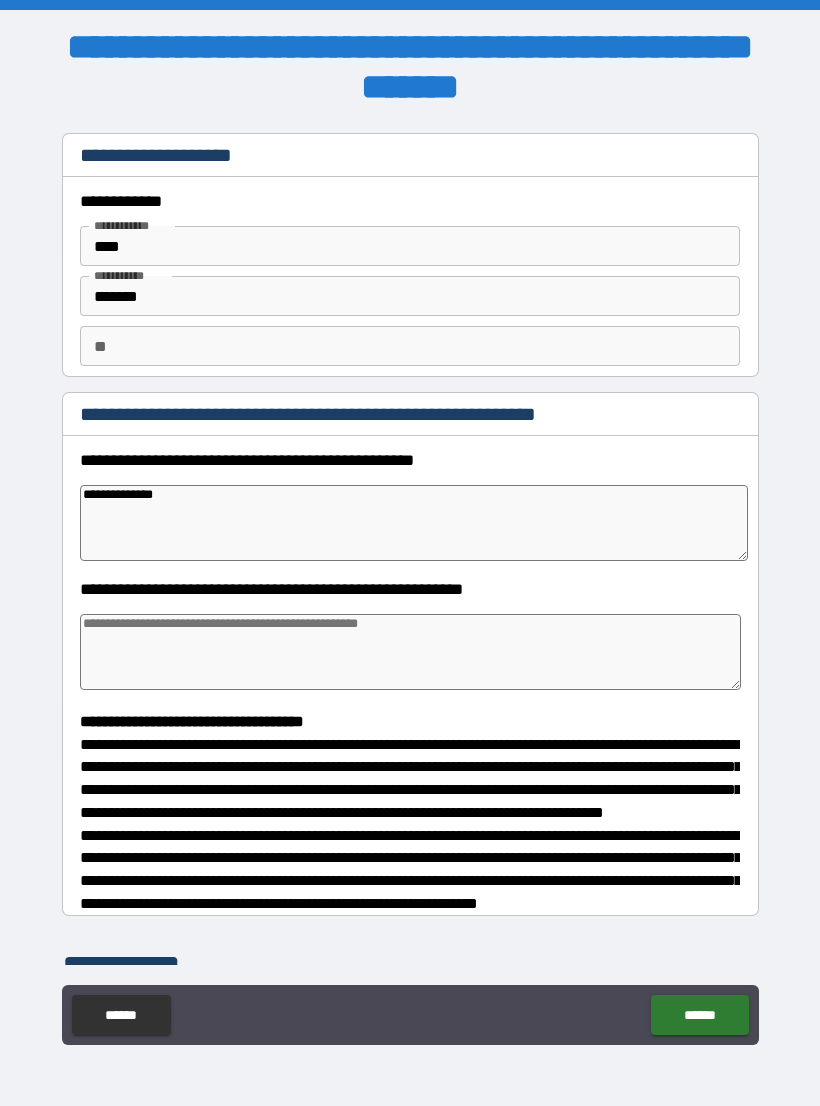 type on "*" 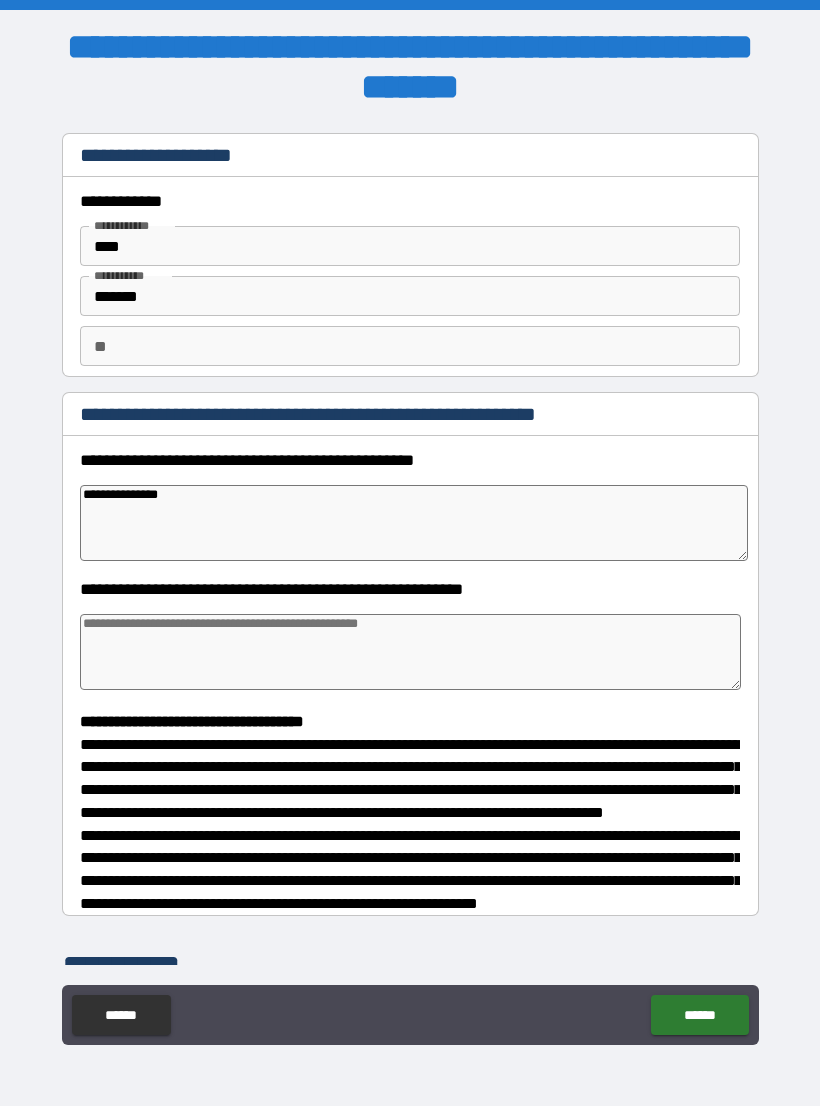 type on "*" 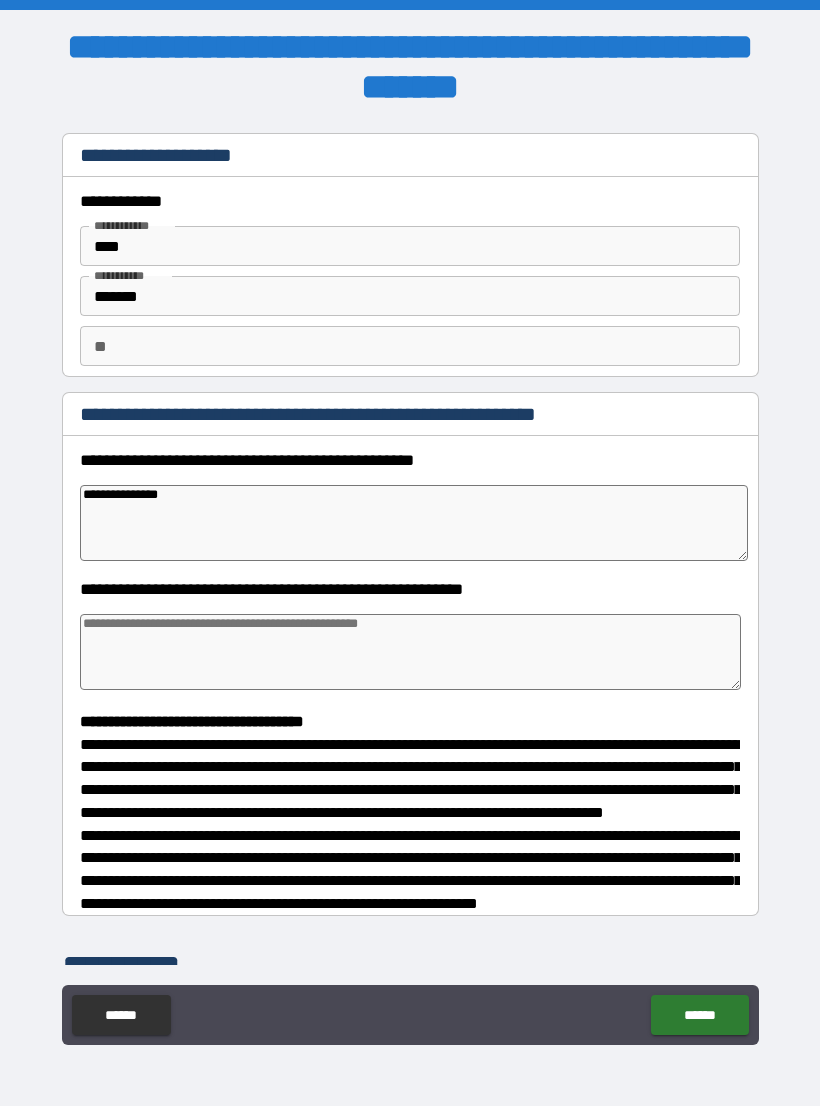type on "**********" 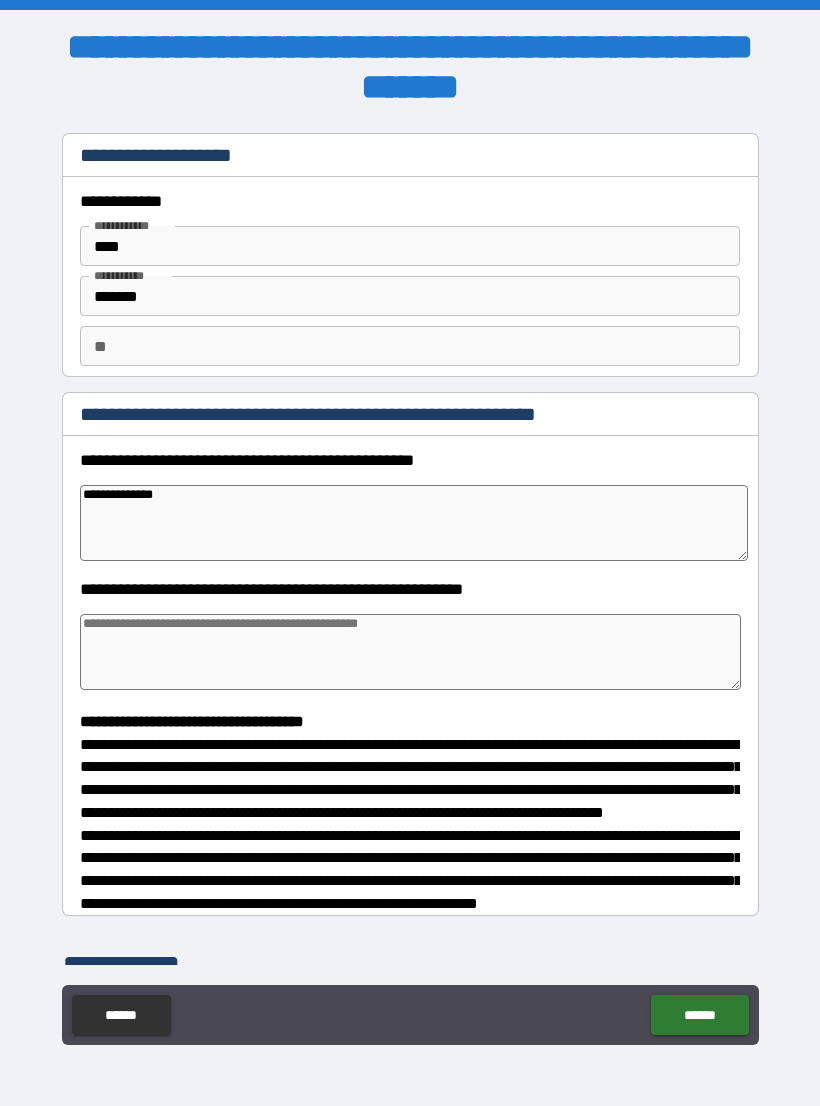 type on "*" 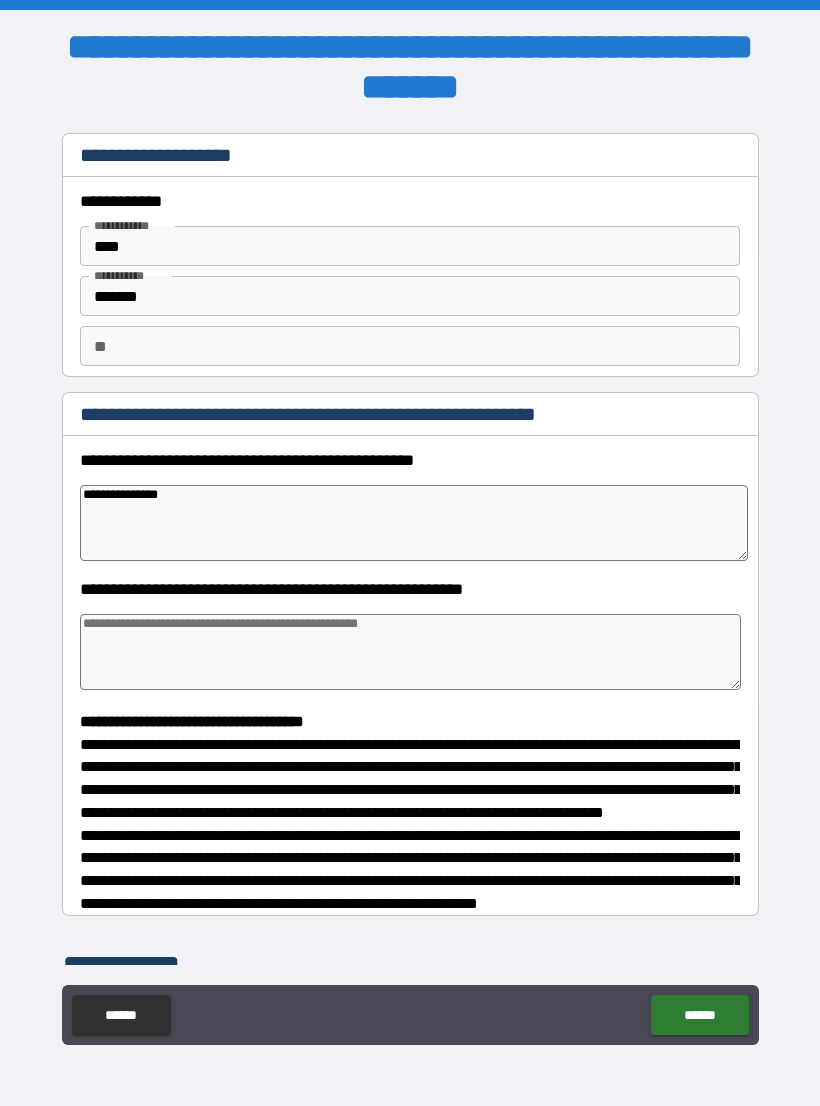 type on "*" 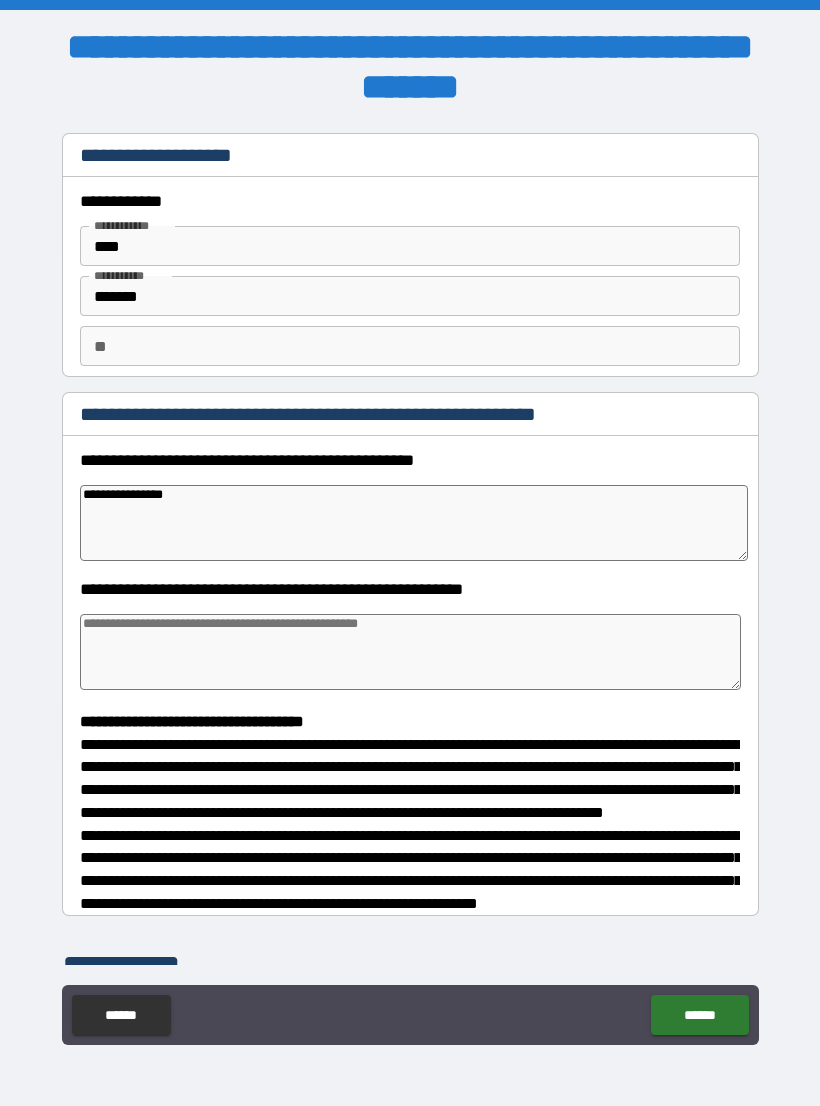 type on "*" 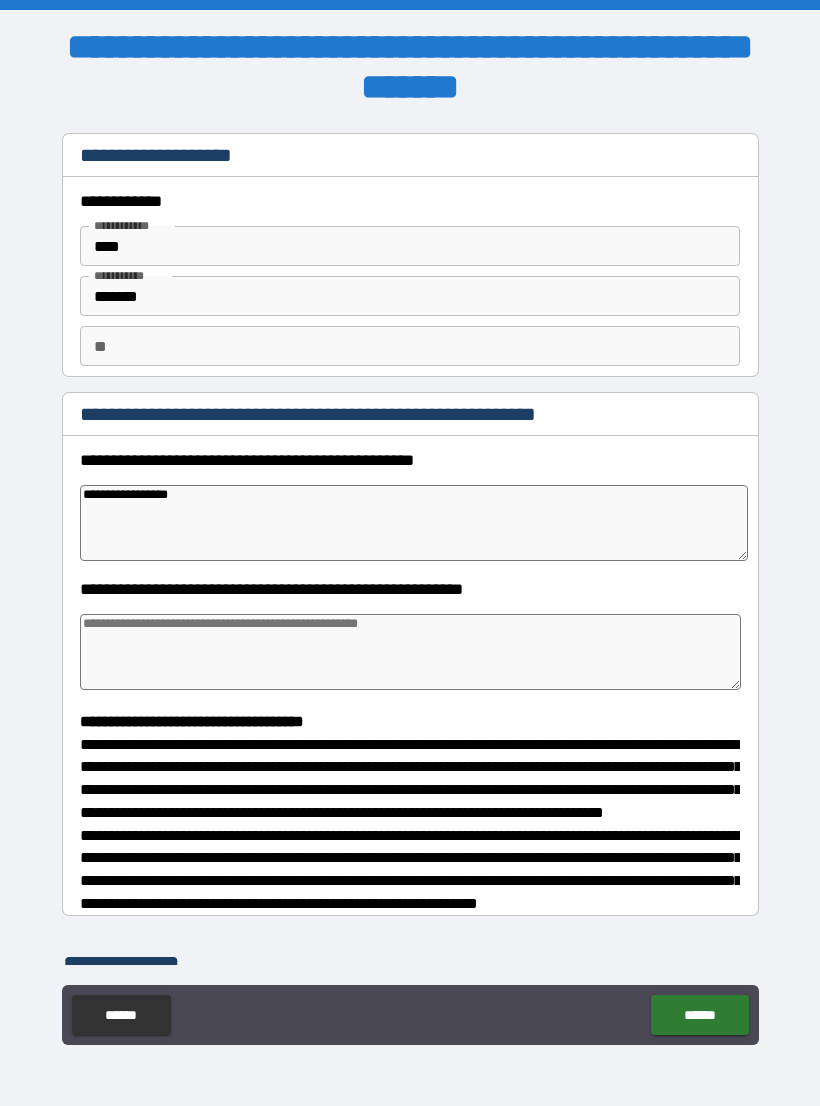 type on "*" 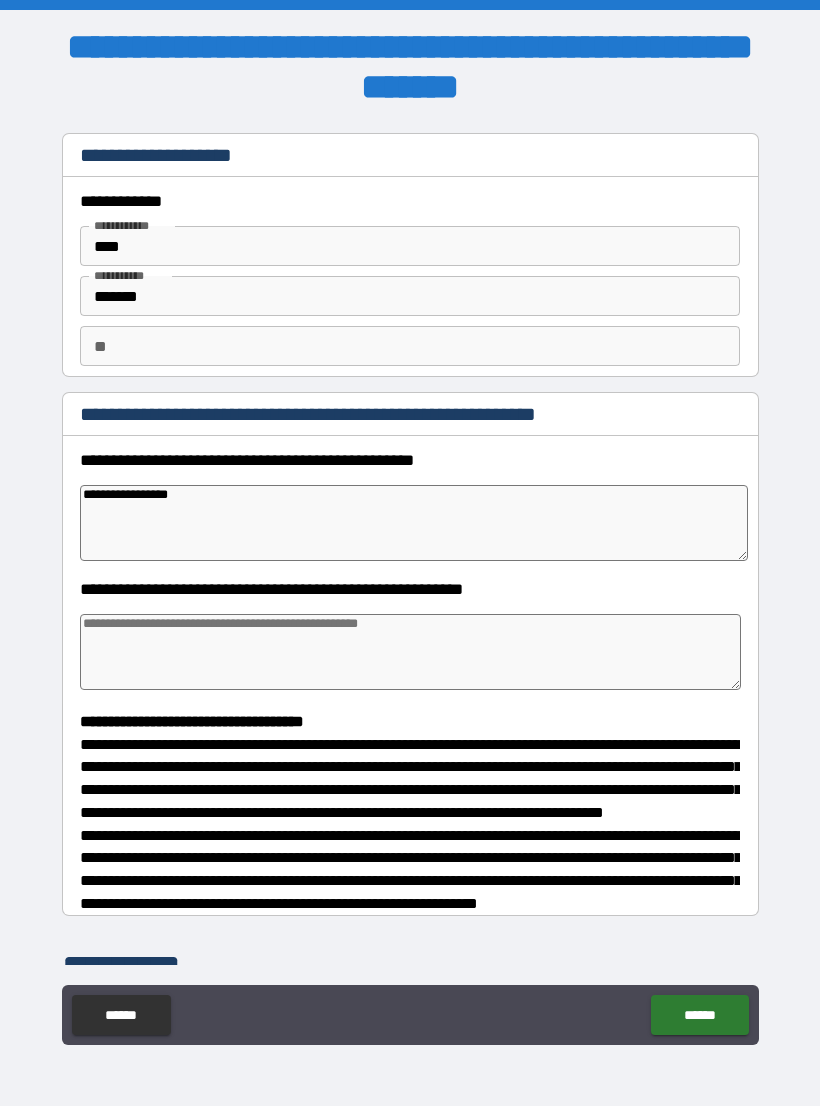 type on "**********" 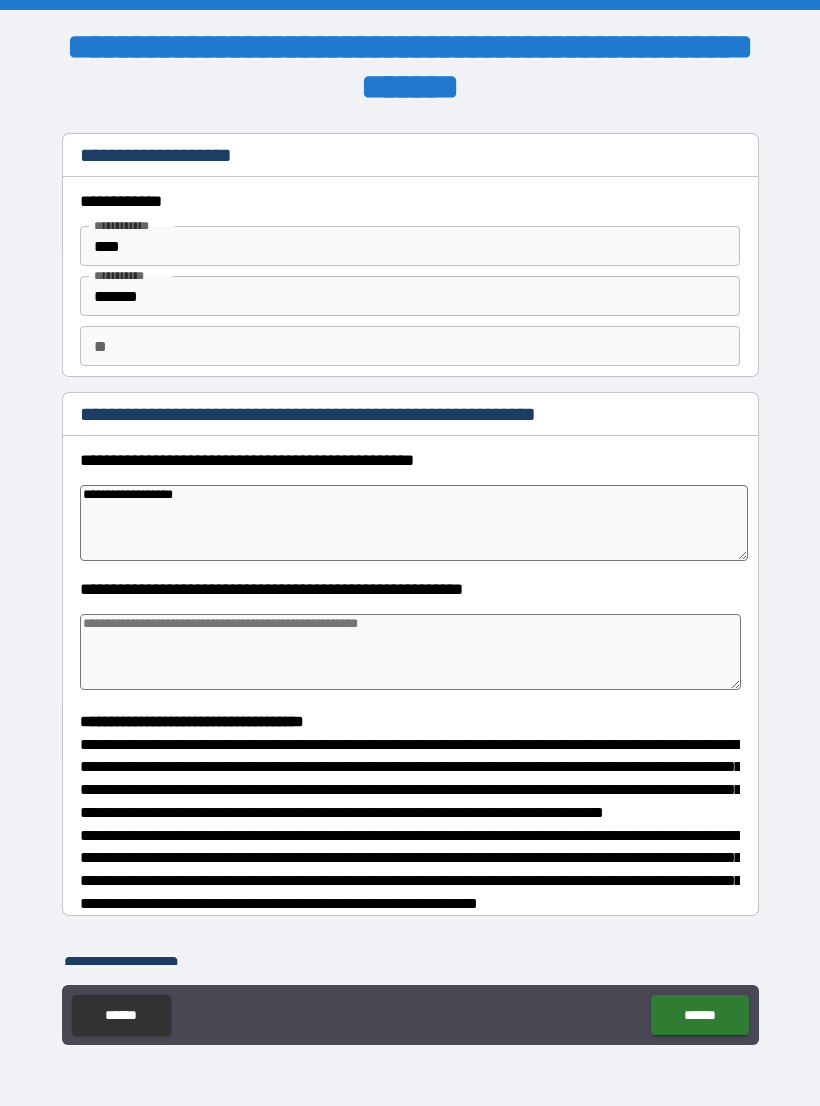 type on "*" 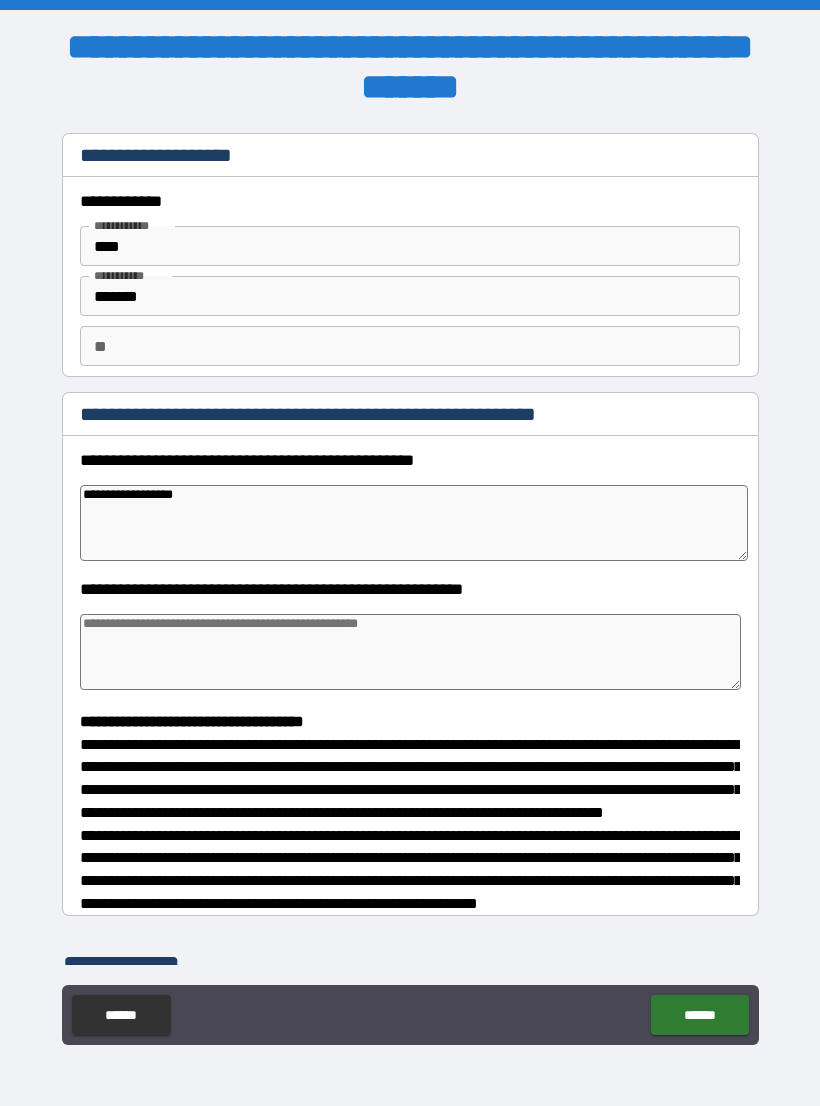 type on "**********" 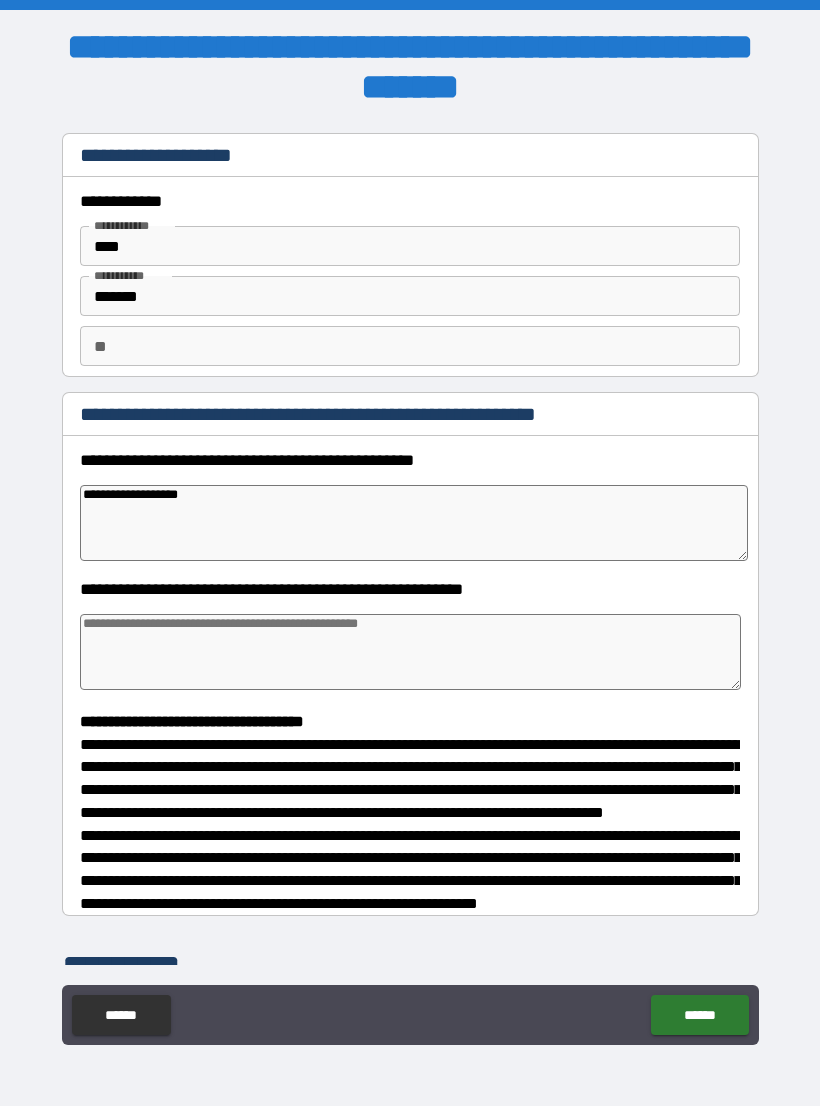type on "*" 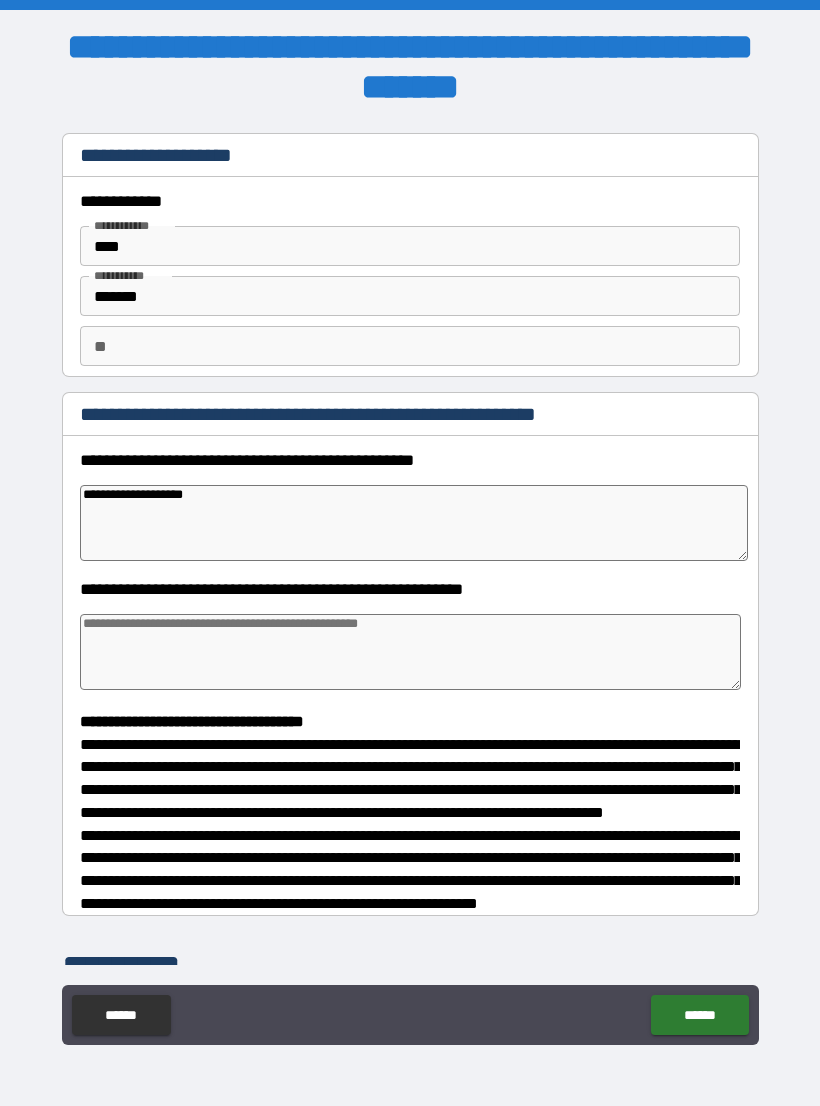 type on "*" 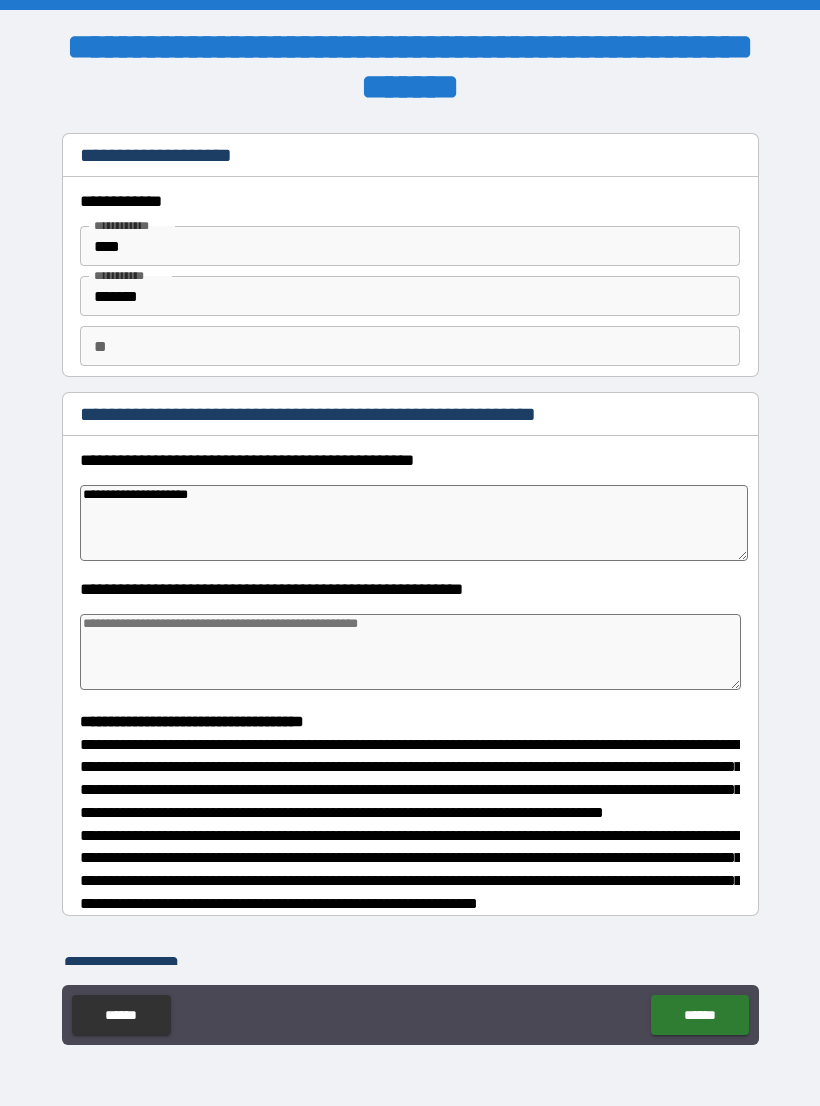 type on "*" 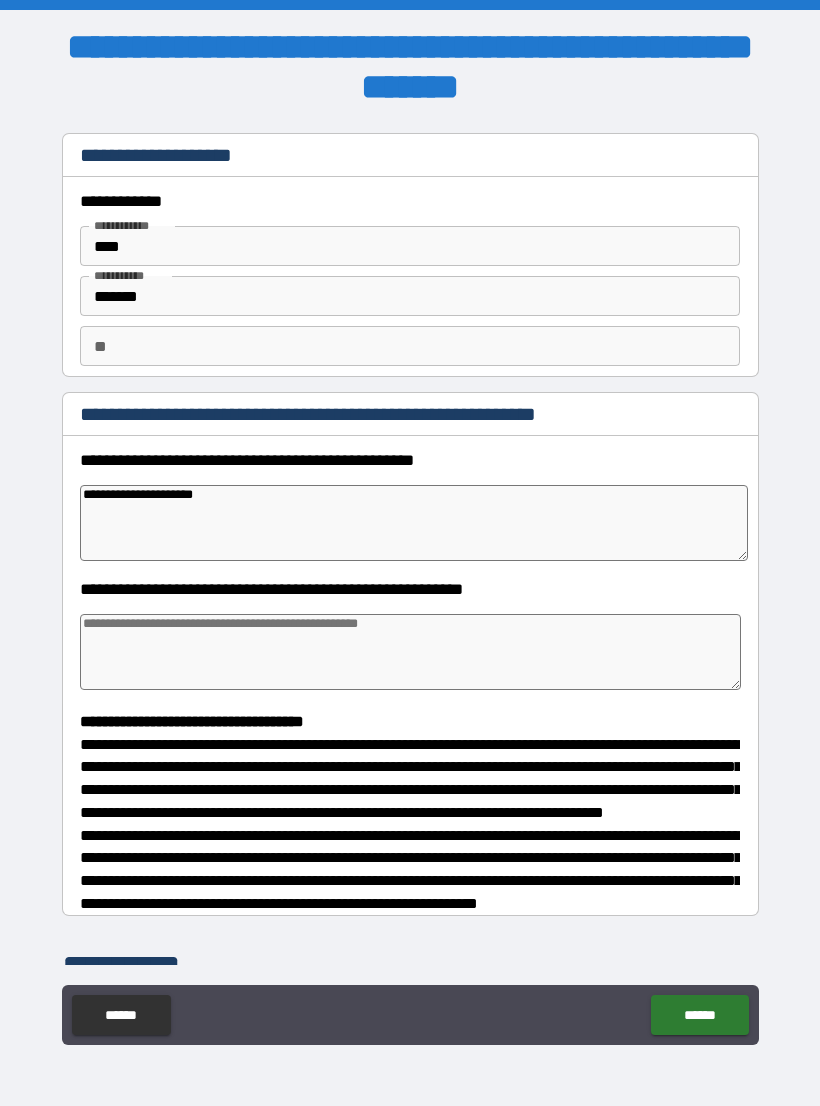 type on "*" 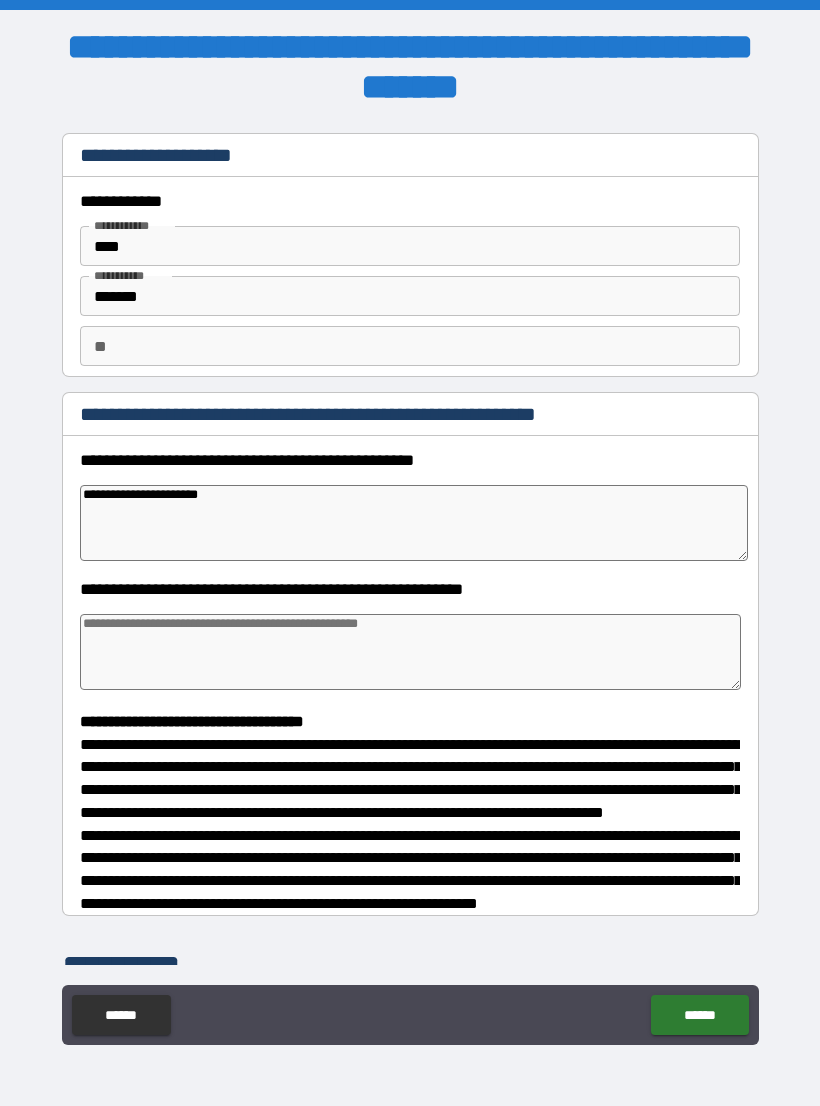 type on "*" 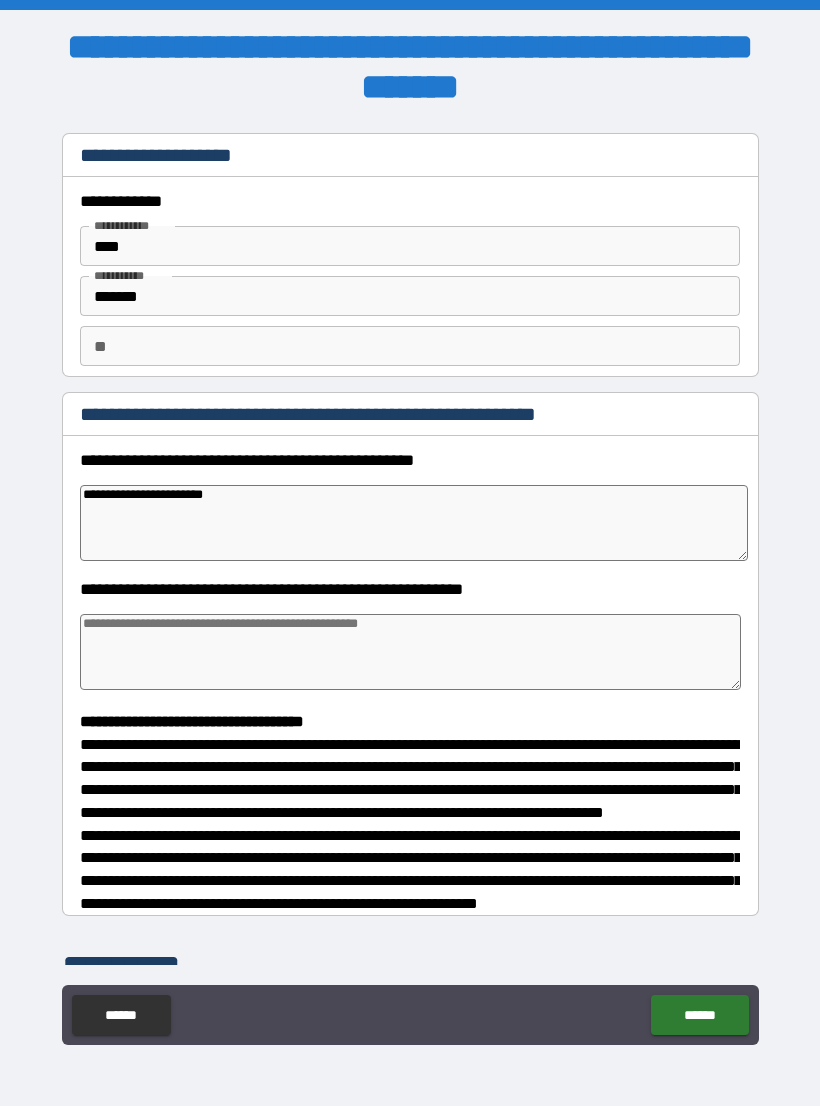 type on "*" 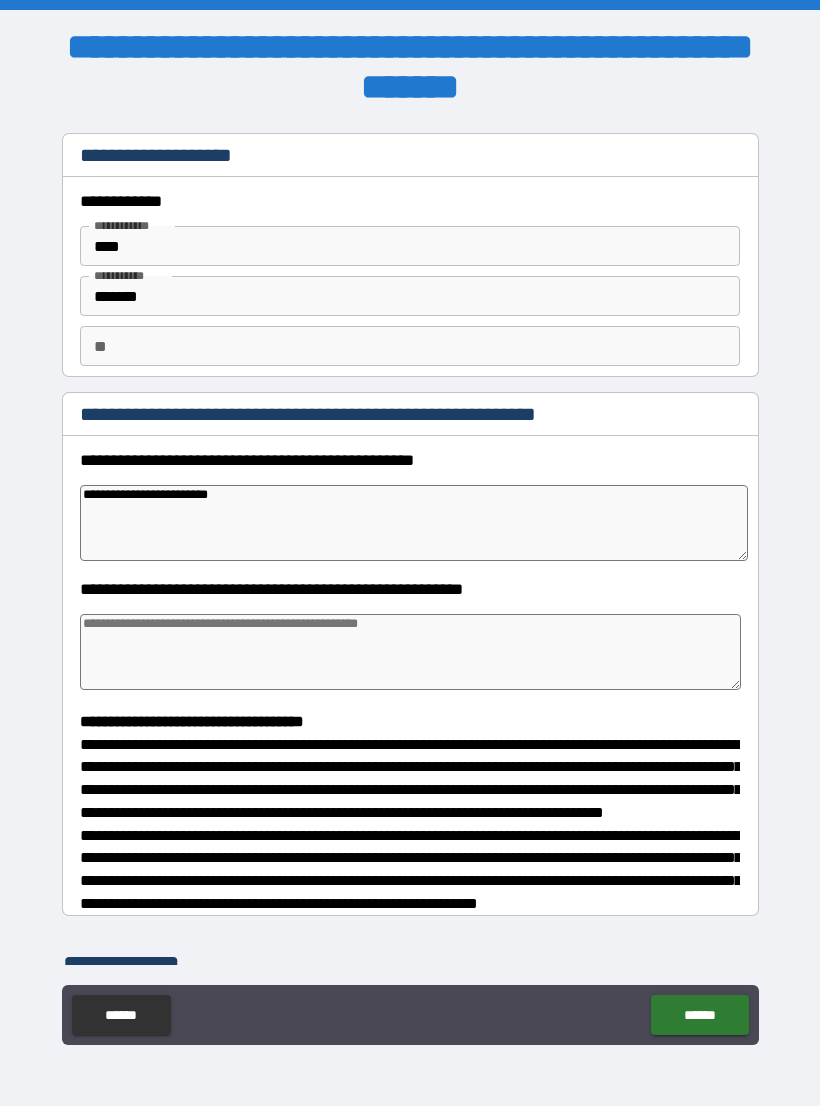 type on "*" 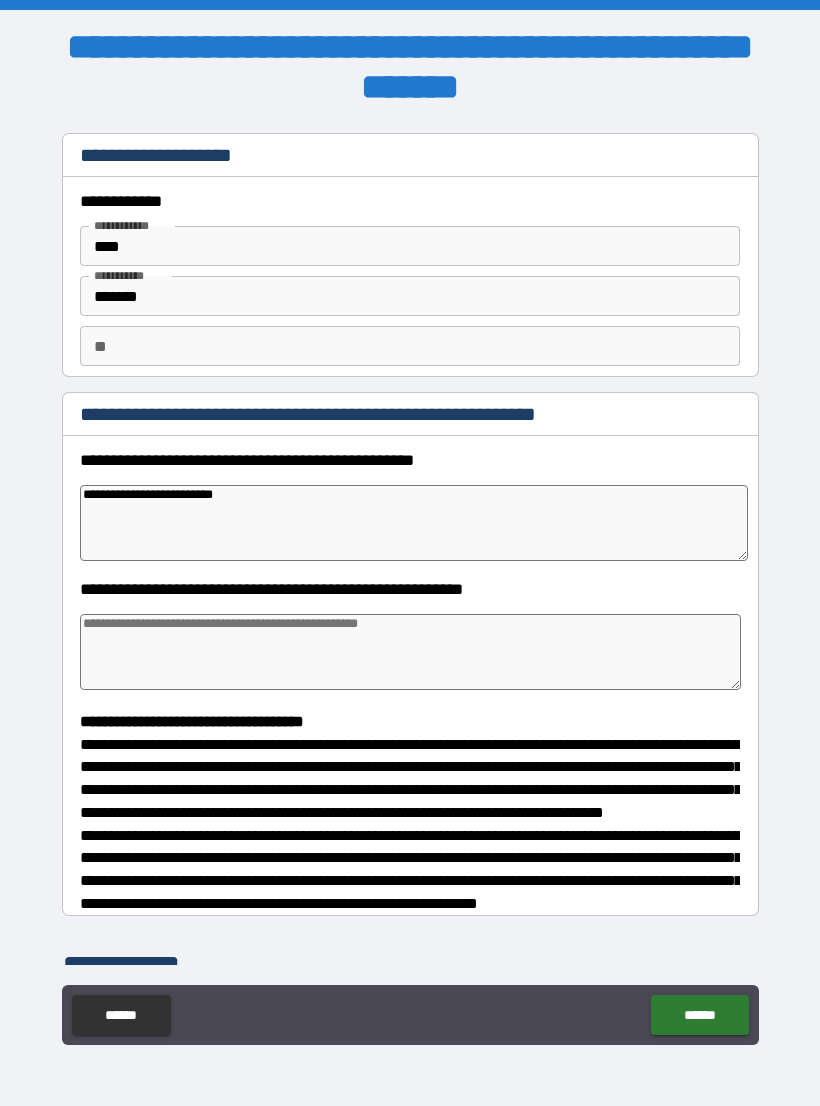 type on "*" 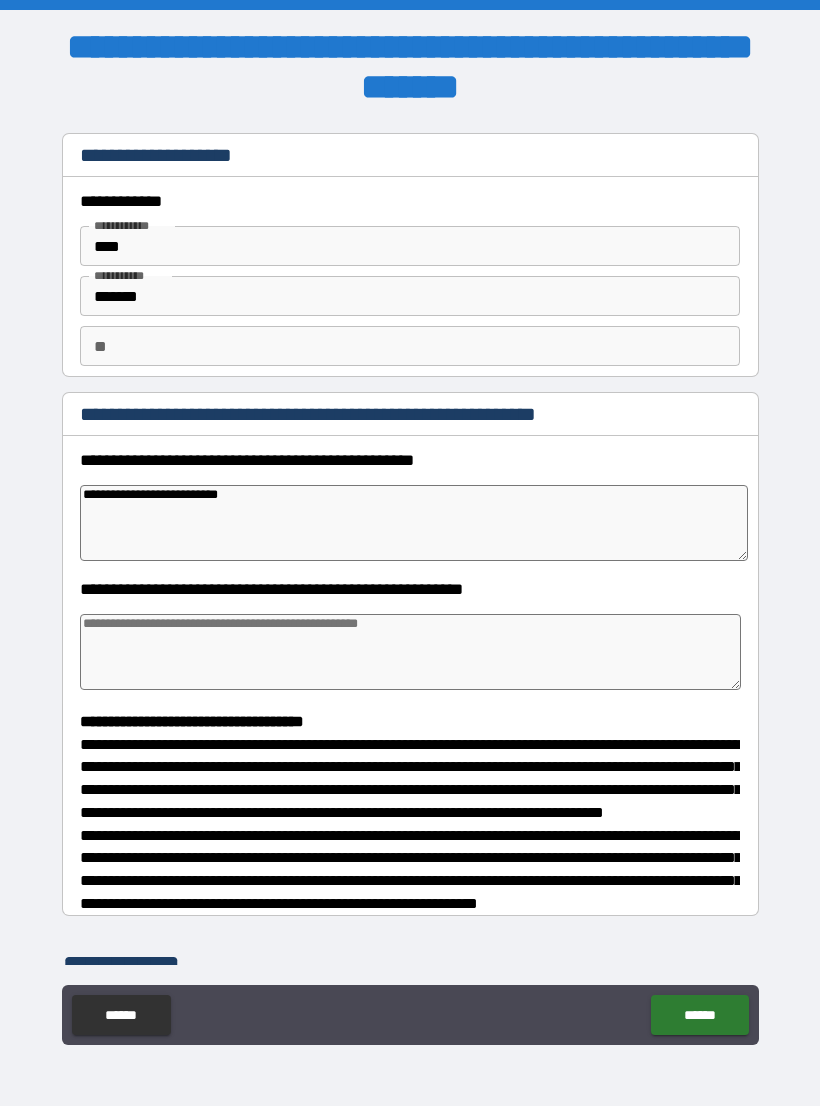 type on "*" 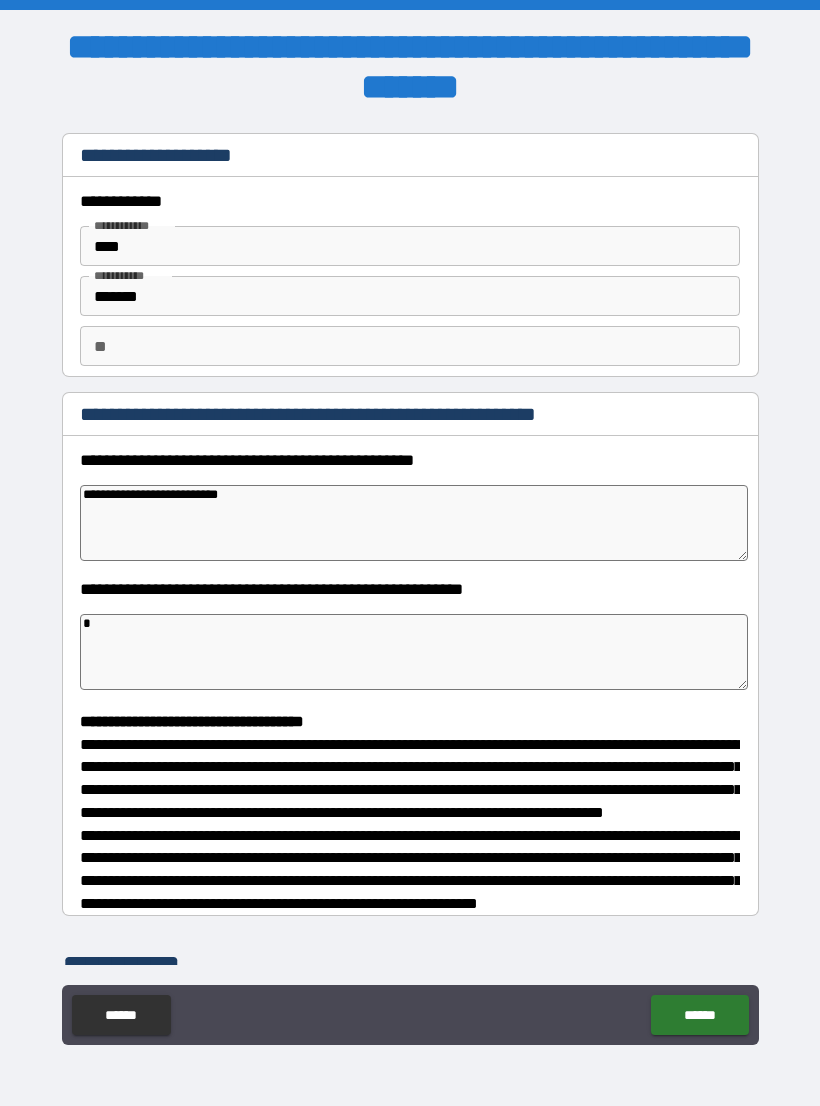 type on "*" 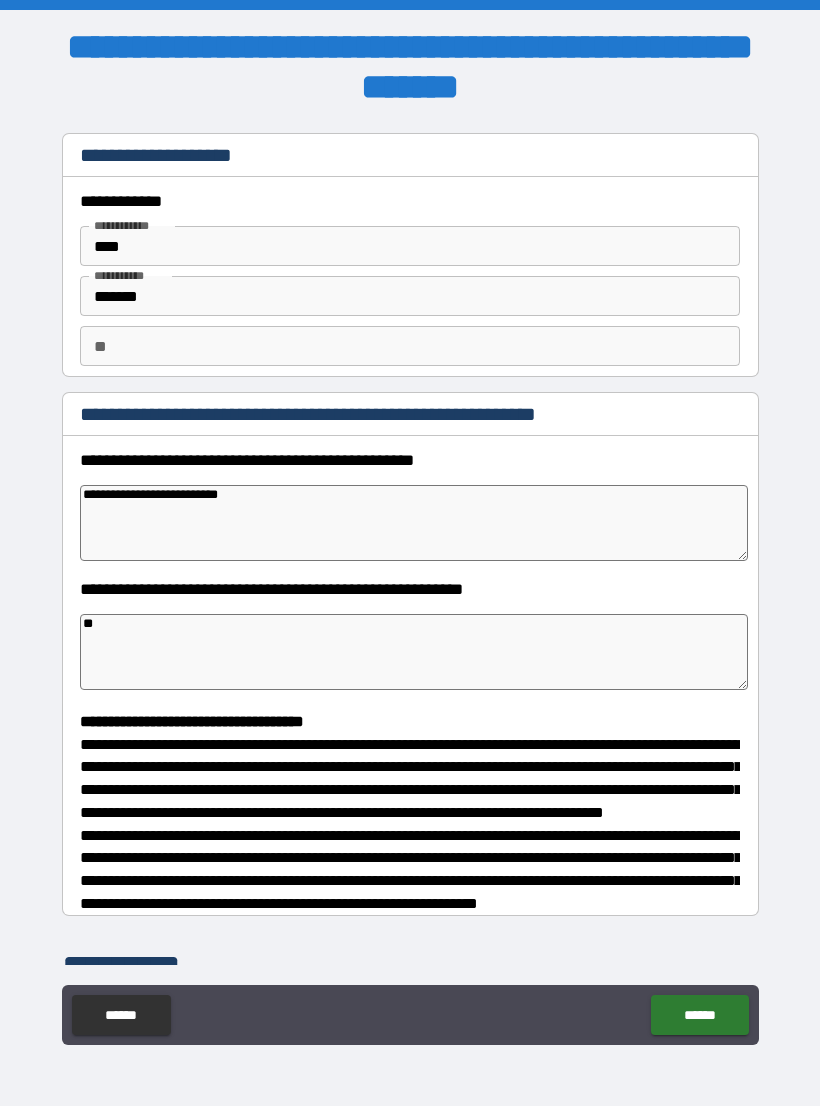 type on "*" 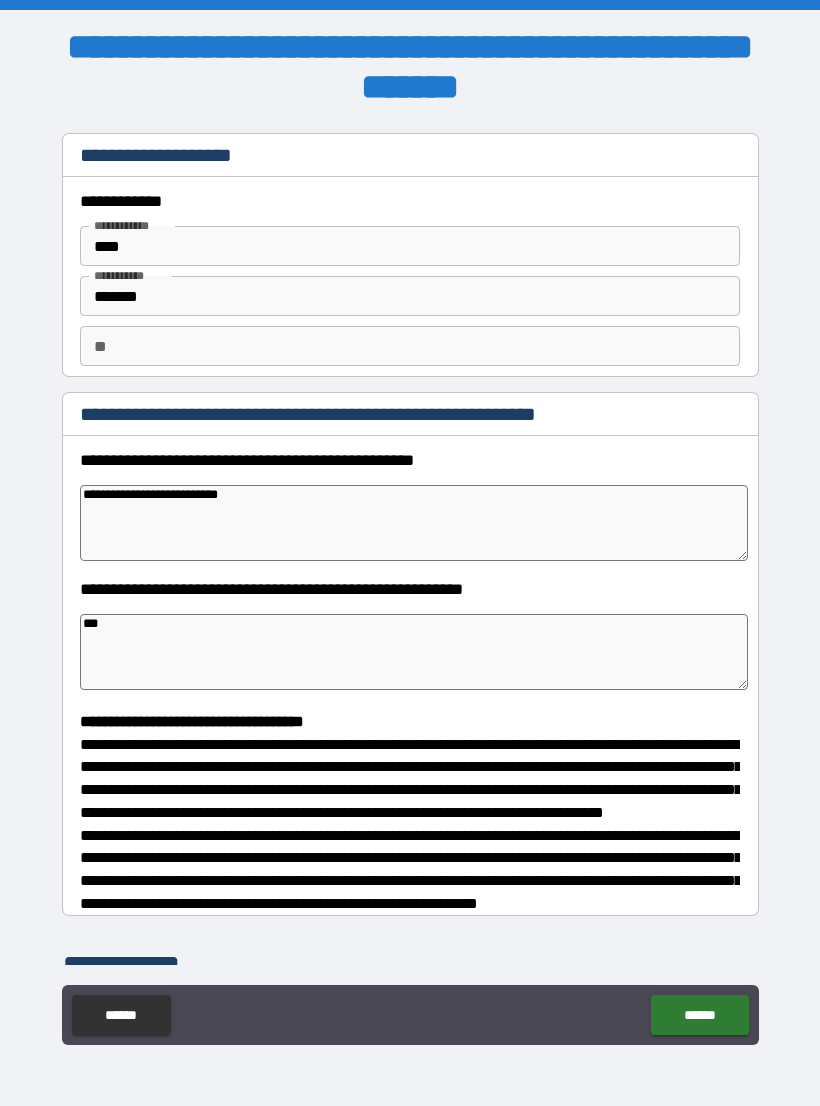 type on "*" 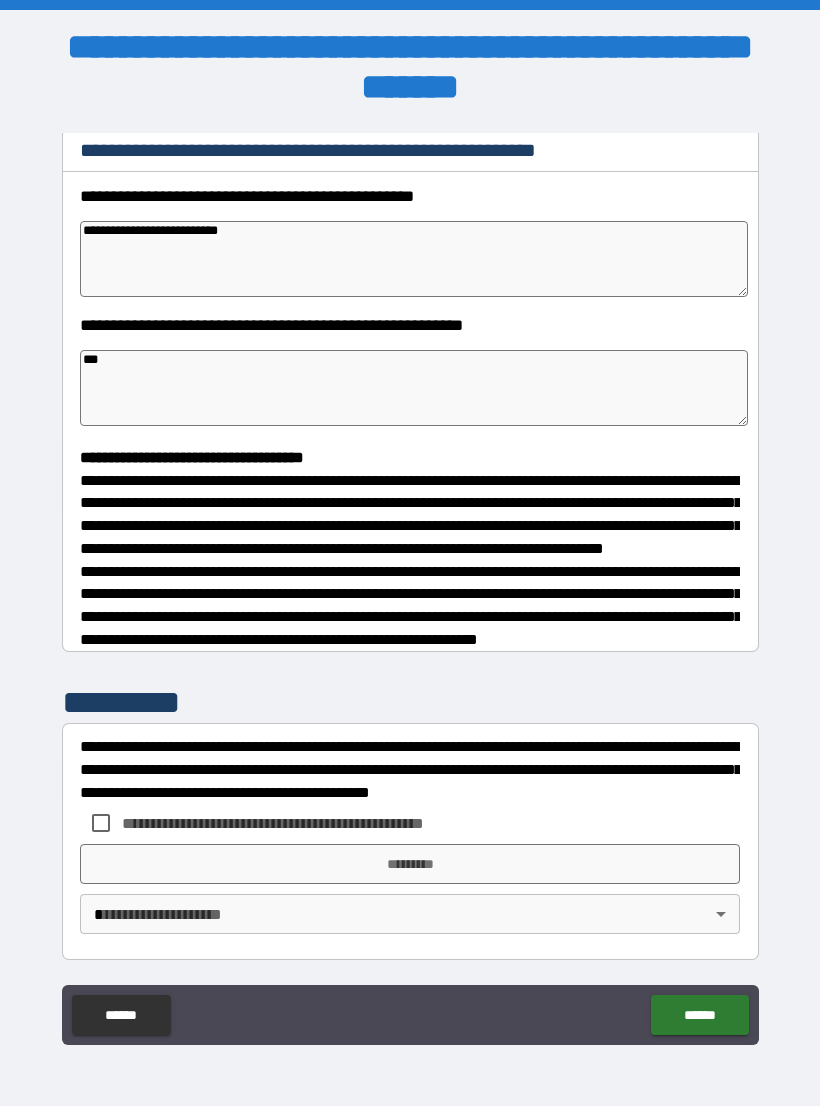 scroll, scrollTop: 302, scrollLeft: 0, axis: vertical 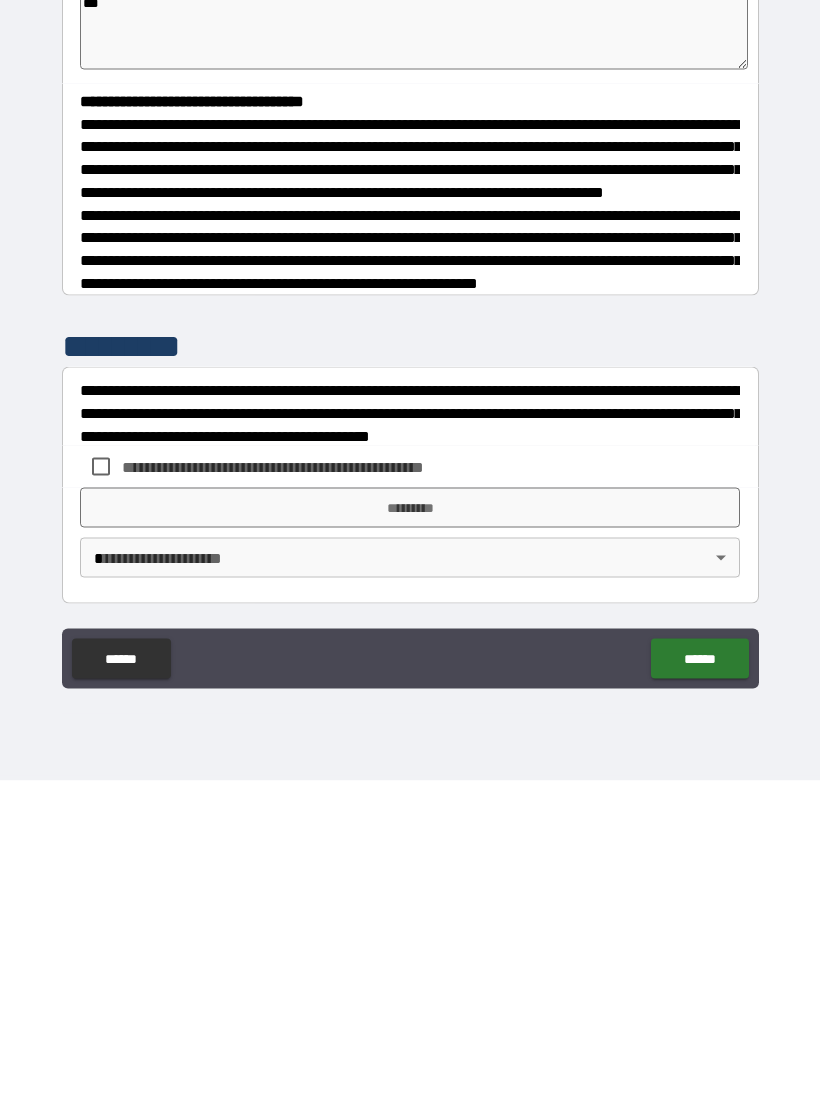 type on "***" 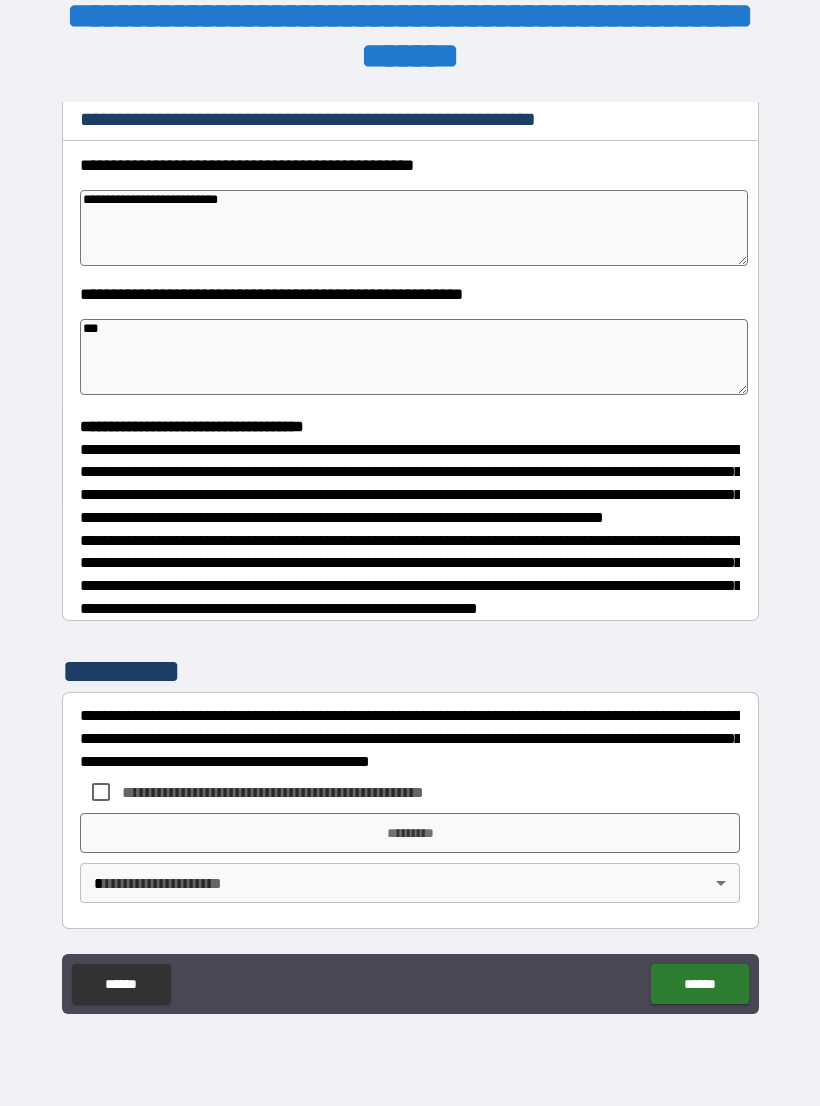 type on "*" 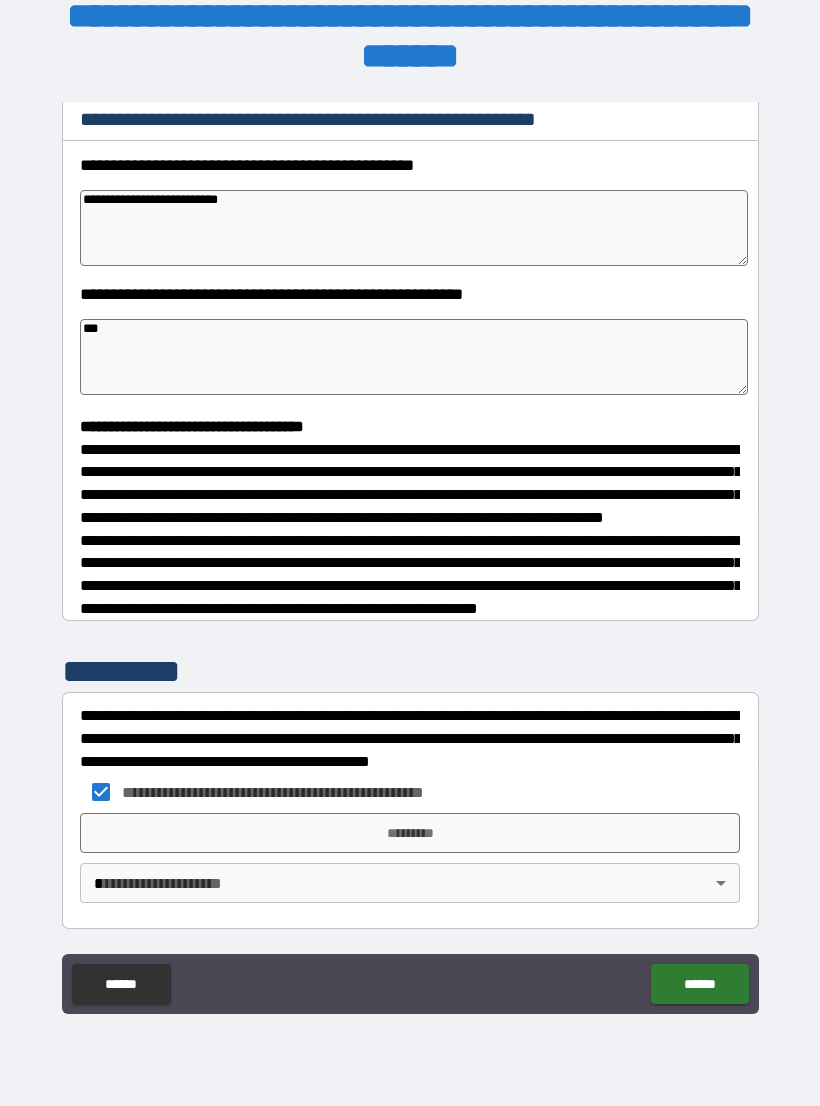 click on "*********" at bounding box center (410, 833) 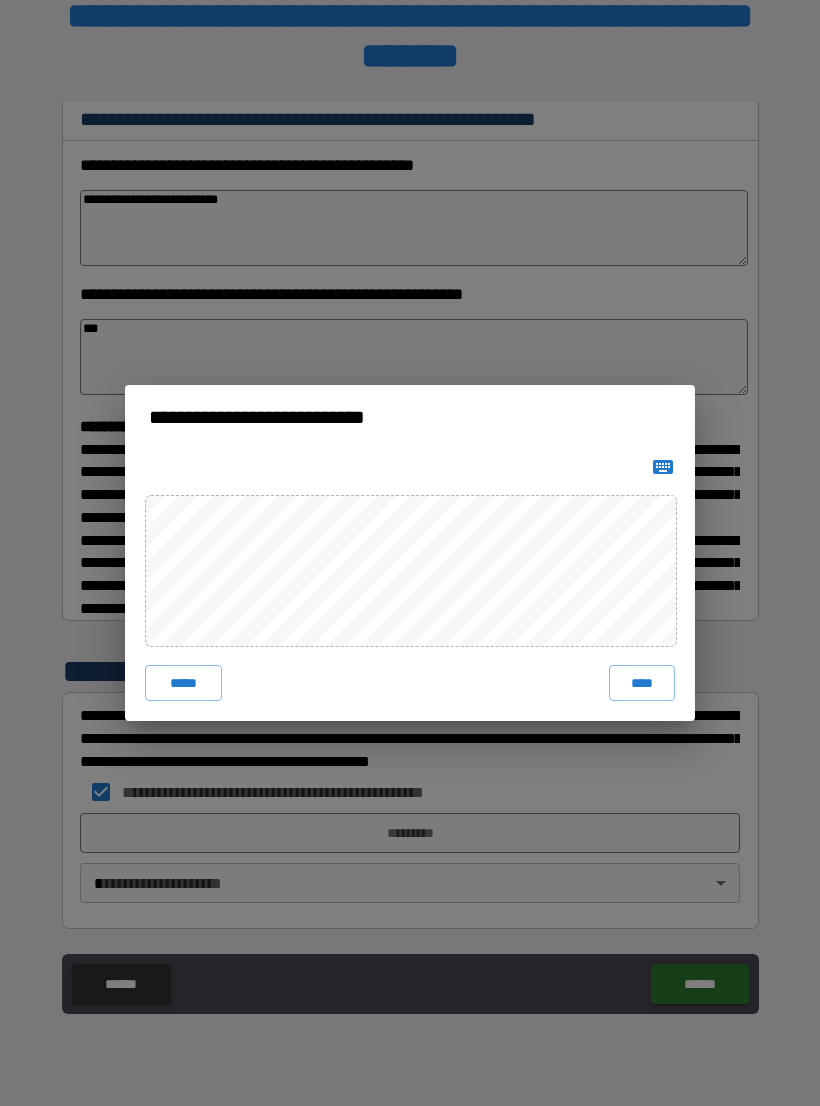 click on "****" at bounding box center (642, 683) 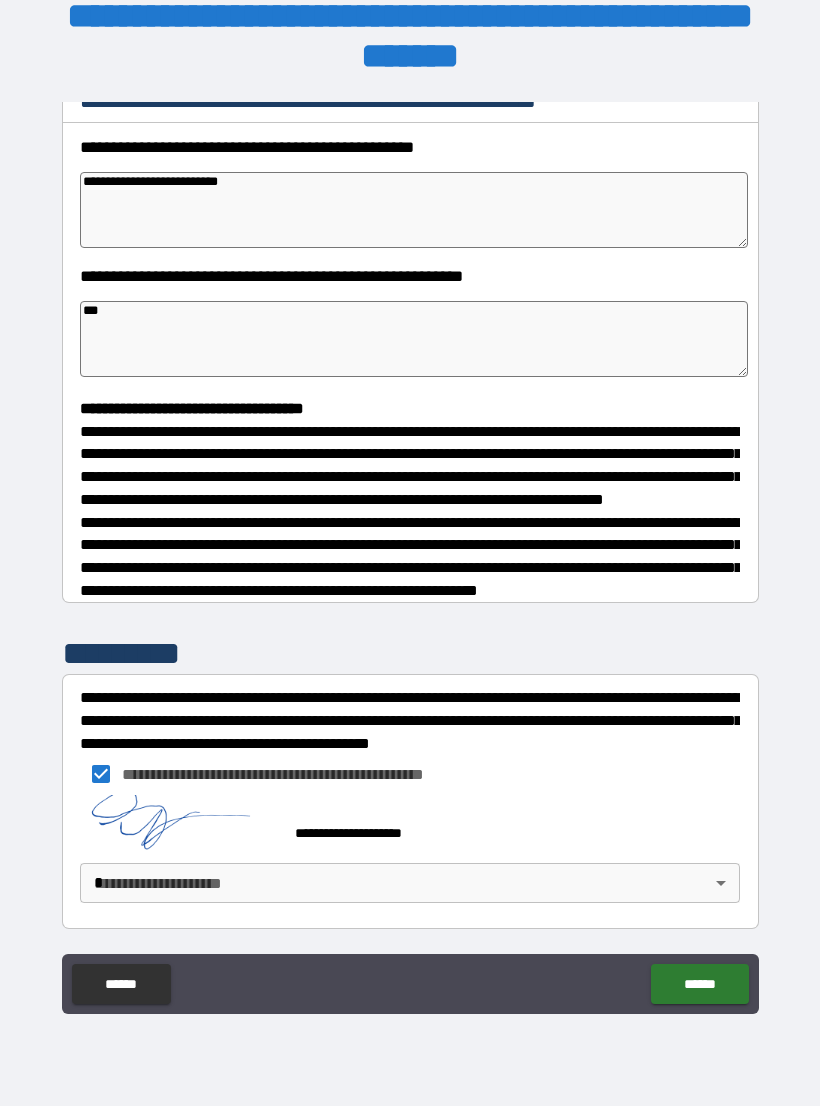 type on "*" 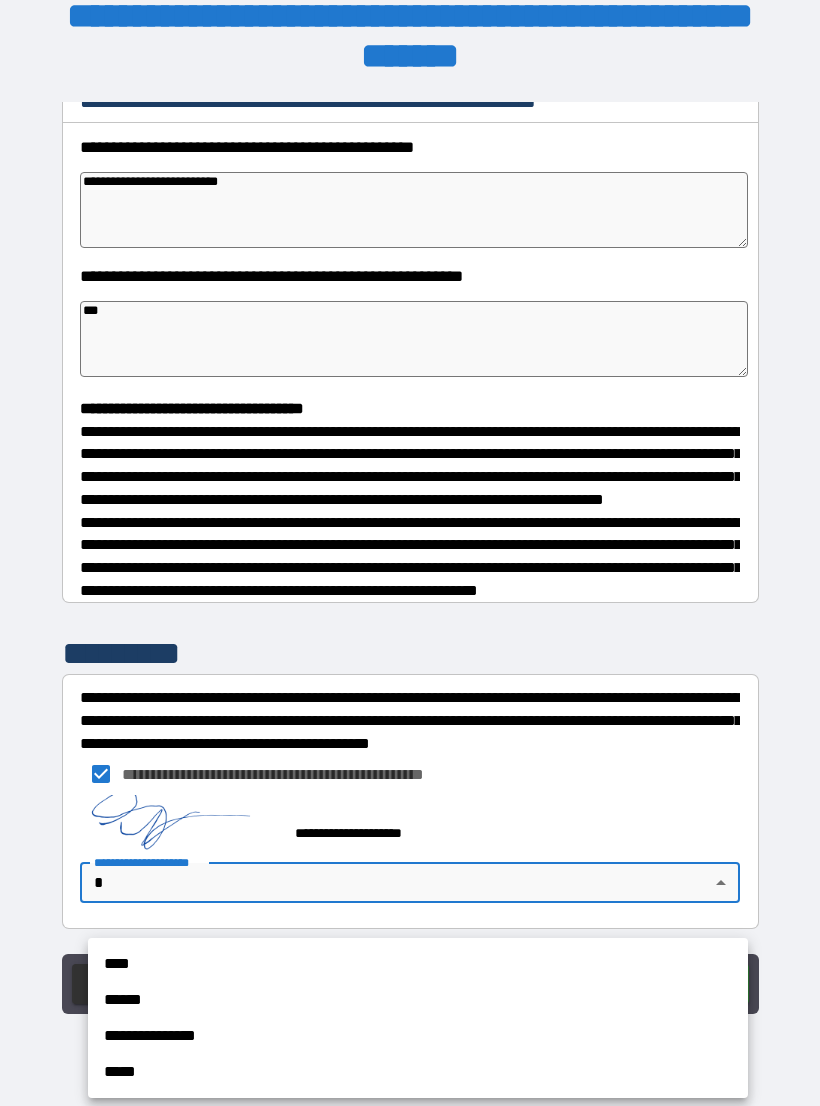 click on "****" at bounding box center (418, 964) 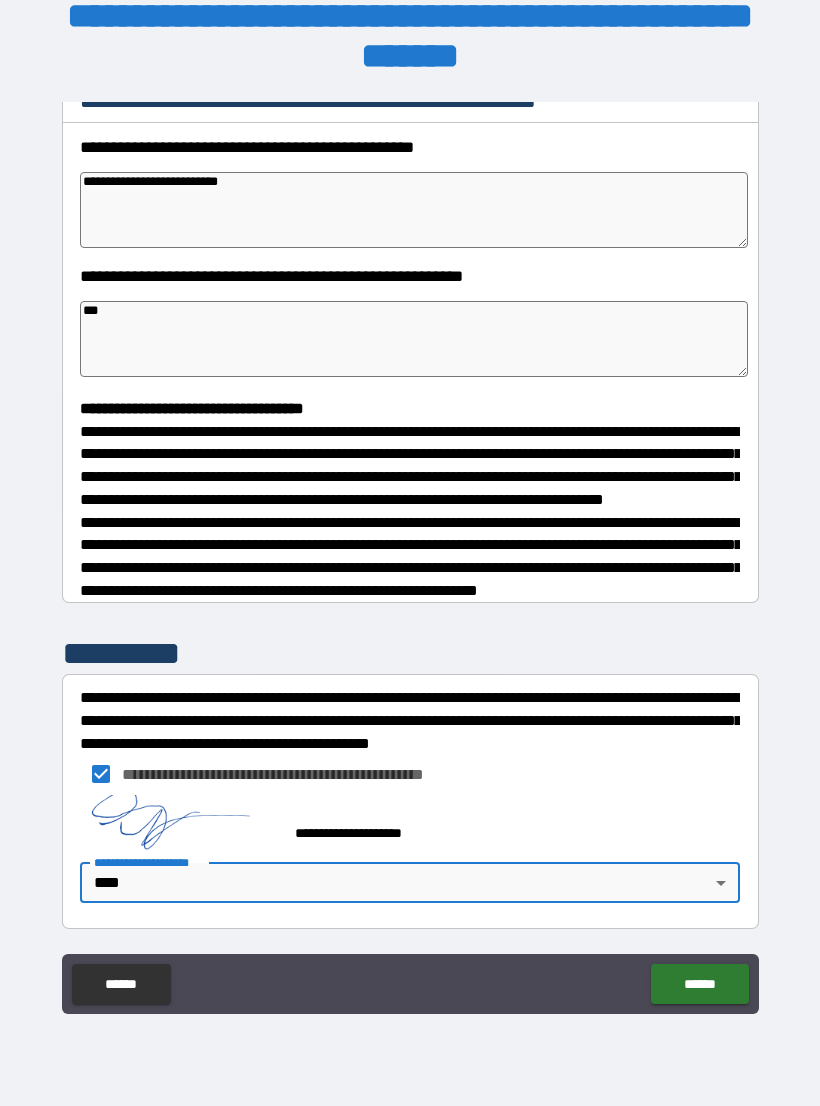 type 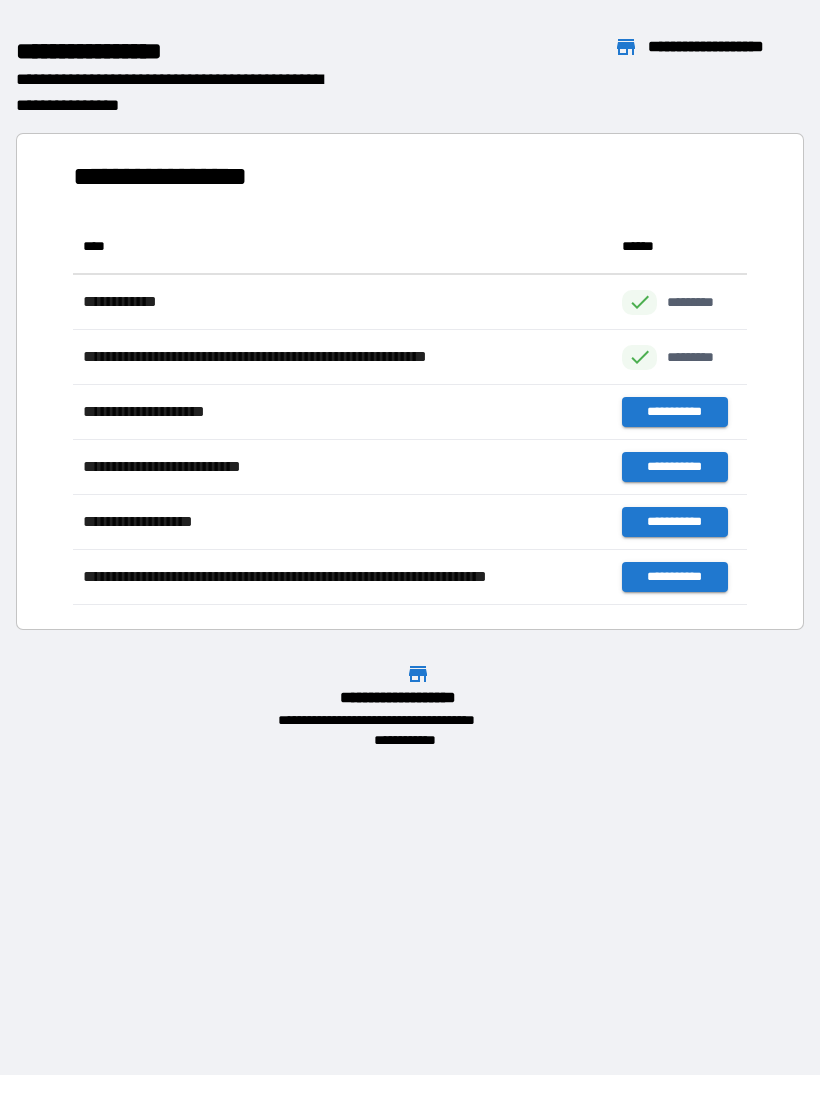 scroll, scrollTop: 1, scrollLeft: 1, axis: both 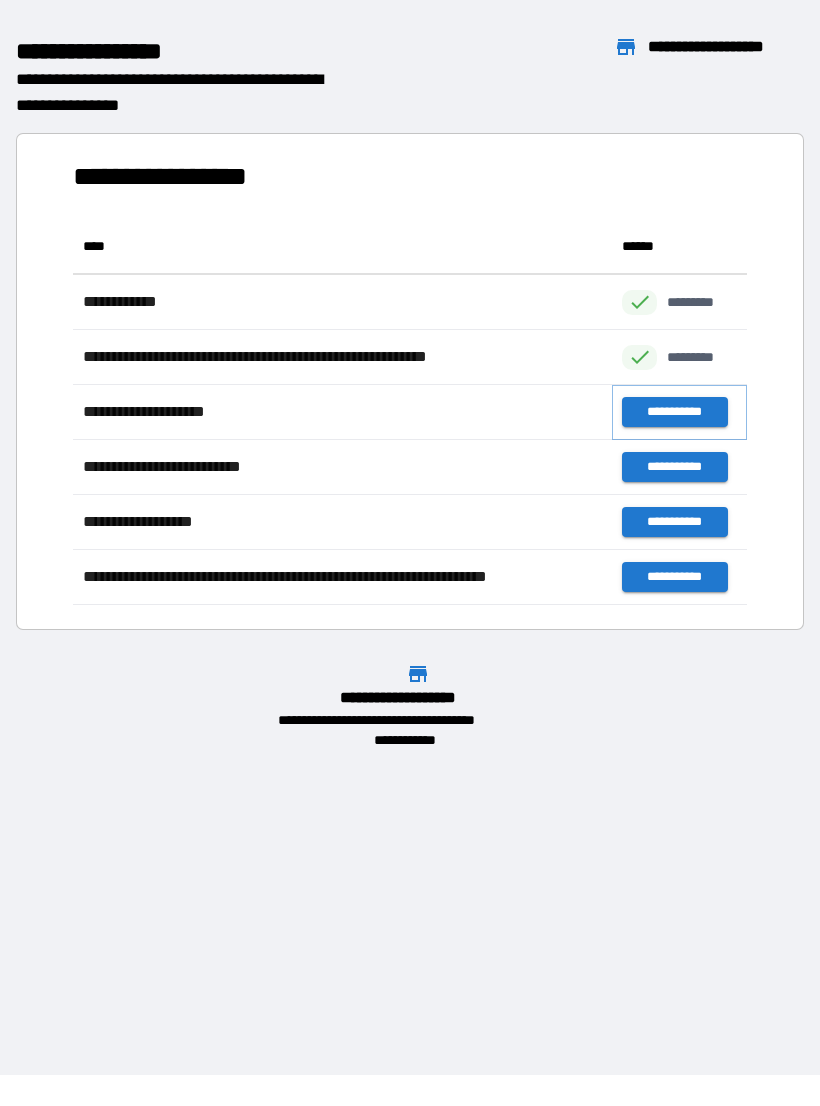 click on "**********" at bounding box center [674, 412] 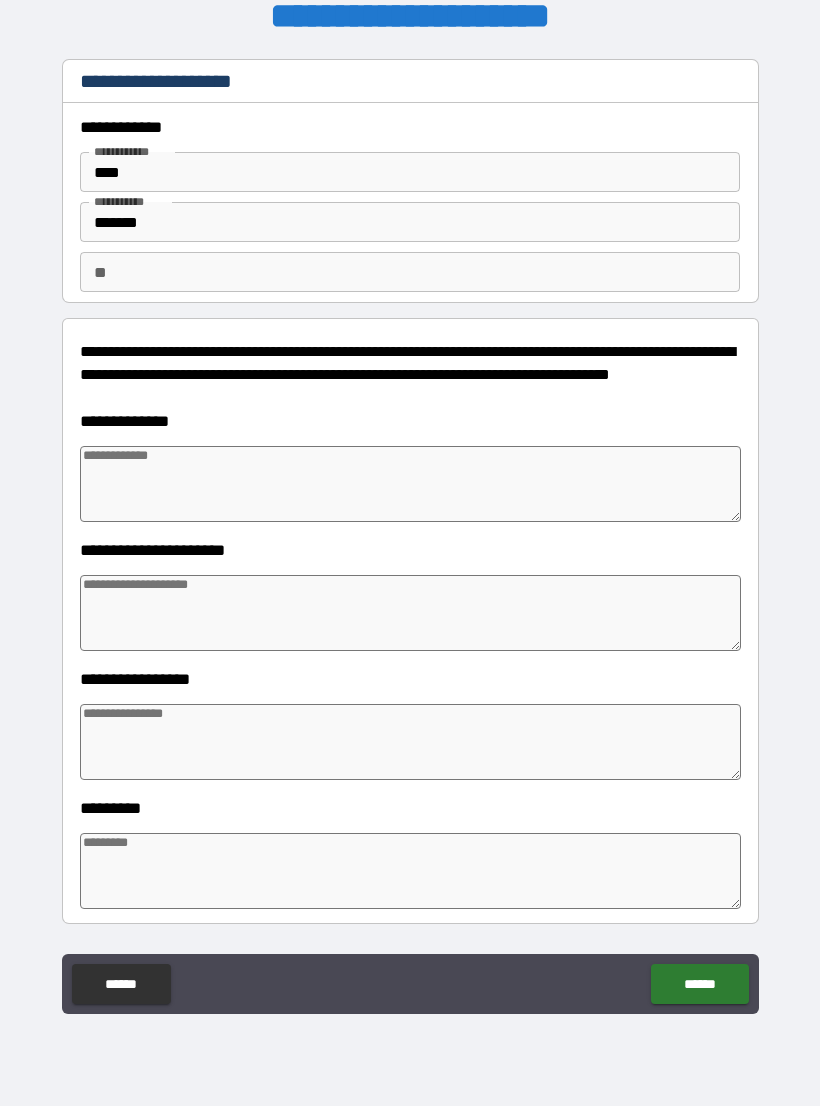 click at bounding box center [410, 484] 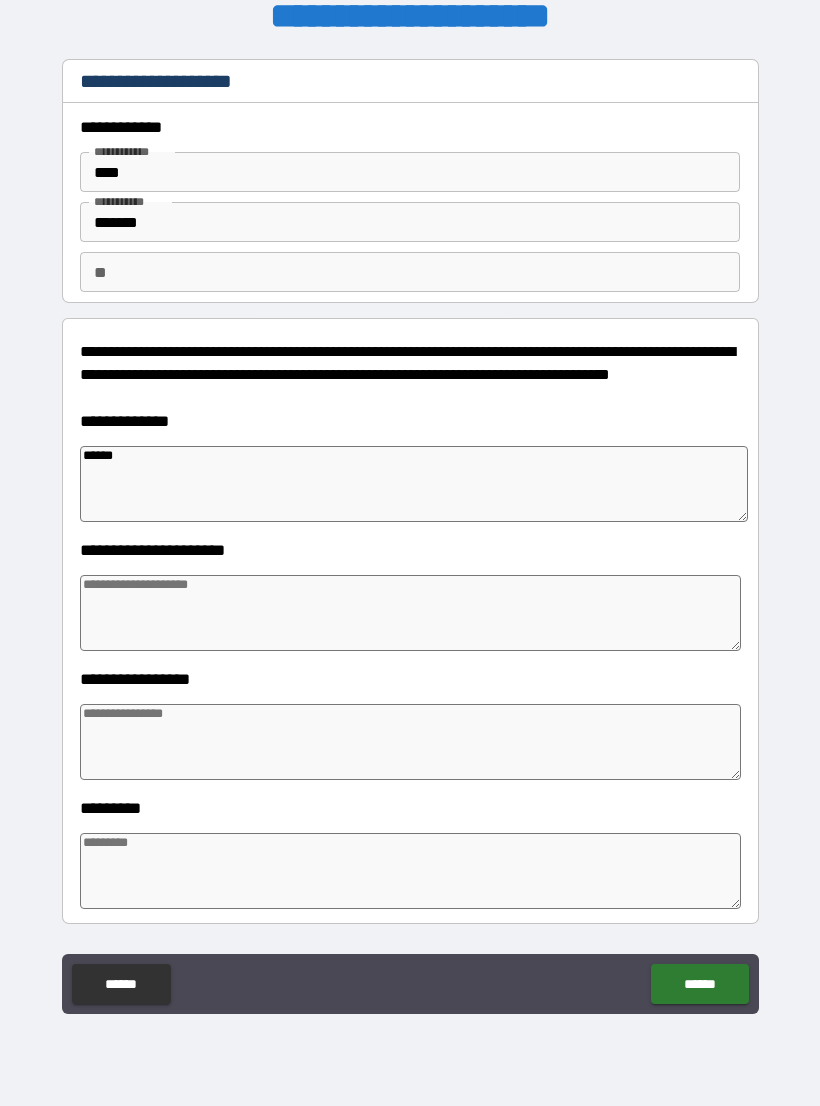 click at bounding box center [410, 613] 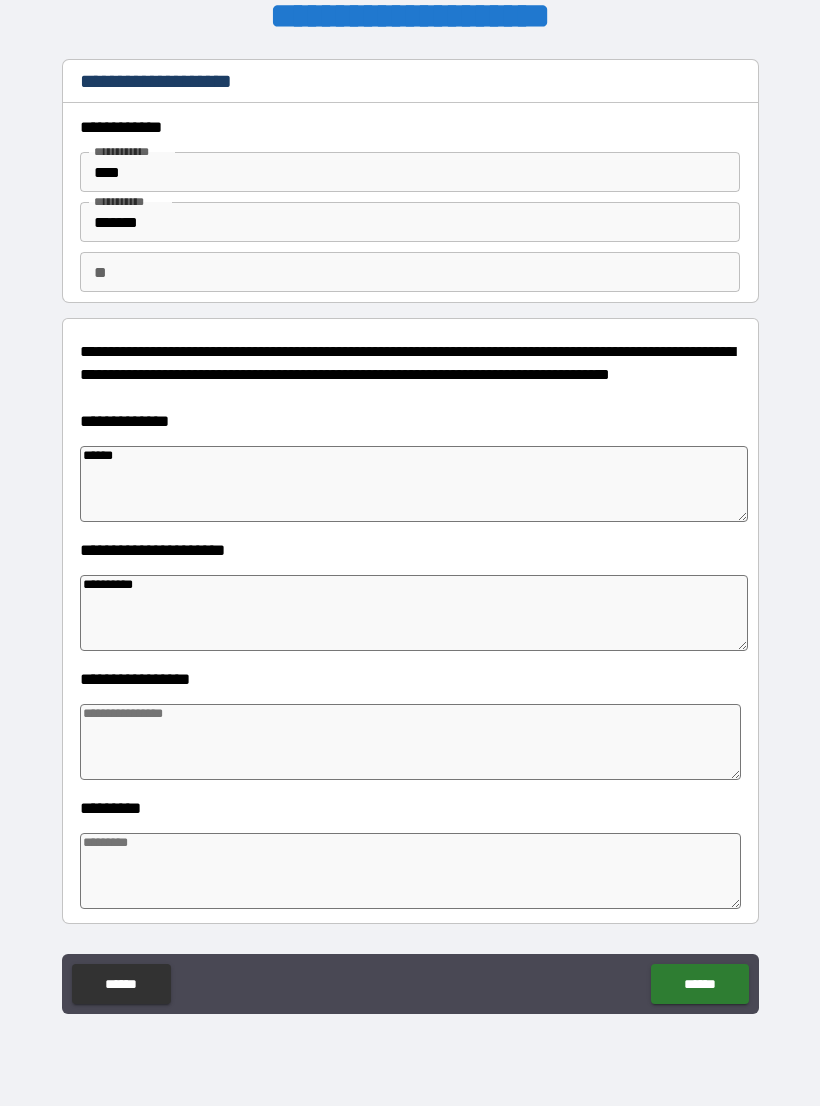 click at bounding box center [410, 742] 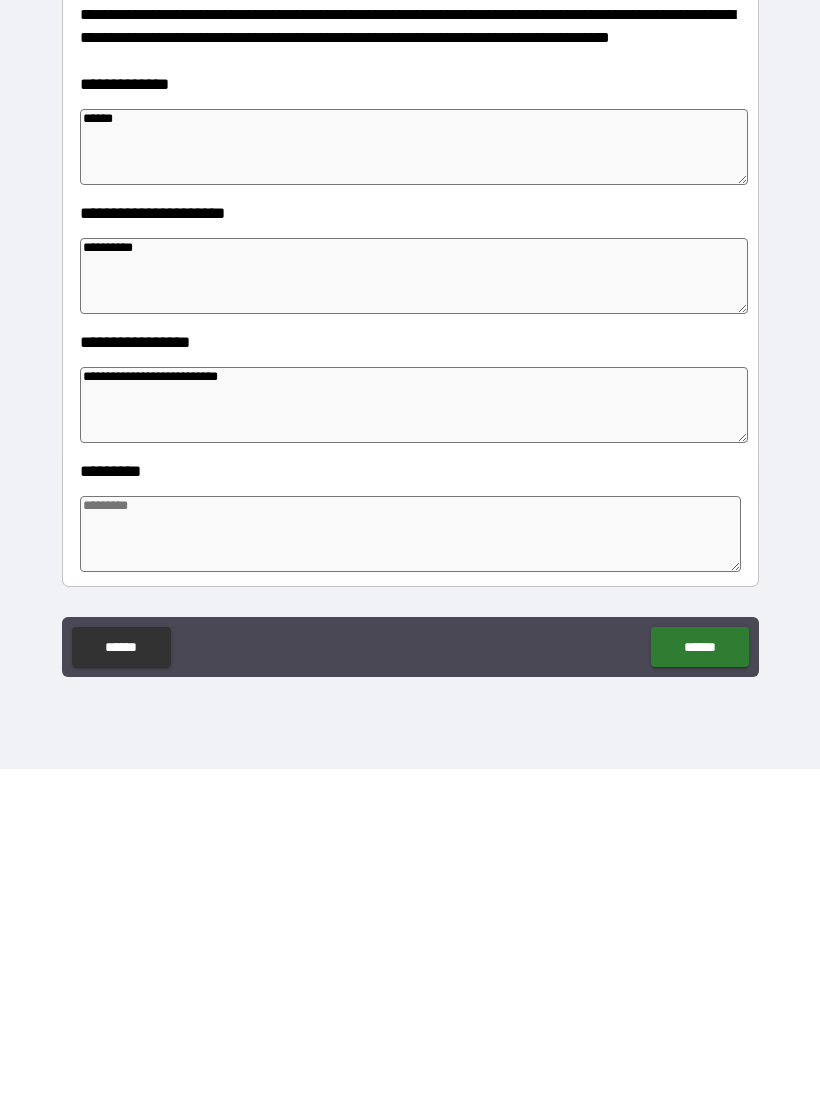 click on "******" at bounding box center [699, 984] 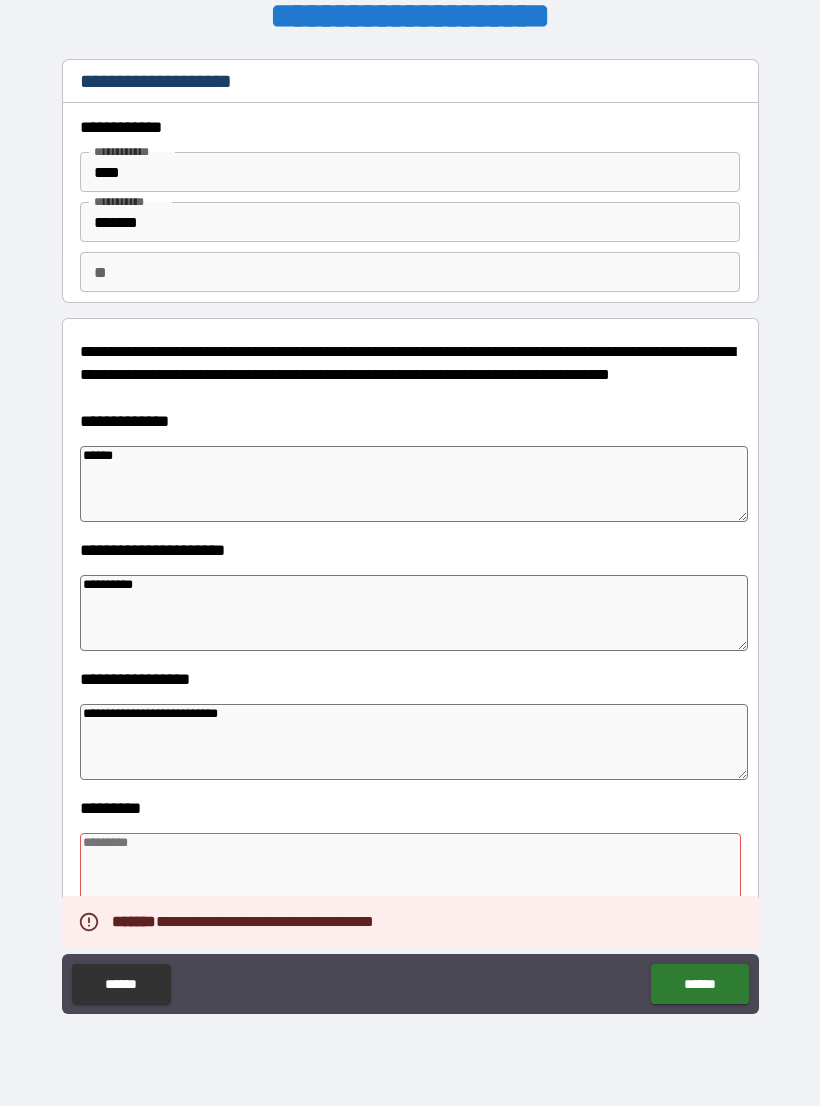 scroll, scrollTop: 0, scrollLeft: 0, axis: both 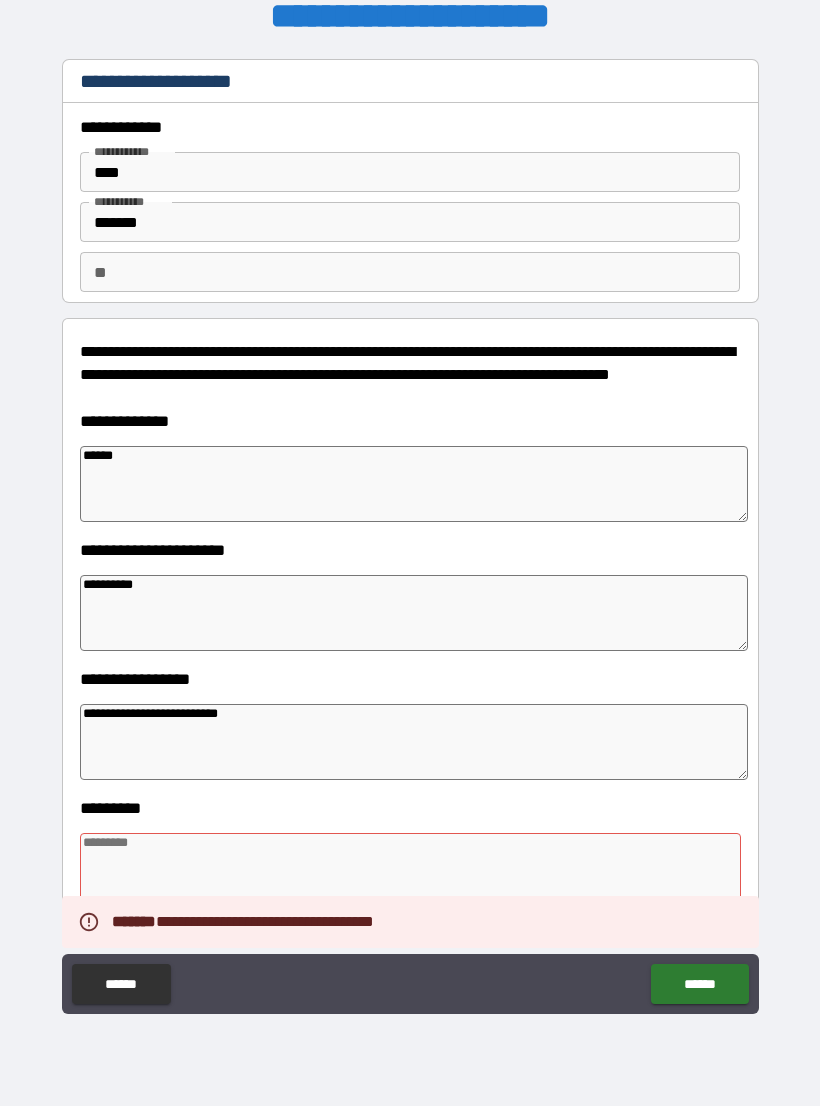 click at bounding box center (410, 871) 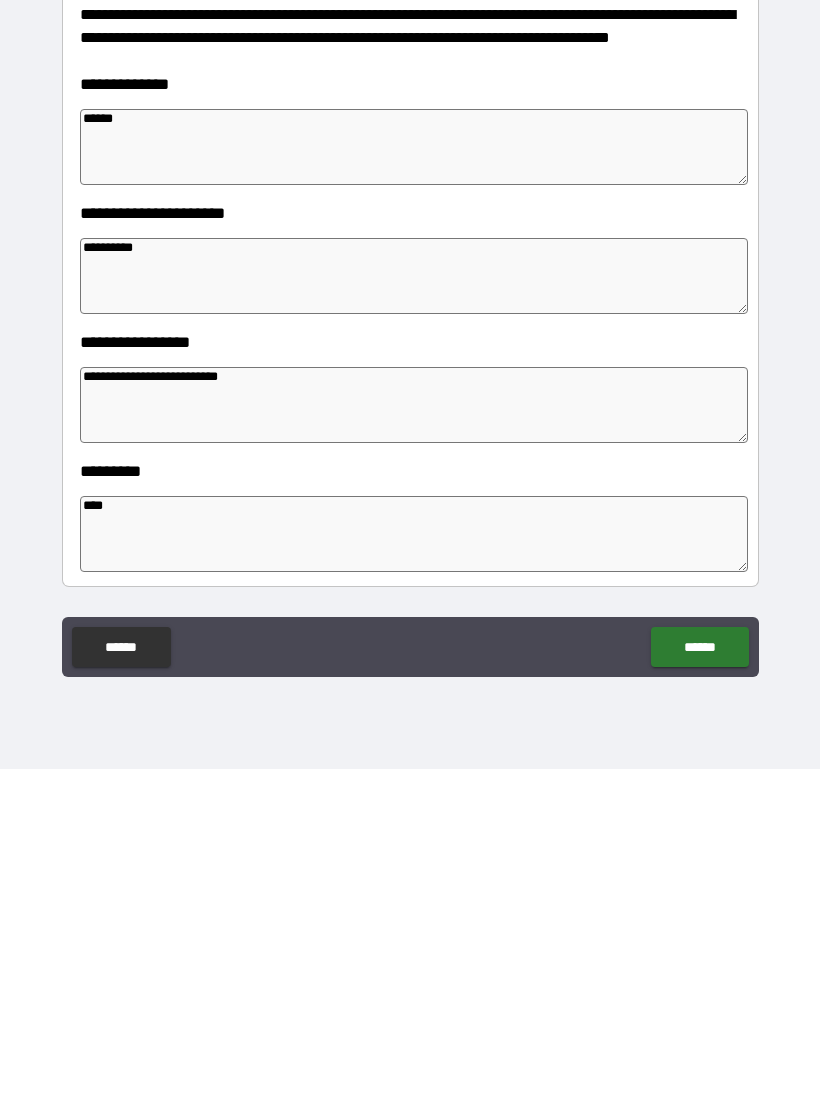 click on "******" at bounding box center [699, 984] 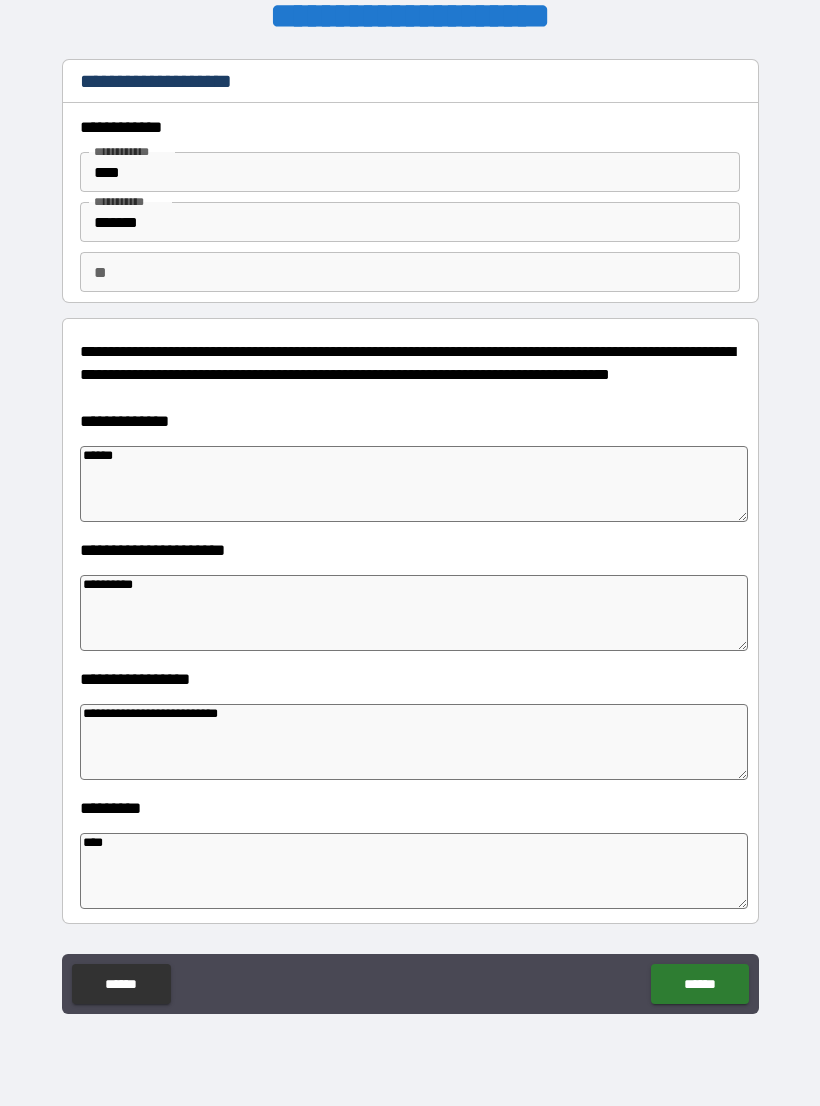 click on "******" at bounding box center [699, 984] 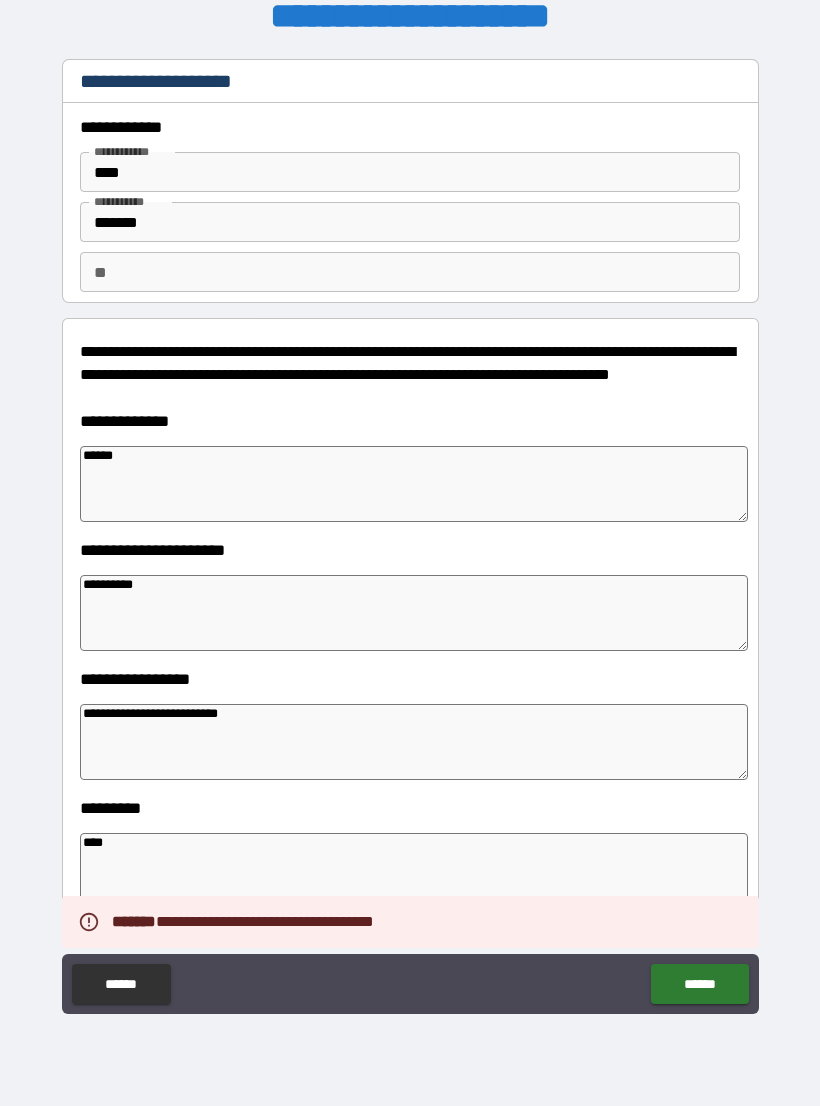 scroll, scrollTop: 0, scrollLeft: 0, axis: both 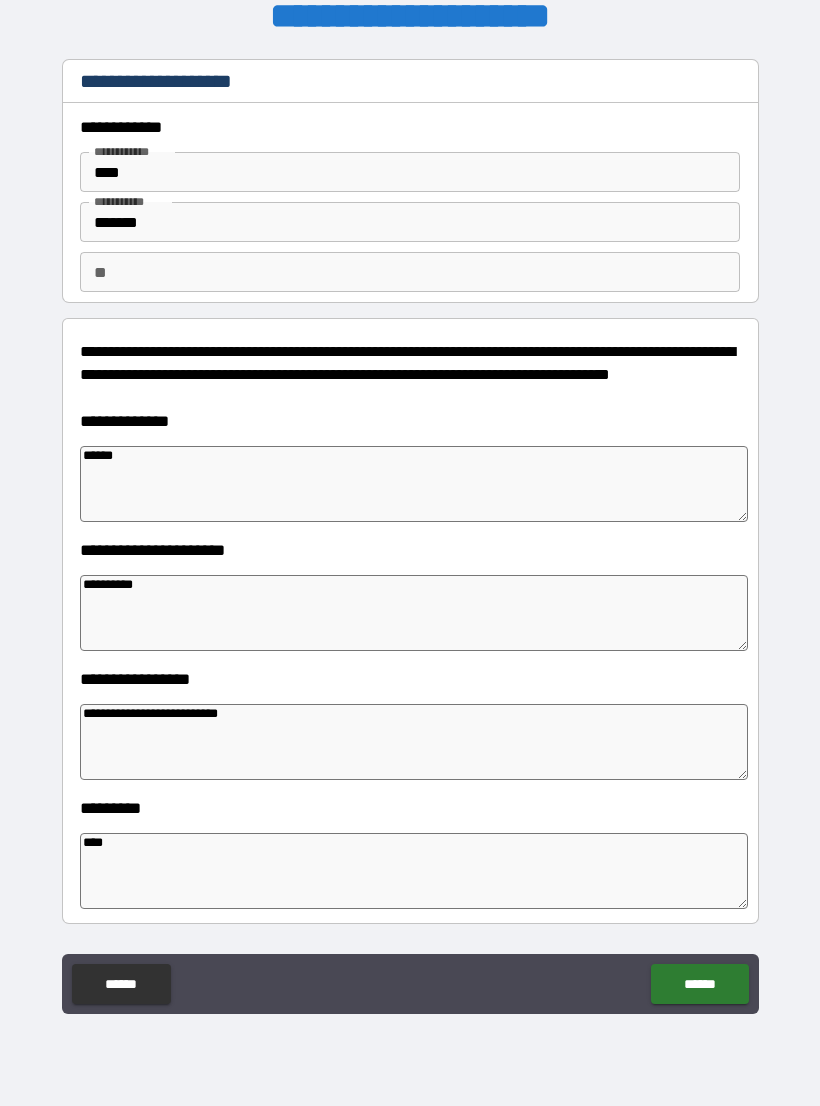 click on "**********" at bounding box center (414, 742) 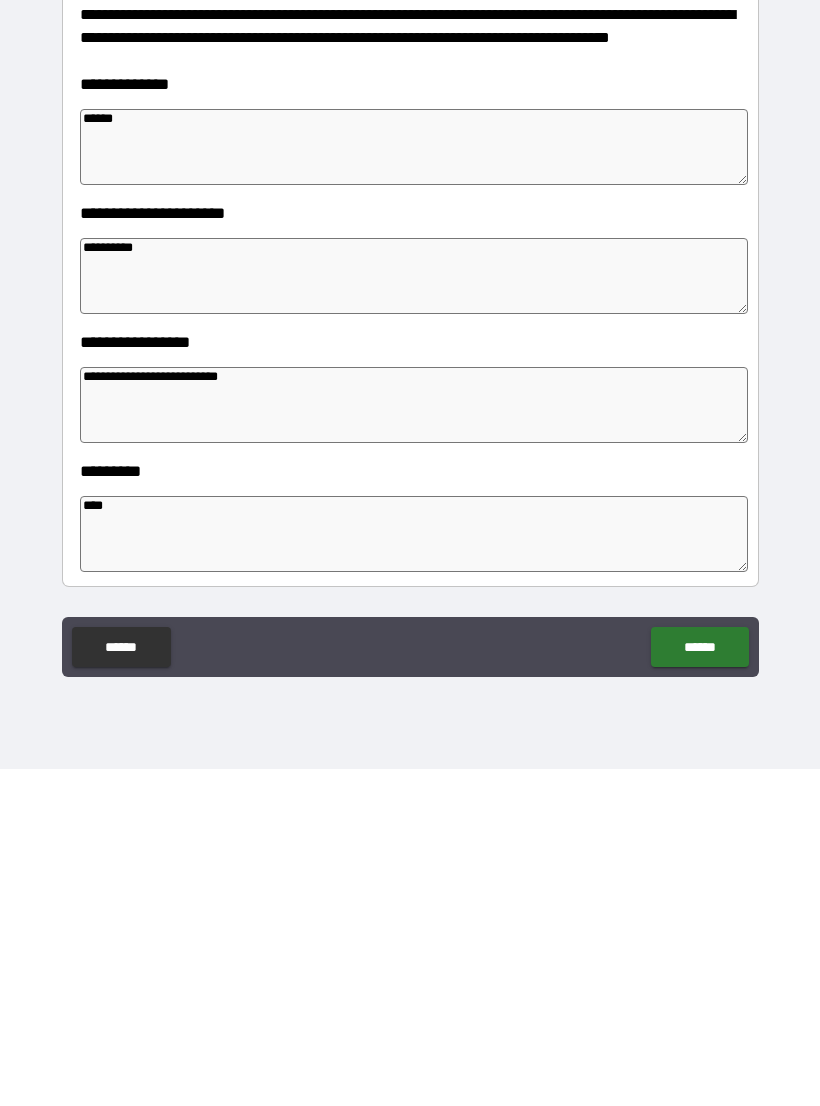 click on "**********" at bounding box center (414, 742) 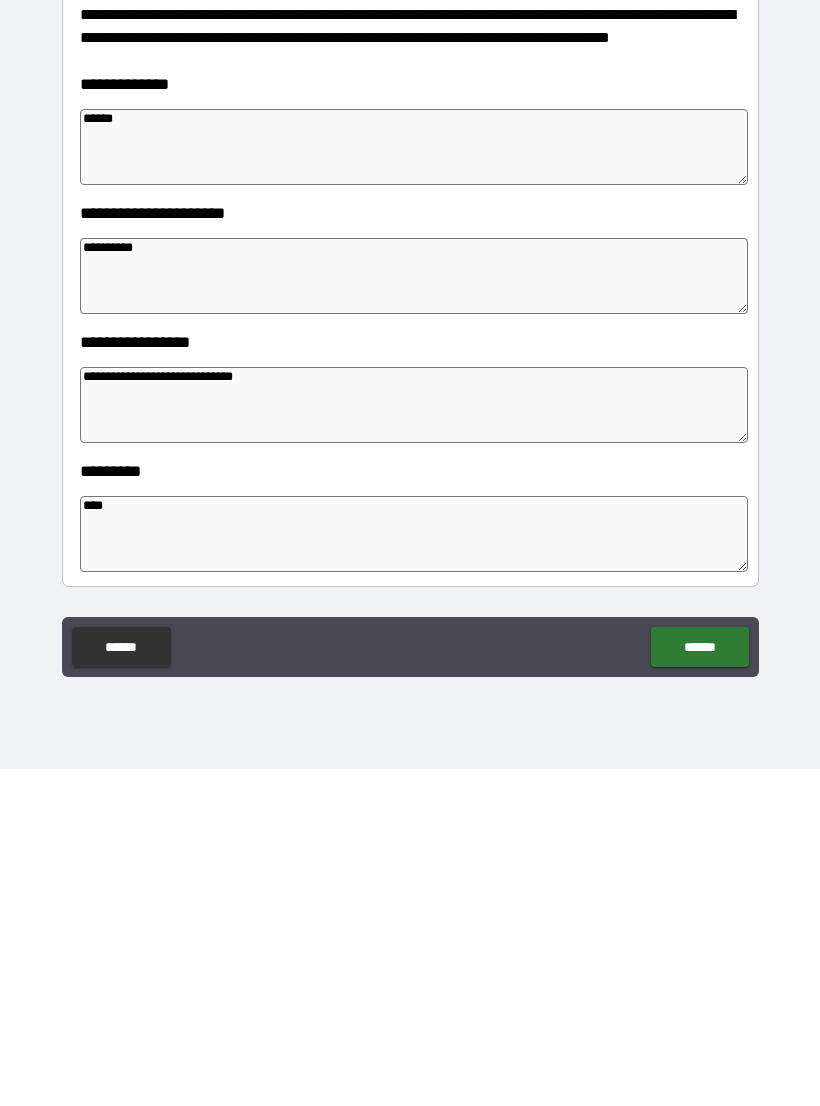 click on "**********" at bounding box center (414, 742) 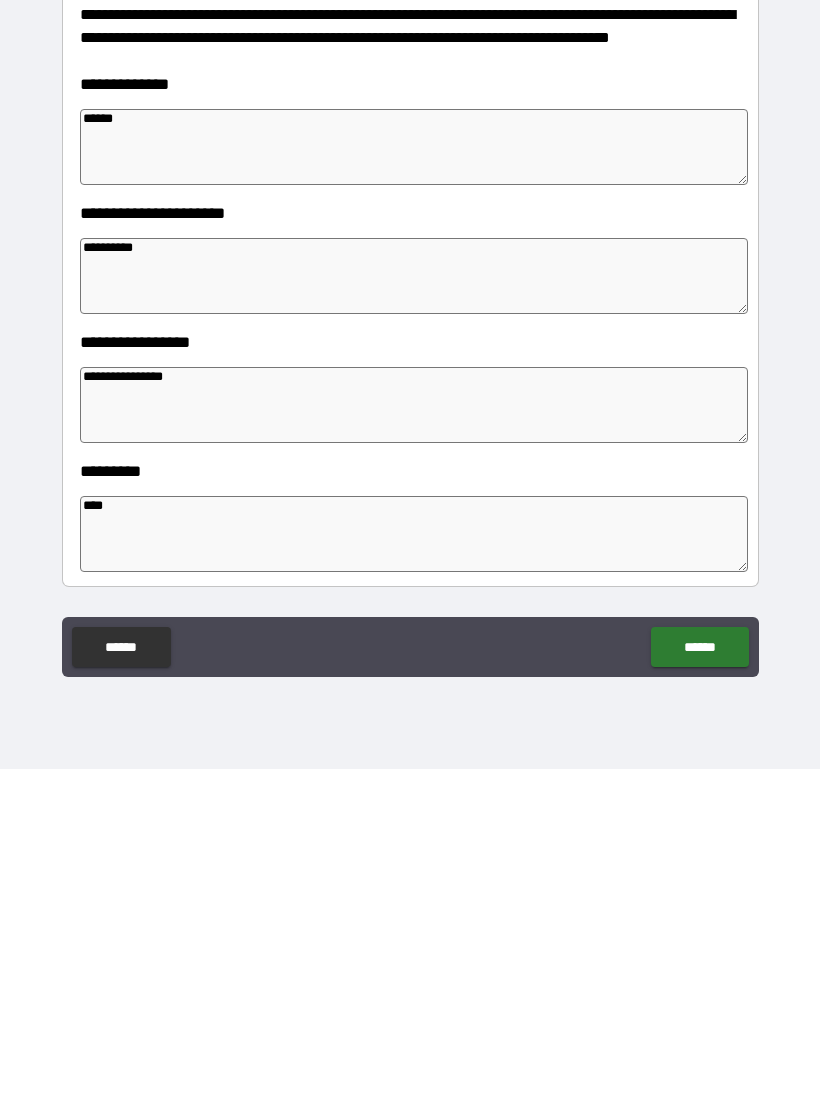click on "****" at bounding box center (414, 871) 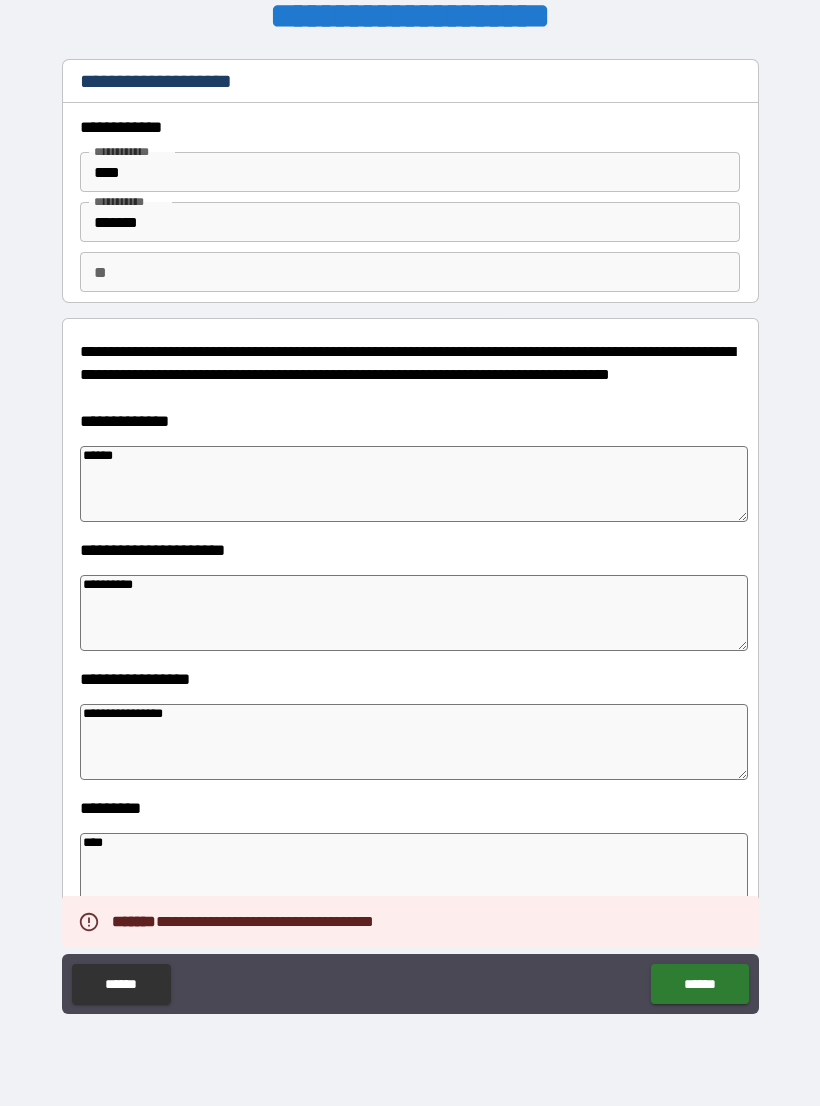click on "****" at bounding box center [414, 871] 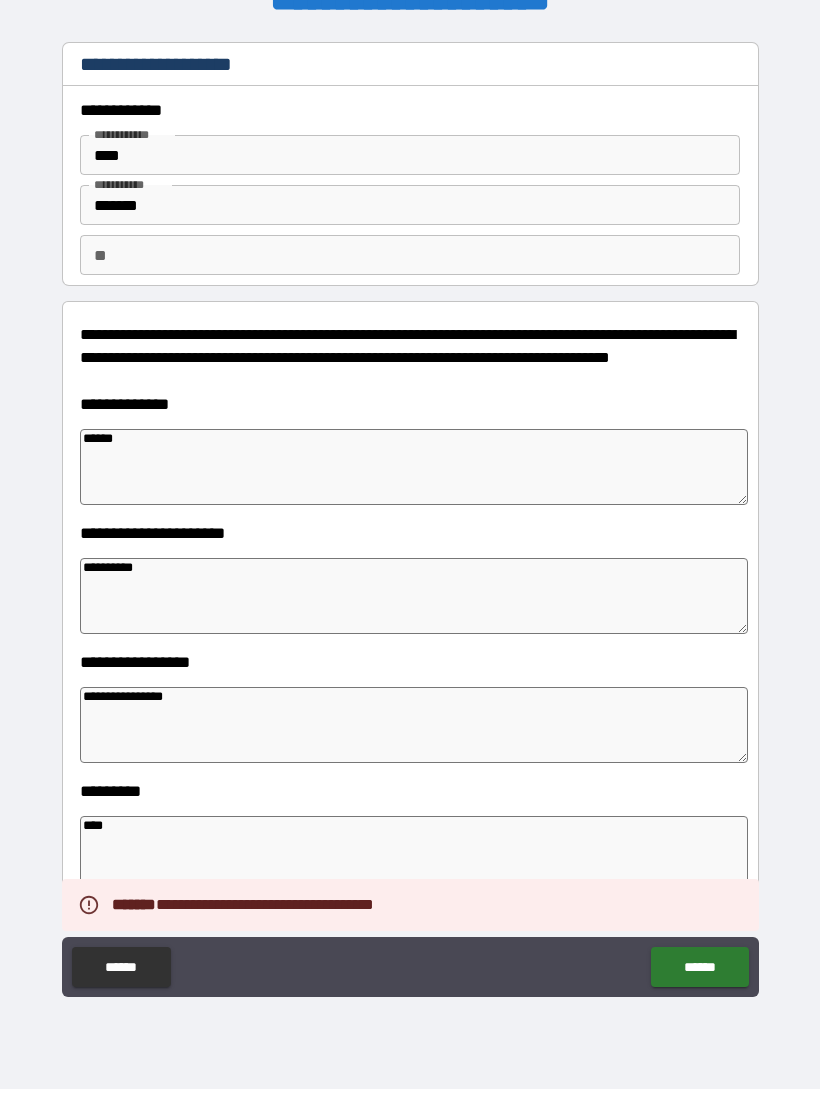 scroll, scrollTop: 0, scrollLeft: 0, axis: both 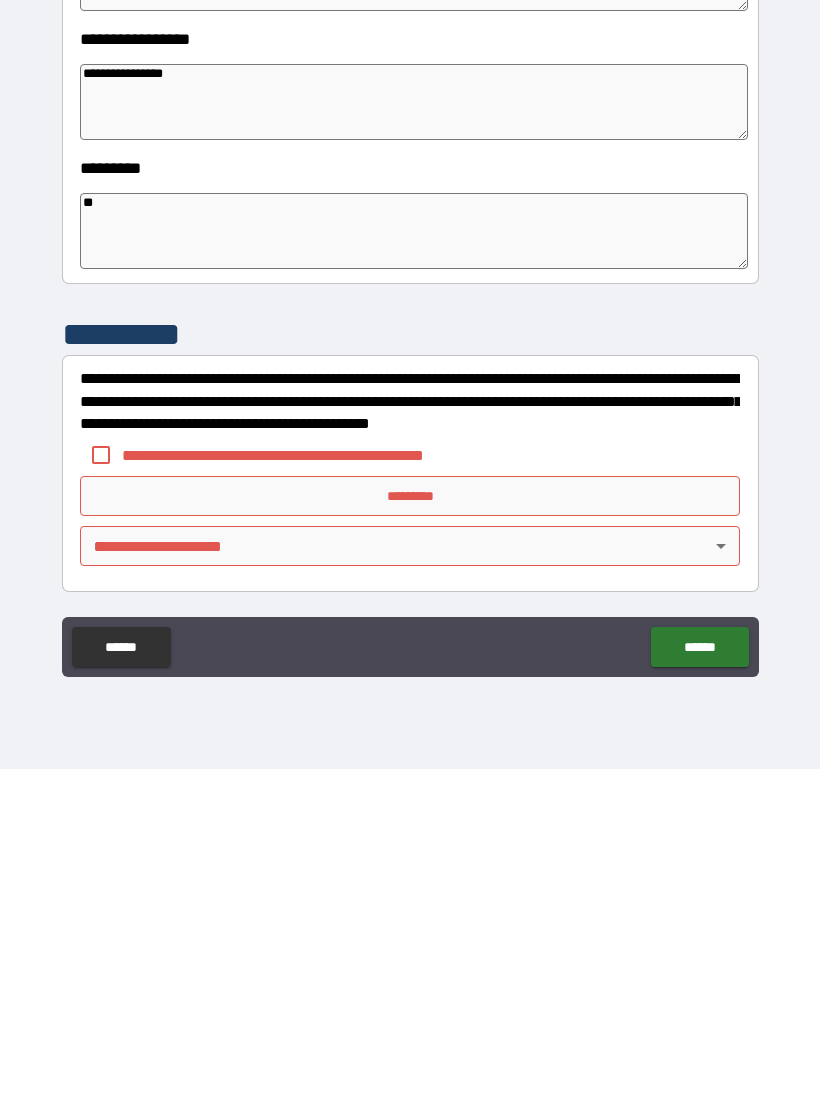 click on "*********" at bounding box center (410, 833) 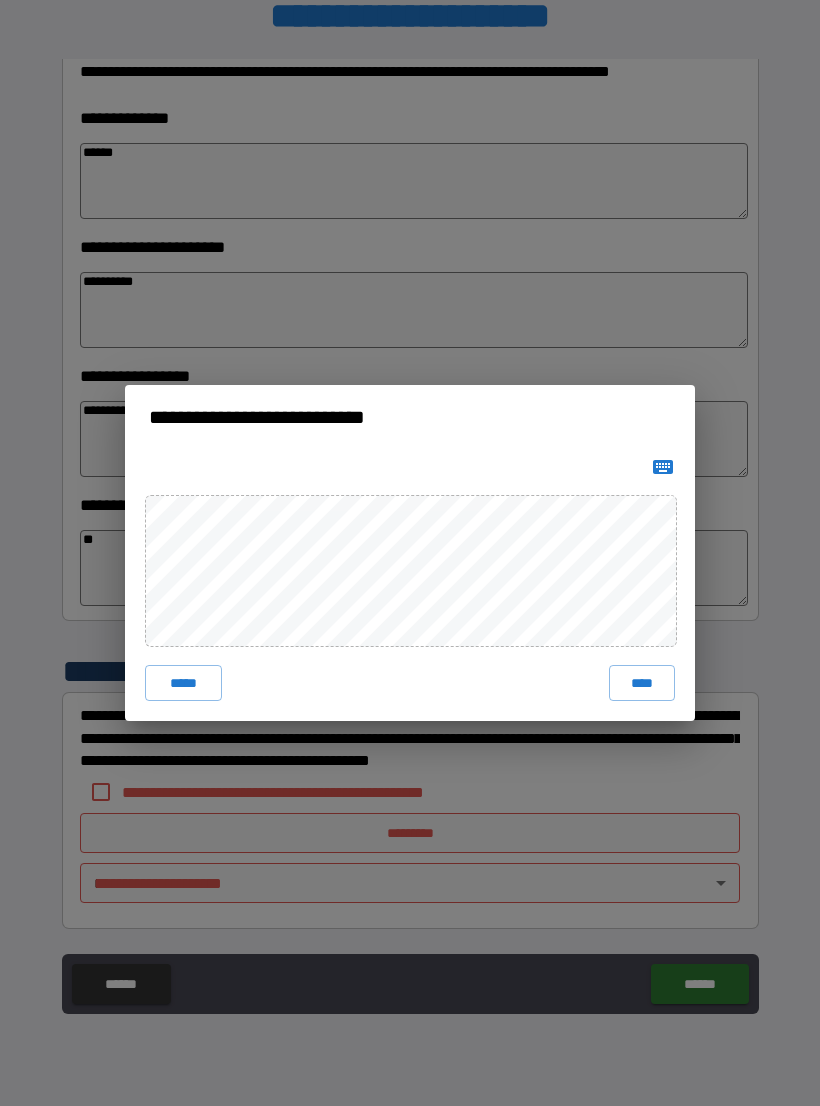 click on "****" at bounding box center (642, 683) 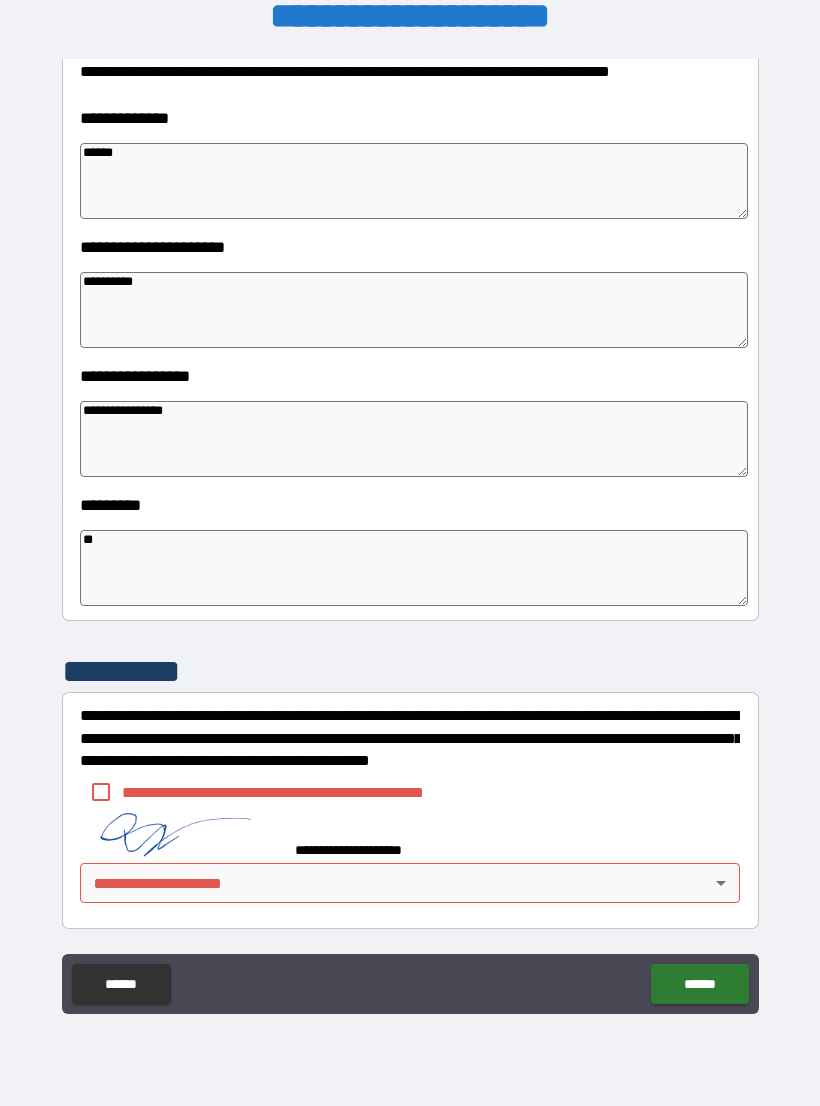 scroll, scrollTop: 293, scrollLeft: 0, axis: vertical 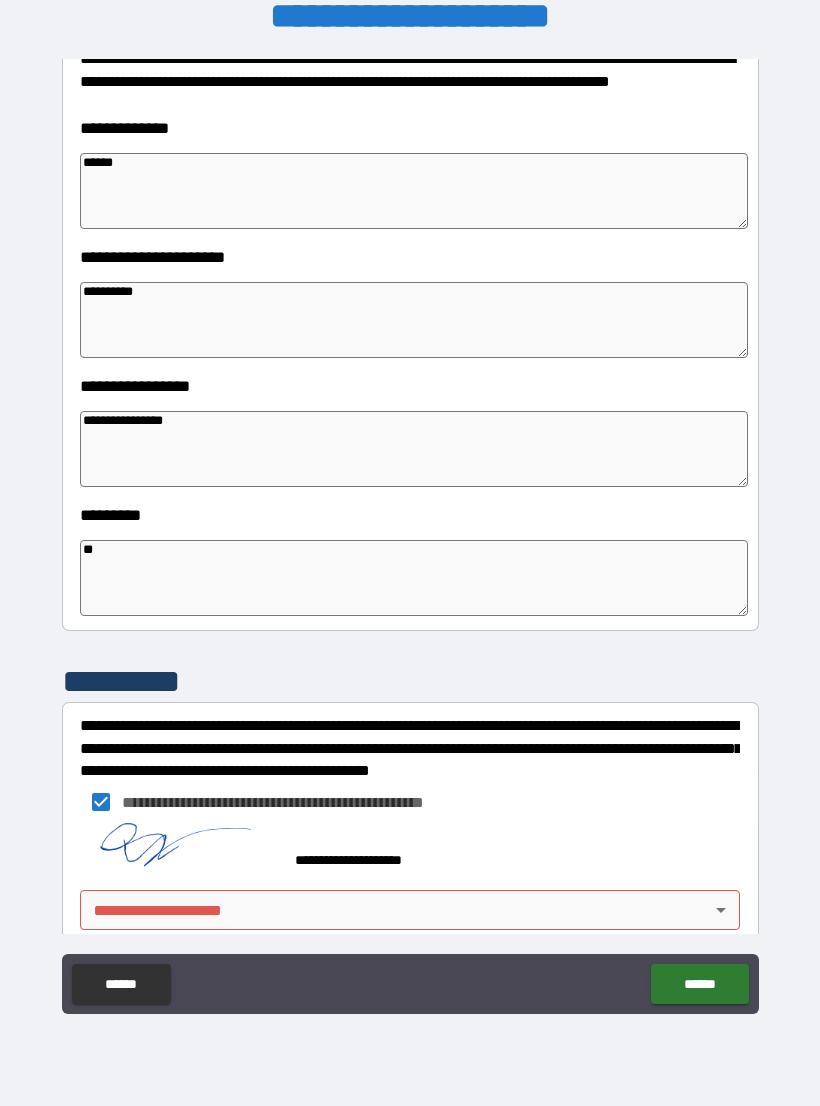 click on "**********" at bounding box center (410, 537) 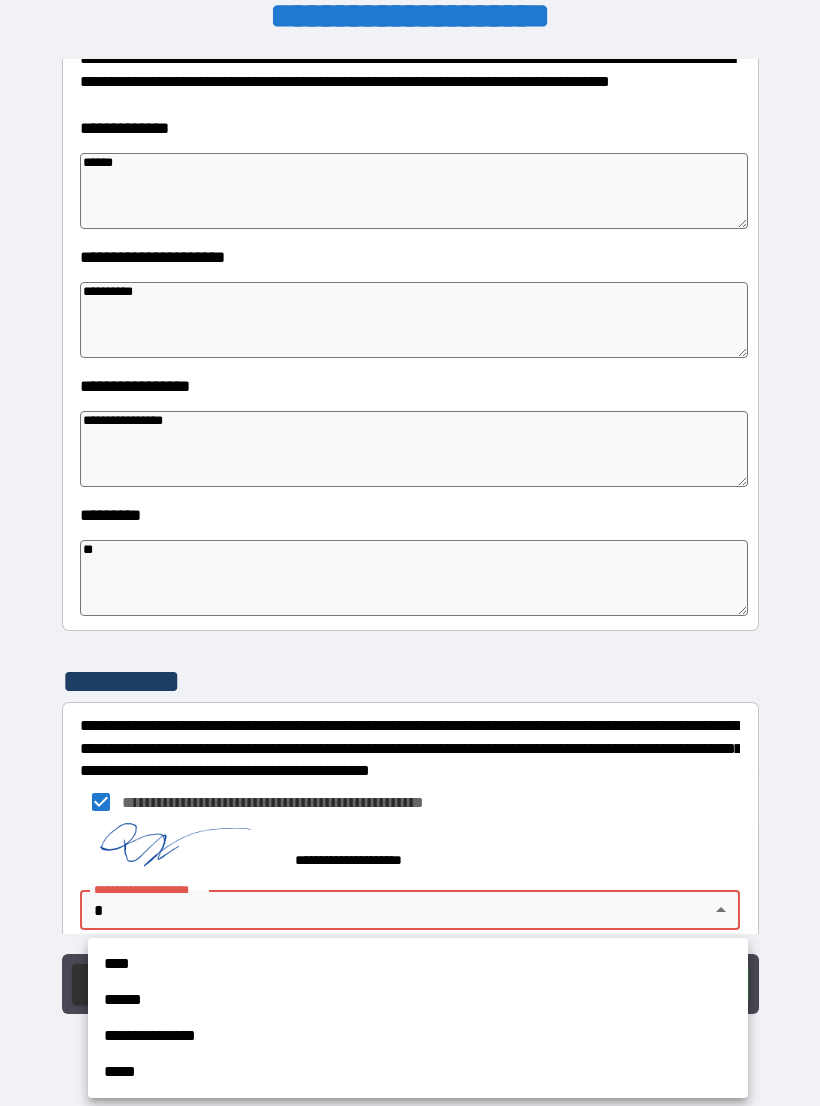 click on "****" at bounding box center (418, 964) 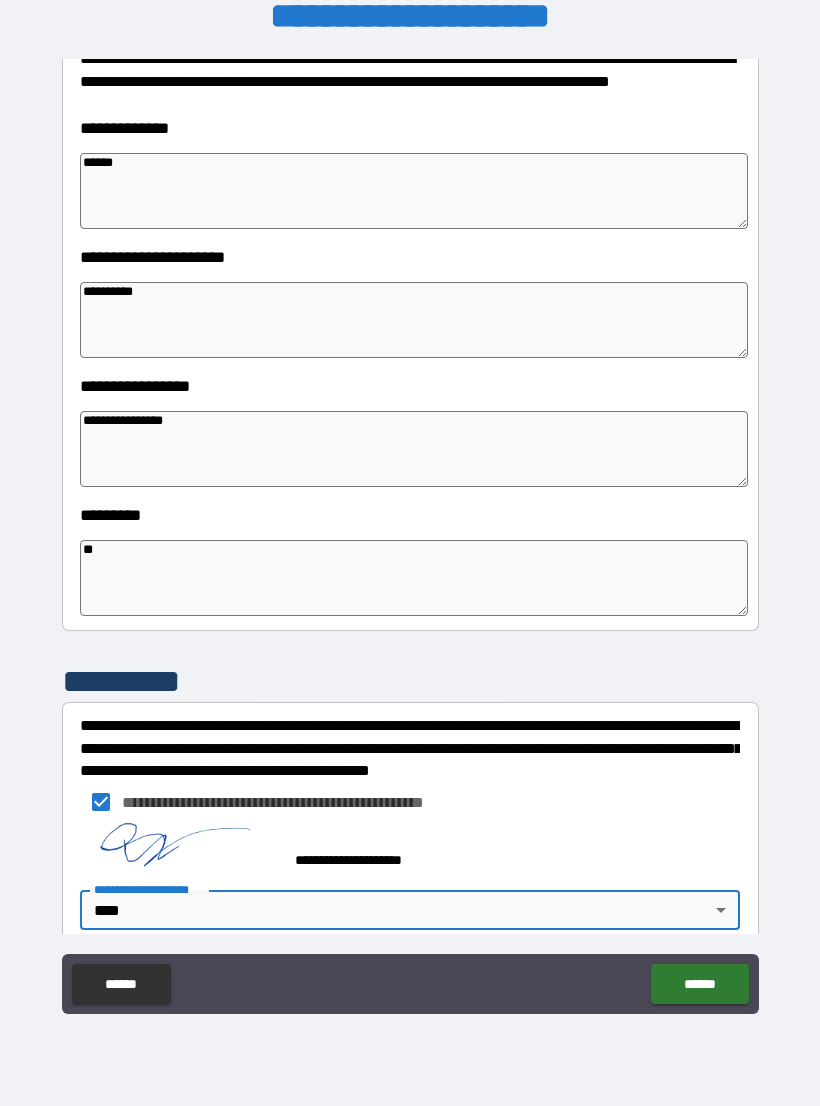 click on "******" at bounding box center [699, 984] 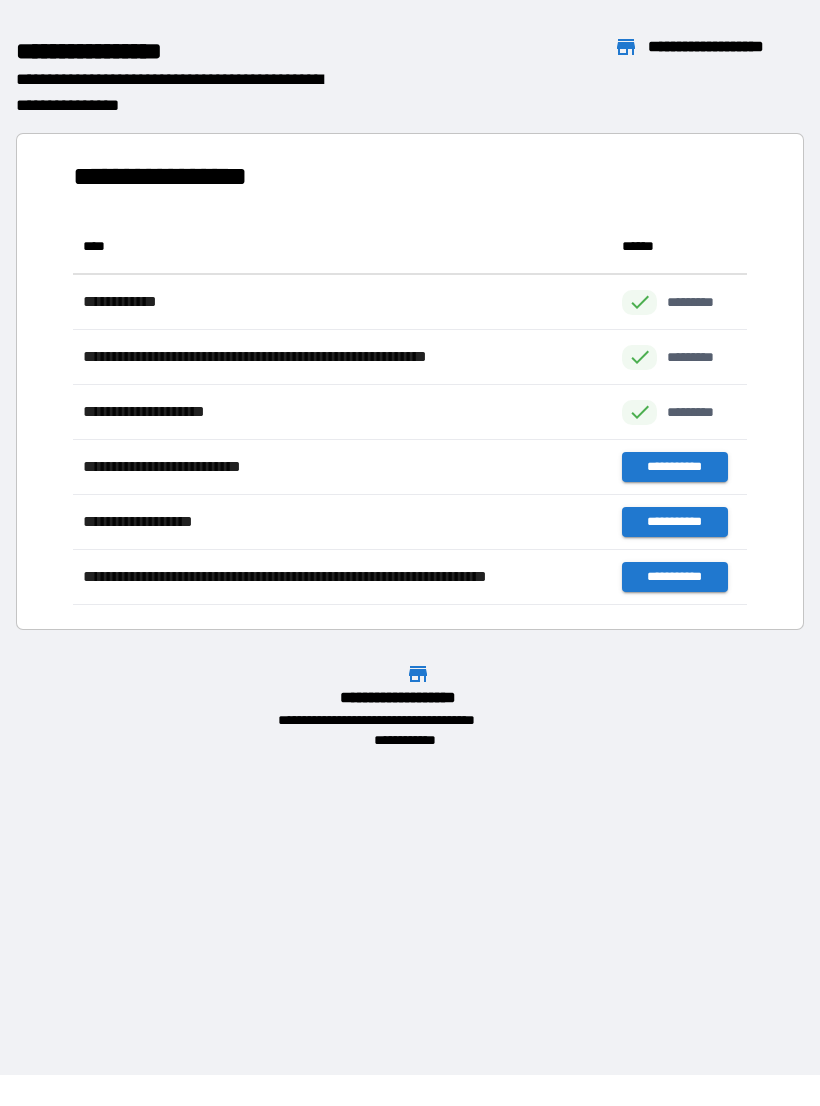 scroll, scrollTop: 386, scrollLeft: 674, axis: both 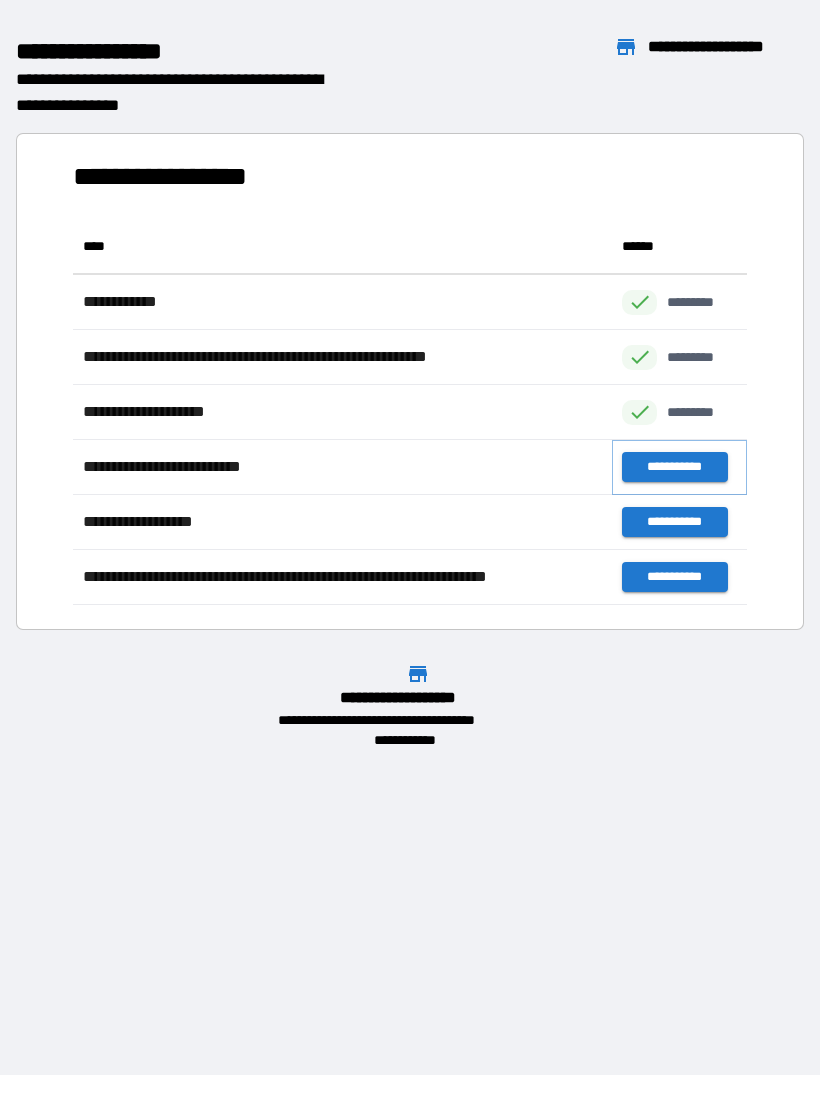 click on "**********" at bounding box center (674, 467) 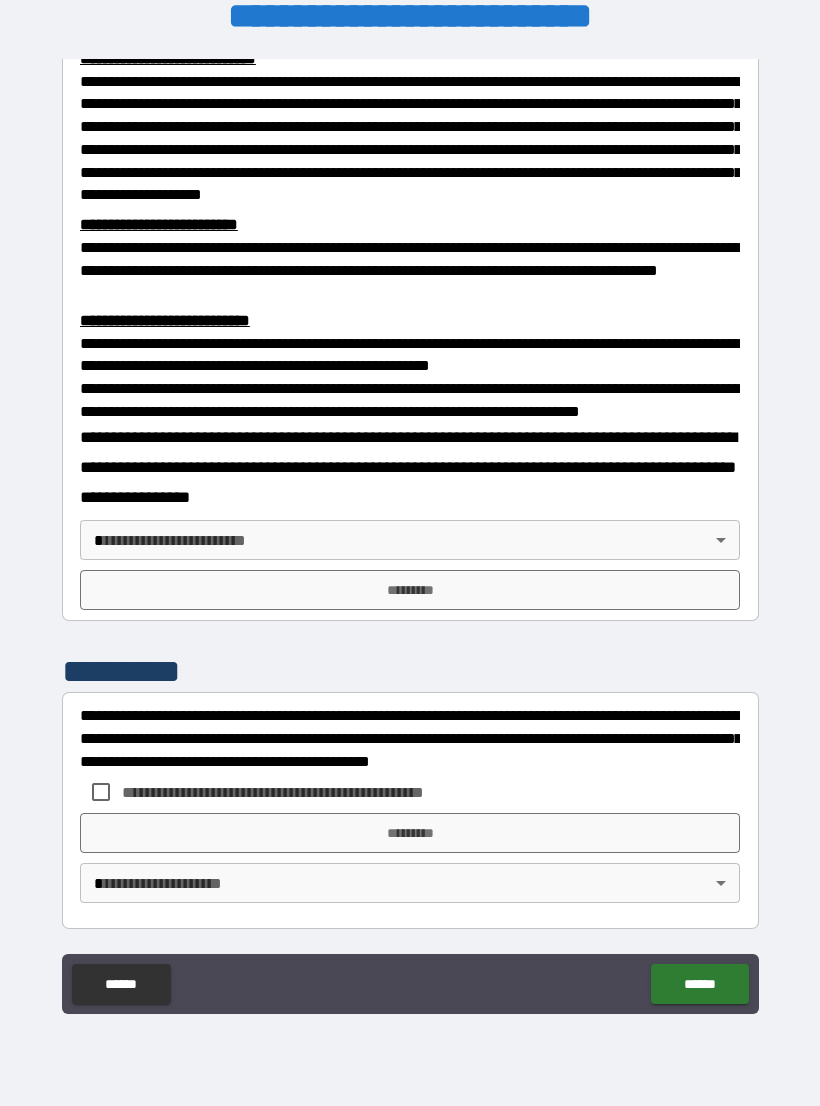 scroll, scrollTop: 549, scrollLeft: 0, axis: vertical 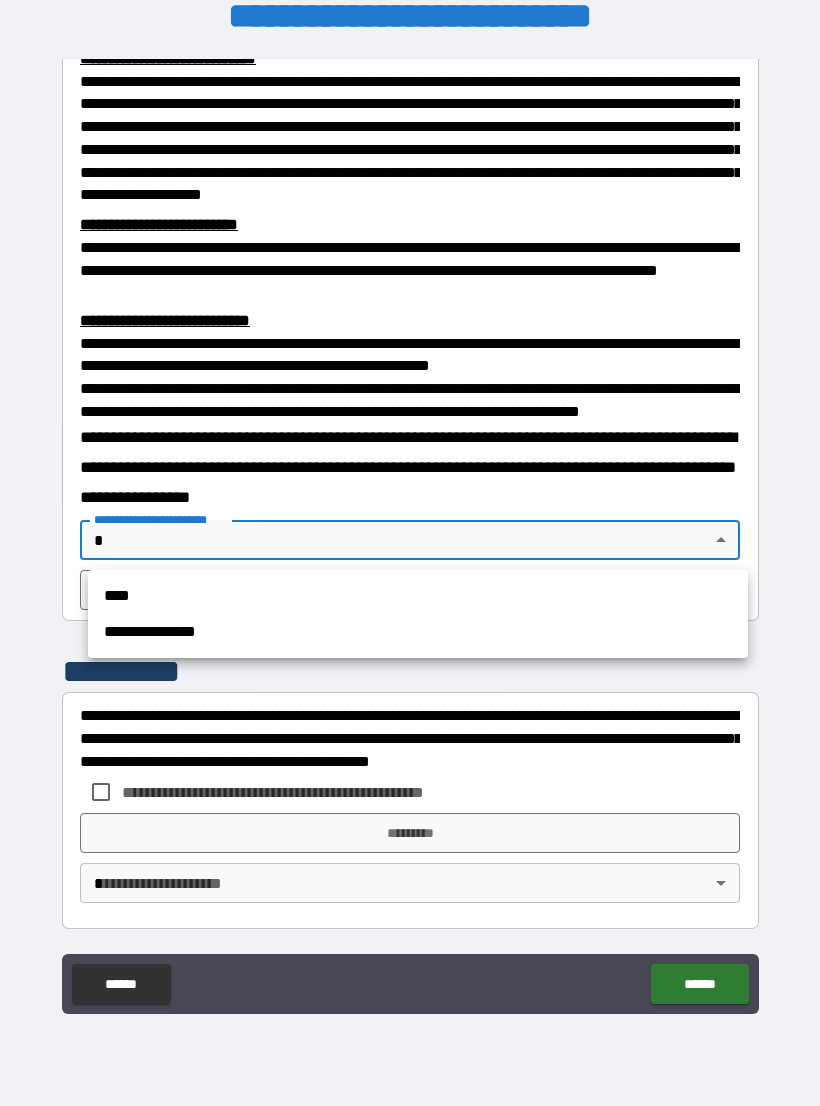 click on "****" at bounding box center [418, 596] 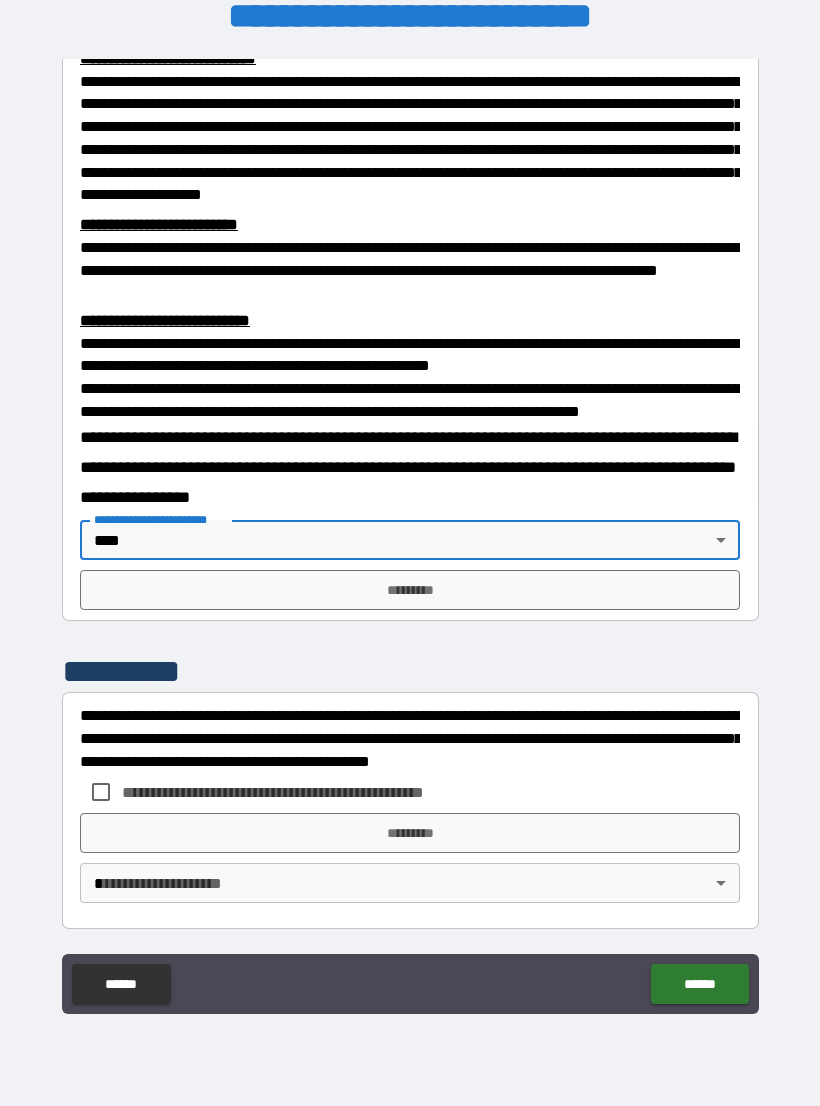 click on "*********" at bounding box center (410, 590) 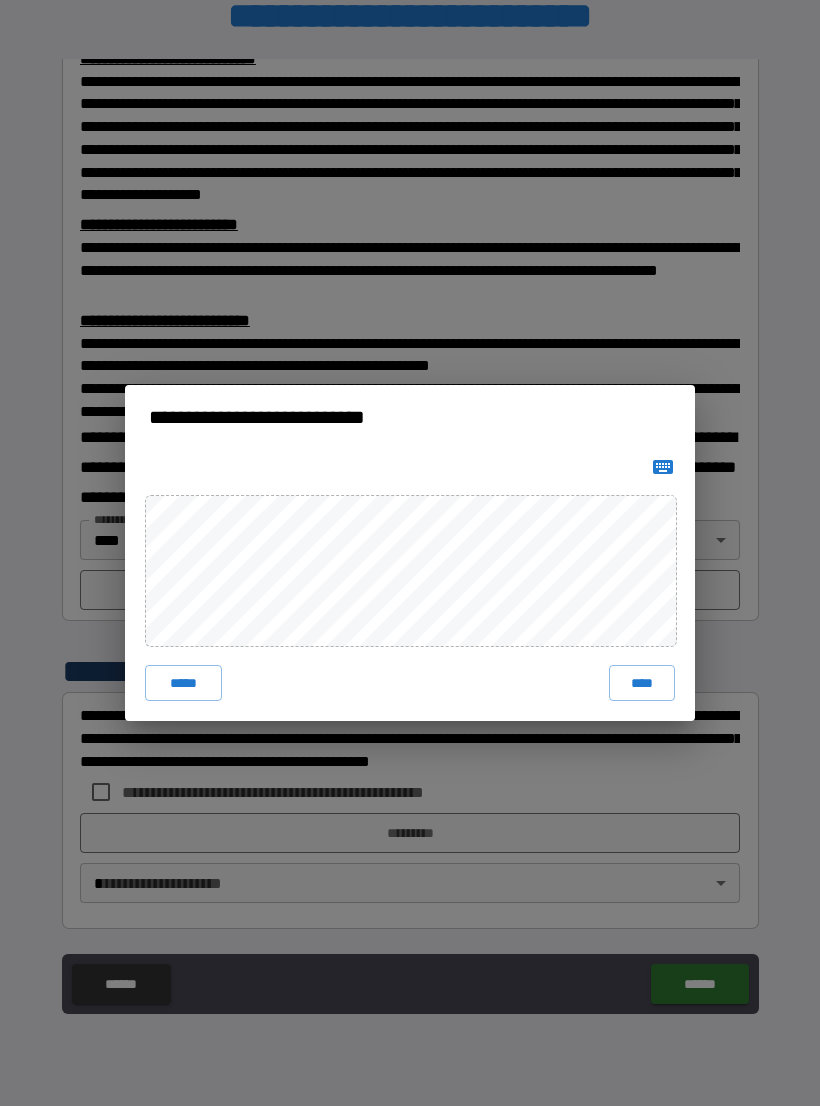 click on "****" at bounding box center [642, 683] 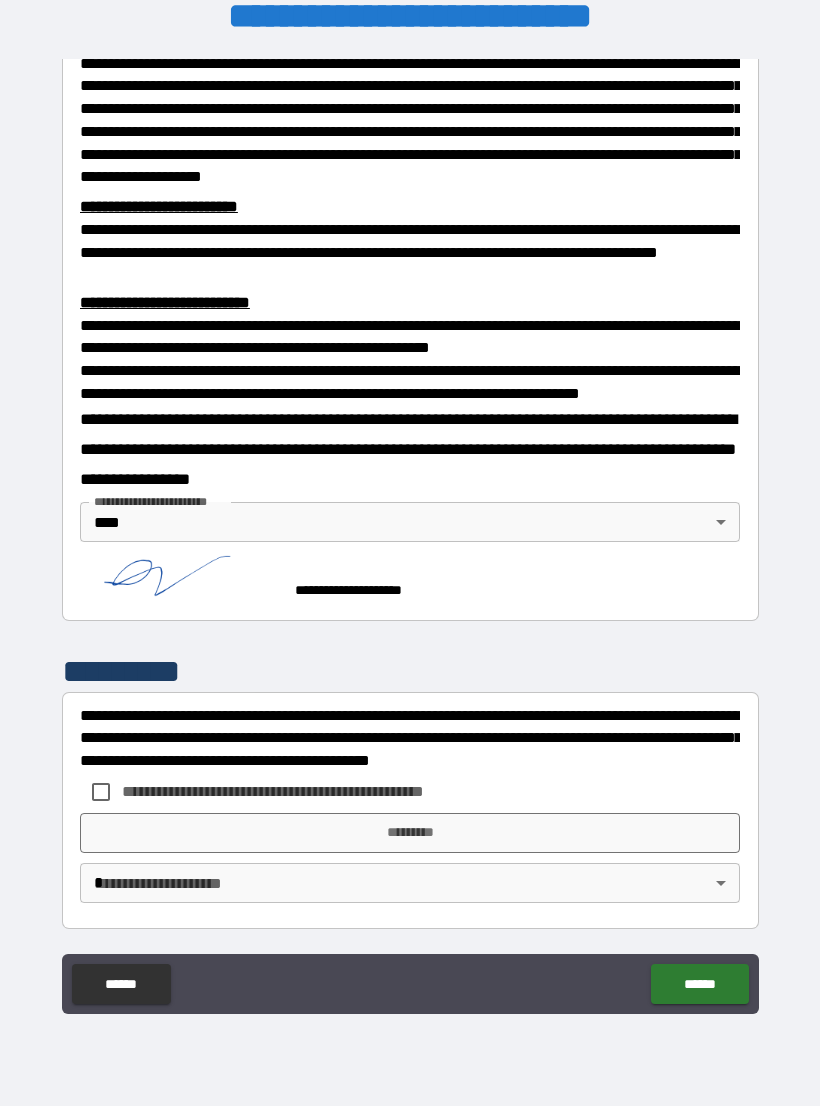 scroll, scrollTop: 566, scrollLeft: 0, axis: vertical 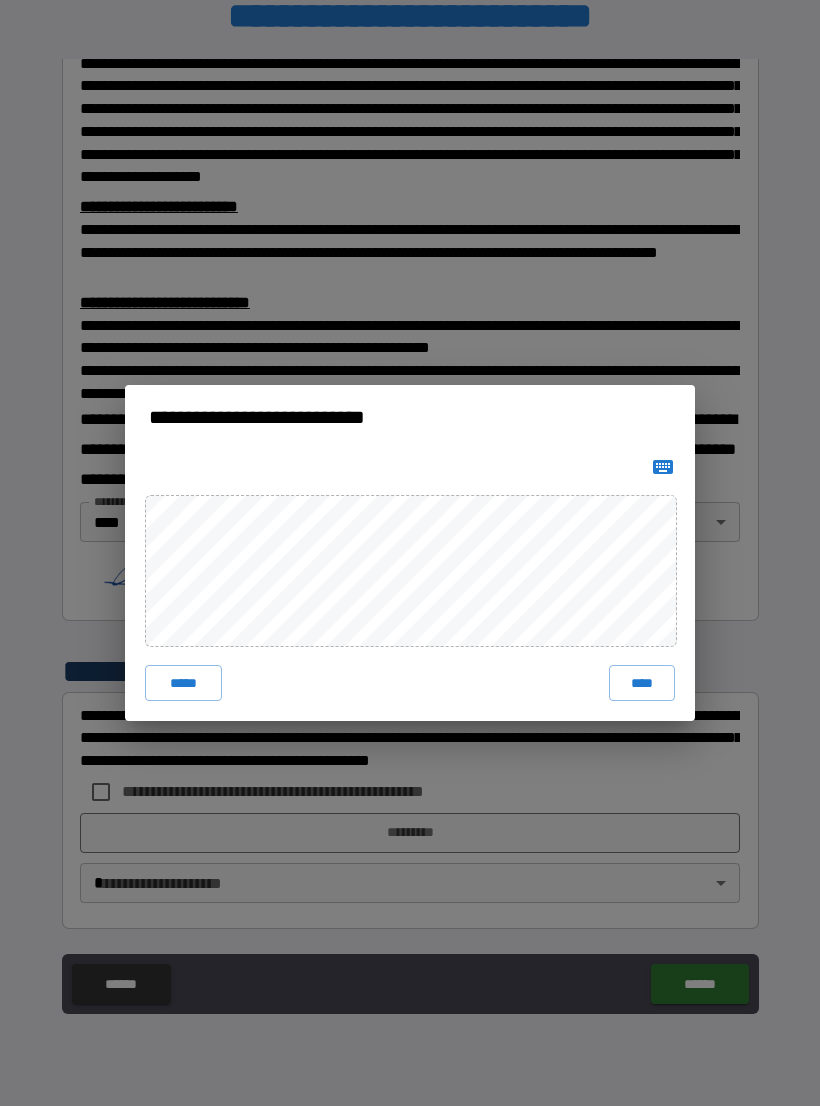 click on "****" at bounding box center (642, 683) 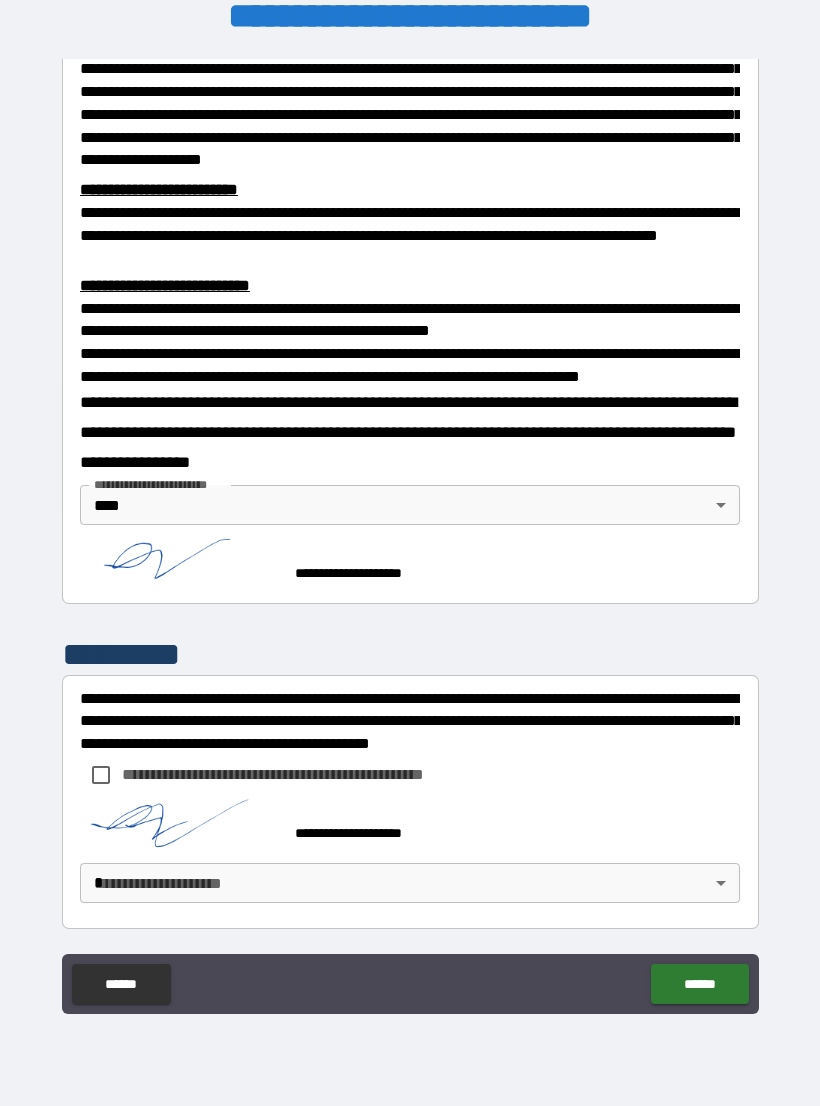 click on "**********" at bounding box center [410, 537] 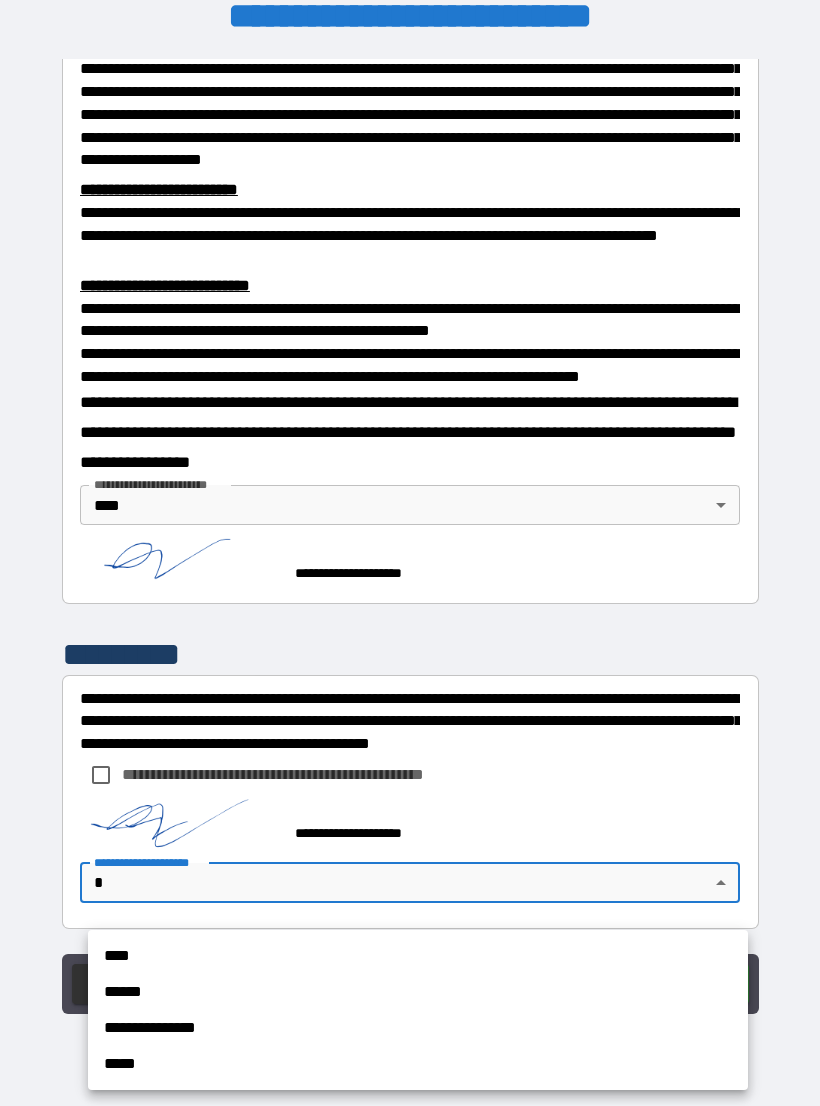 click on "****" at bounding box center [418, 956] 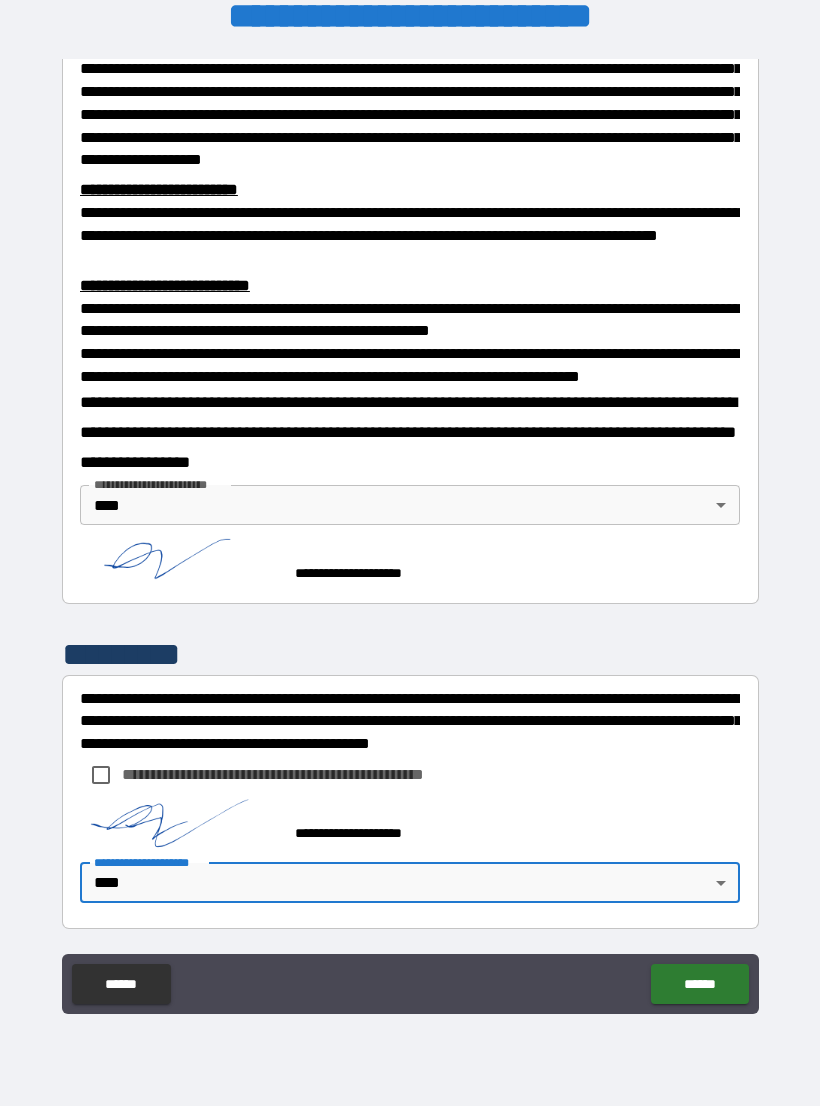 click on "******" at bounding box center [699, 984] 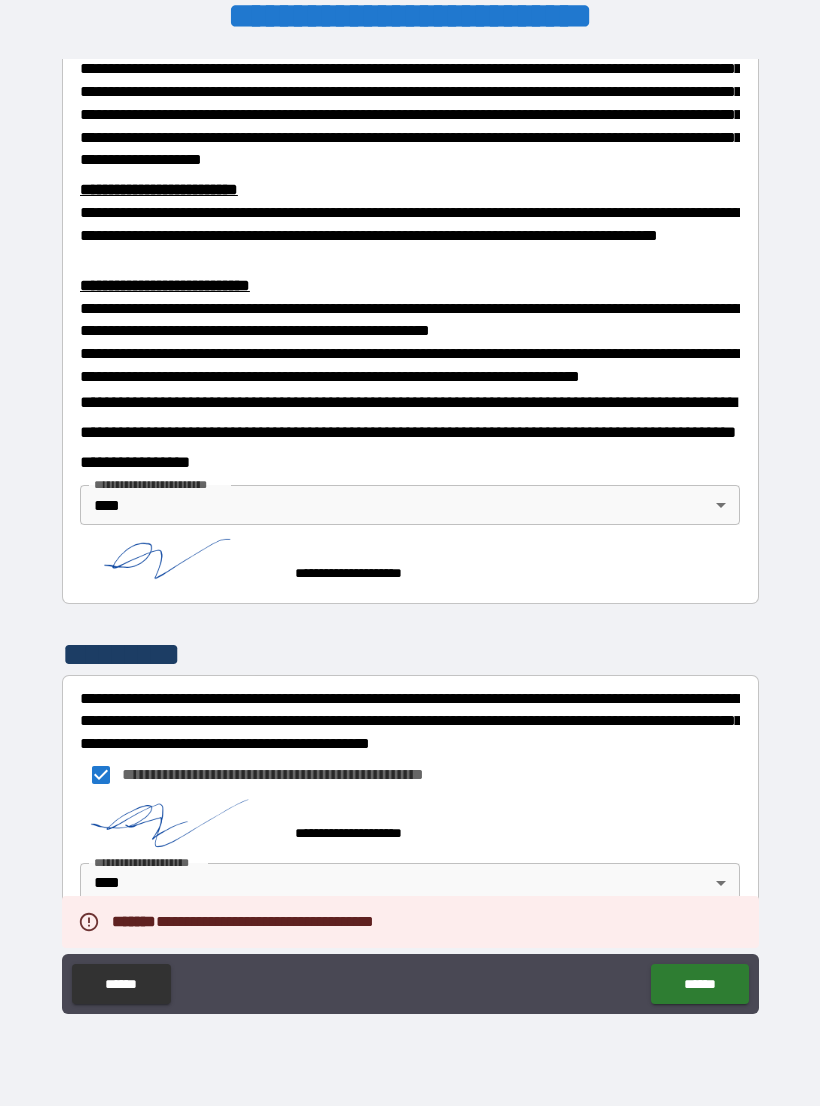 click on "******" at bounding box center (699, 984) 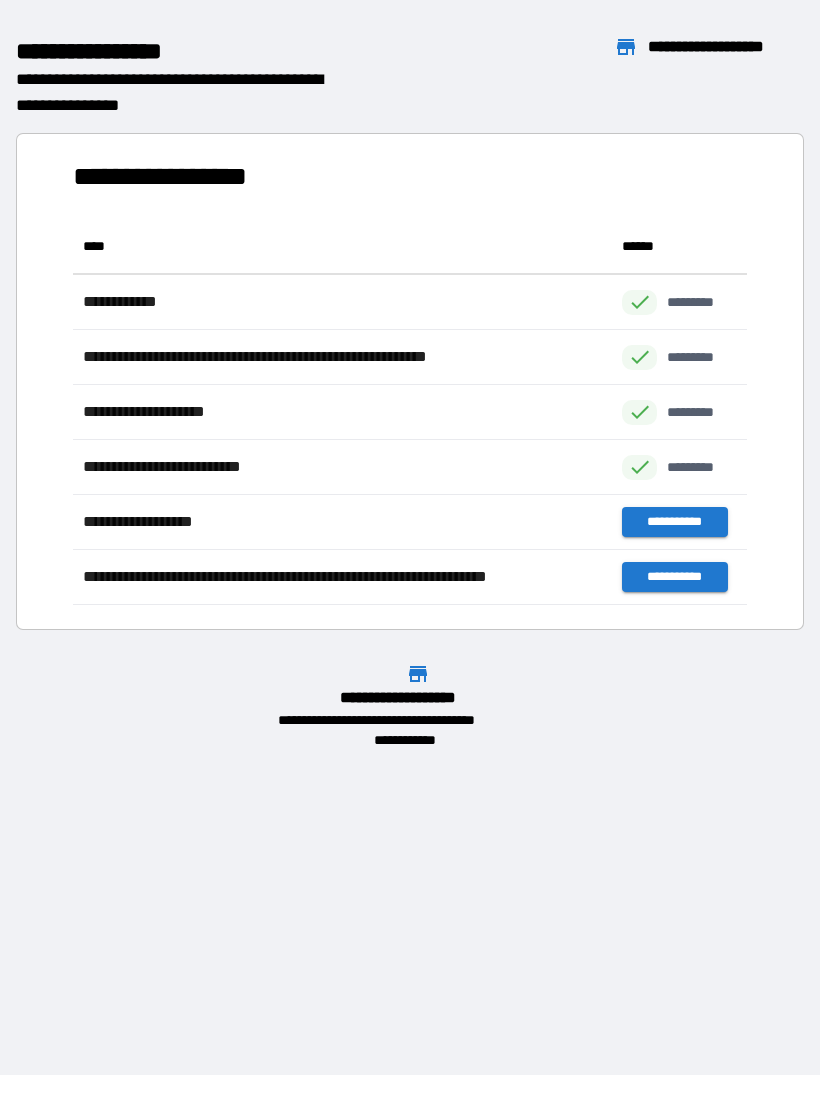scroll, scrollTop: 386, scrollLeft: 674, axis: both 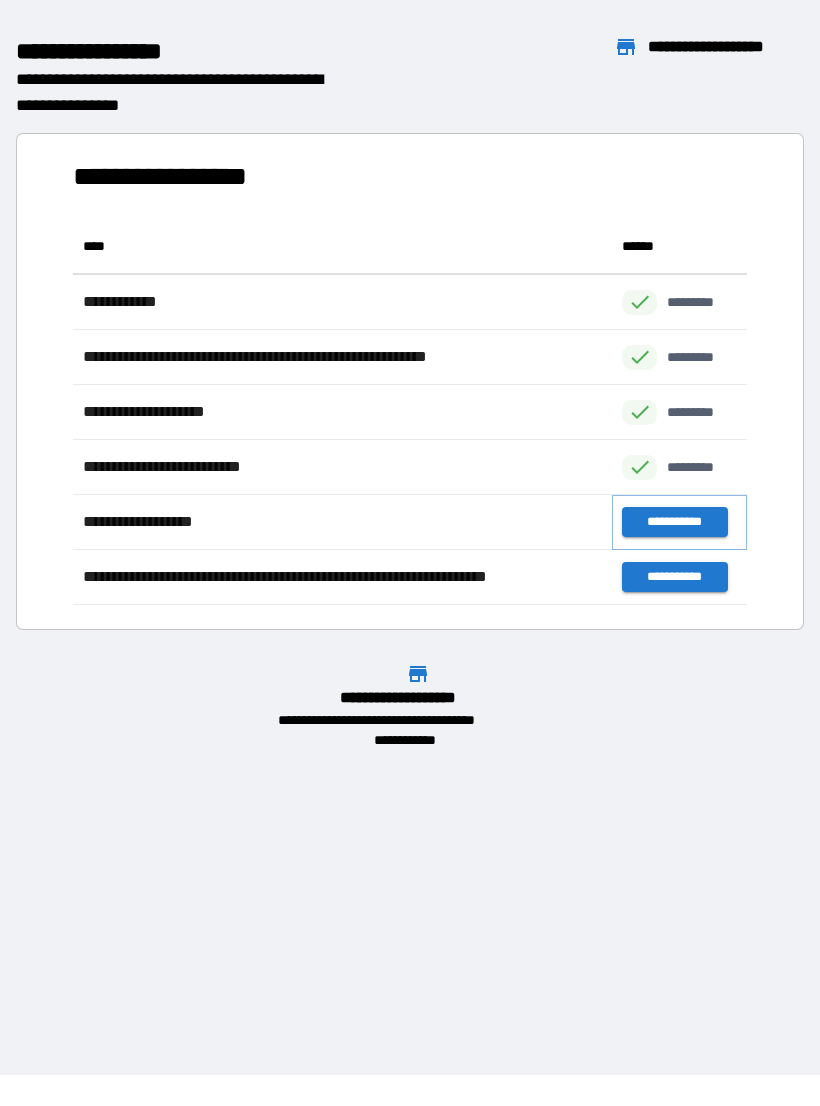 click on "**********" at bounding box center (674, 522) 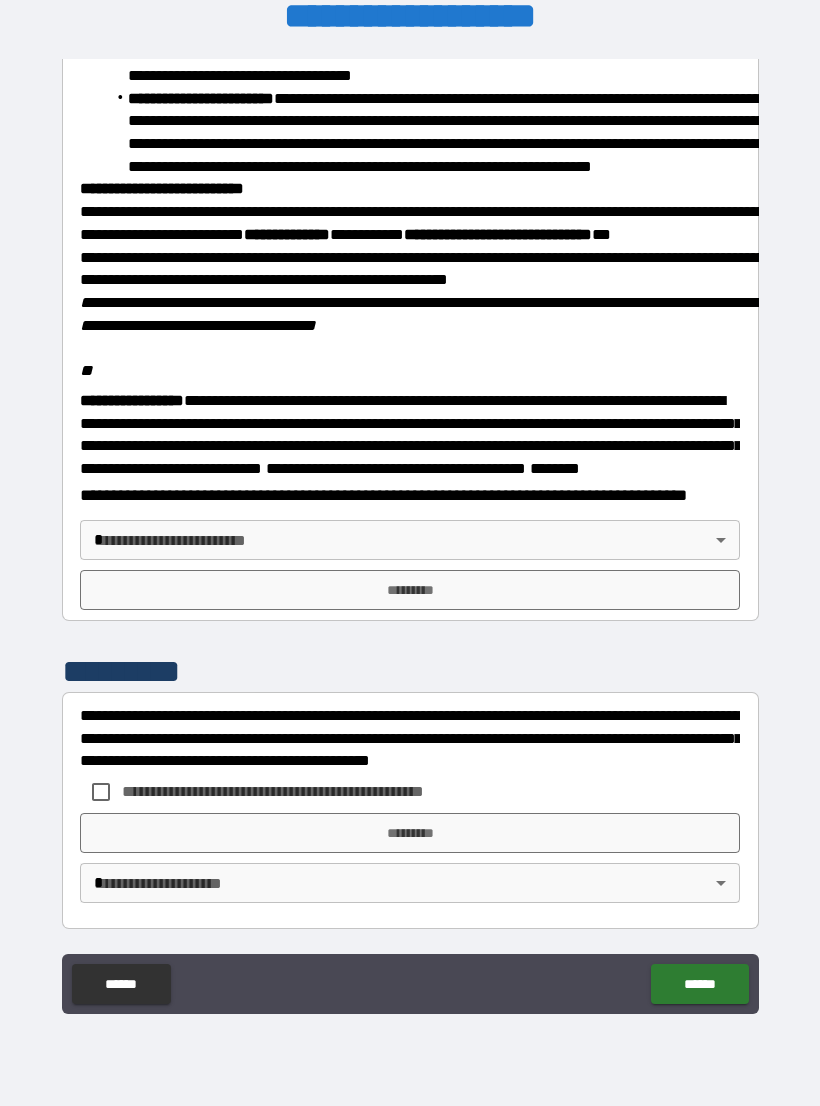 scroll, scrollTop: 2234, scrollLeft: 0, axis: vertical 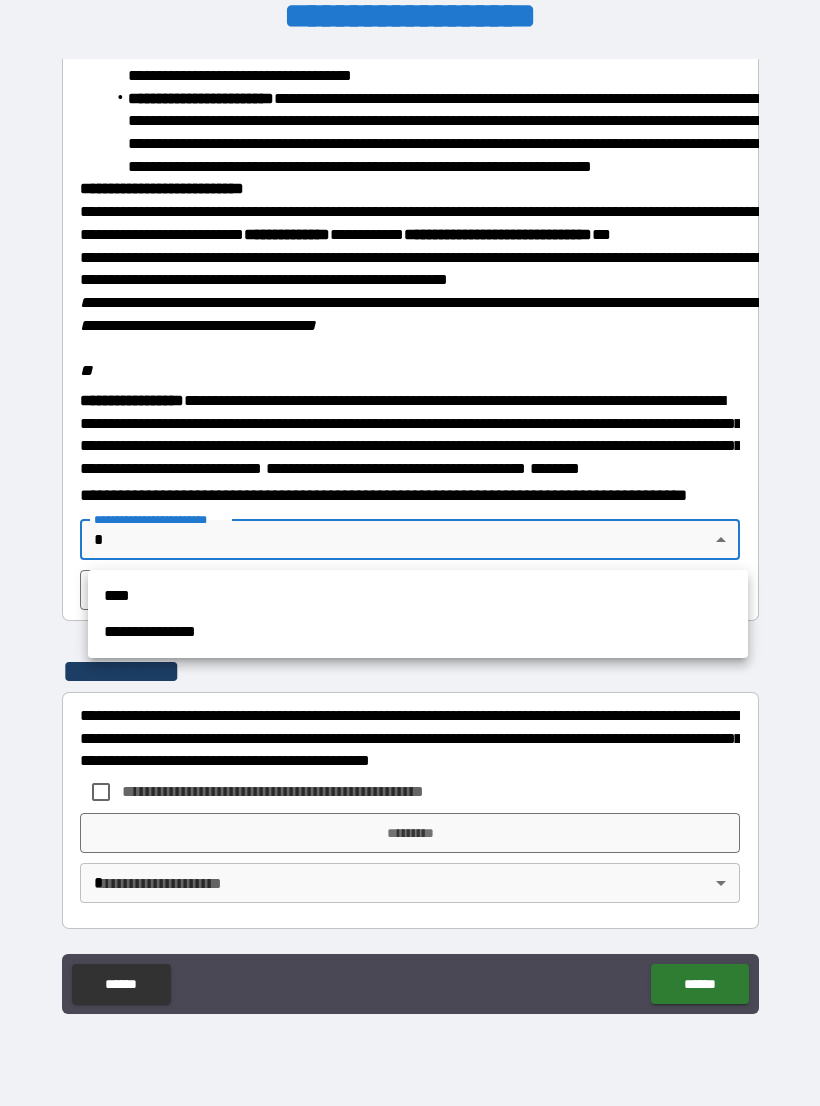 click on "****" at bounding box center [418, 596] 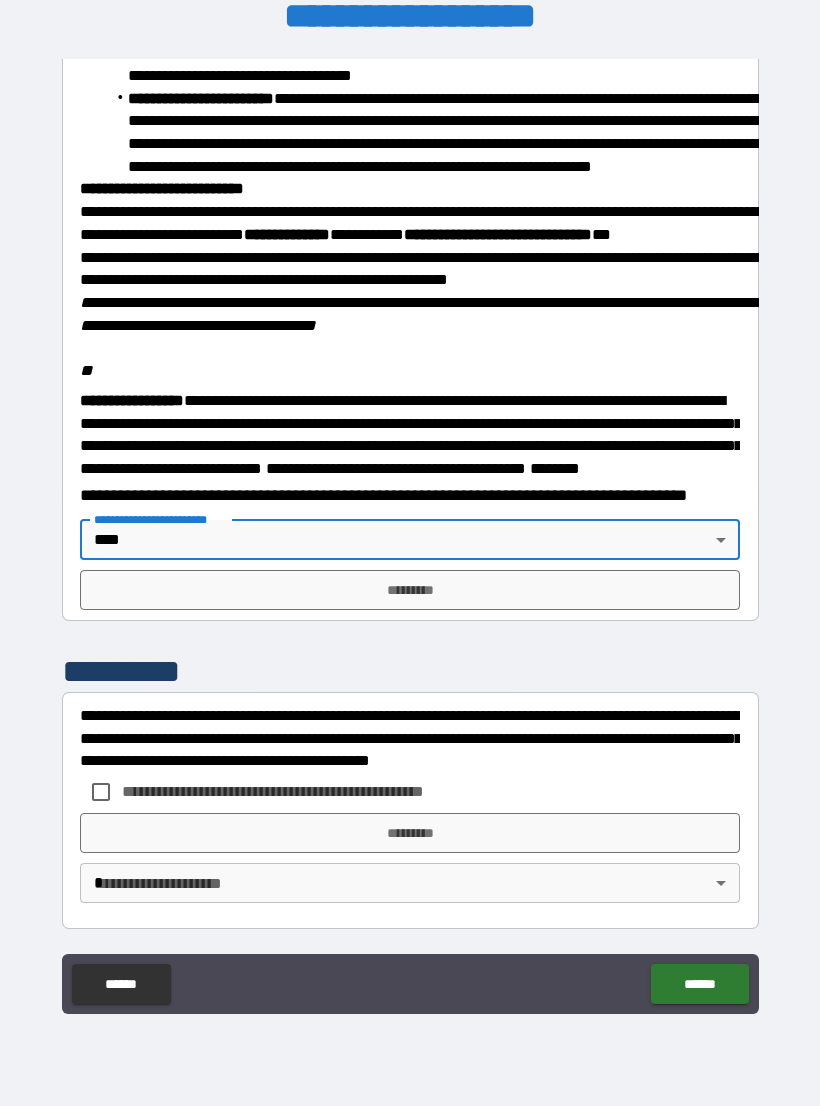 click on "*********" at bounding box center [410, 590] 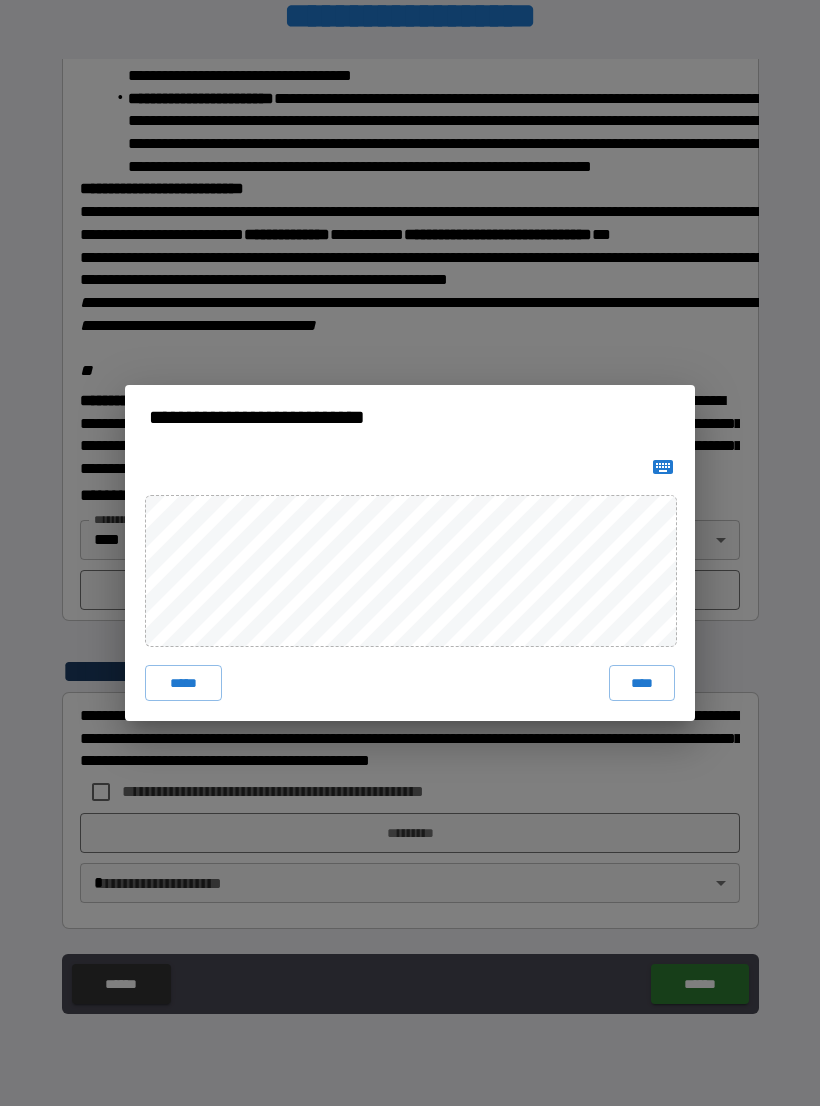 click on "****" at bounding box center [642, 683] 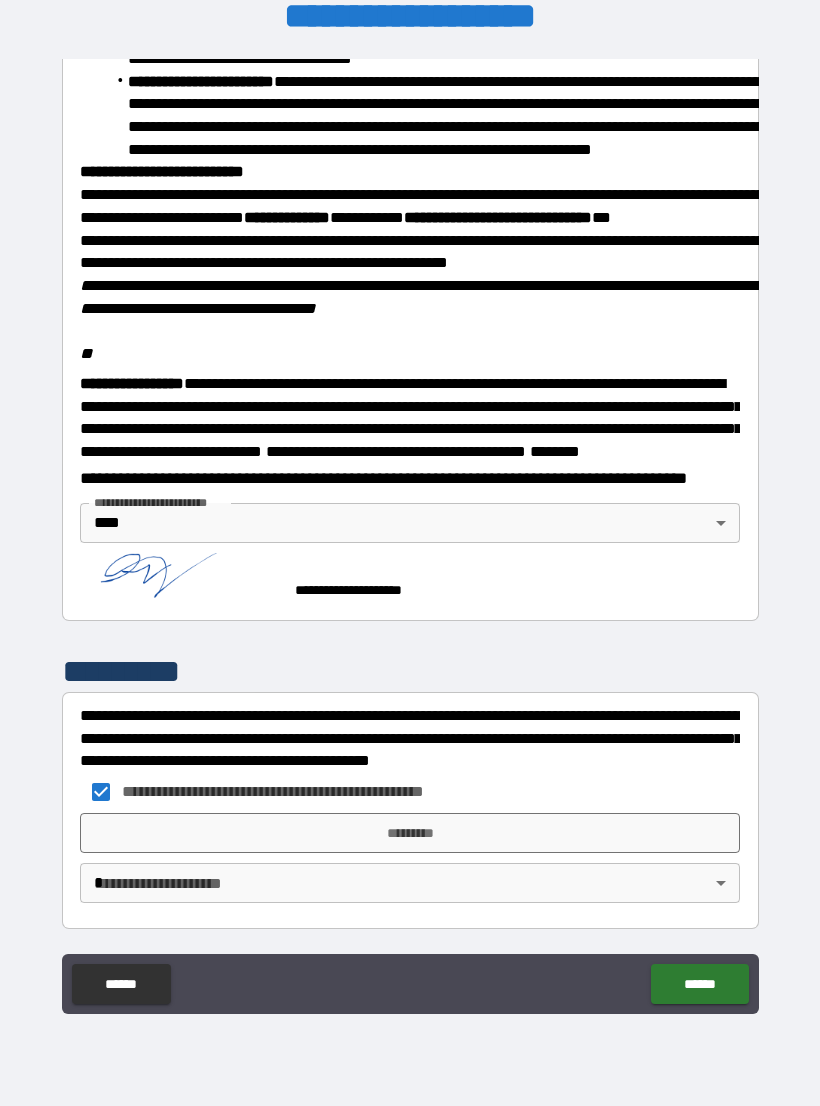 click on "*********" at bounding box center [410, 833] 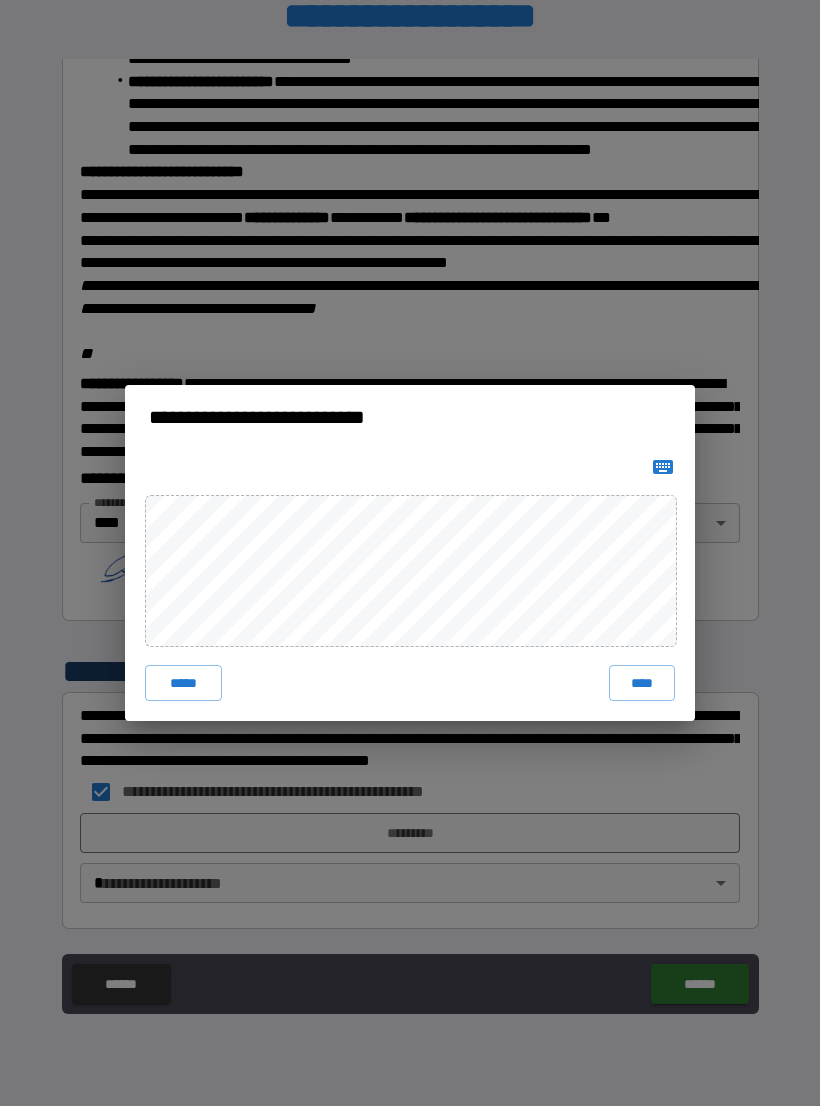 click on "****" at bounding box center [642, 683] 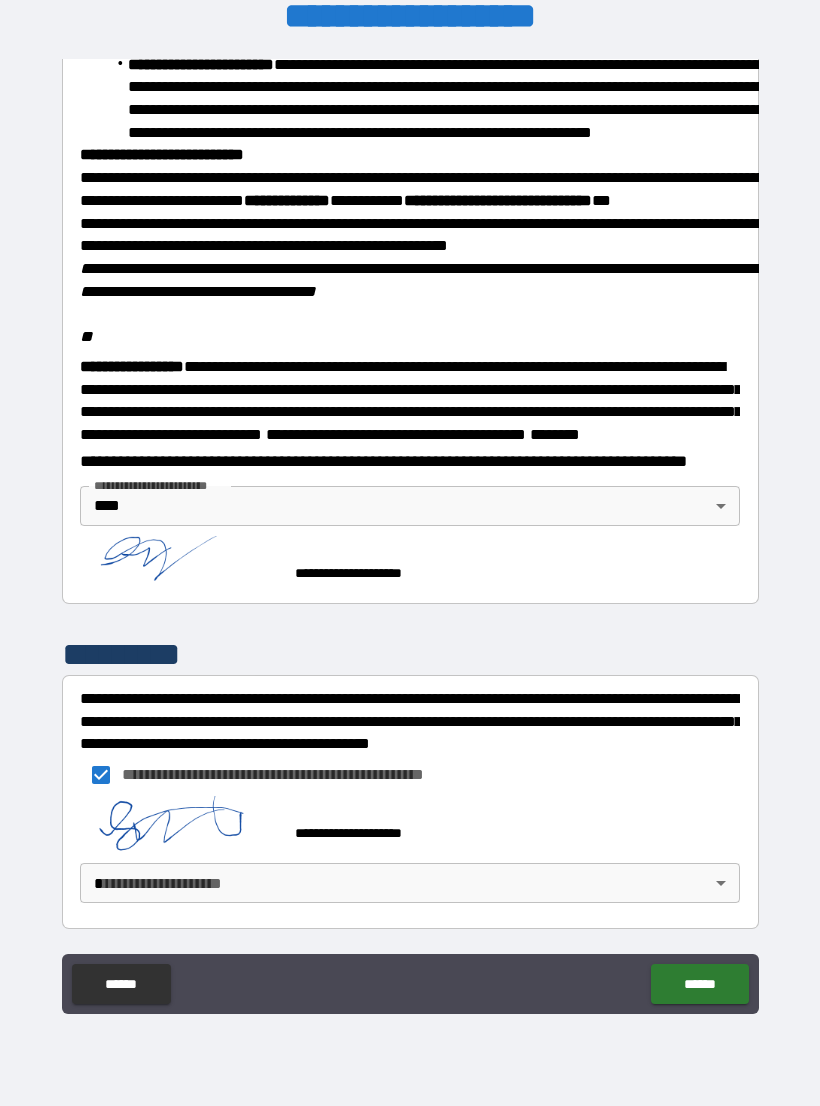 click on "**********" at bounding box center (410, 537) 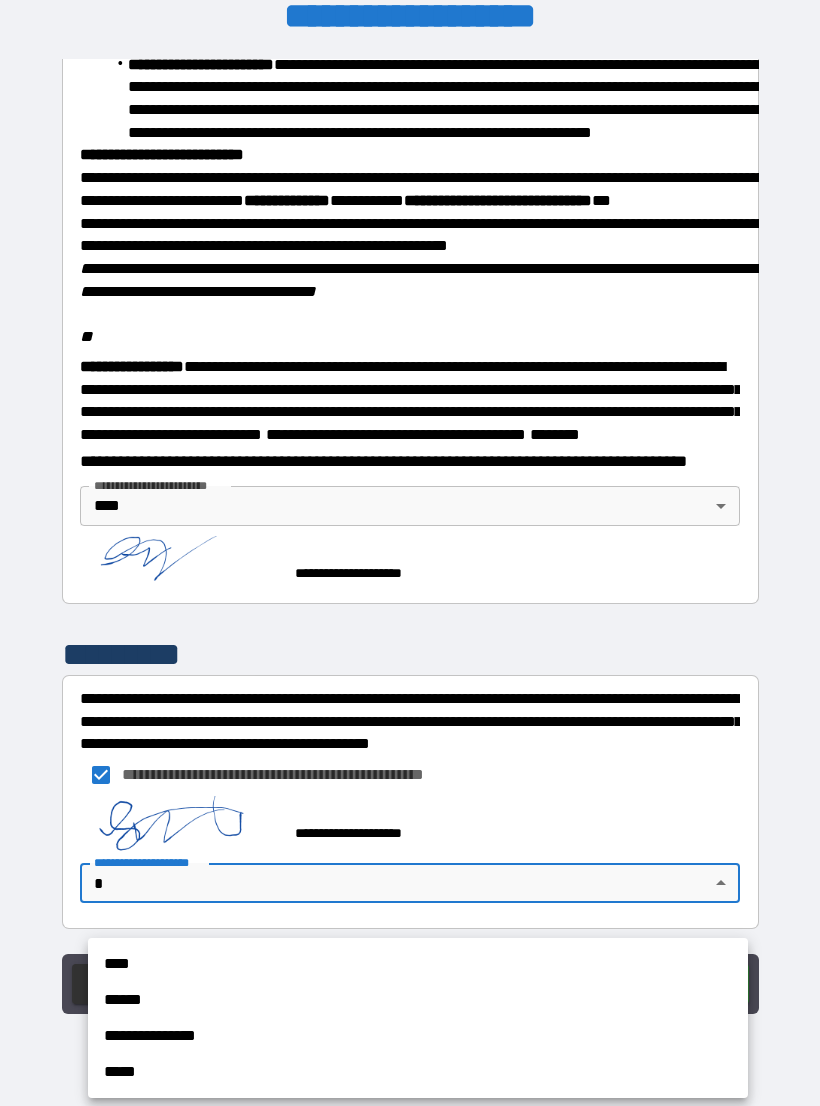click on "****" at bounding box center [418, 964] 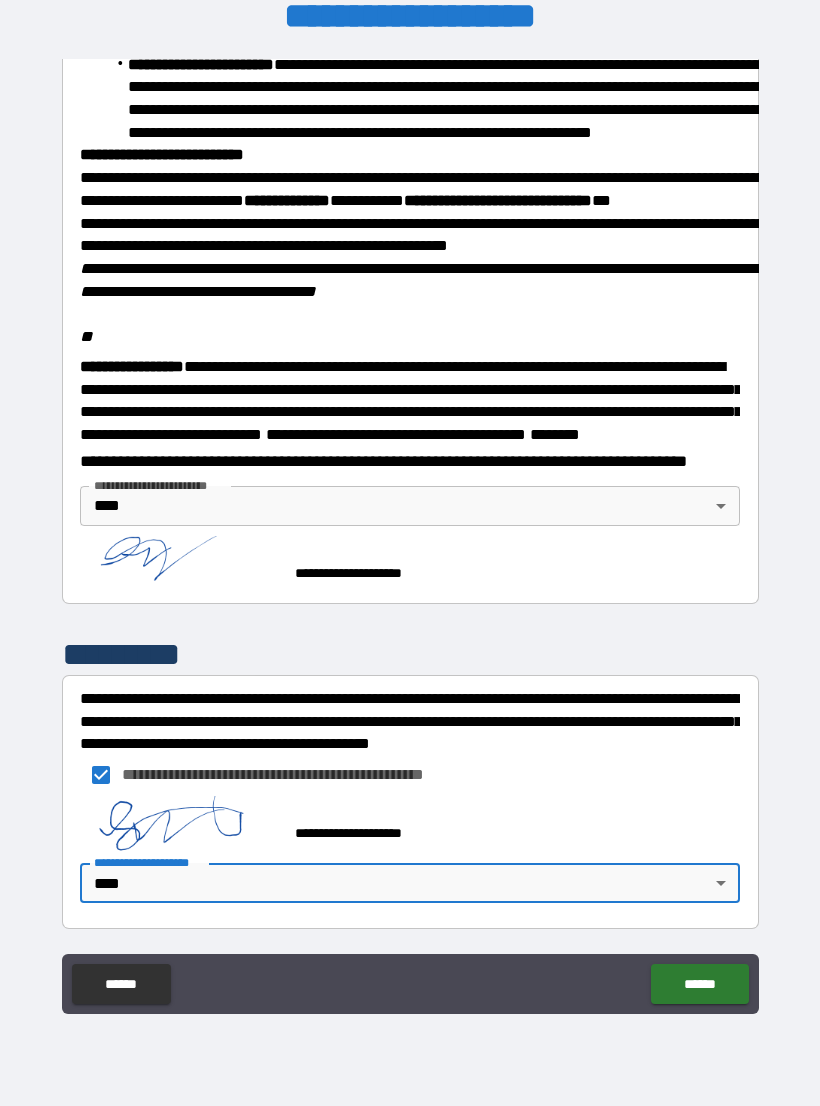 scroll, scrollTop: 2237, scrollLeft: 0, axis: vertical 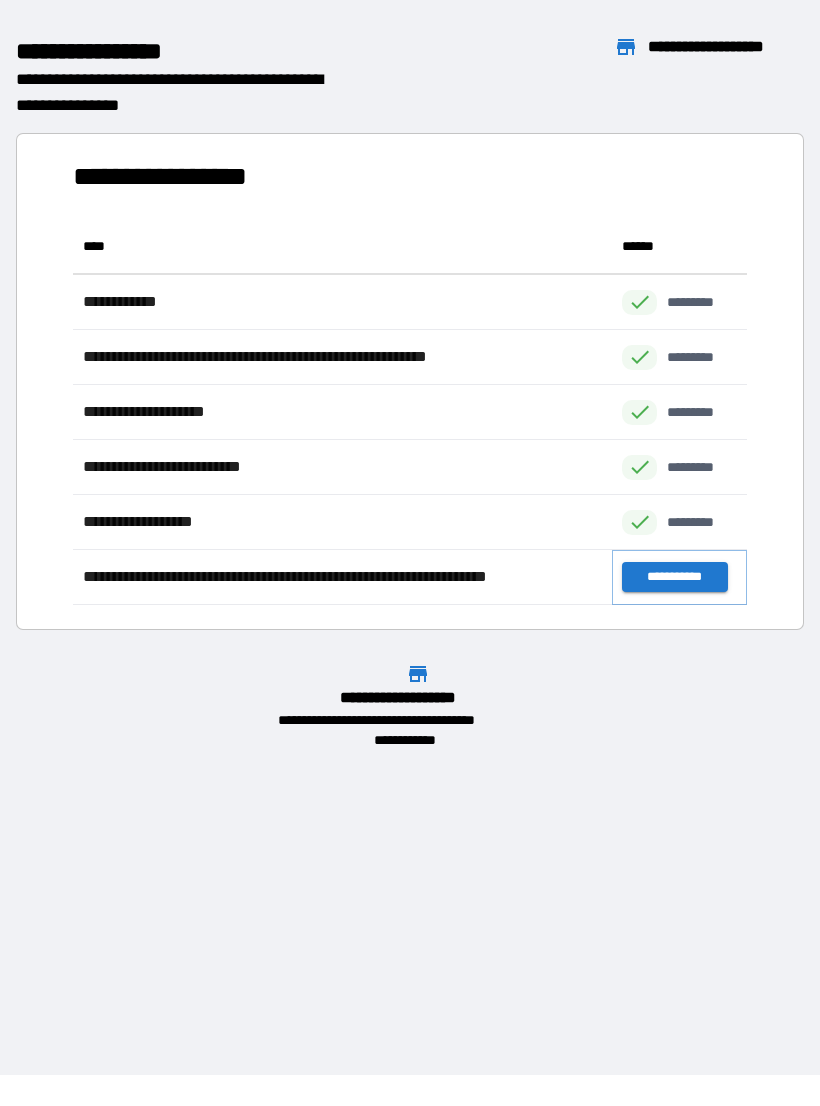 click on "**********" at bounding box center [674, 577] 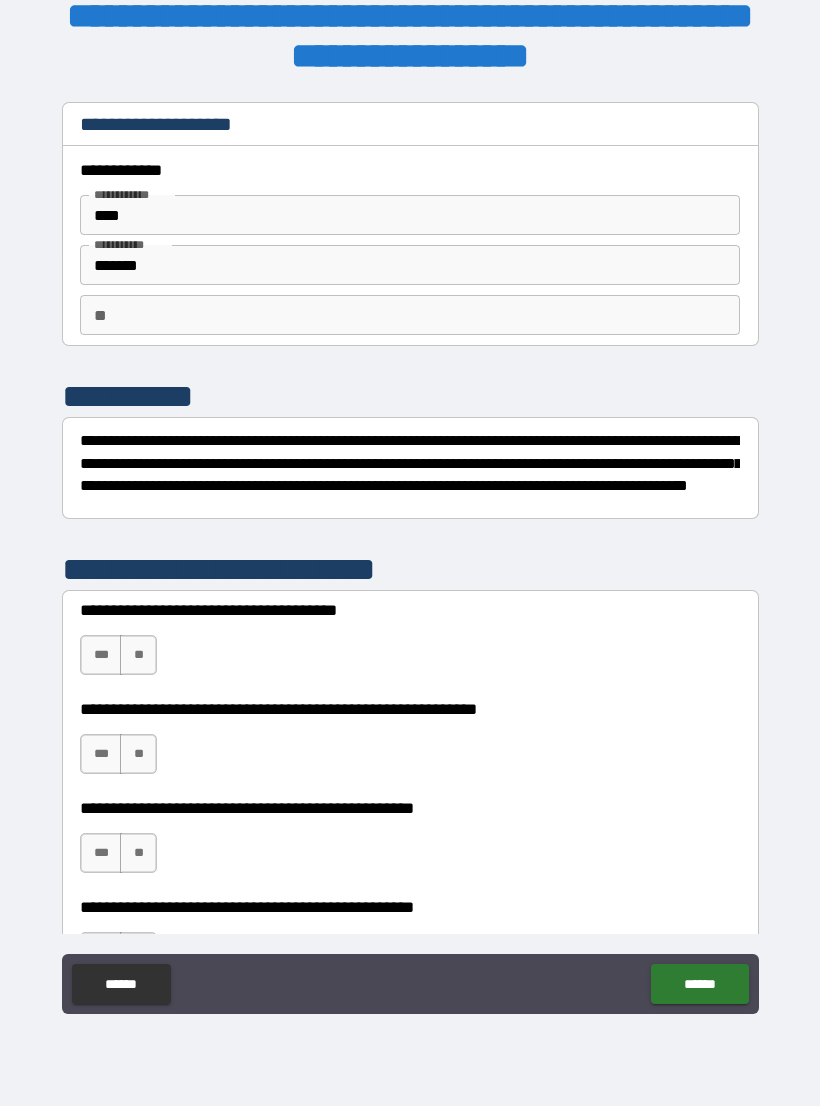 click on "**********" at bounding box center [410, 540] 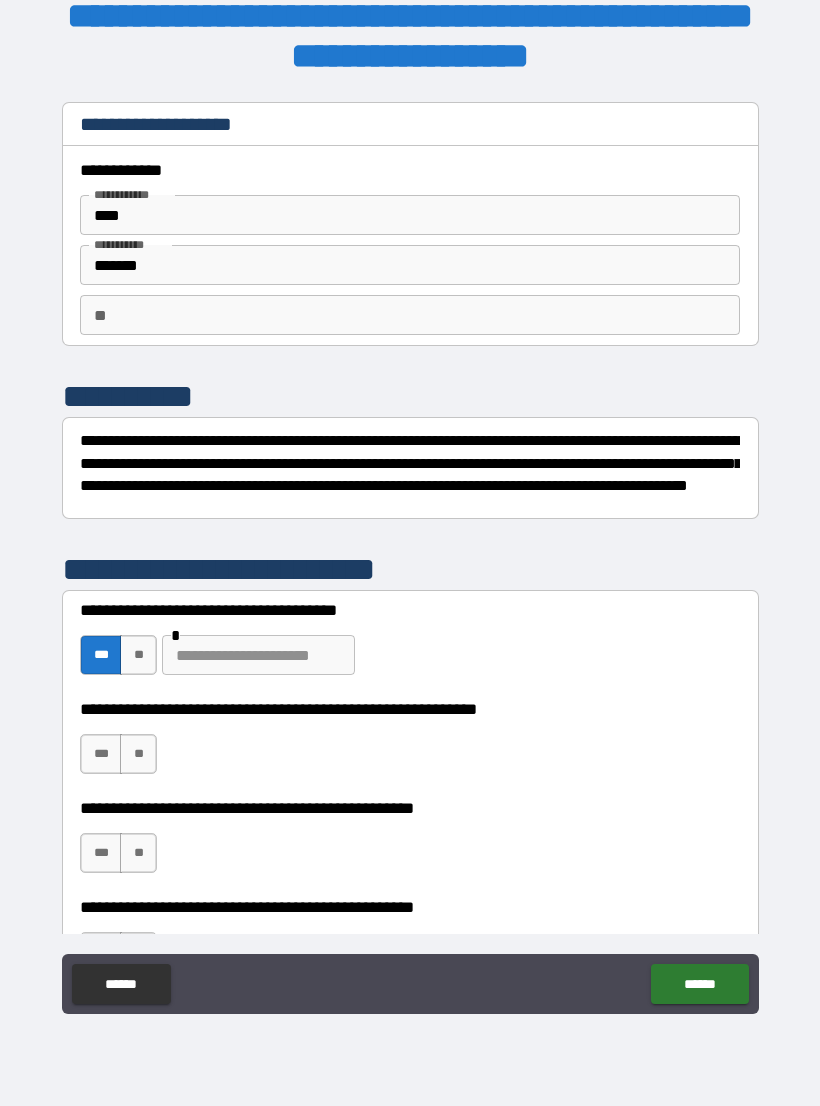 click on "**" at bounding box center [138, 754] 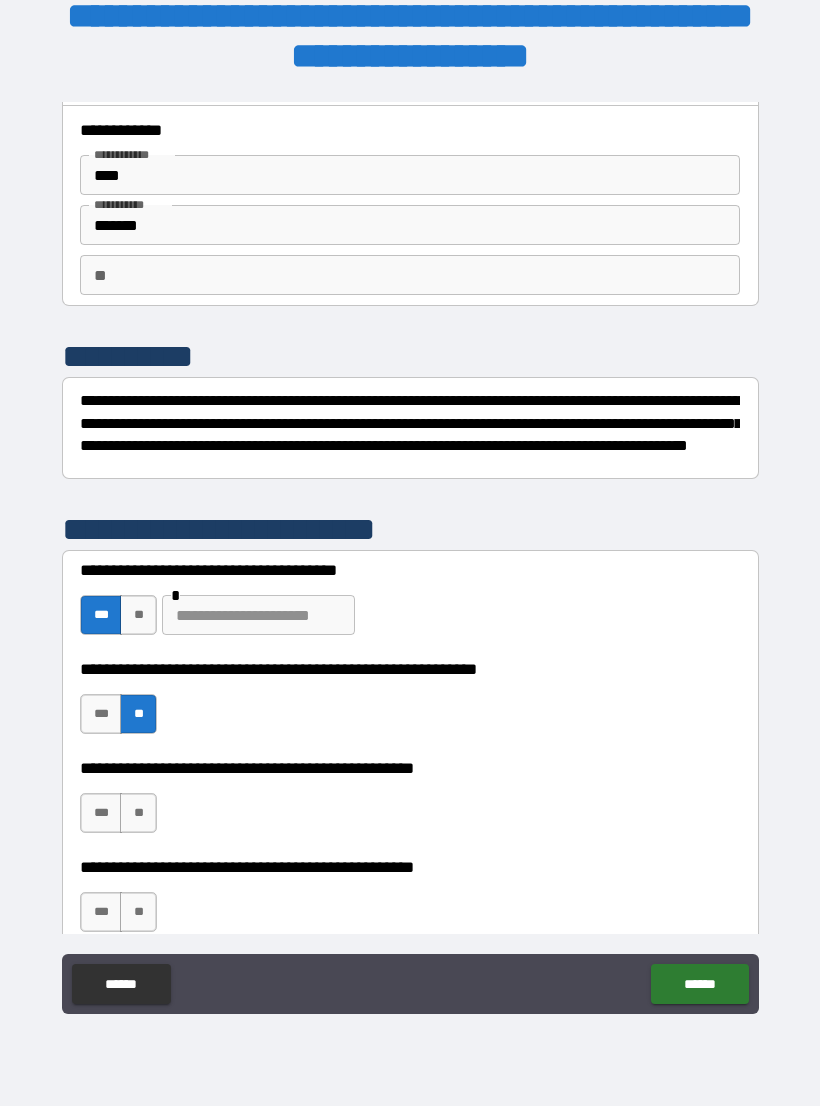 scroll, scrollTop: 52, scrollLeft: 0, axis: vertical 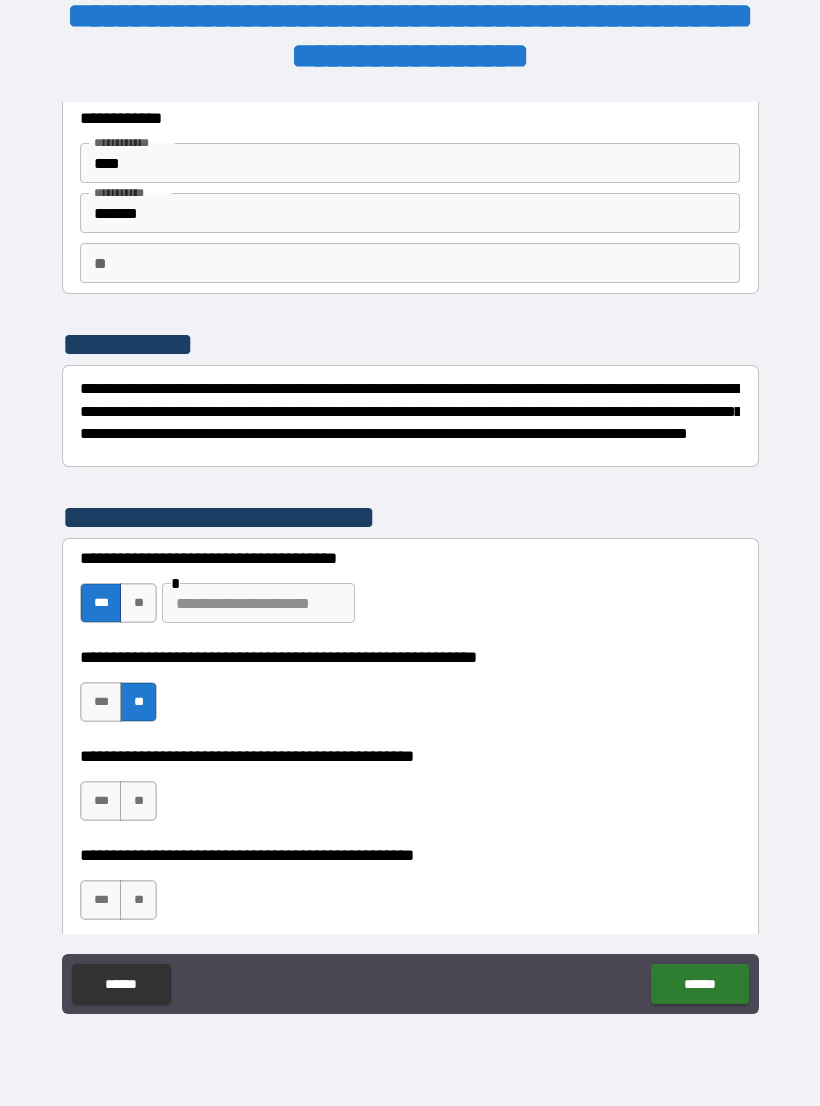 click on "**" at bounding box center (138, 801) 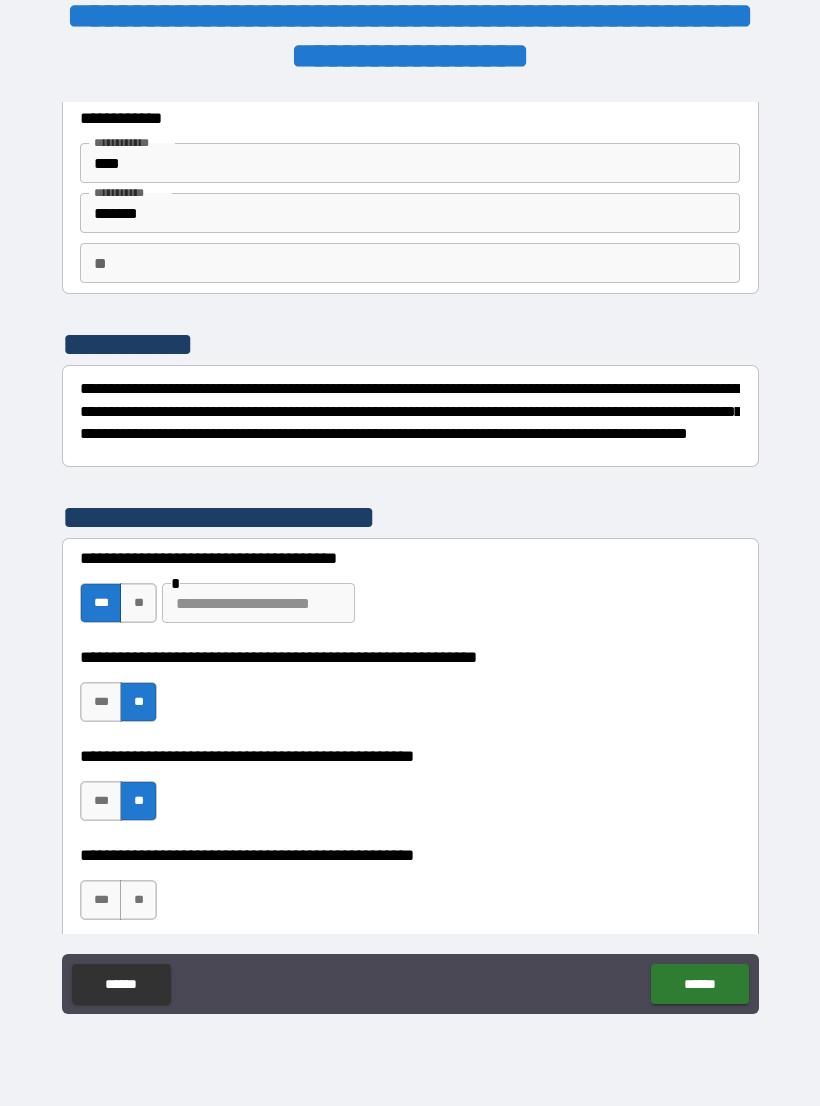 click on "***" at bounding box center [101, 900] 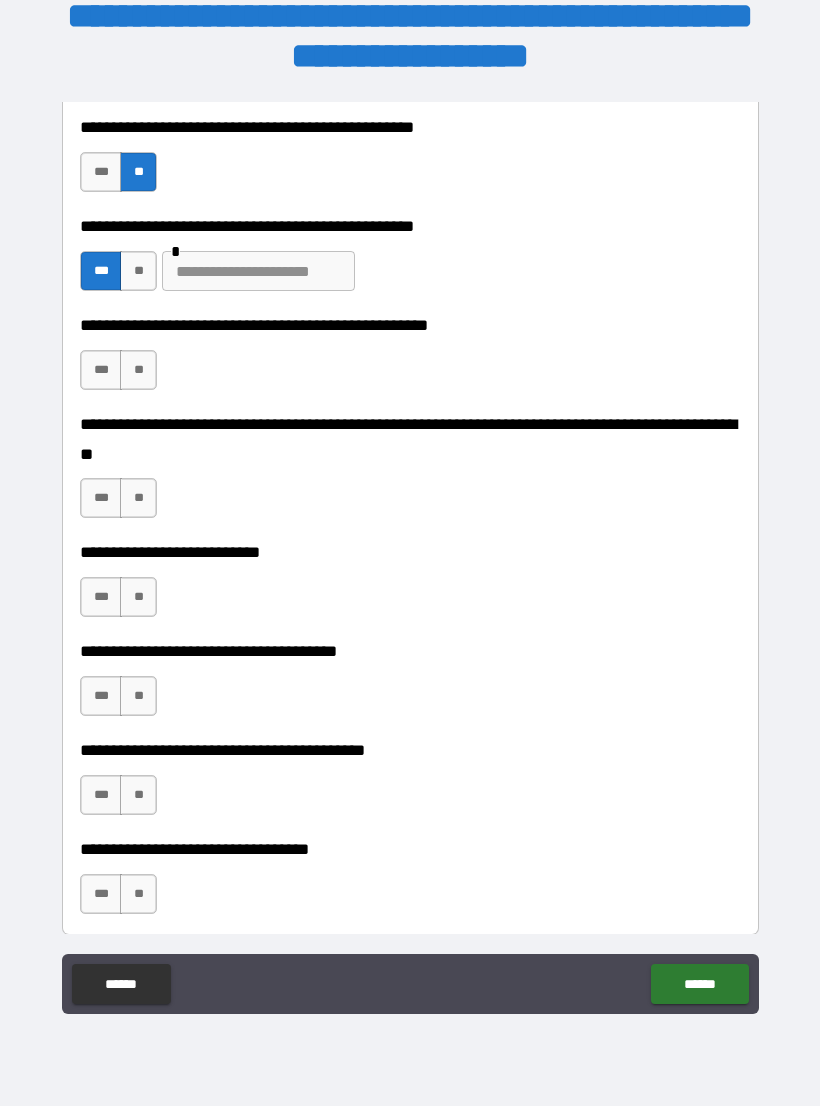 scroll, scrollTop: 682, scrollLeft: 0, axis: vertical 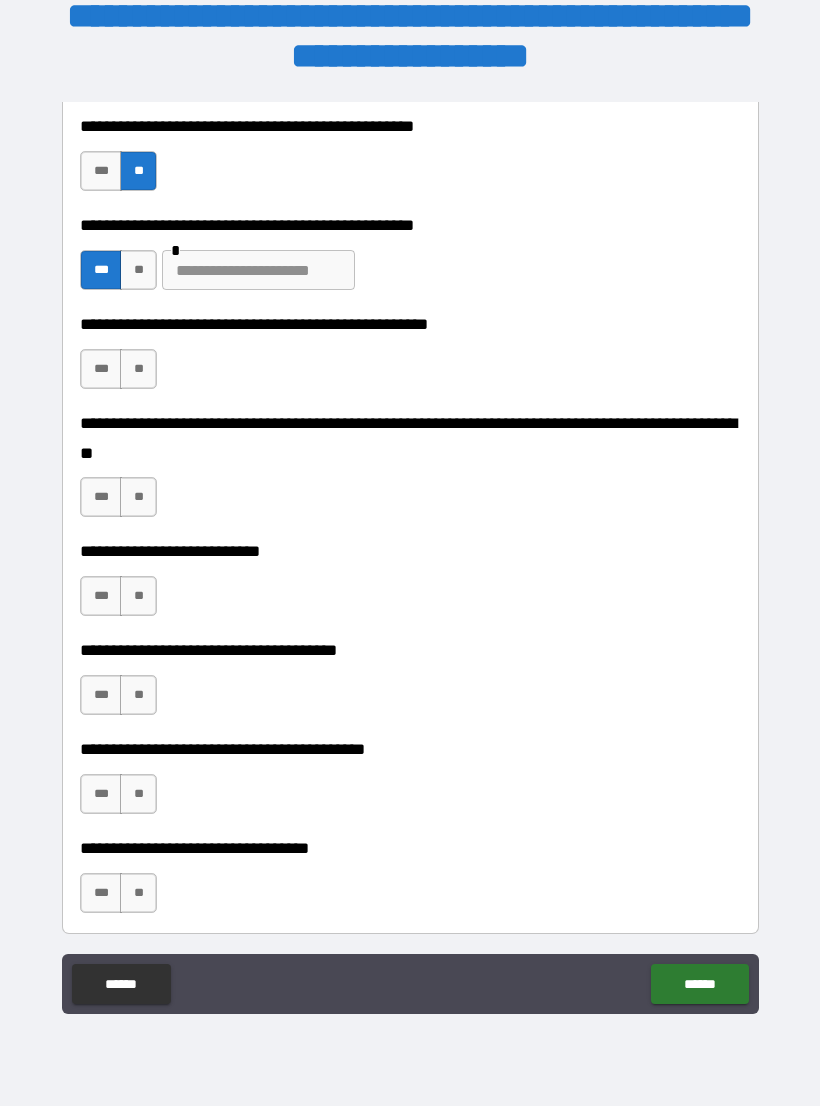 click at bounding box center (258, 270) 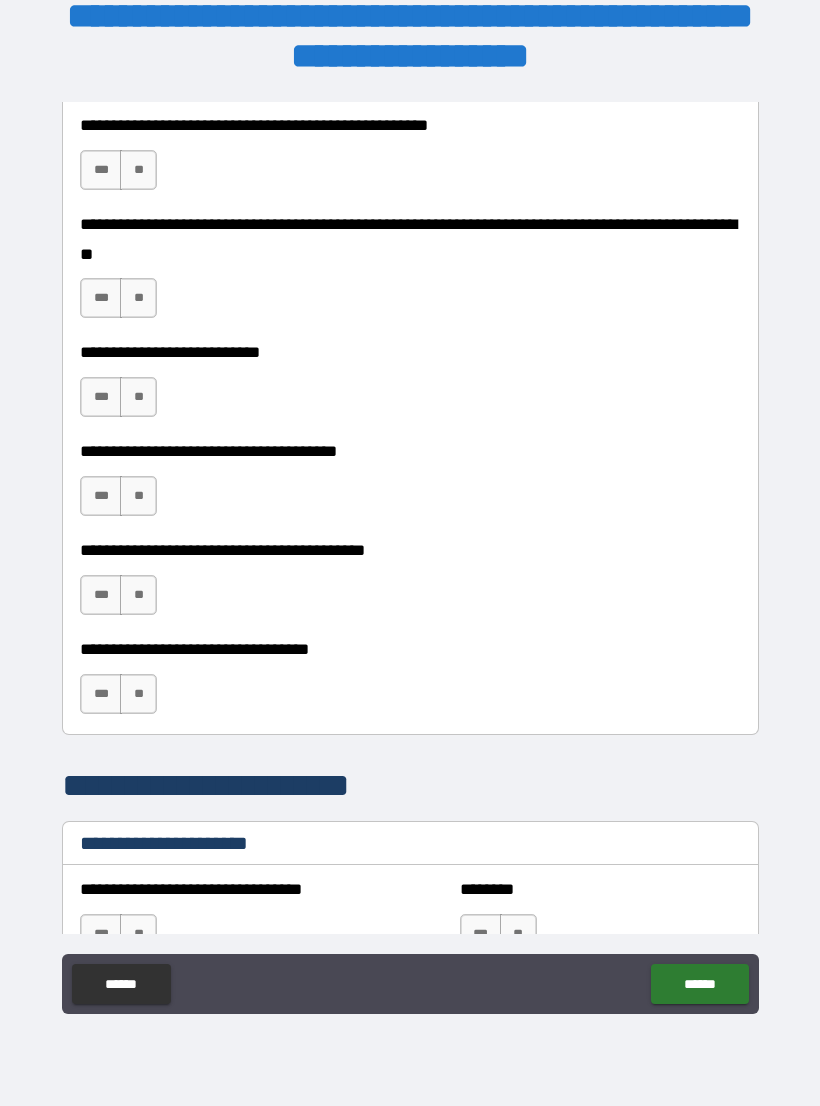 scroll, scrollTop: 879, scrollLeft: 0, axis: vertical 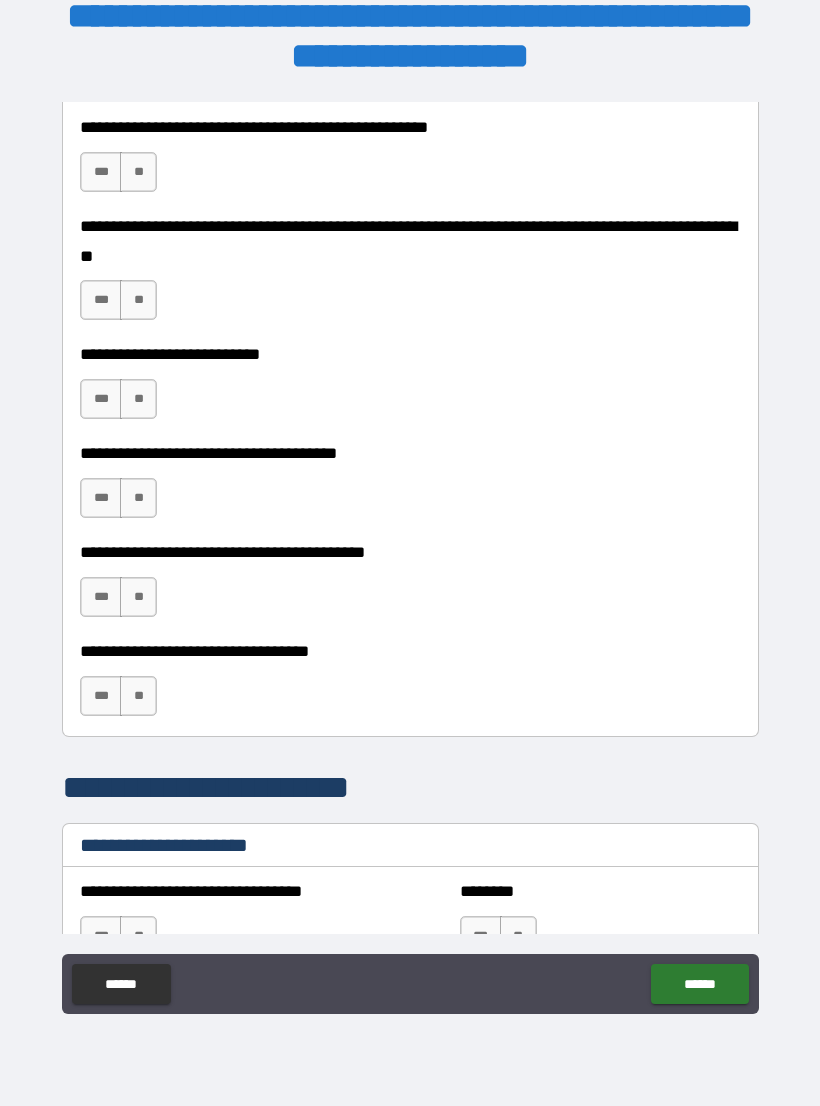 click on "**" at bounding box center [138, 172] 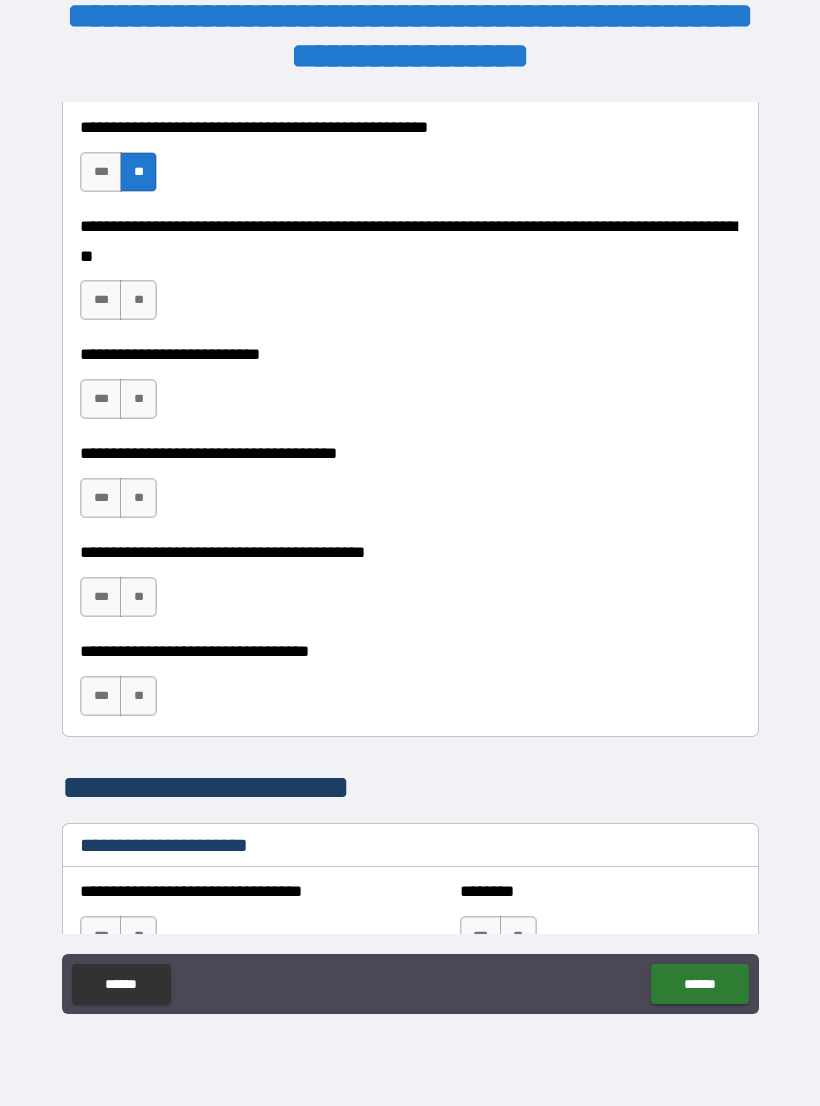 click on "**" at bounding box center [138, 300] 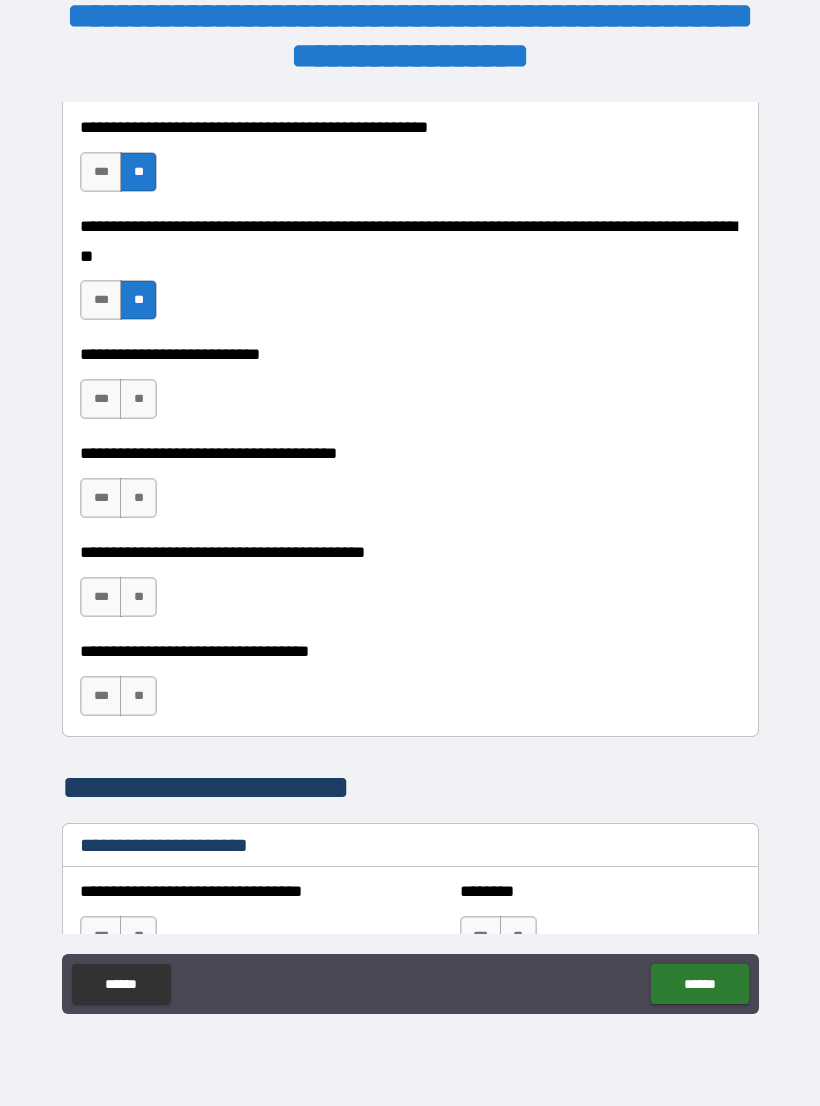 click on "**" at bounding box center [138, 399] 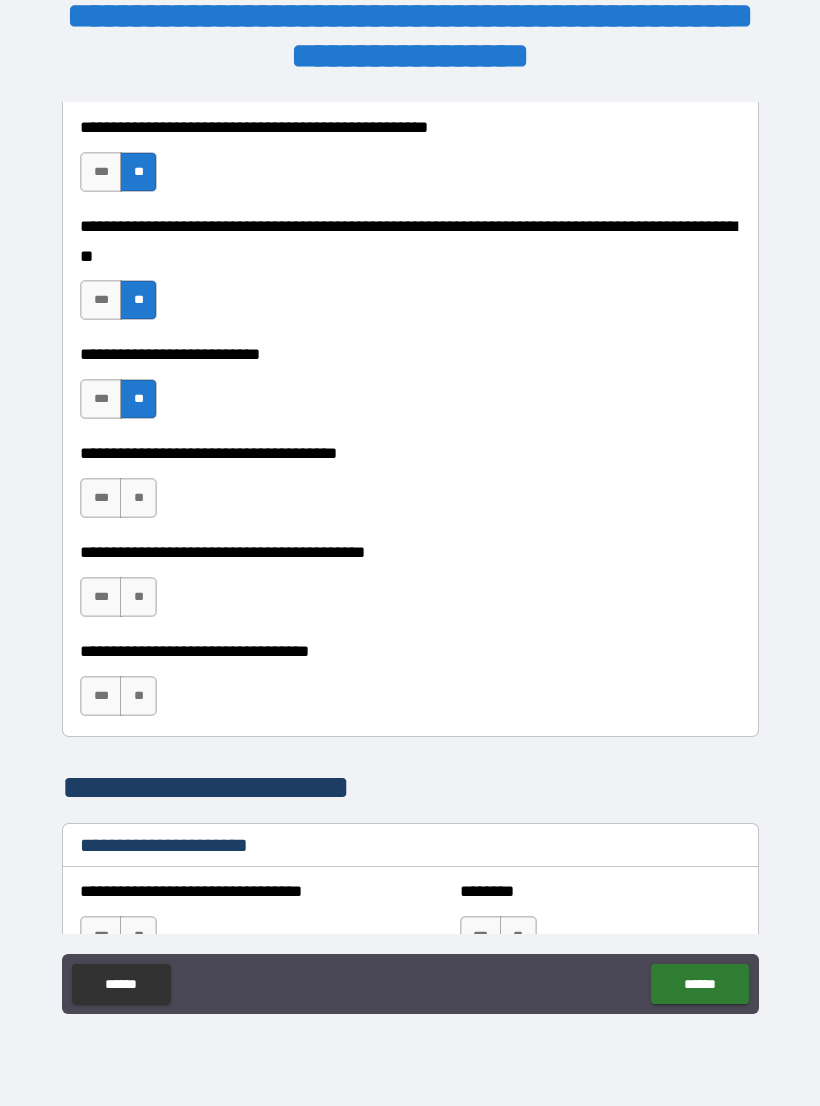 click on "**" at bounding box center (138, 498) 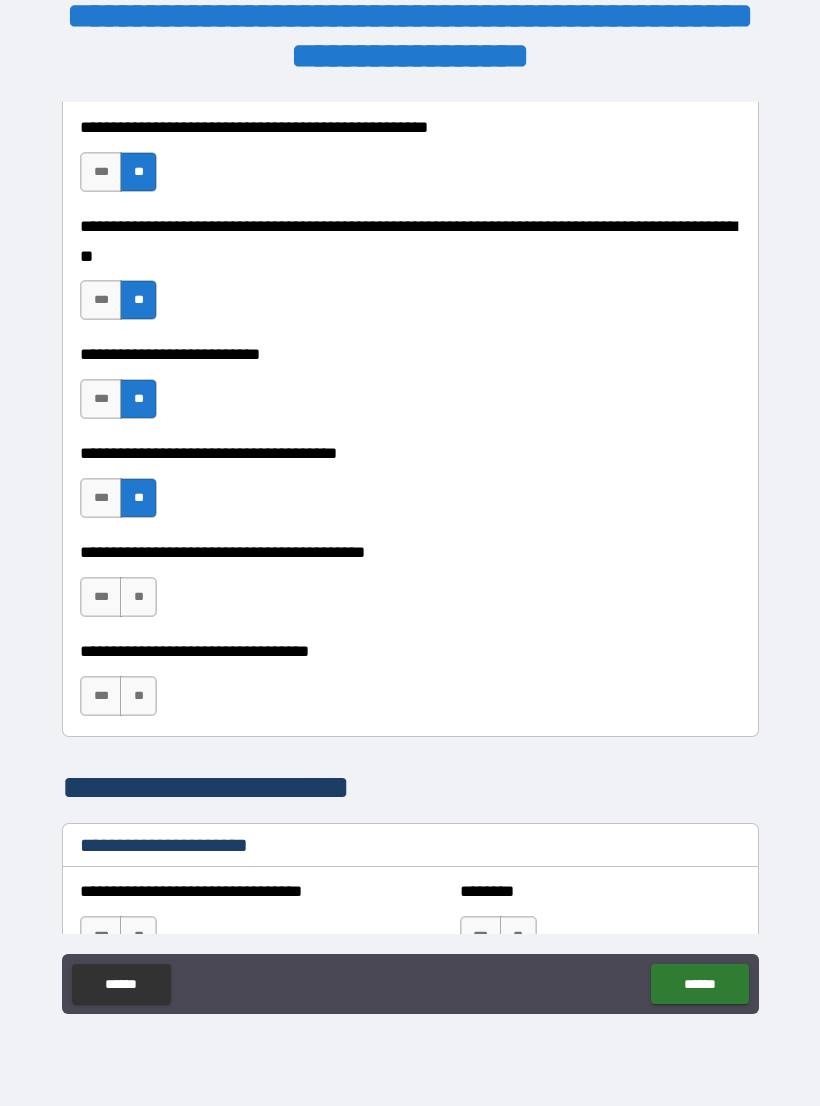 click on "**" at bounding box center (138, 597) 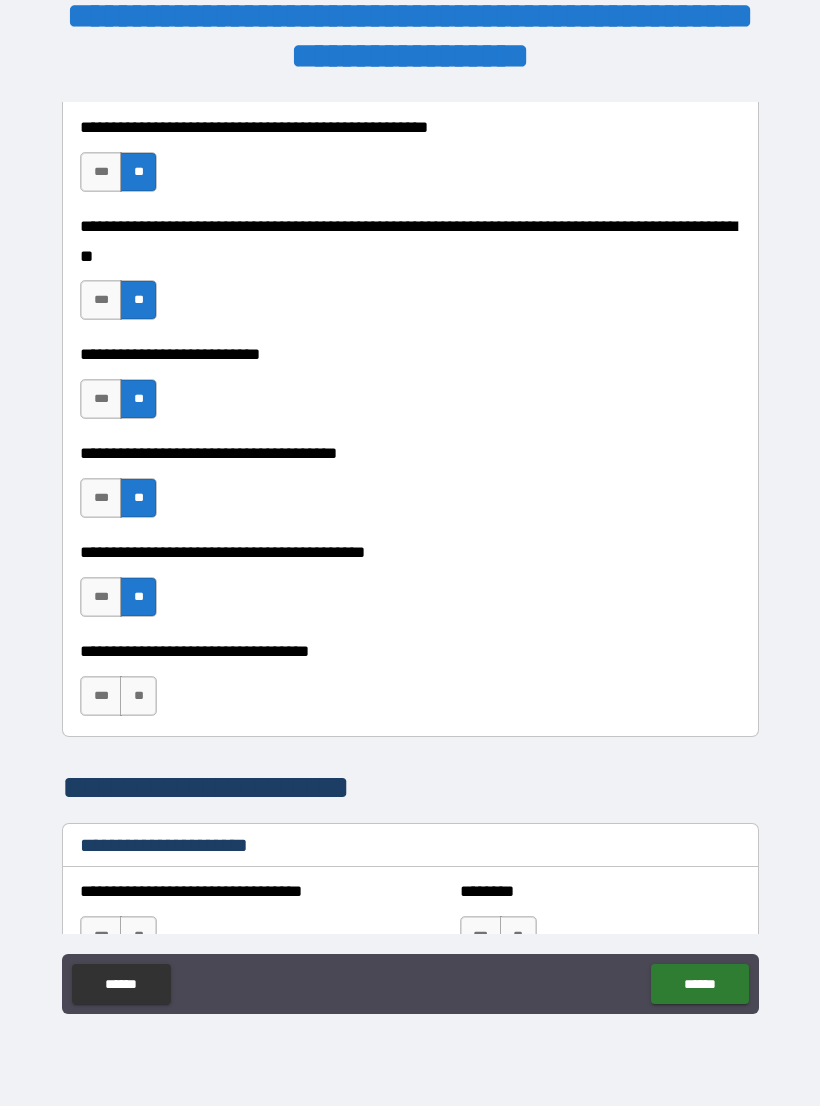 click on "**" at bounding box center [138, 696] 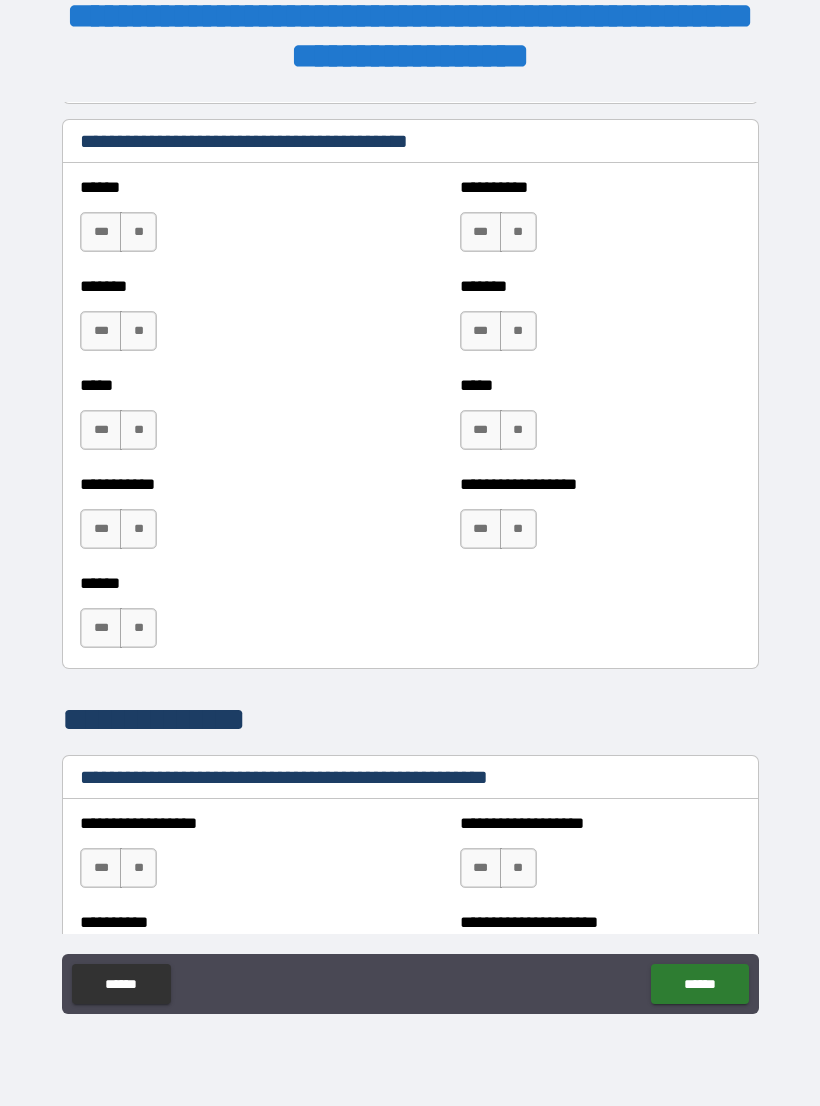 scroll, scrollTop: 1836, scrollLeft: 0, axis: vertical 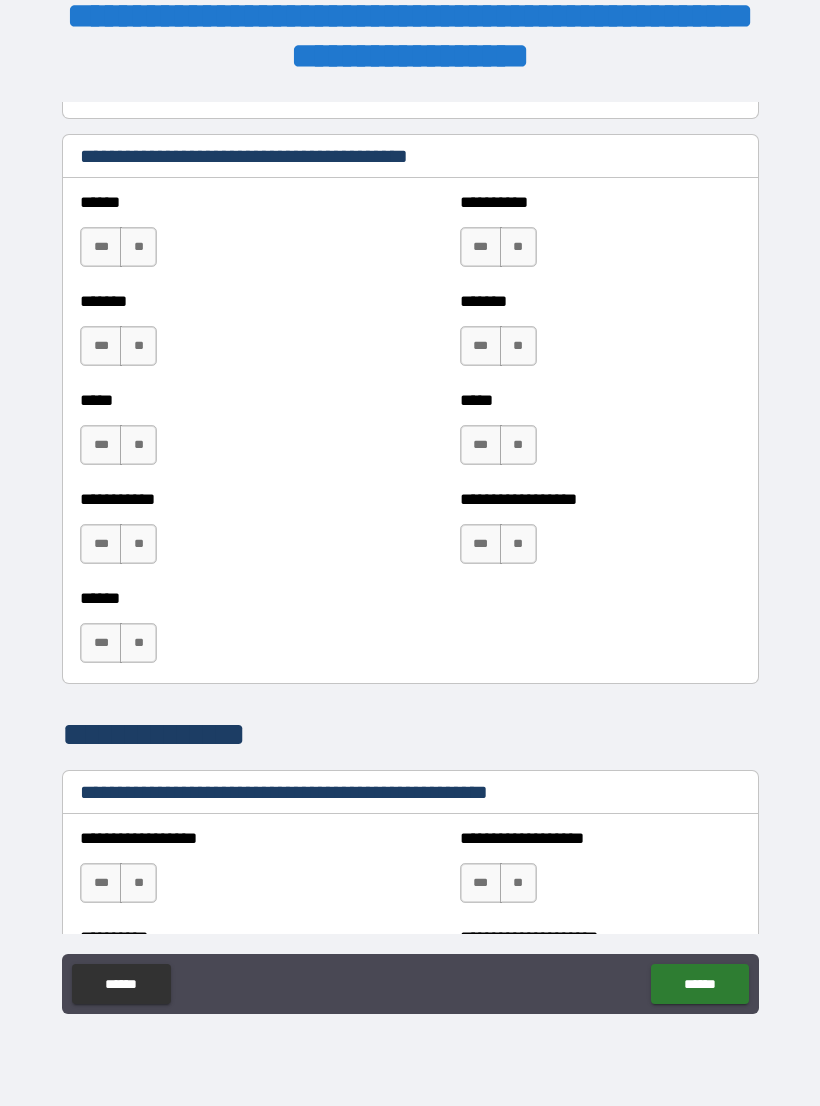 click on "**" at bounding box center [138, 247] 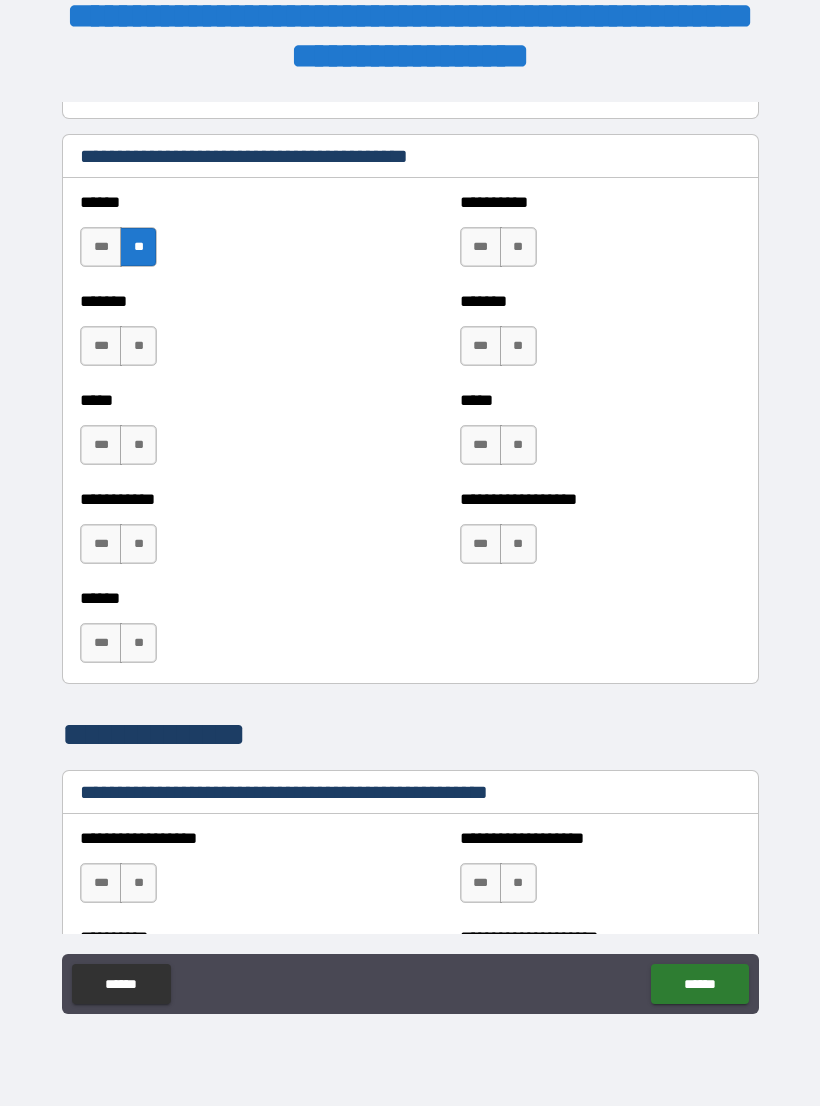 click on "**" at bounding box center (138, 346) 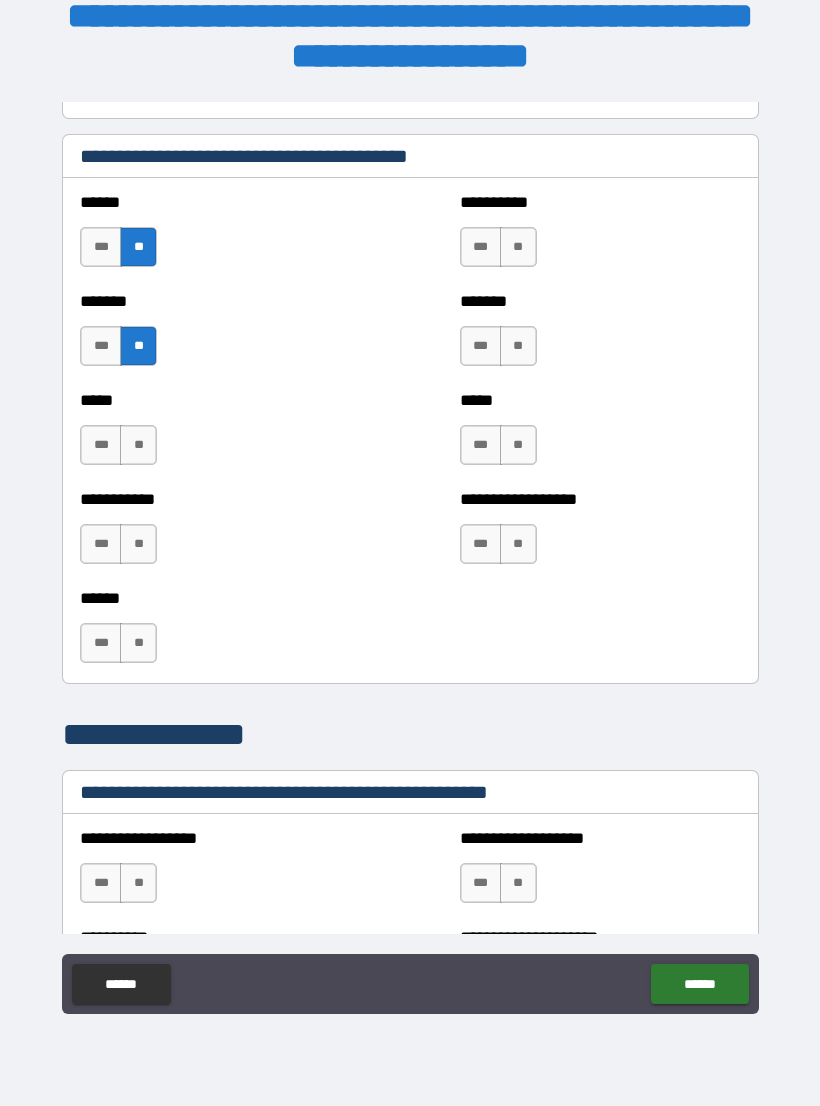 click on "**" at bounding box center [138, 445] 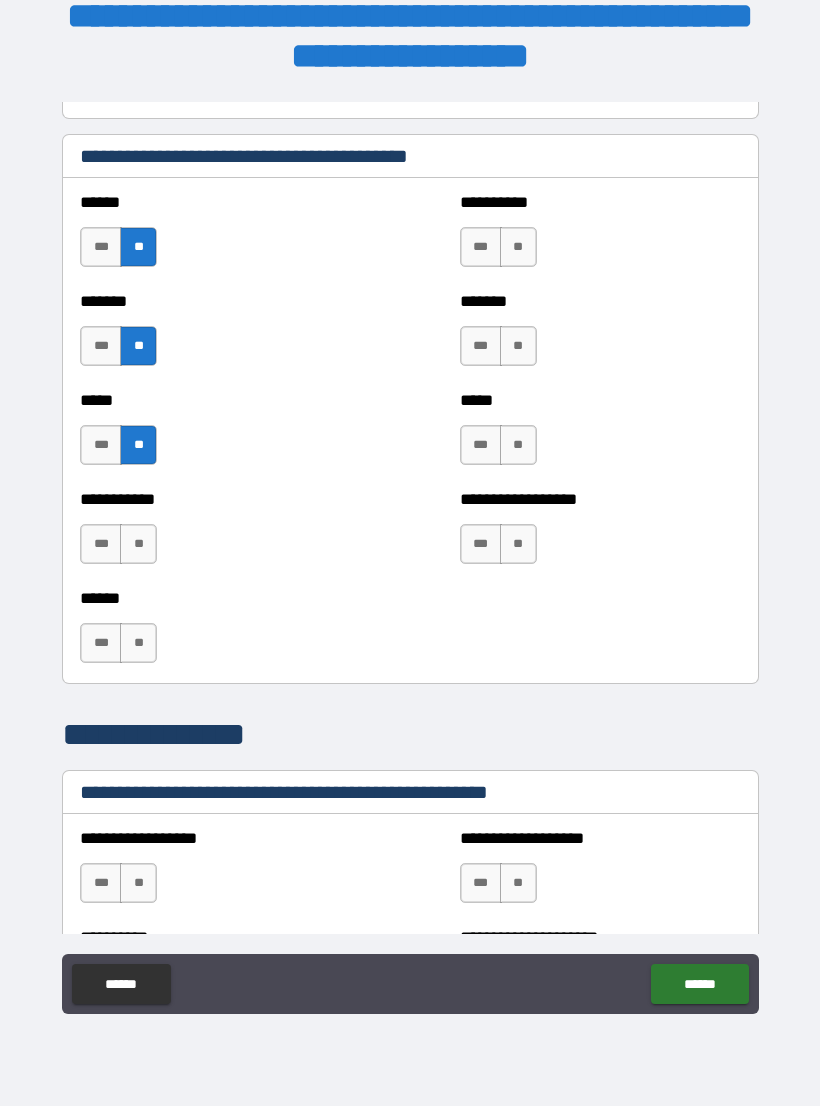 click on "**" at bounding box center [138, 544] 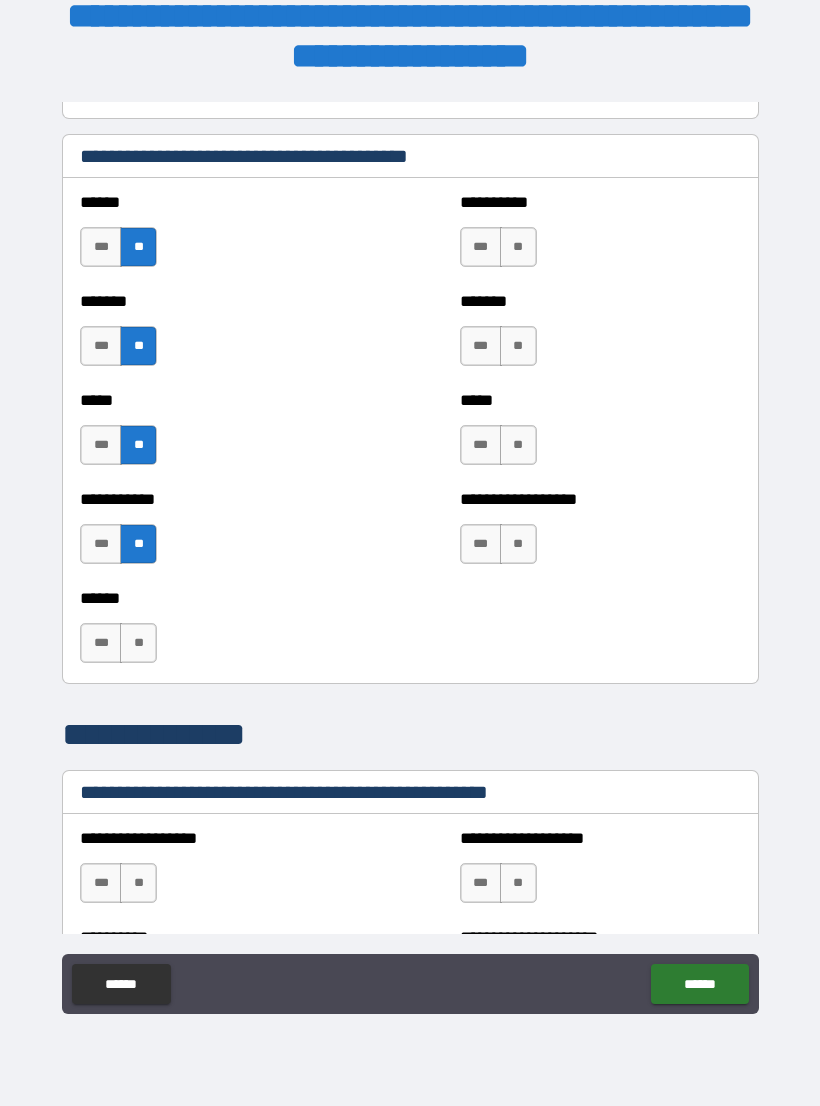 click on "**" at bounding box center [138, 643] 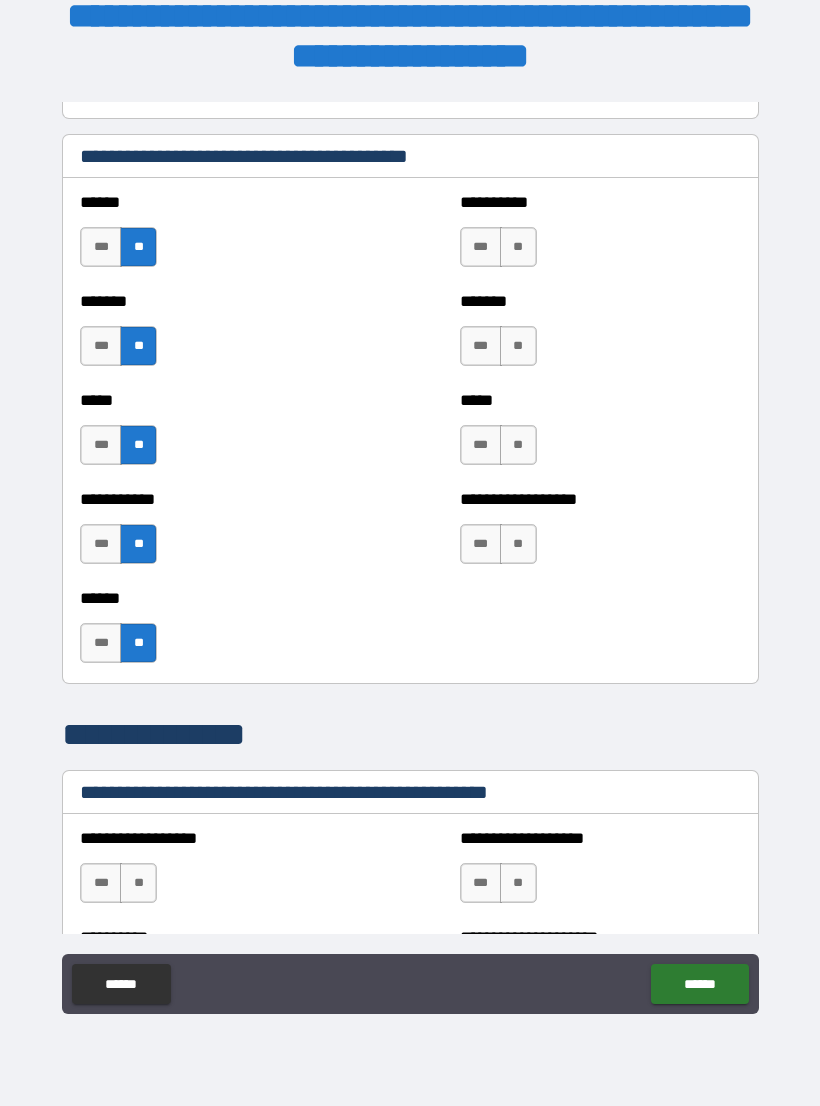 click on "**" at bounding box center (518, 247) 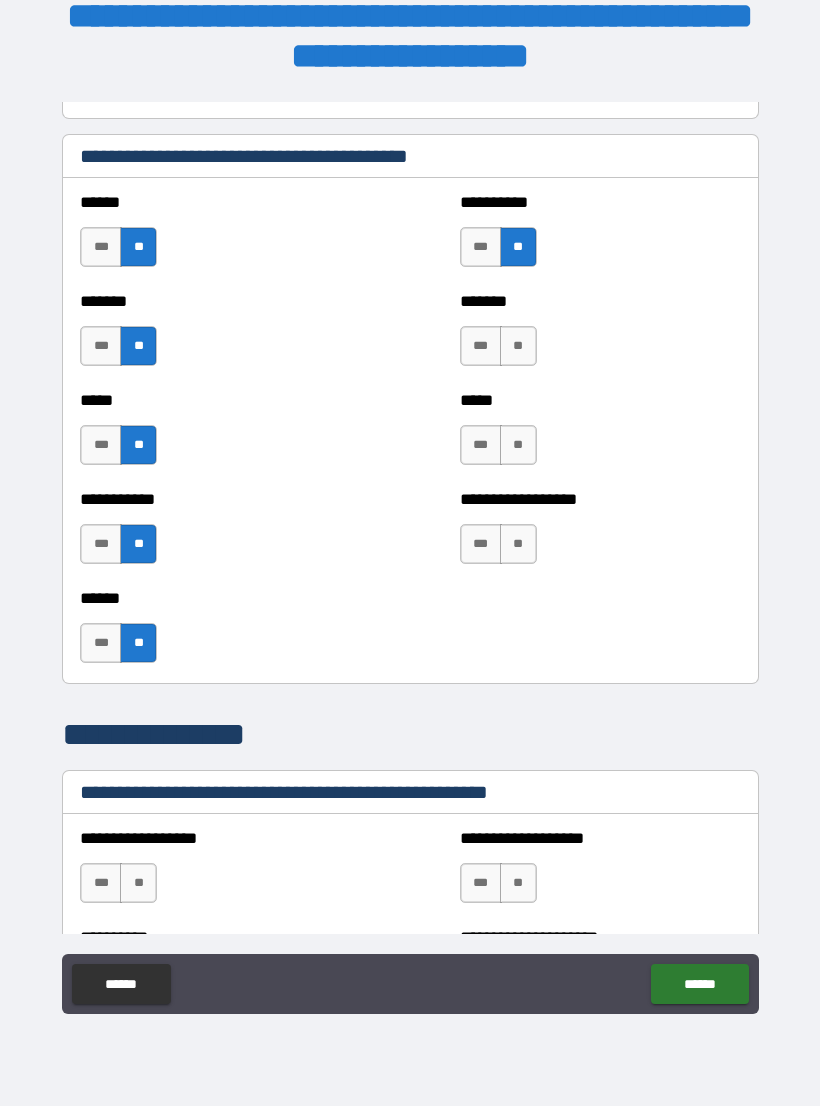 click on "**" at bounding box center [518, 346] 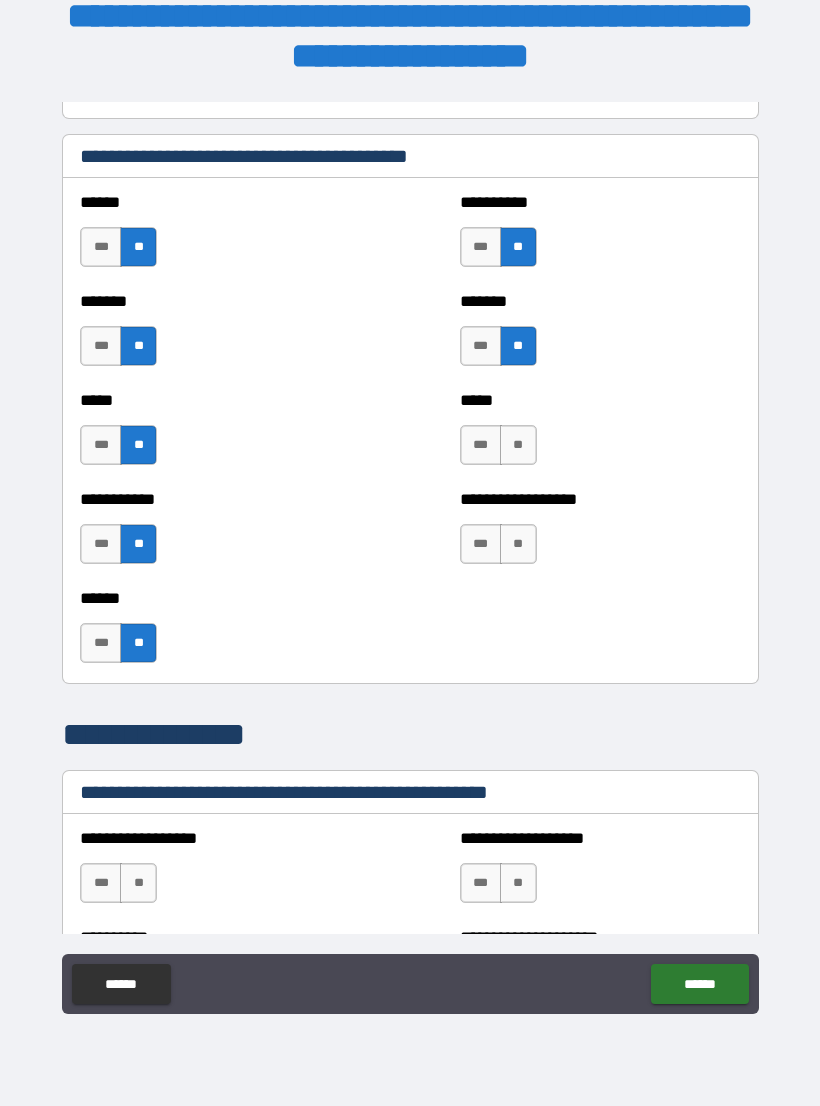 click on "**" at bounding box center (518, 445) 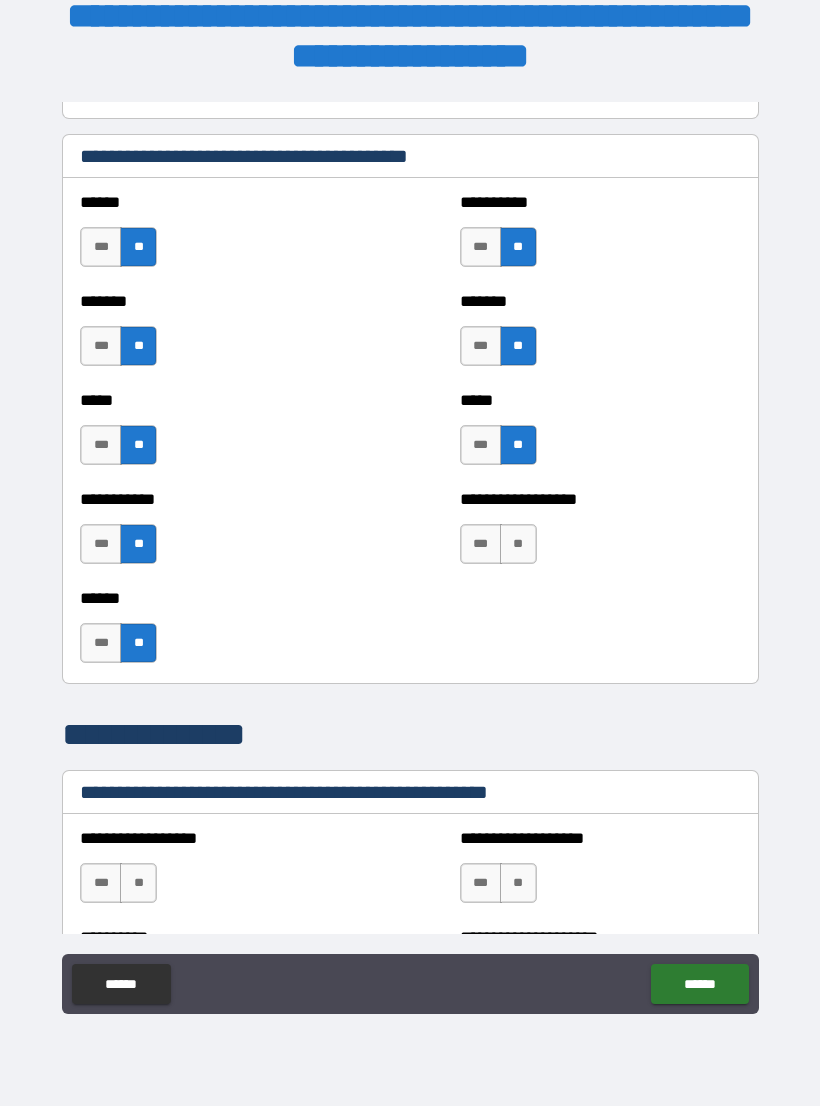 click on "**" at bounding box center [518, 544] 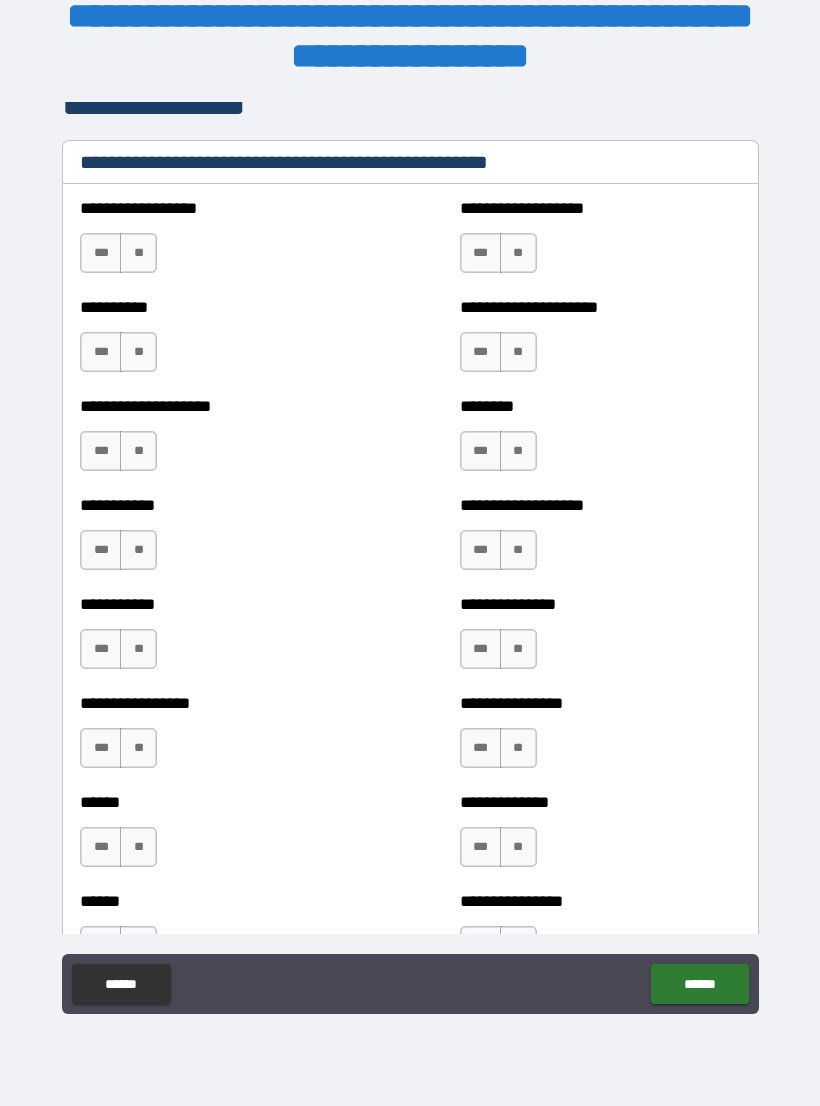 scroll, scrollTop: 2464, scrollLeft: 0, axis: vertical 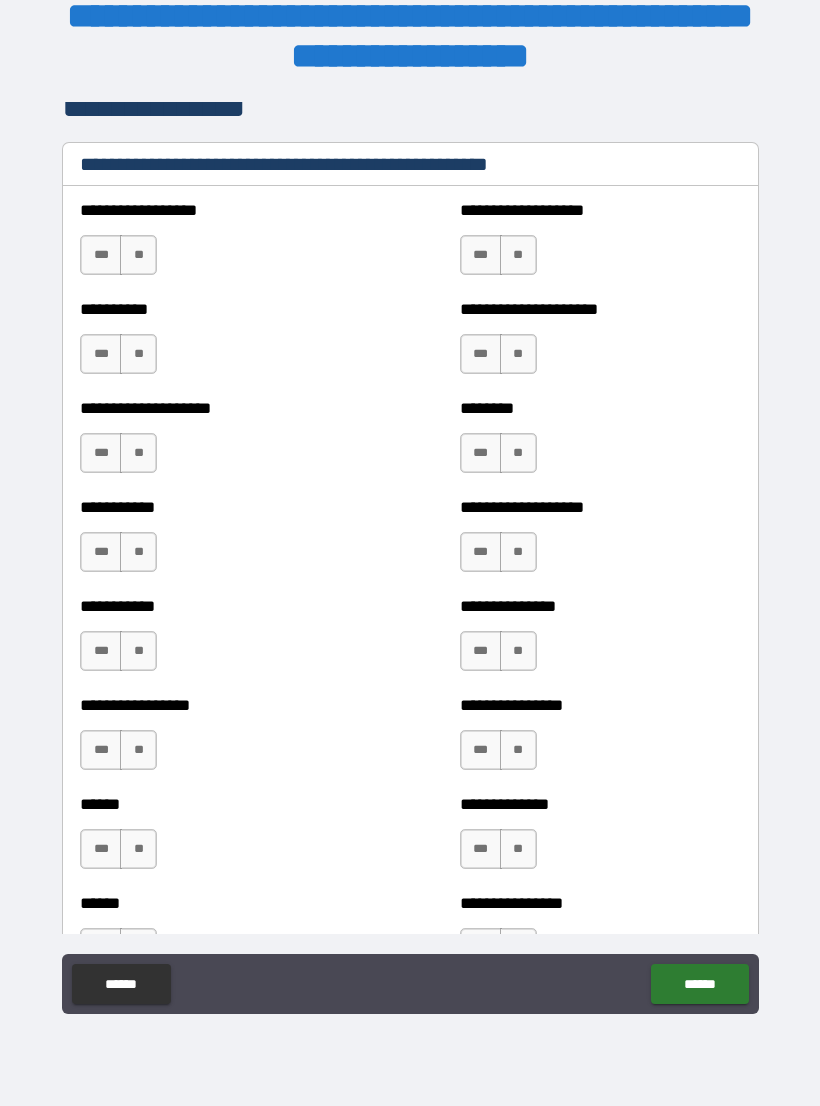 click on "**" at bounding box center (138, 255) 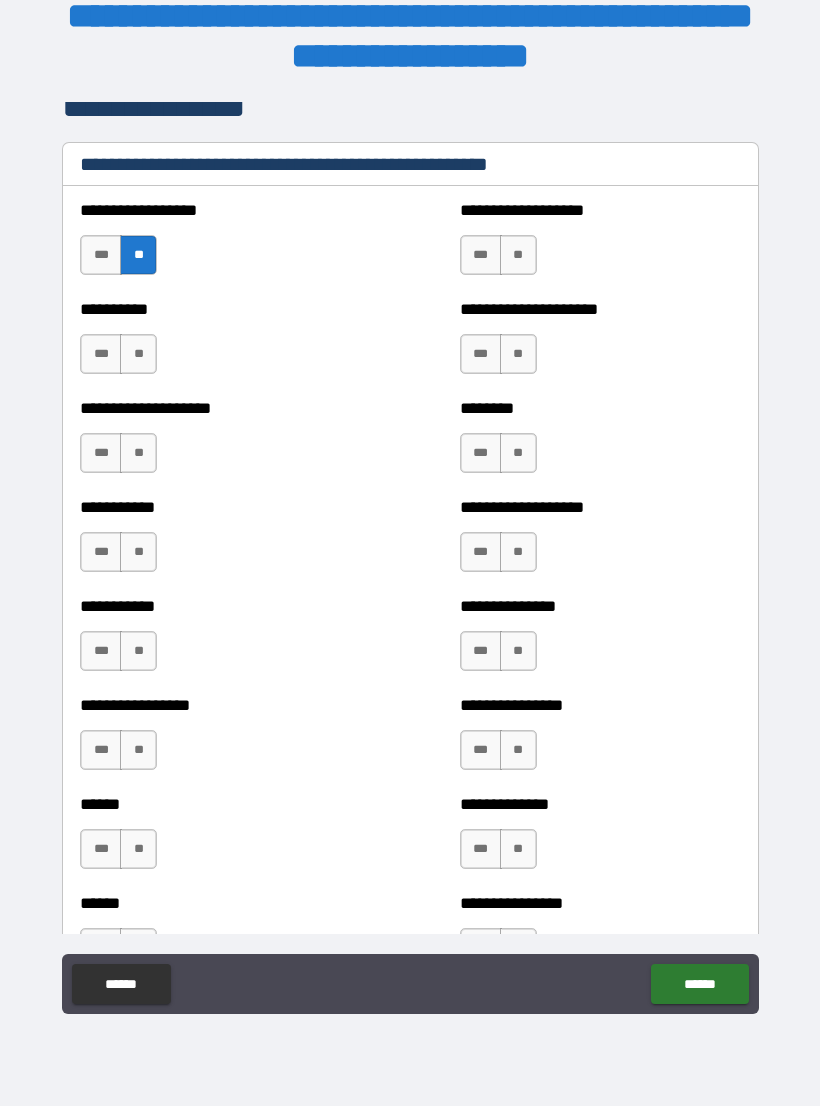 click on "**" at bounding box center [138, 354] 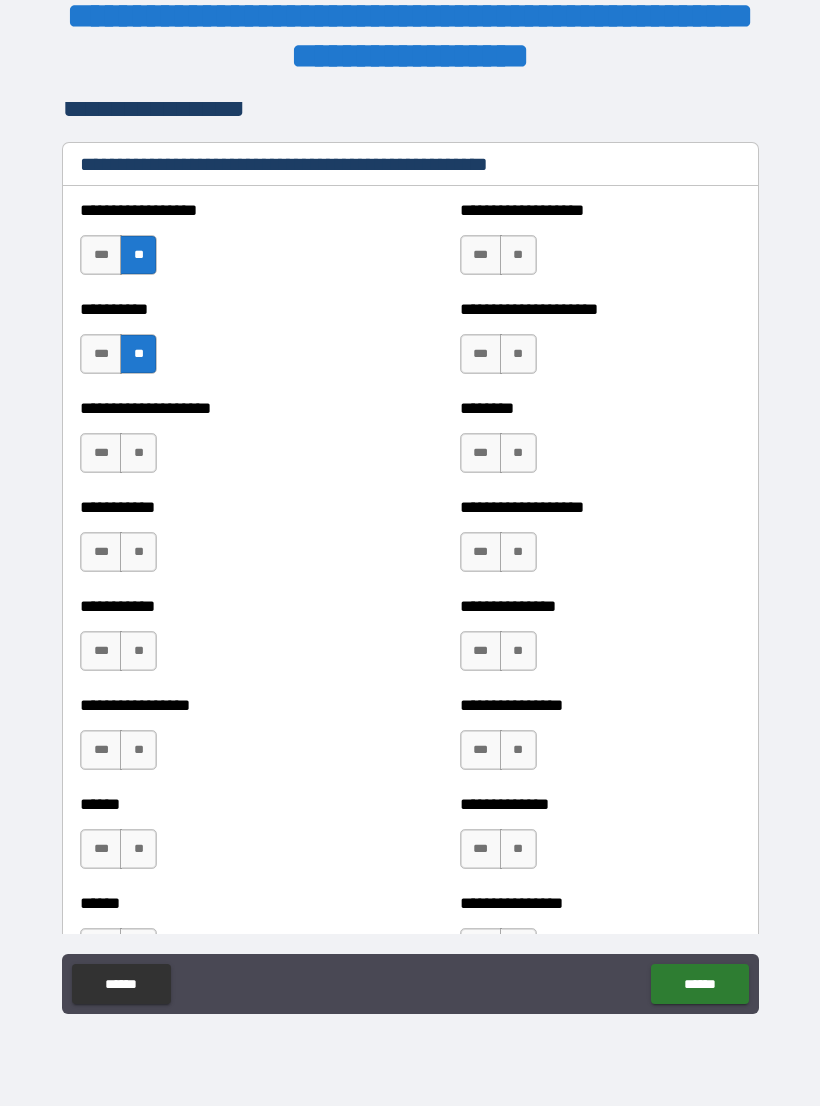 click on "**" at bounding box center (138, 453) 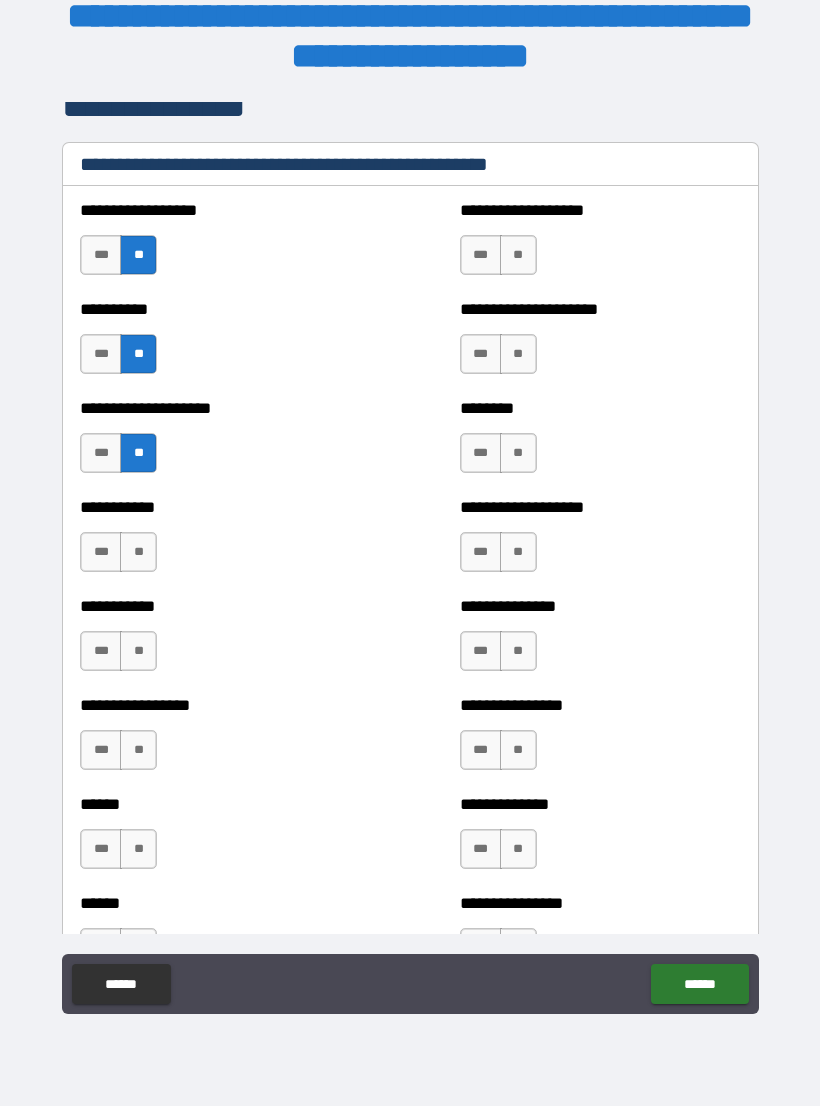click on "**" at bounding box center (138, 552) 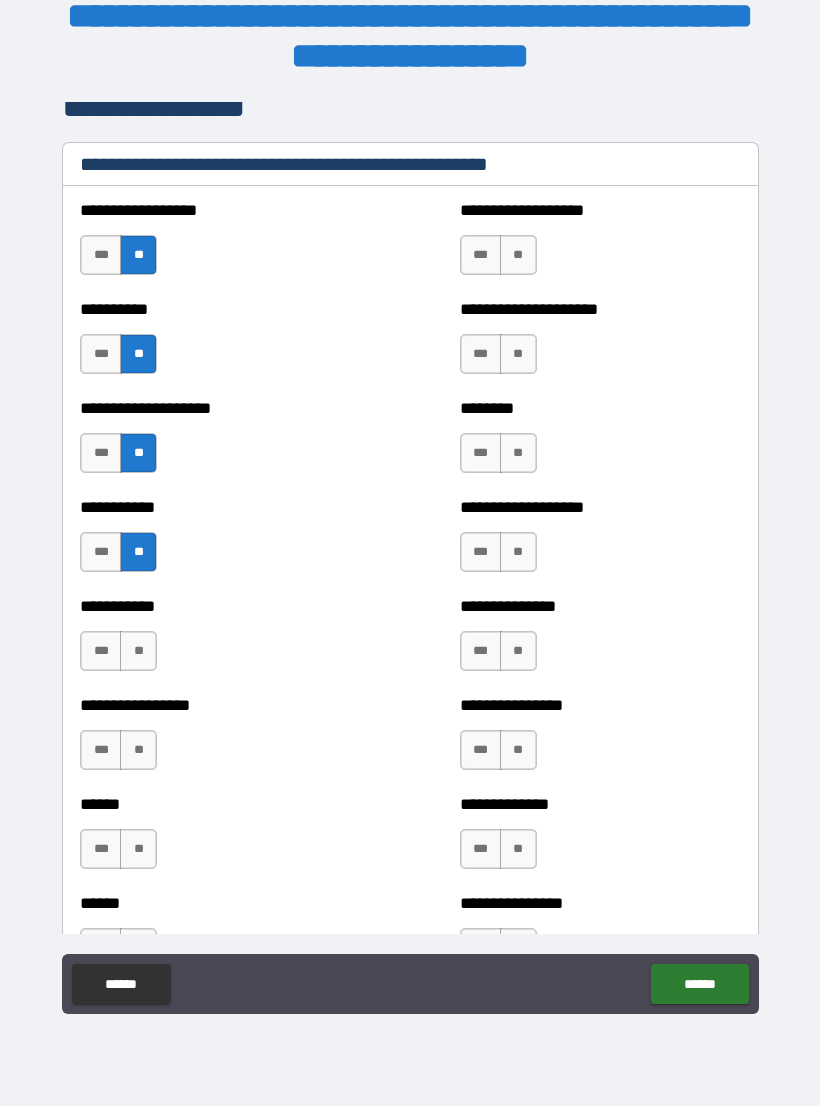 click on "**" at bounding box center (138, 651) 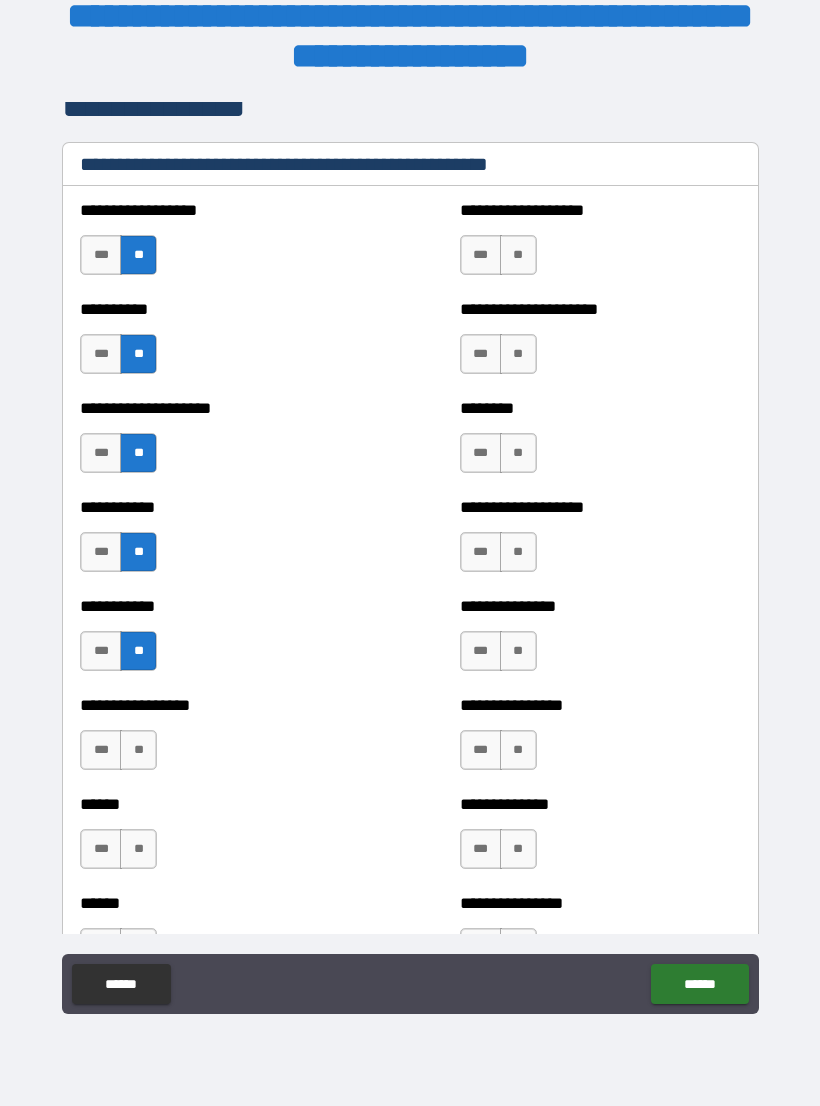 click on "**" at bounding box center [138, 750] 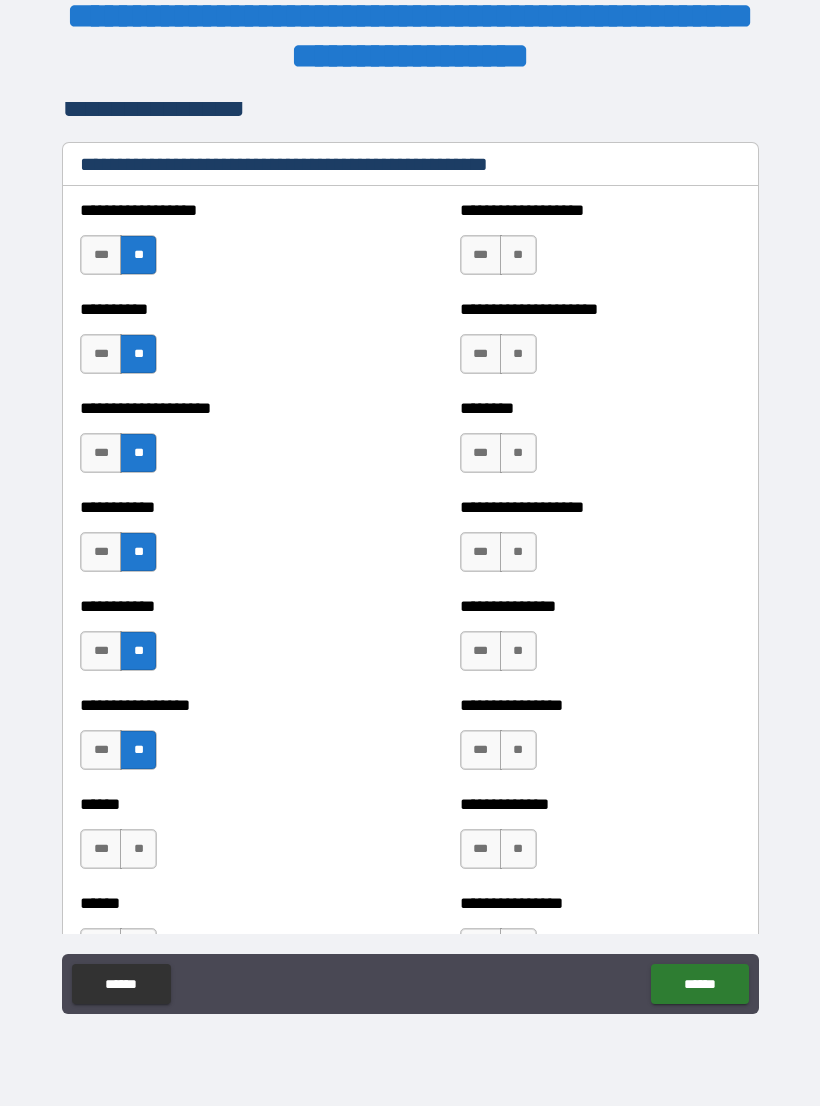 click on "**" at bounding box center [138, 849] 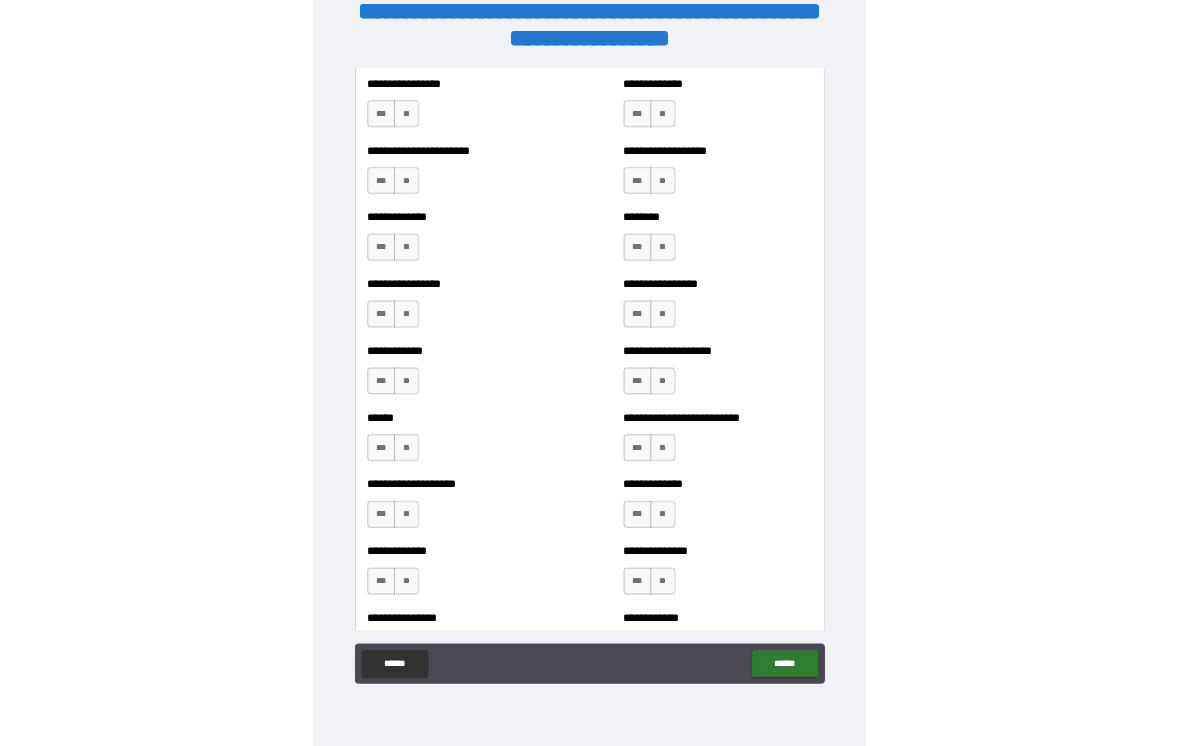 scroll, scrollTop: 3637, scrollLeft: 0, axis: vertical 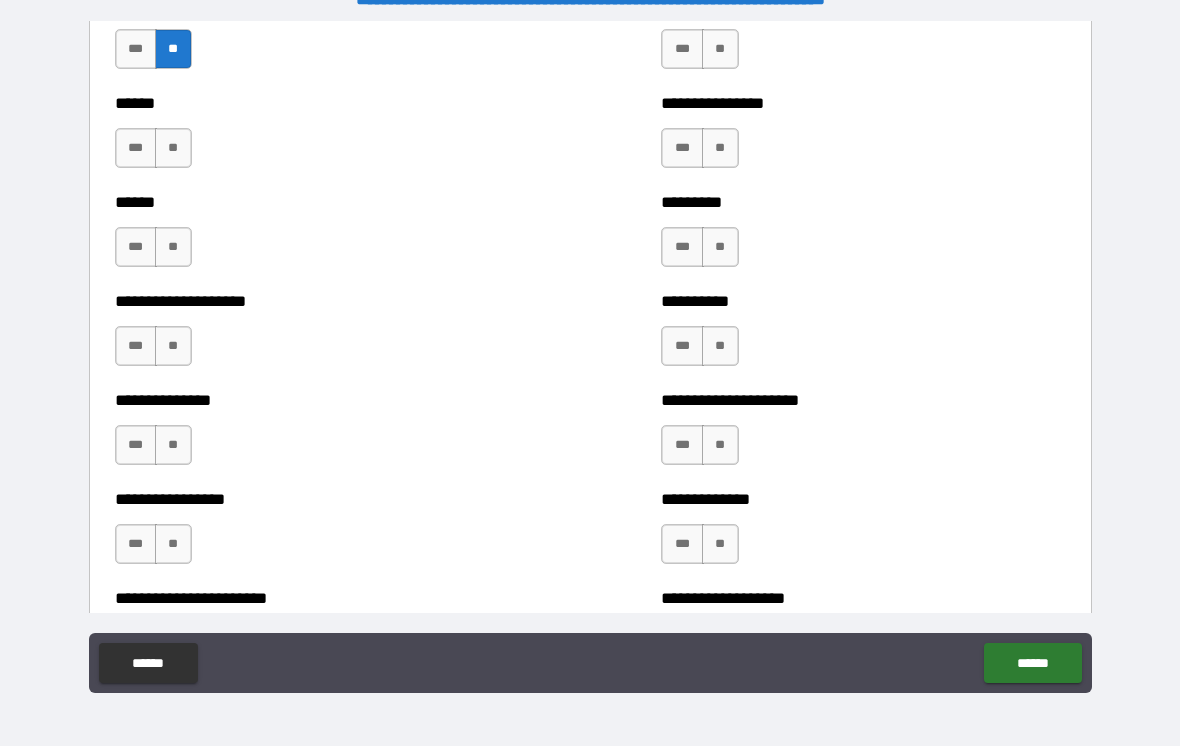 click on "**" at bounding box center [173, 148] 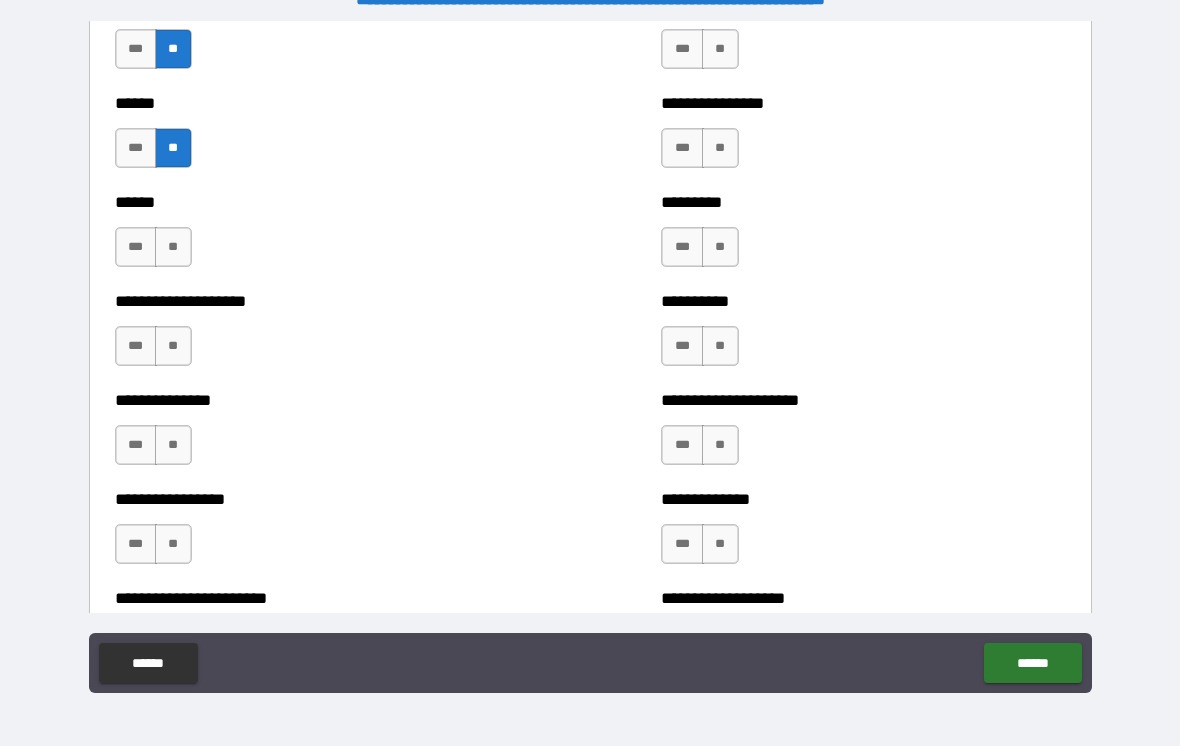 click on "**" at bounding box center [173, 247] 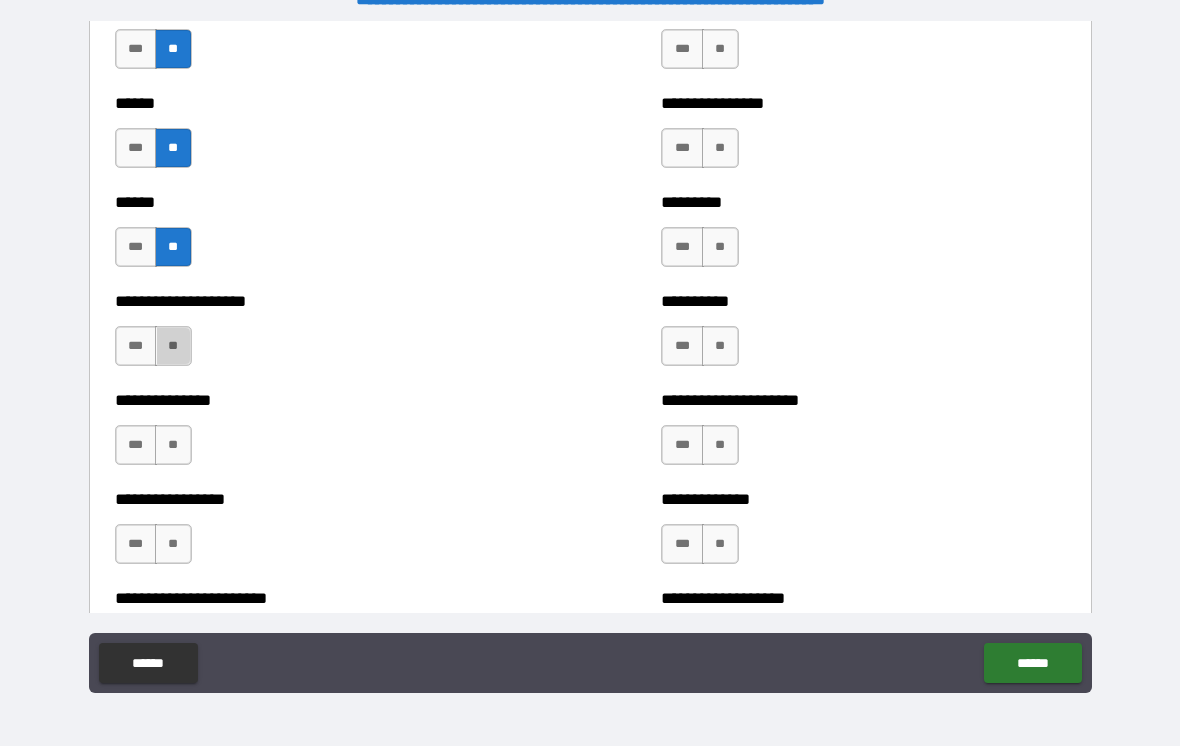 click on "**" at bounding box center (173, 346) 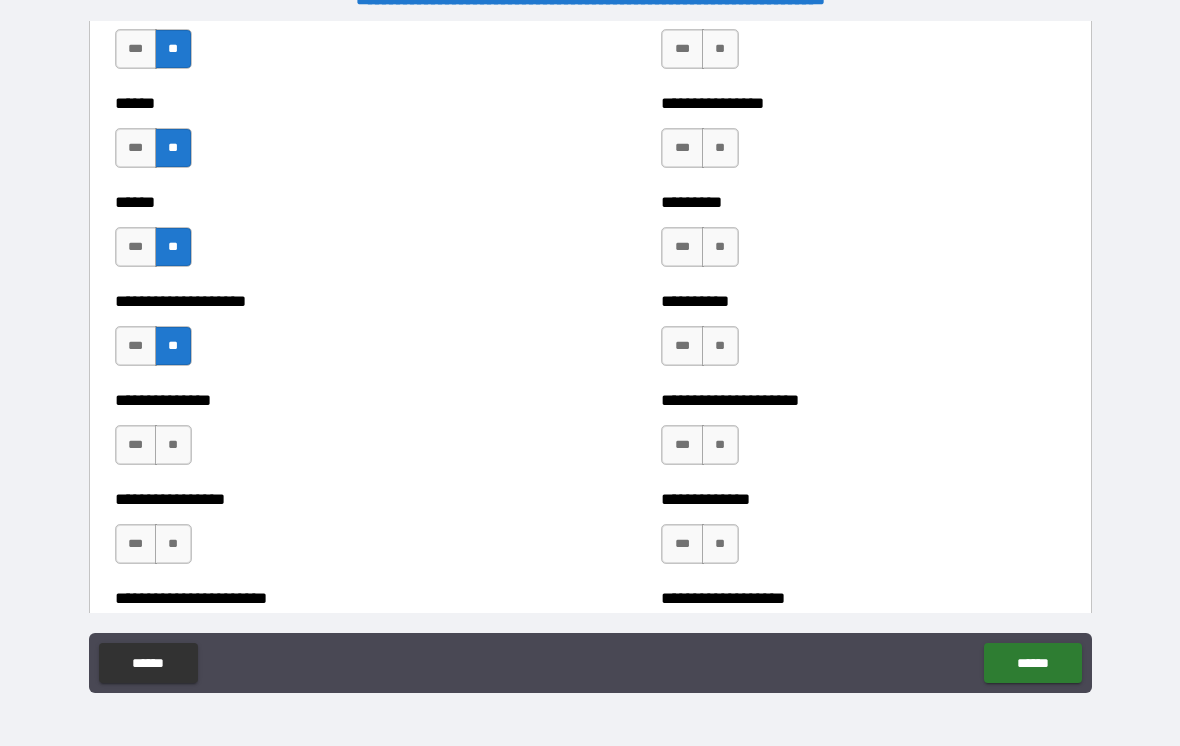 click on "**" at bounding box center (173, 445) 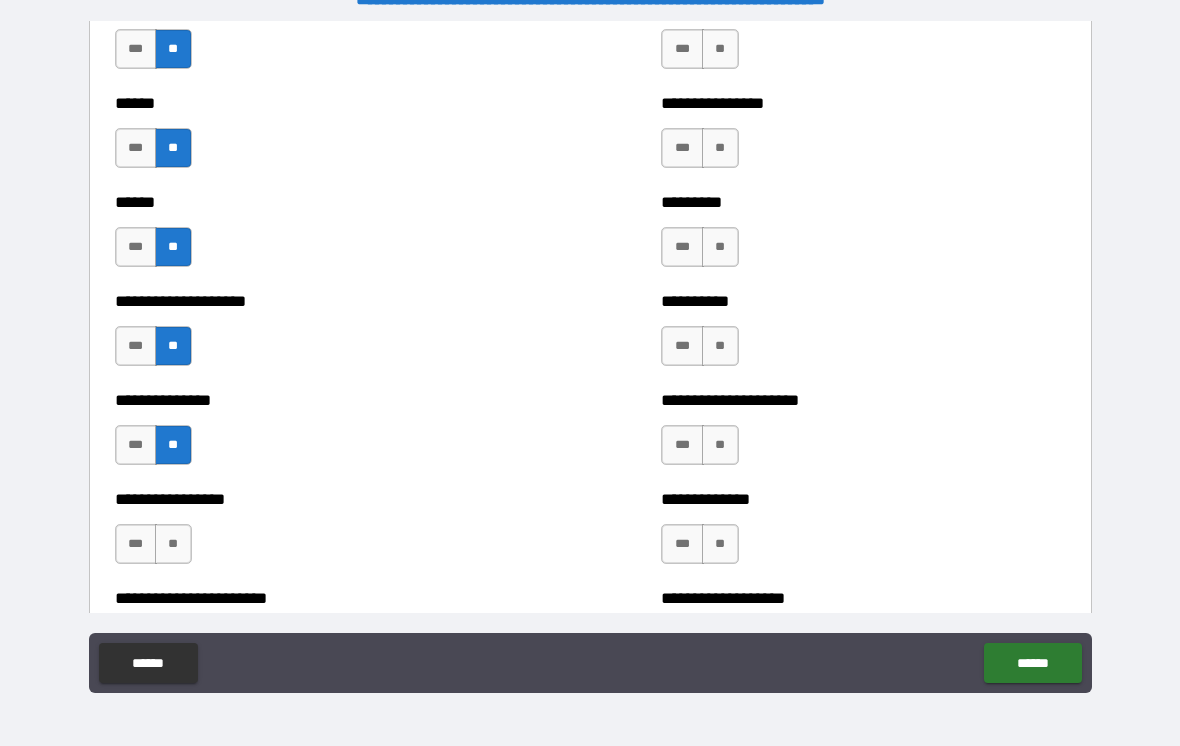 click on "**" at bounding box center (173, 544) 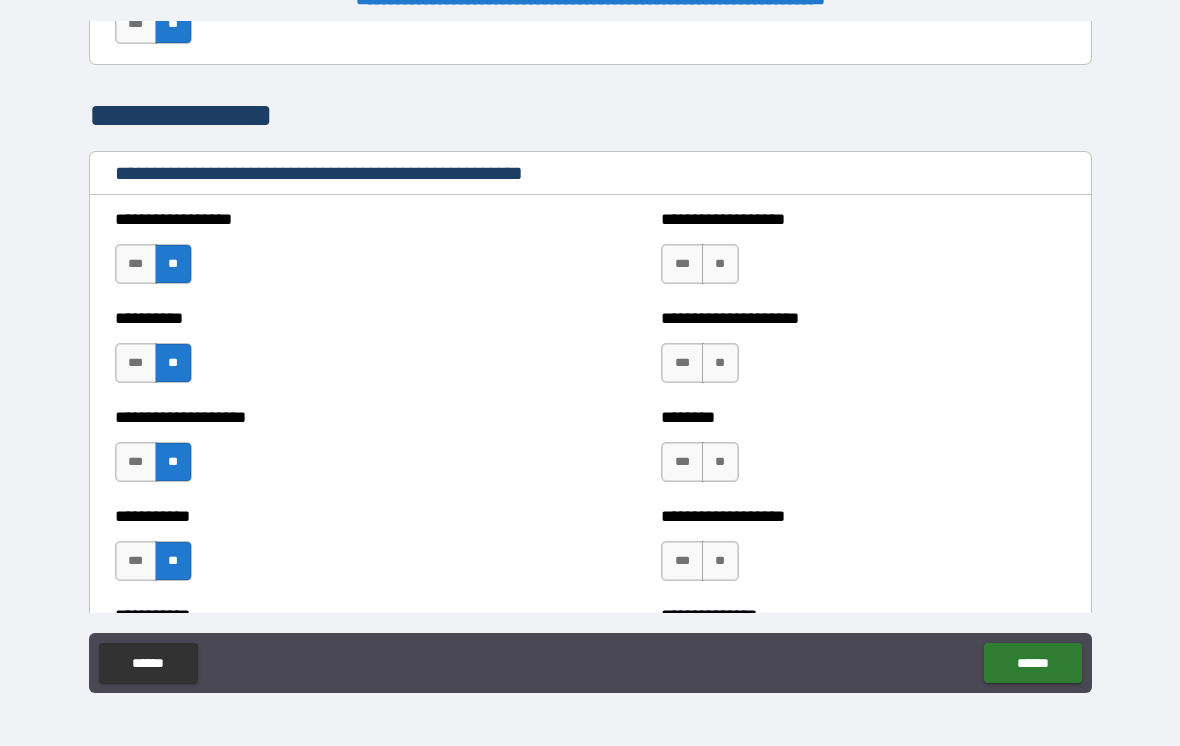 scroll, scrollTop: 2321, scrollLeft: 0, axis: vertical 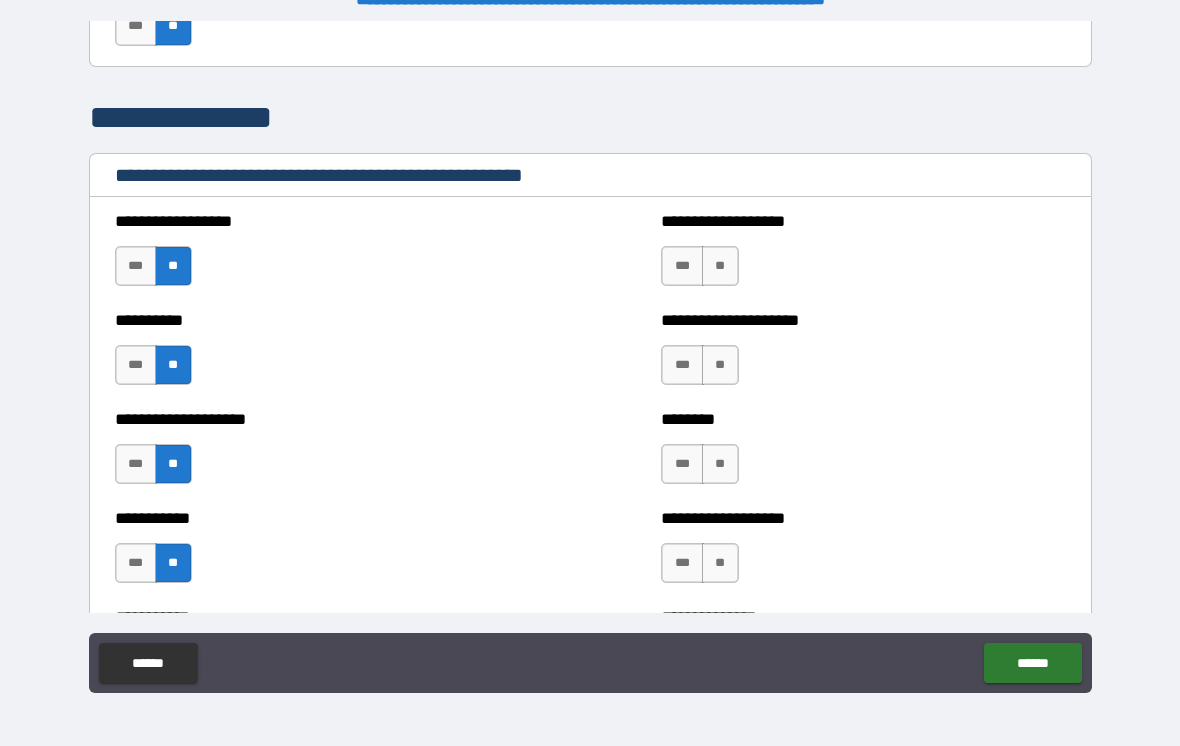 click on "**" at bounding box center [720, 266] 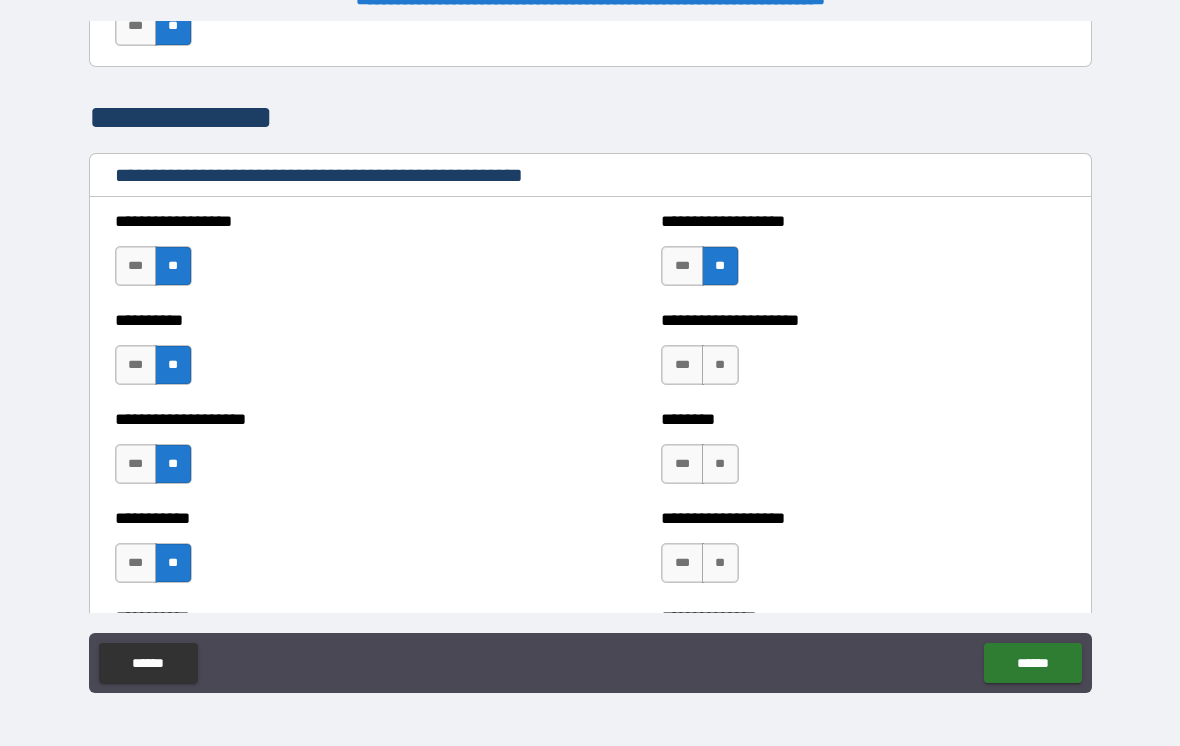 click on "**" at bounding box center (720, 365) 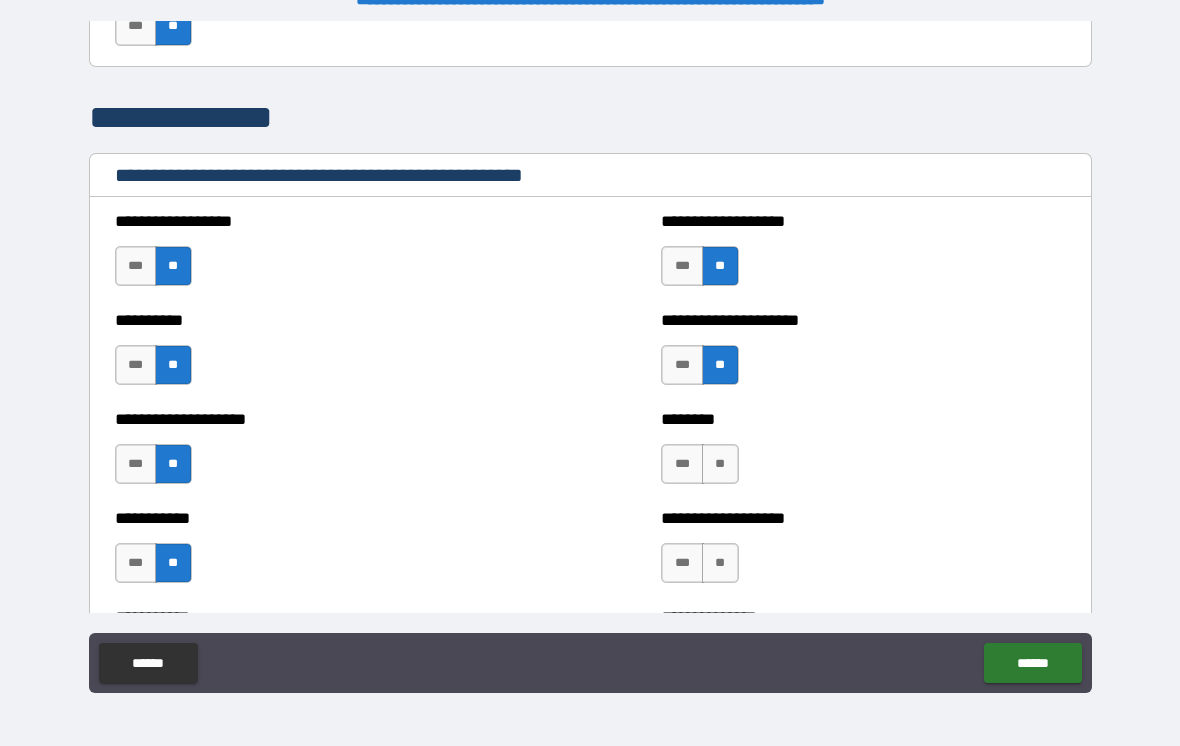 click on "**" at bounding box center [720, 464] 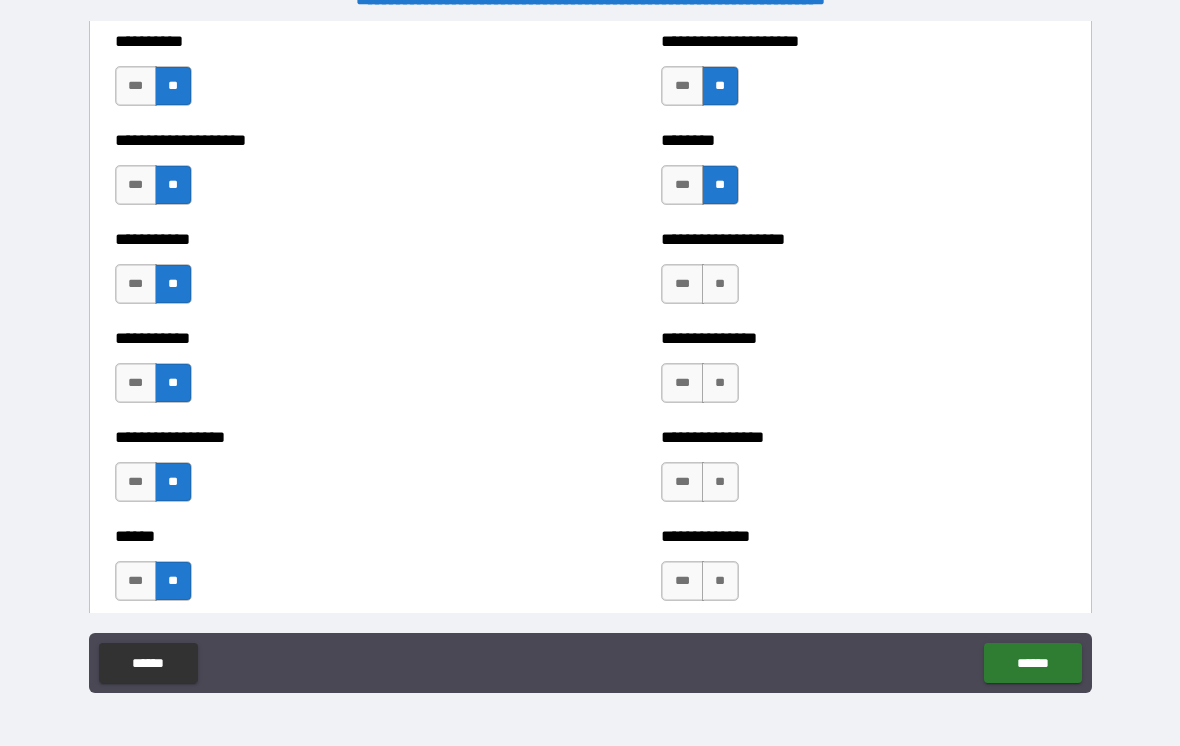 scroll, scrollTop: 2602, scrollLeft: 0, axis: vertical 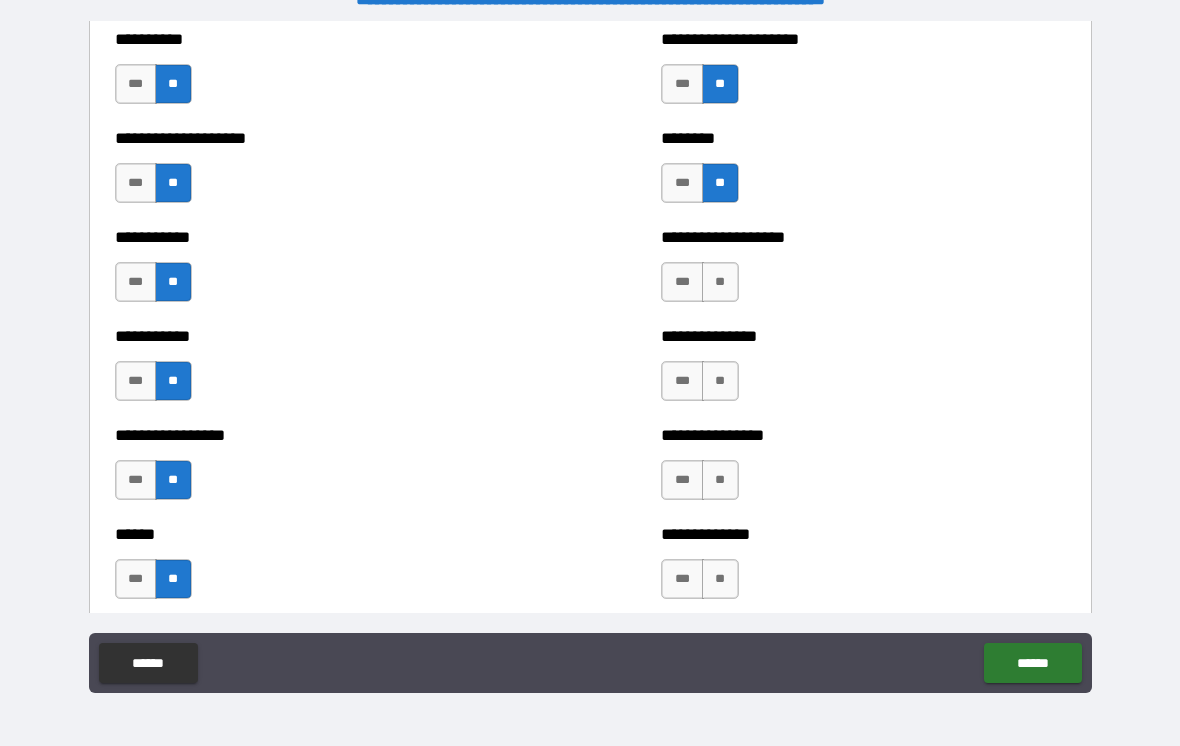 click on "**" at bounding box center [720, 282] 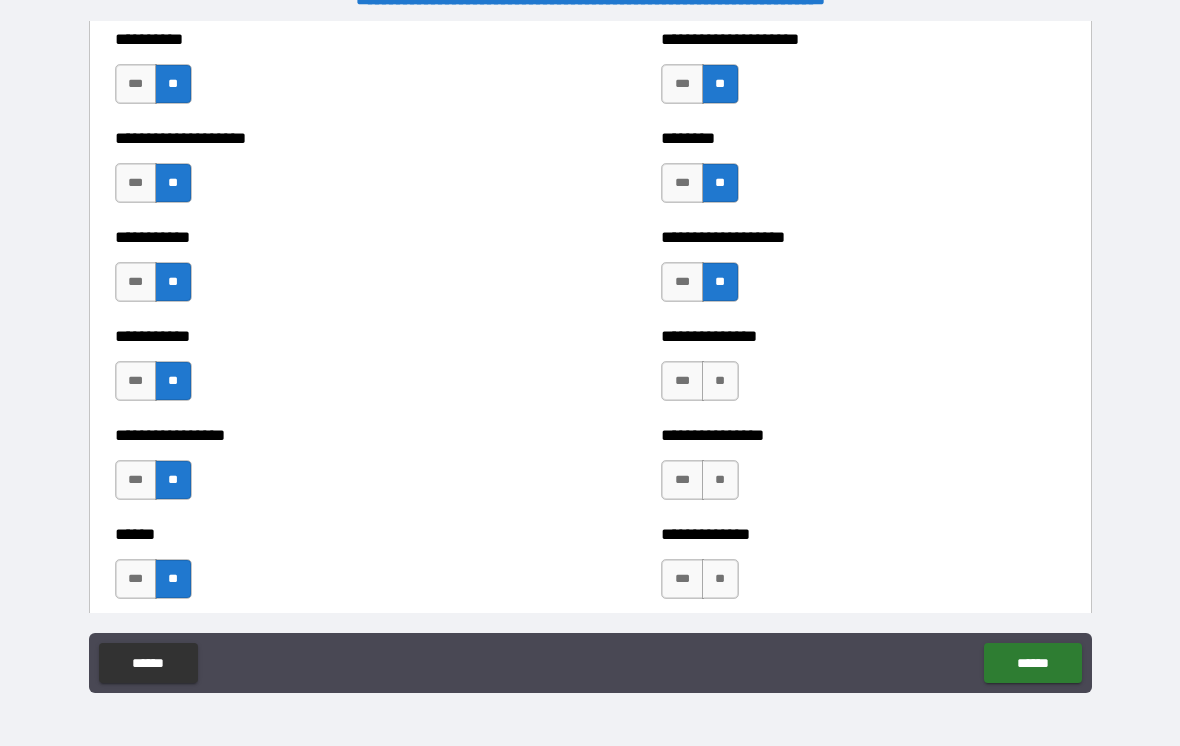 click on "**" at bounding box center (720, 381) 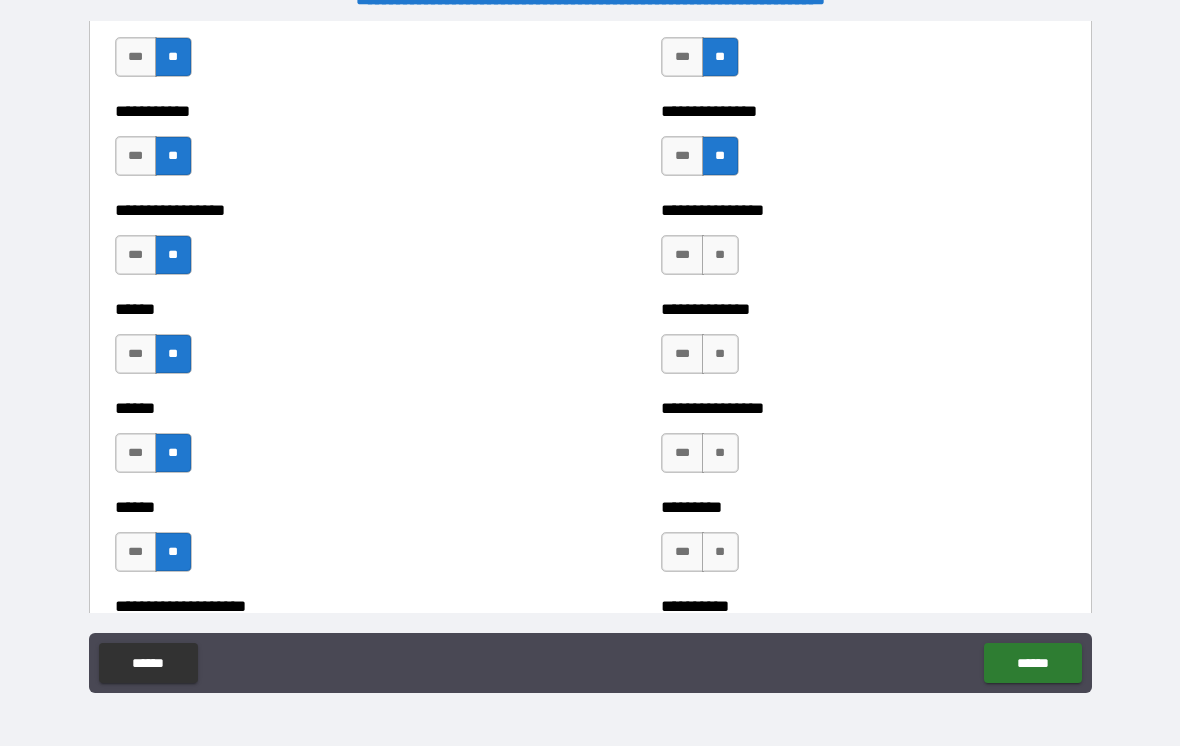scroll, scrollTop: 2825, scrollLeft: 0, axis: vertical 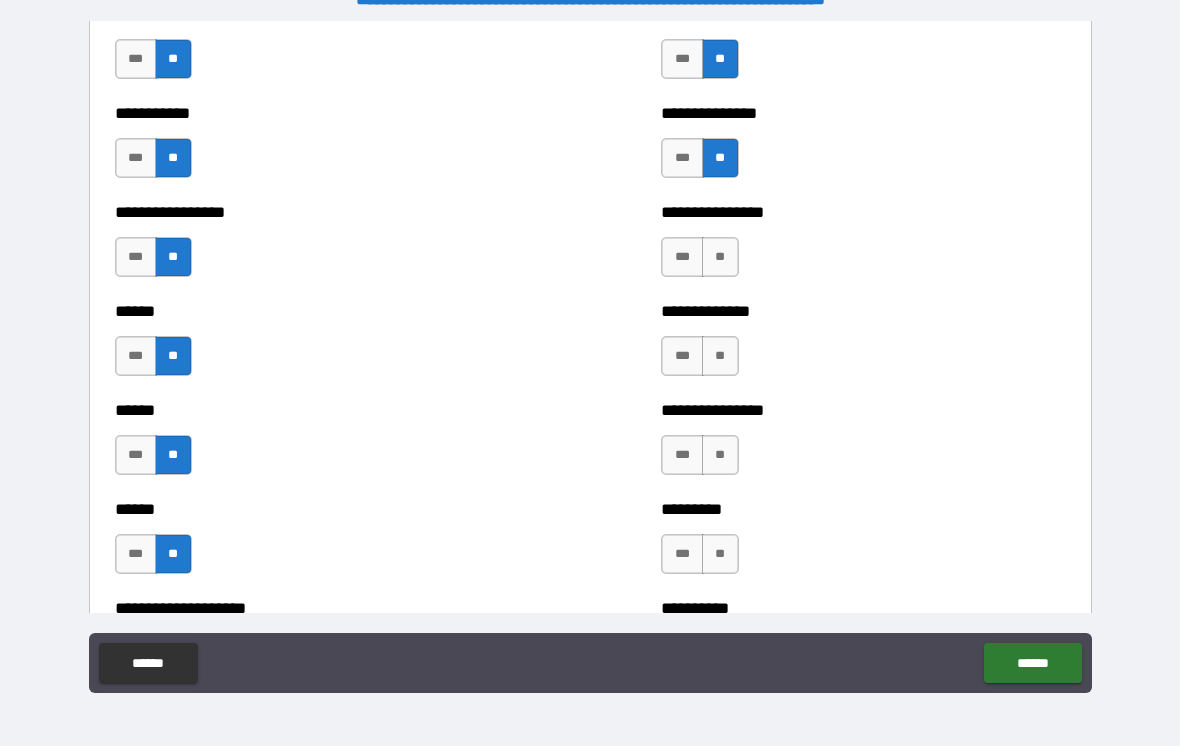 click on "**" at bounding box center (720, 257) 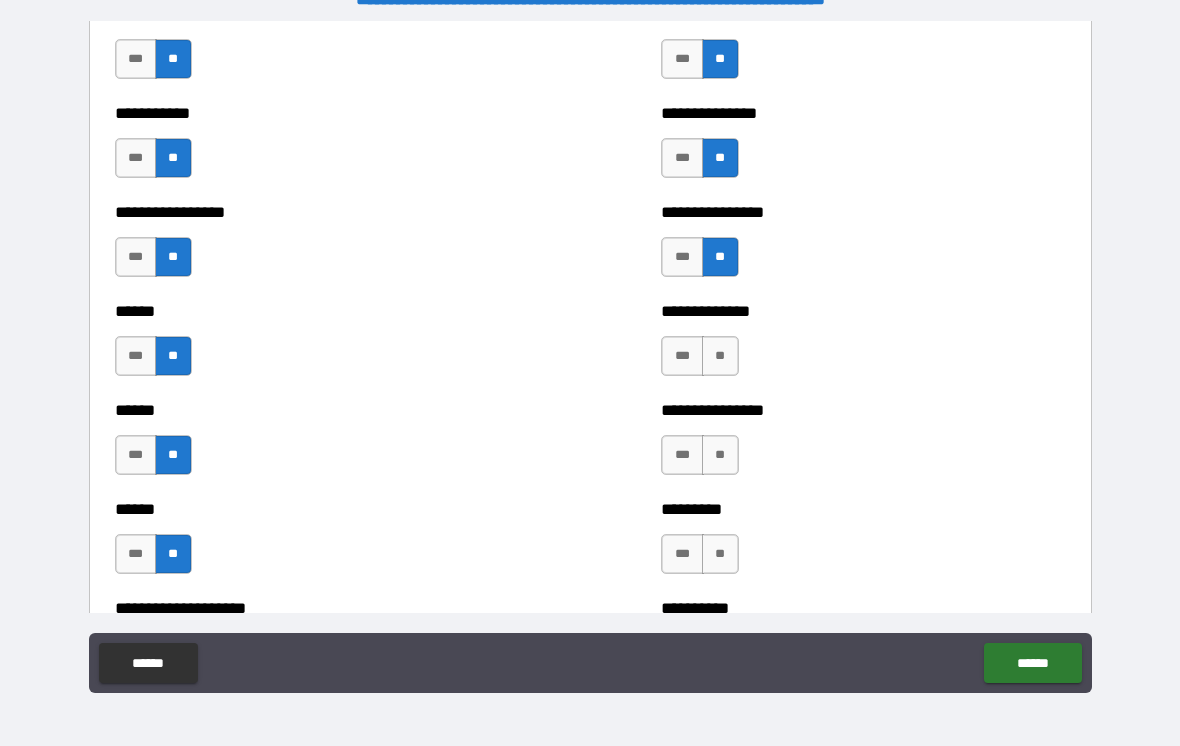 click on "**" at bounding box center (720, 356) 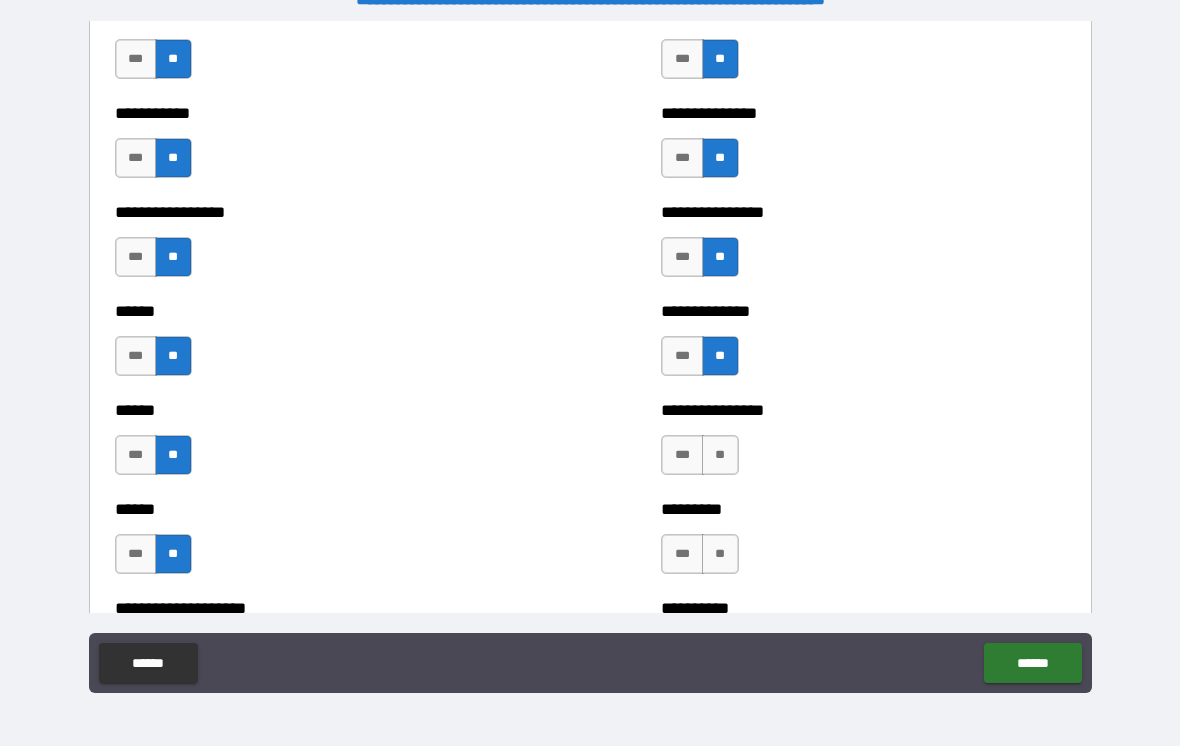 click on "**" at bounding box center [720, 455] 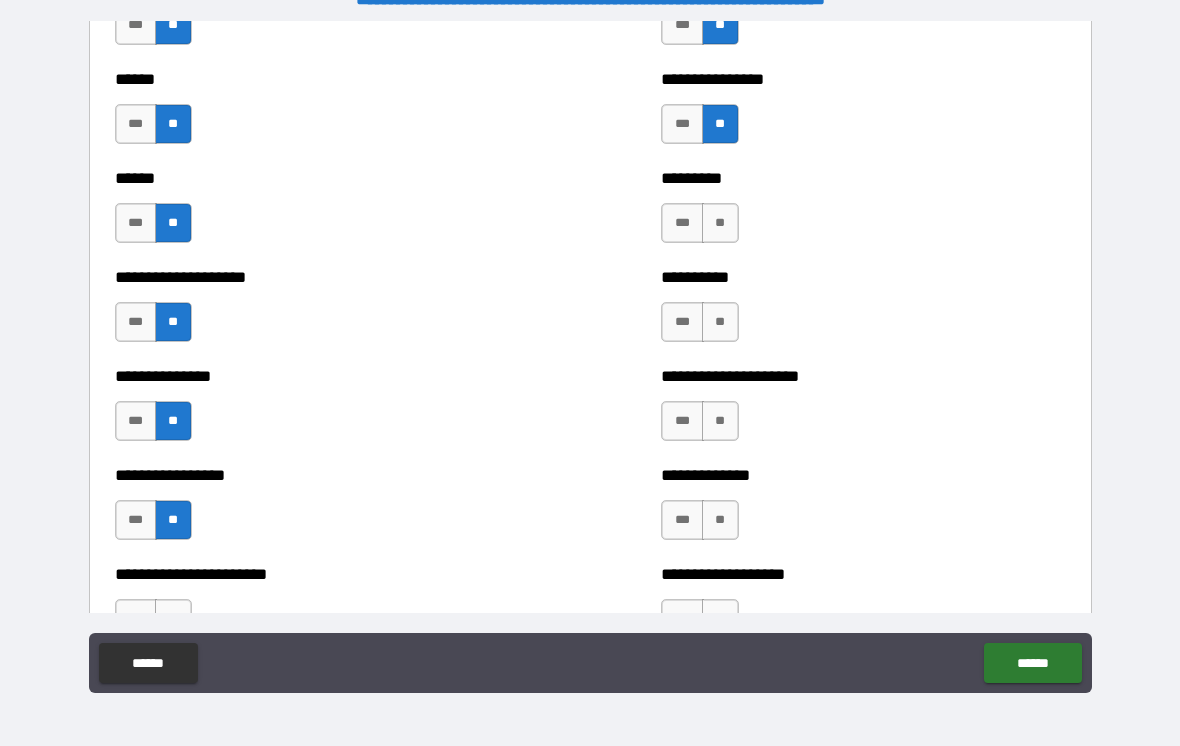 scroll, scrollTop: 3162, scrollLeft: 0, axis: vertical 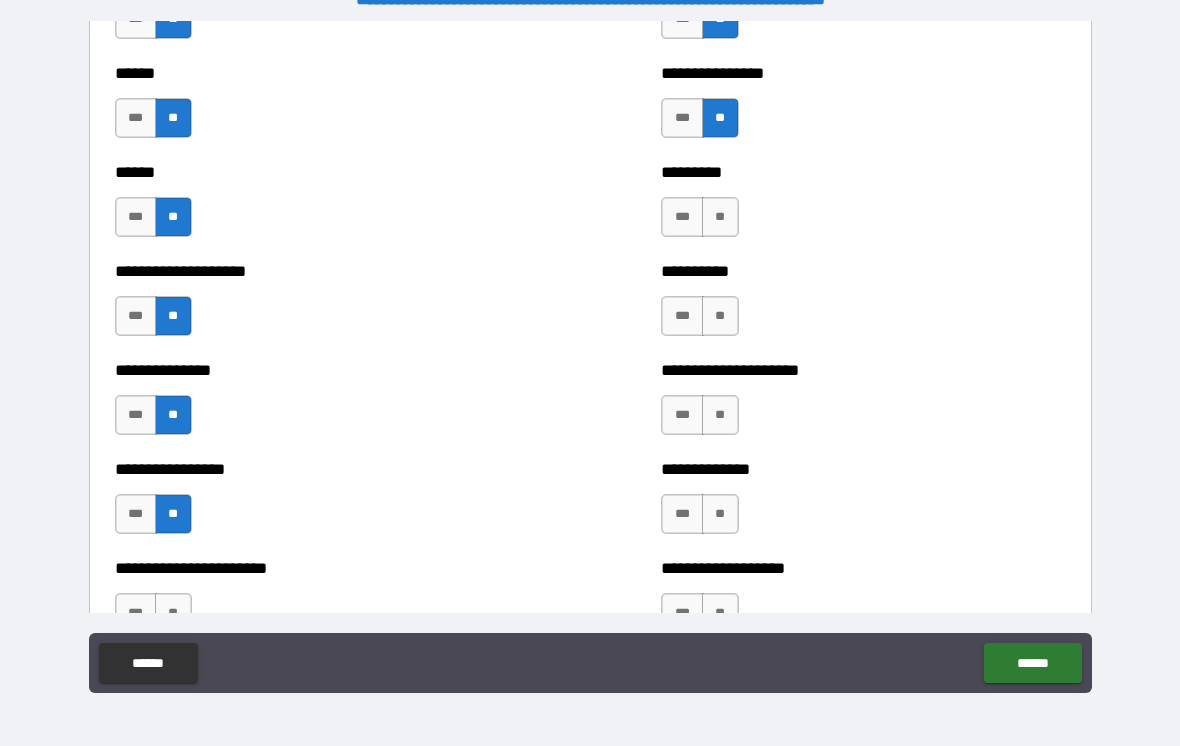 click on "**" at bounding box center (720, 217) 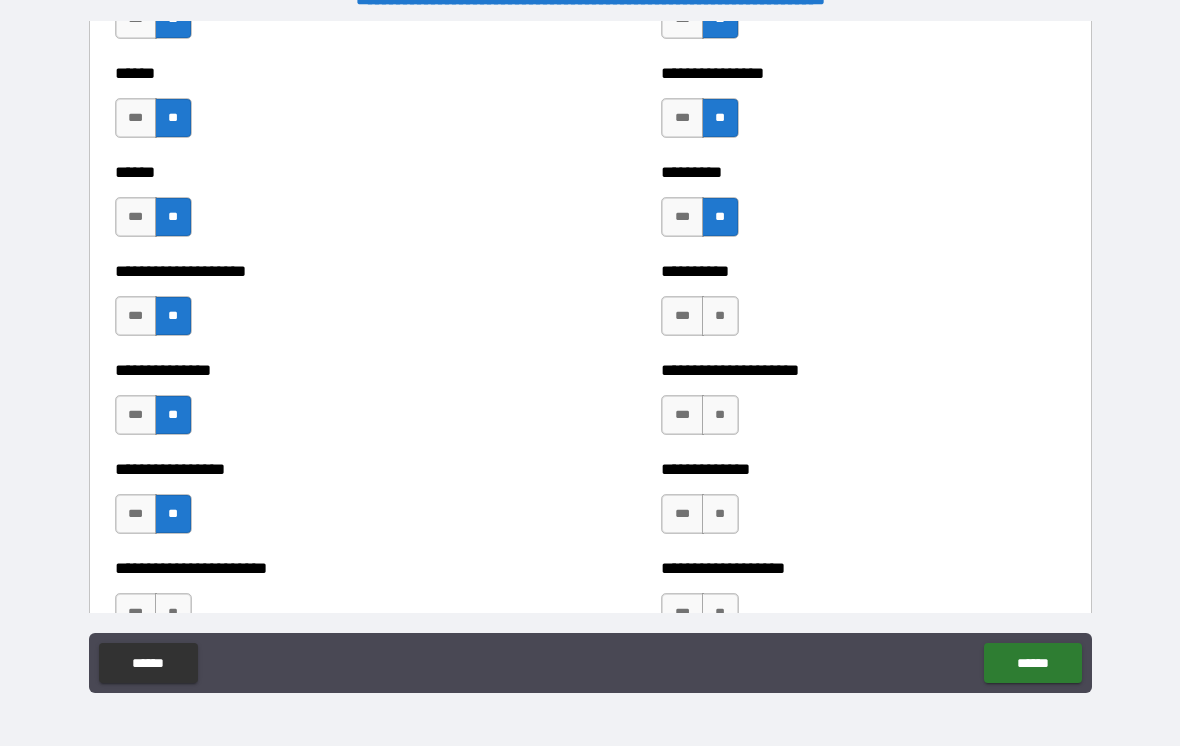 click on "**" at bounding box center (720, 316) 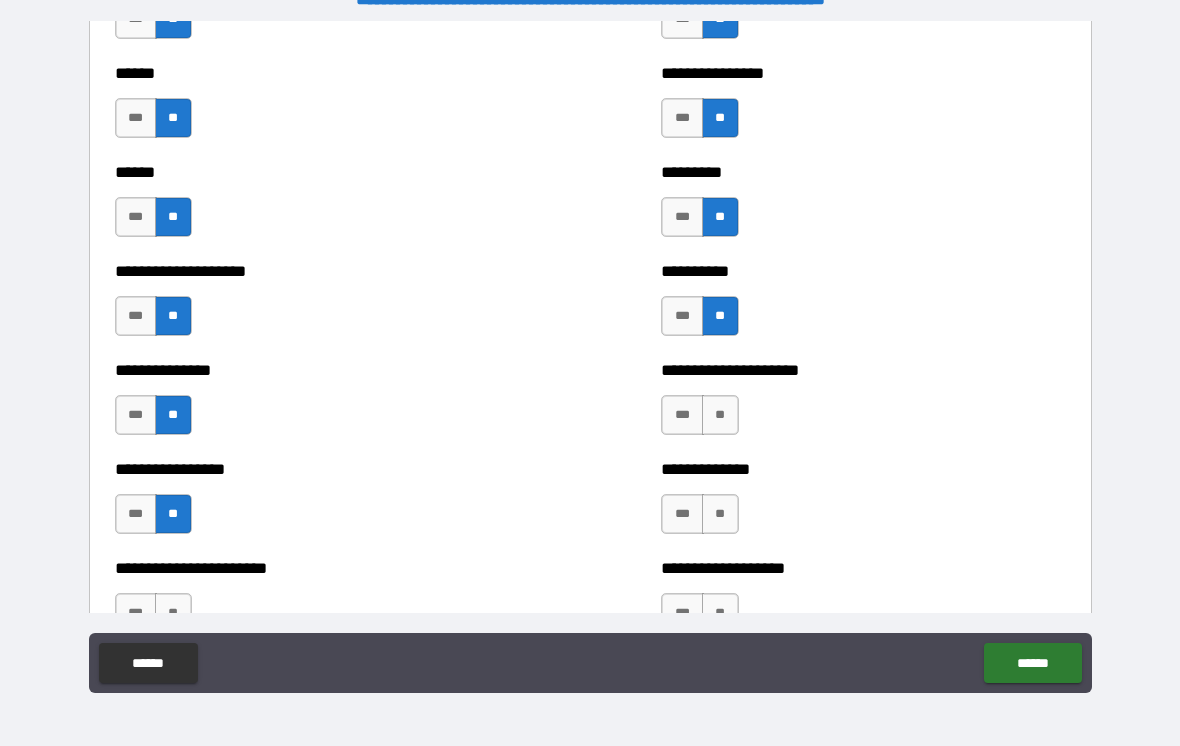 click on "**" at bounding box center [720, 415] 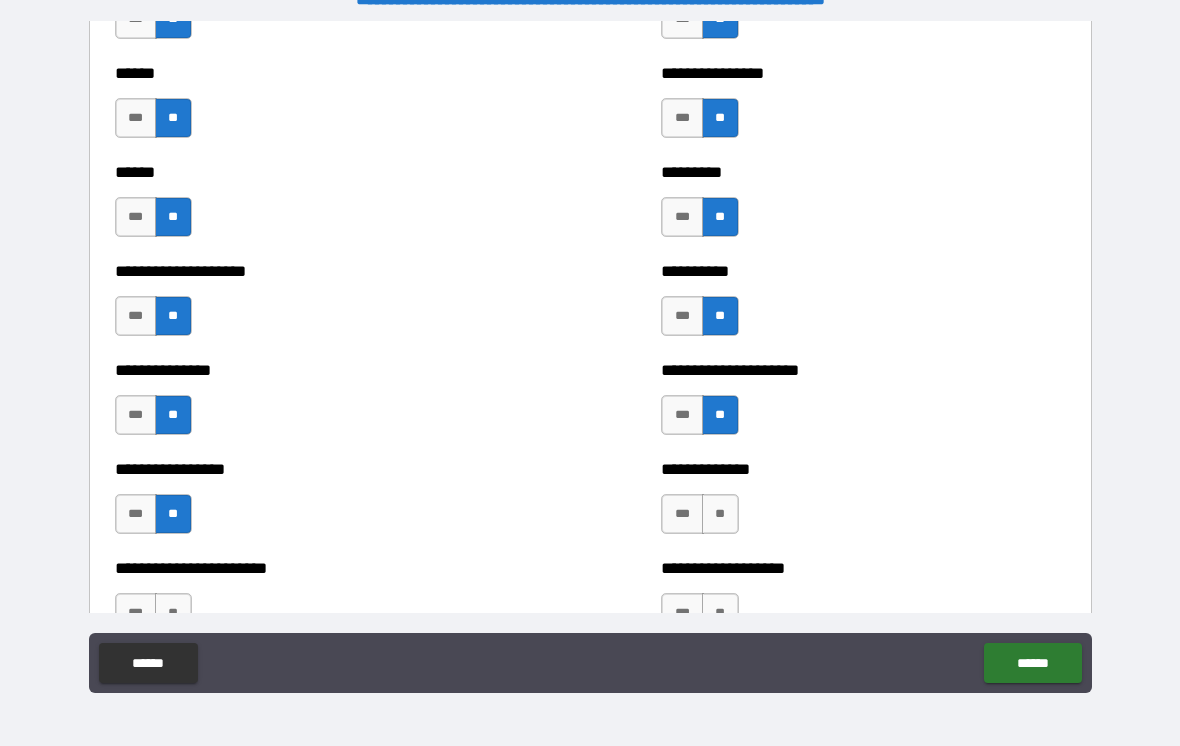 click on "**" at bounding box center [720, 514] 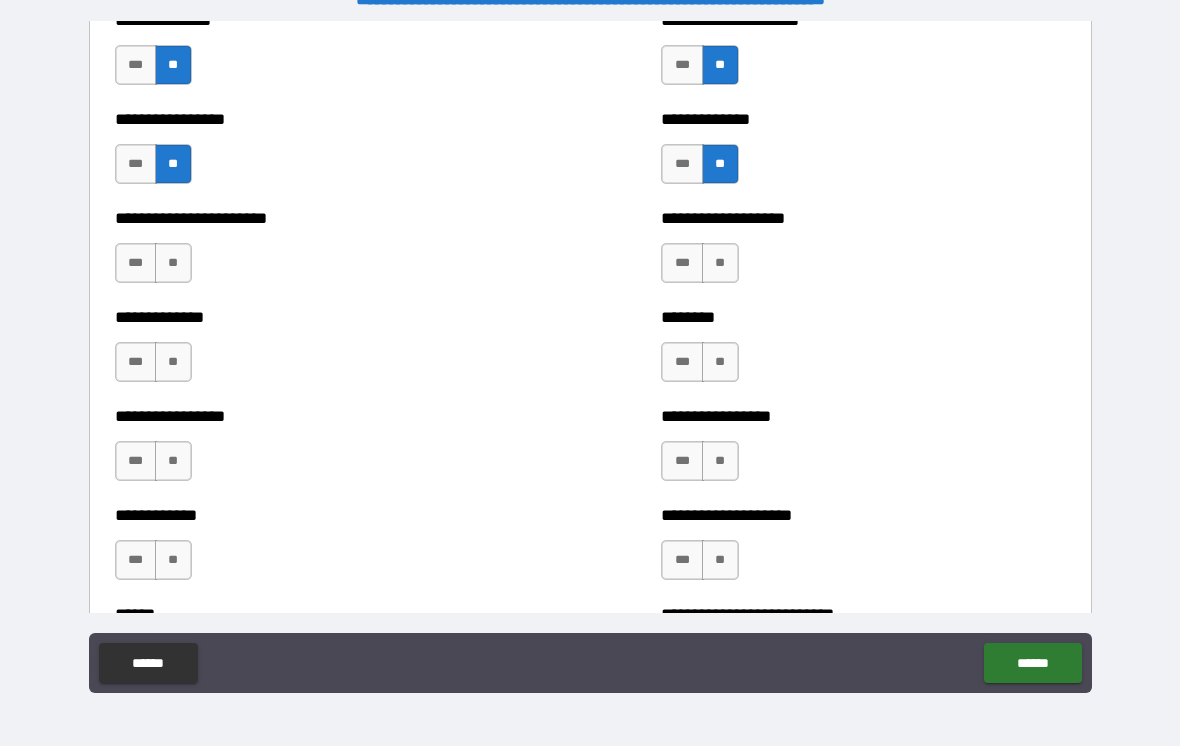 scroll, scrollTop: 3595, scrollLeft: 0, axis: vertical 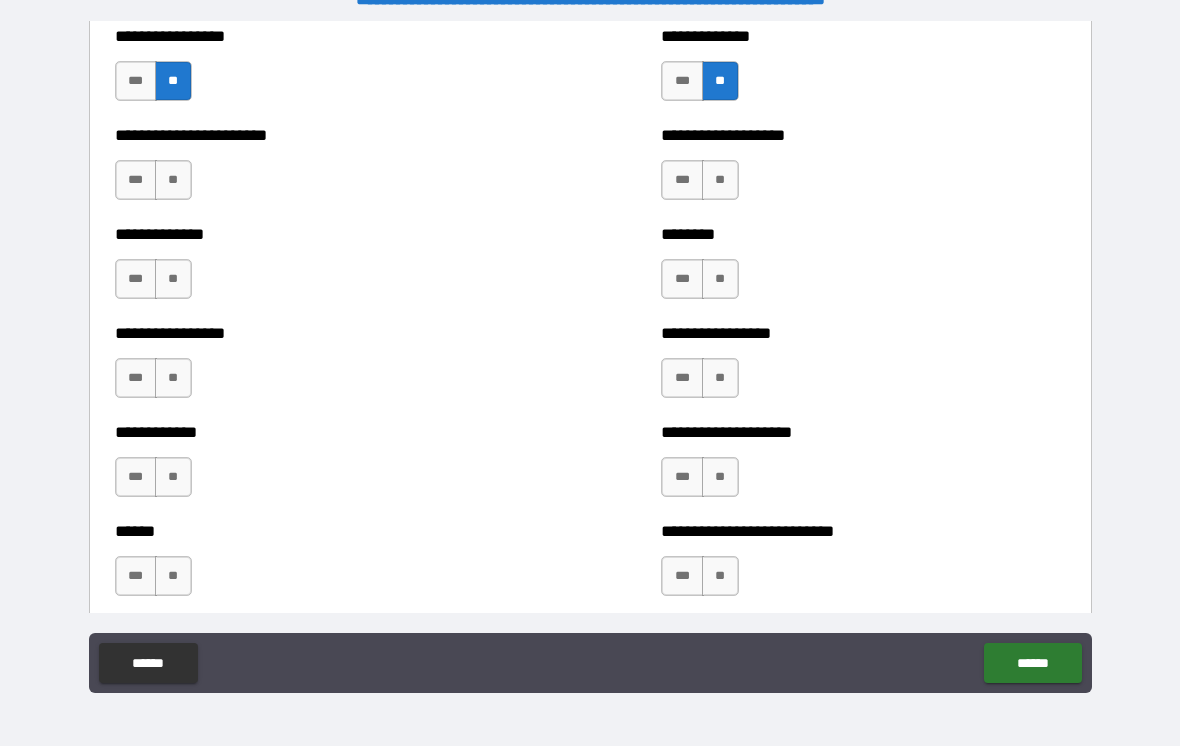 click on "**" at bounding box center [720, 180] 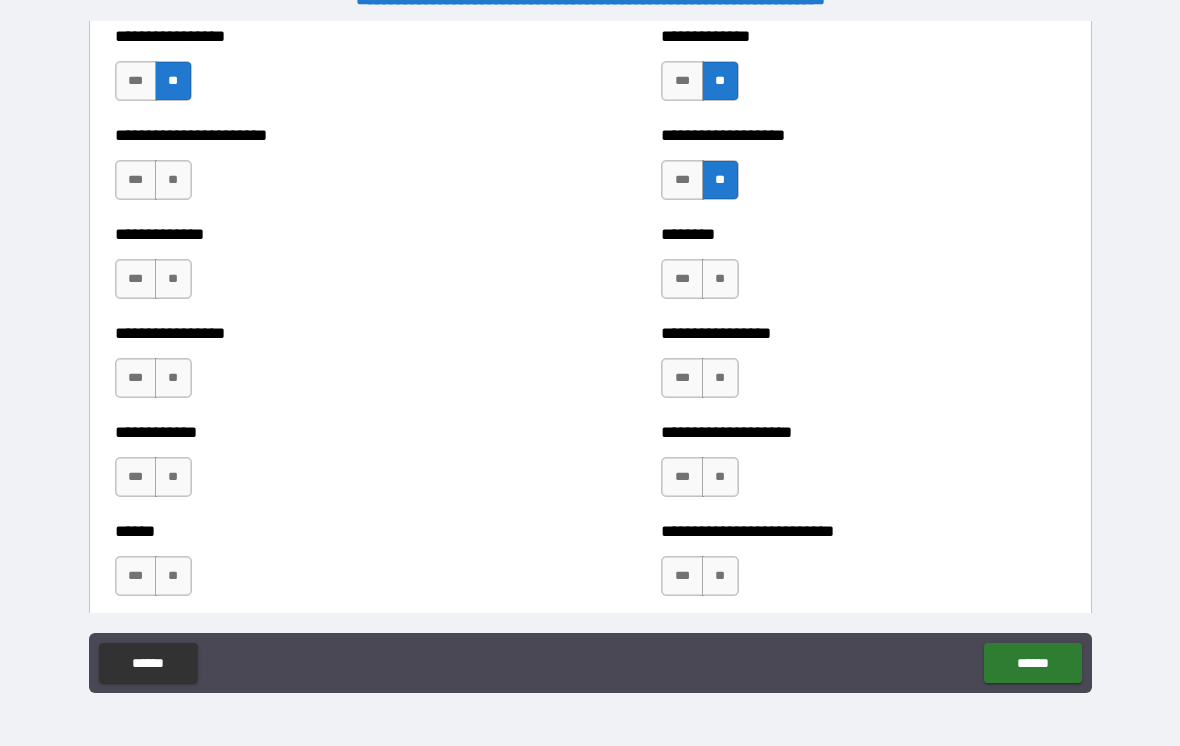 click on "**" at bounding box center [173, 180] 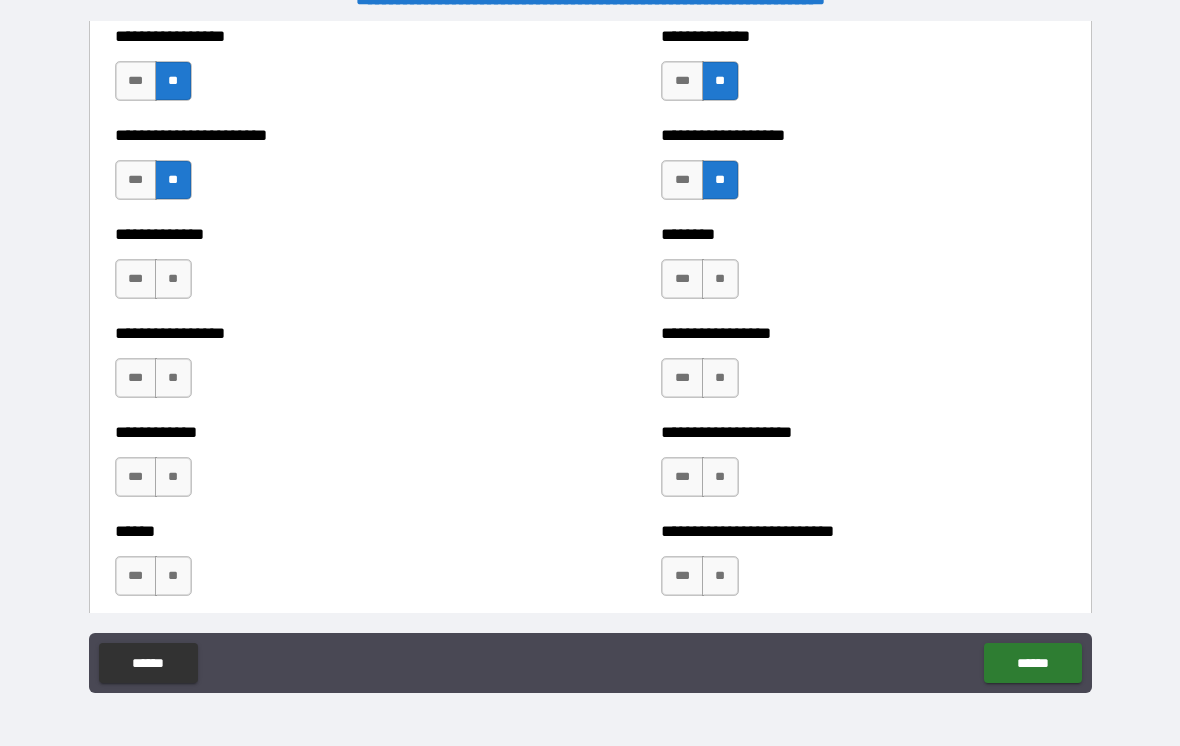 click on "**" at bounding box center [173, 279] 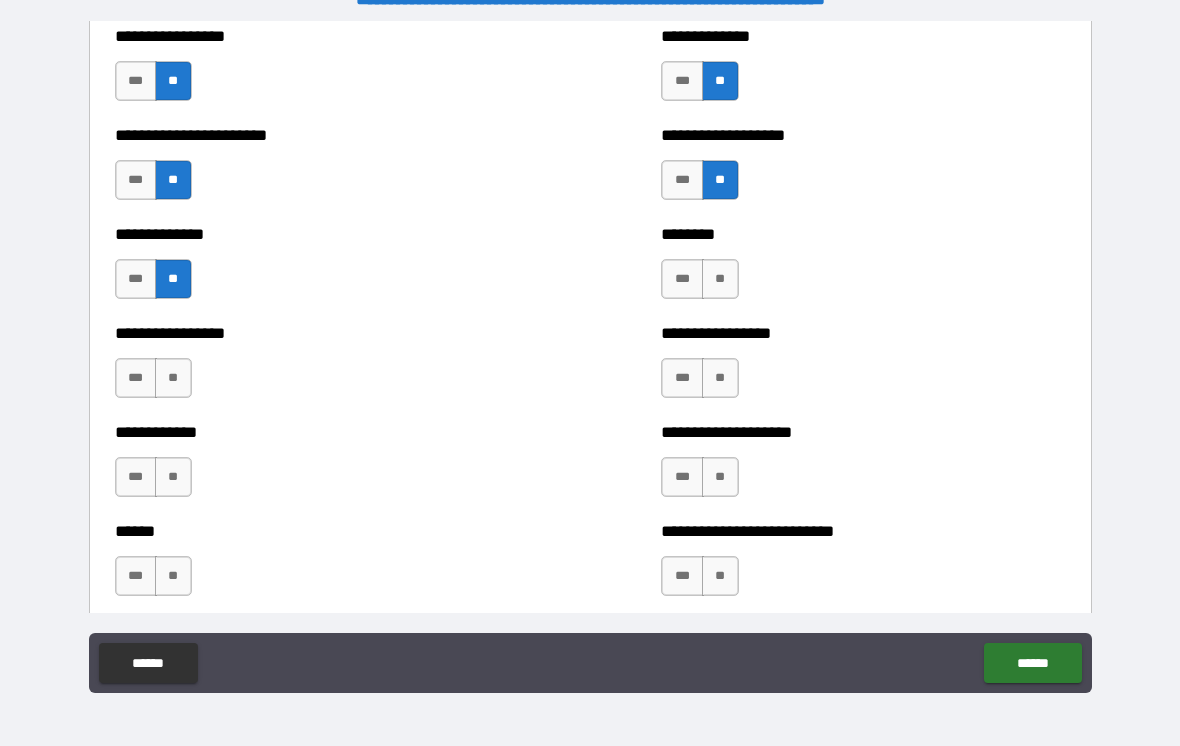 click on "**" at bounding box center [720, 279] 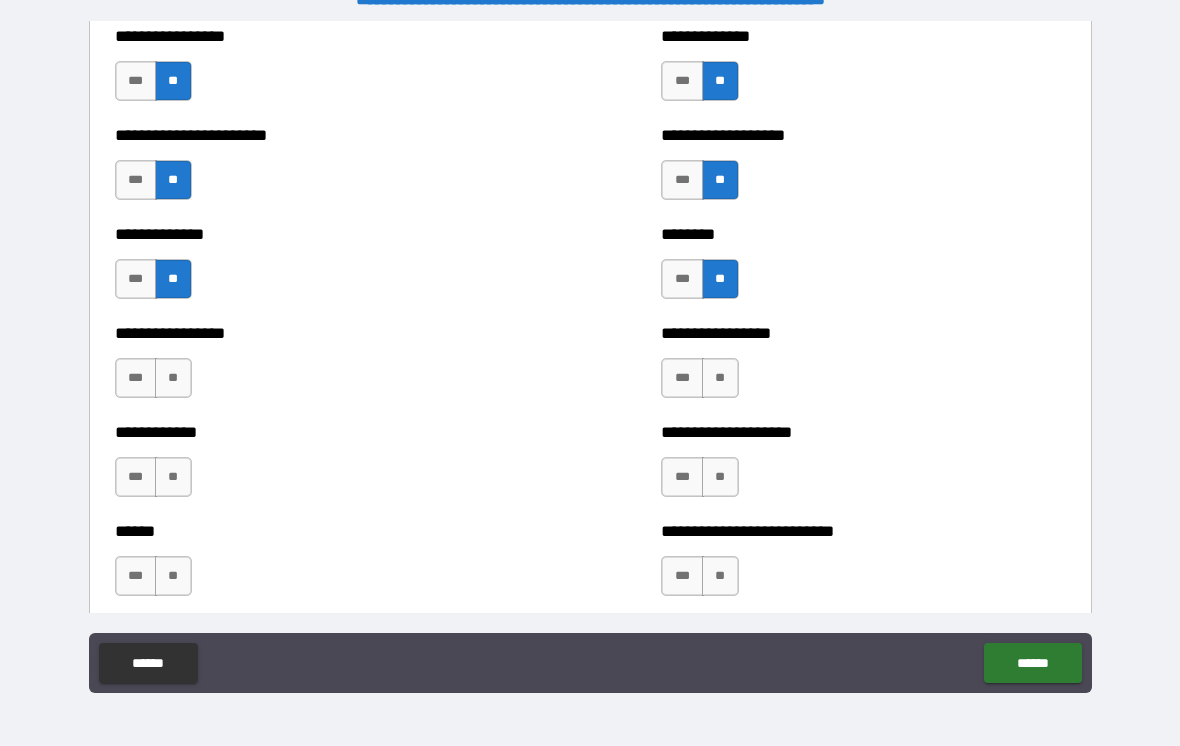 click on "**" at bounding box center (173, 378) 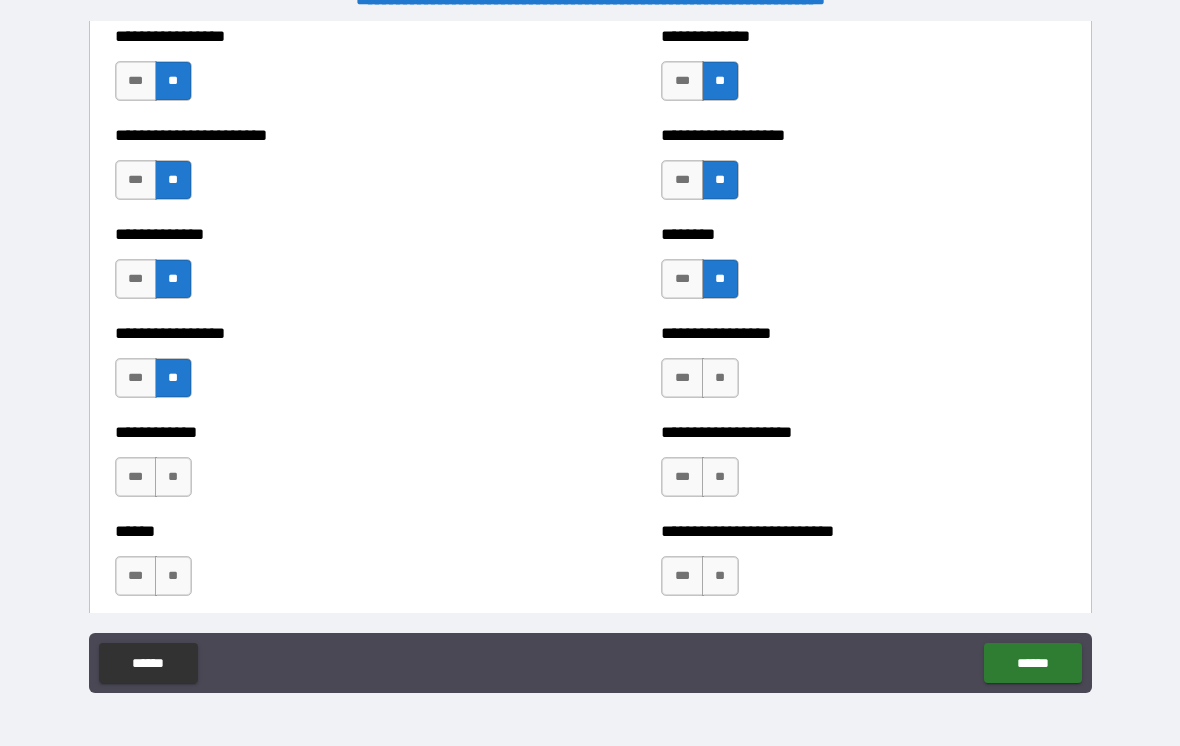 click on "**" at bounding box center [720, 378] 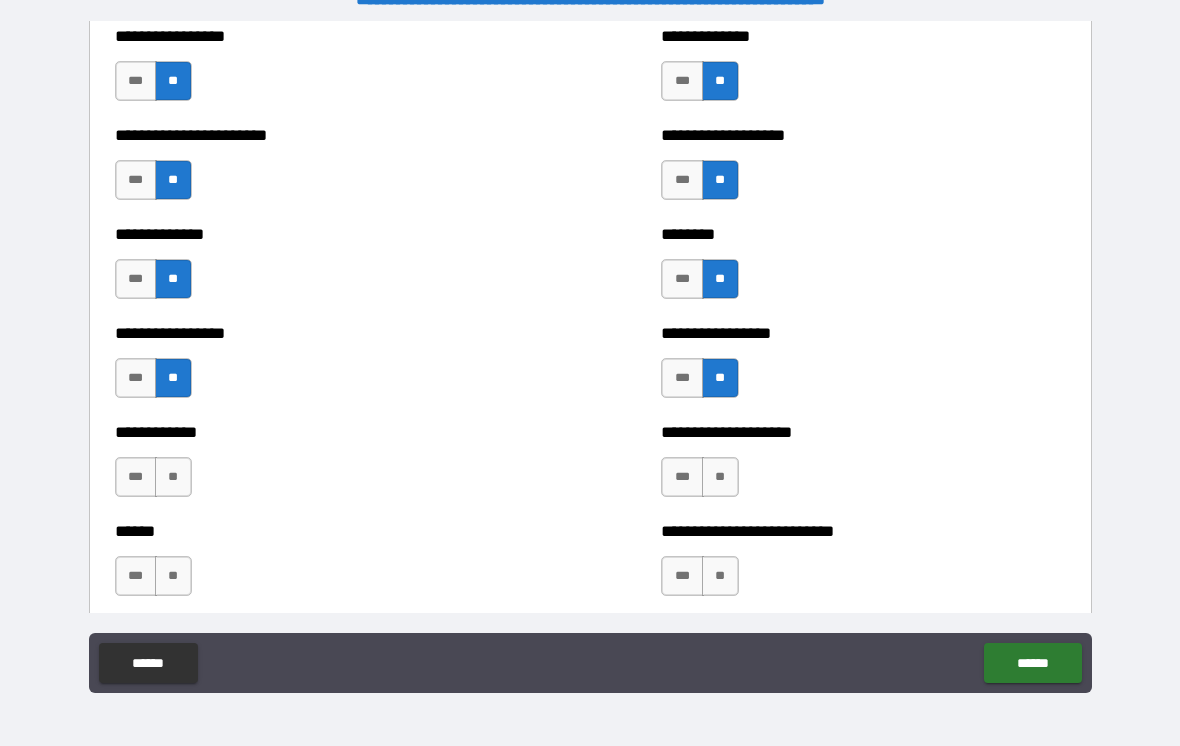 click on "**" at bounding box center (173, 477) 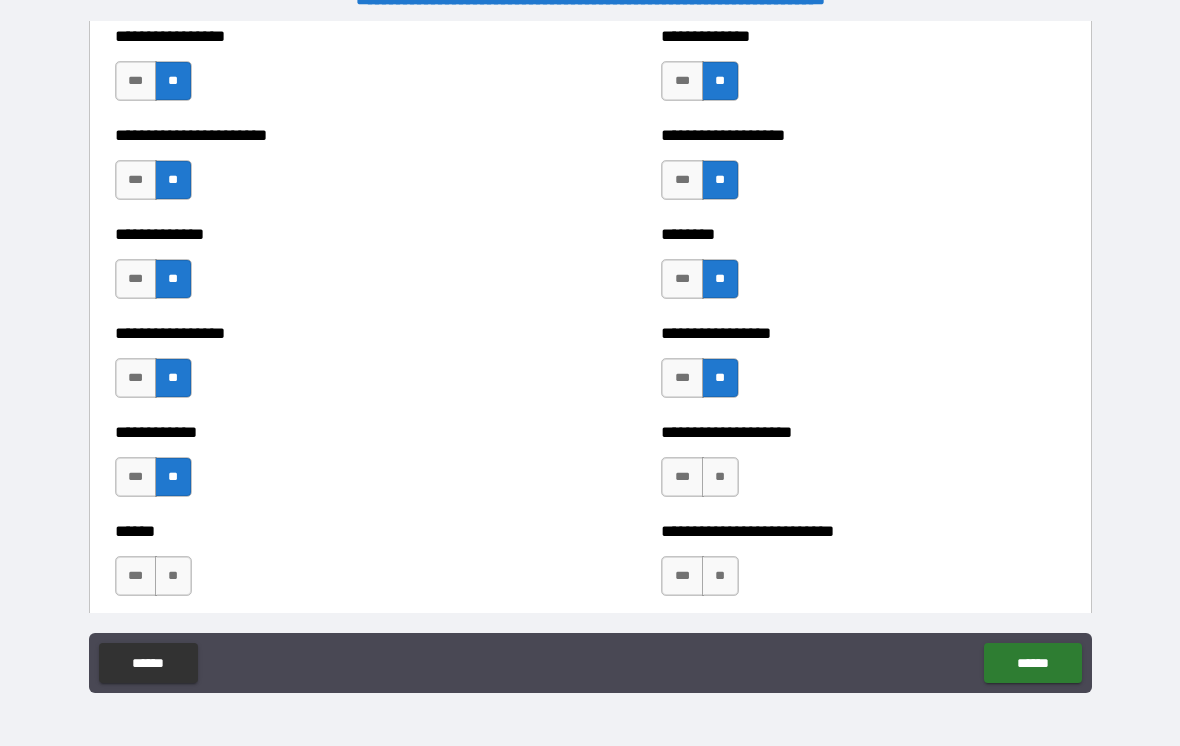 click on "**" at bounding box center [720, 477] 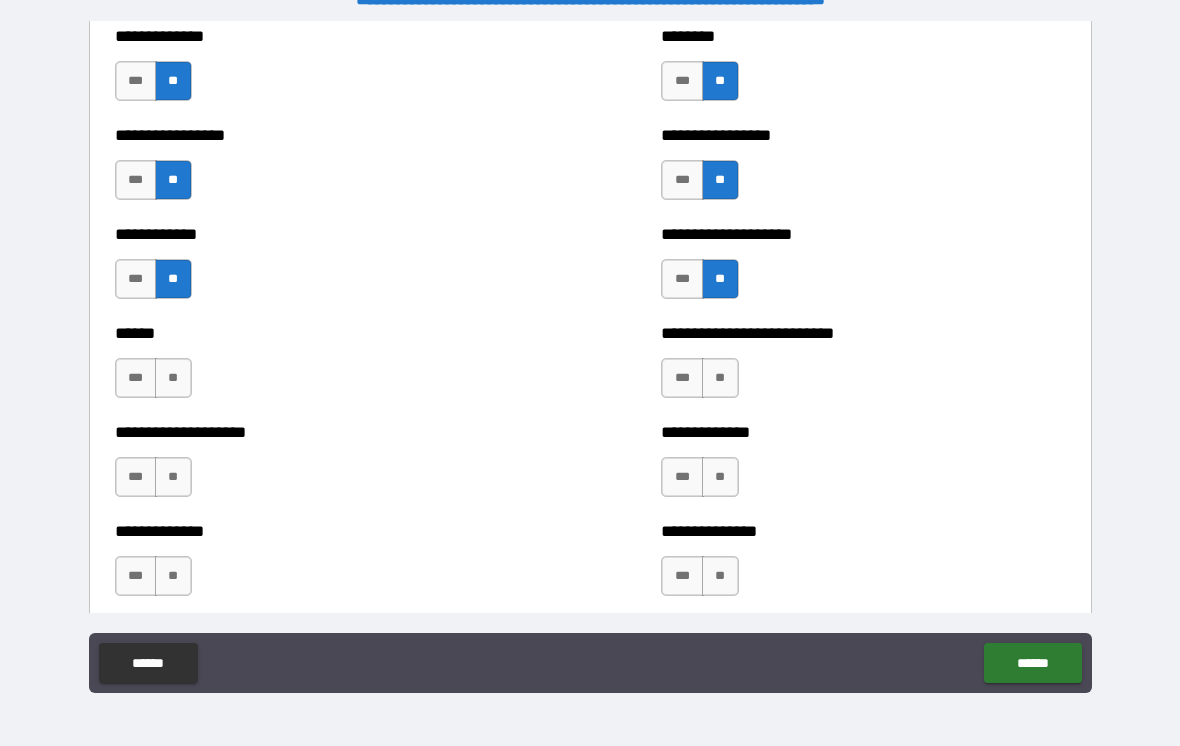 scroll, scrollTop: 3799, scrollLeft: 0, axis: vertical 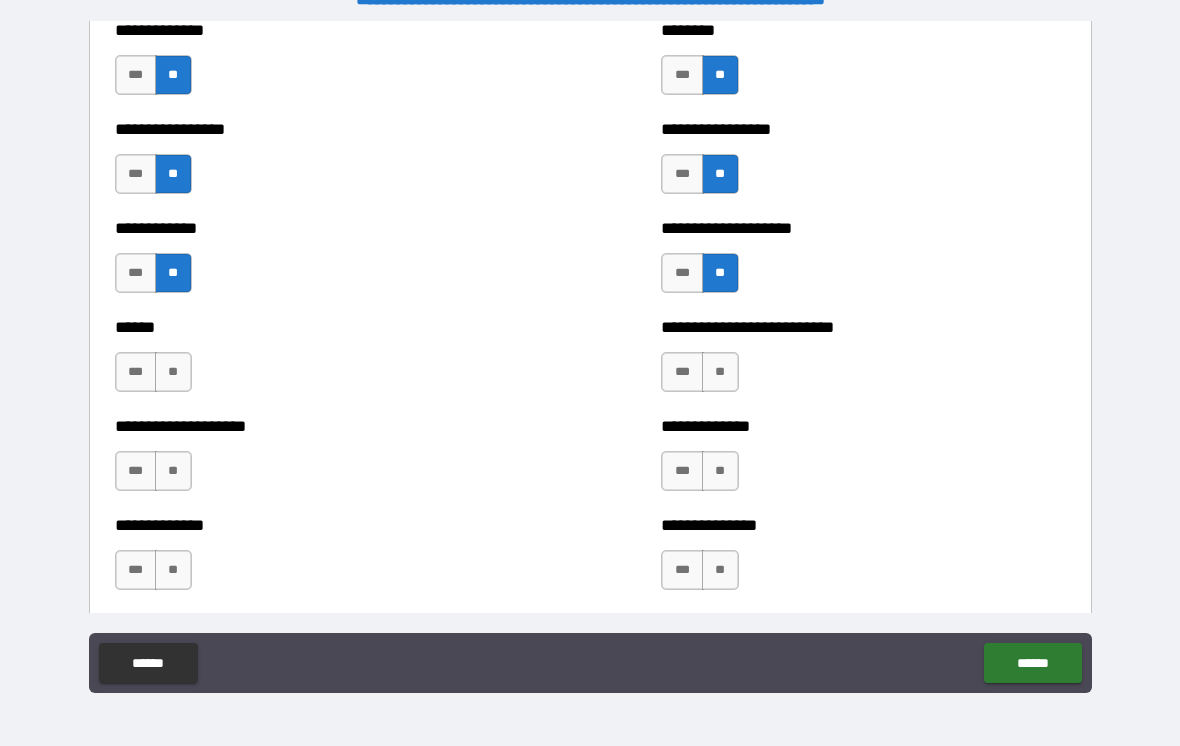 click on "**" at bounding box center (173, 372) 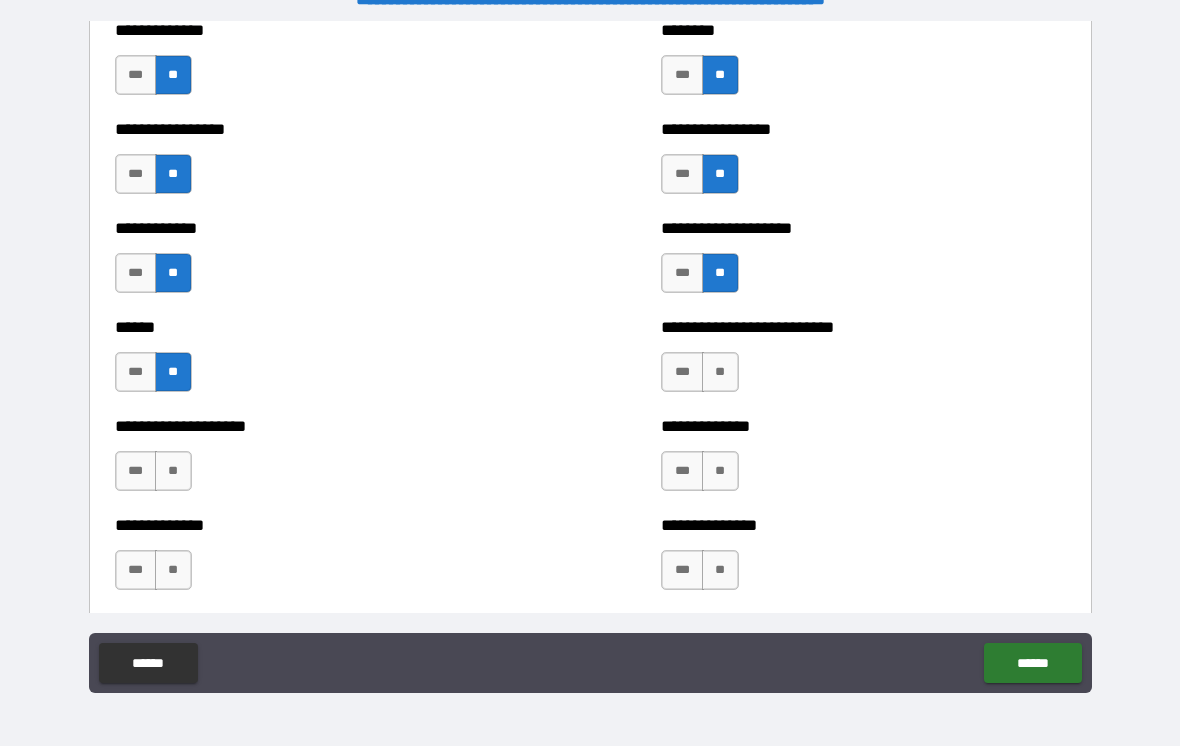 click on "**" at bounding box center (720, 372) 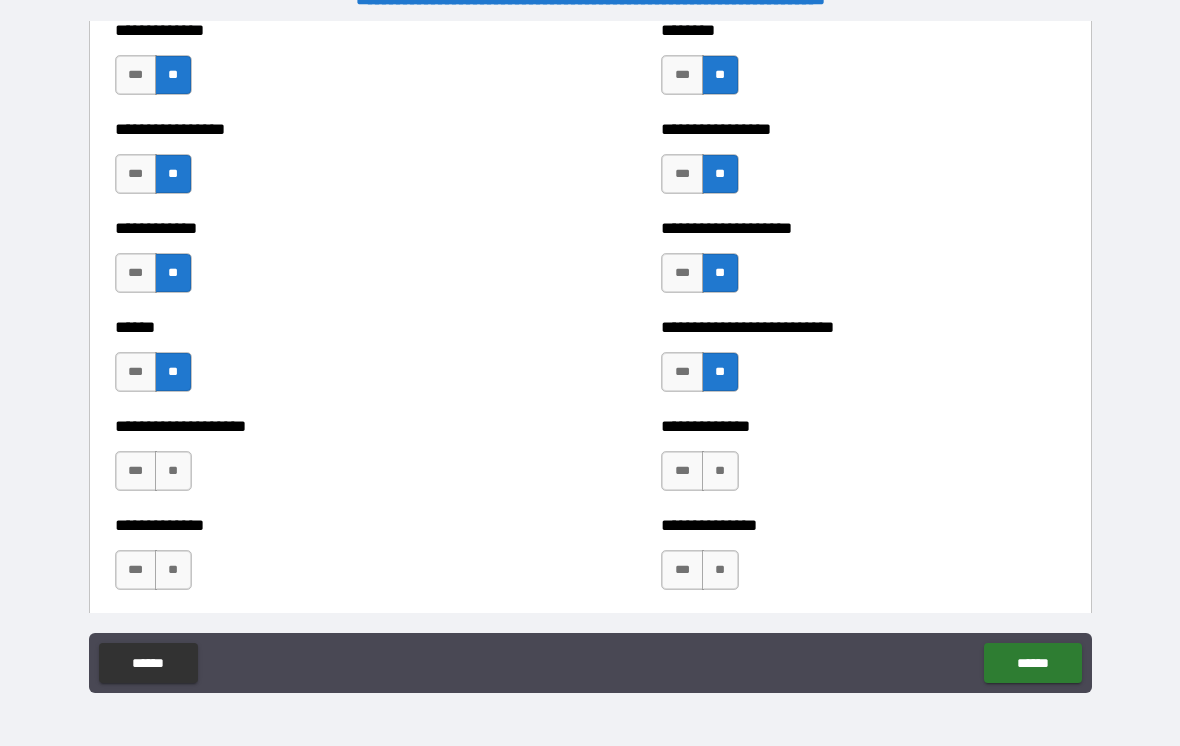 click on "**" at bounding box center (173, 471) 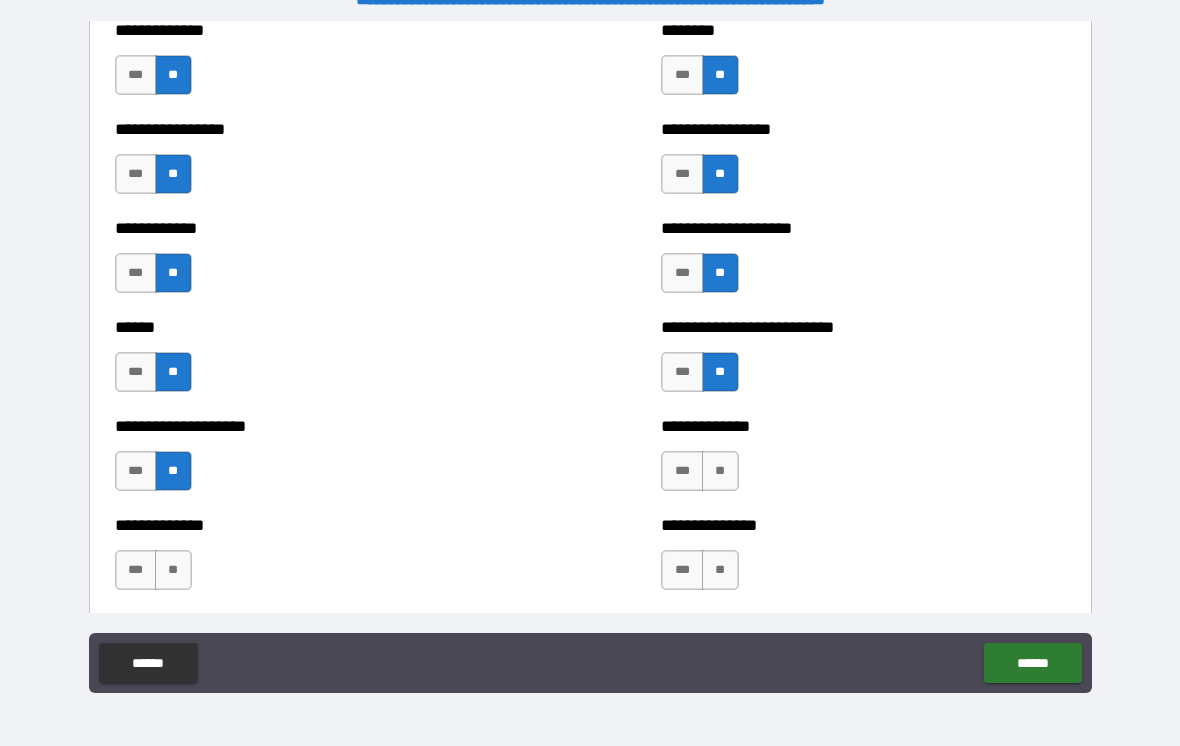 click on "**" at bounding box center (720, 471) 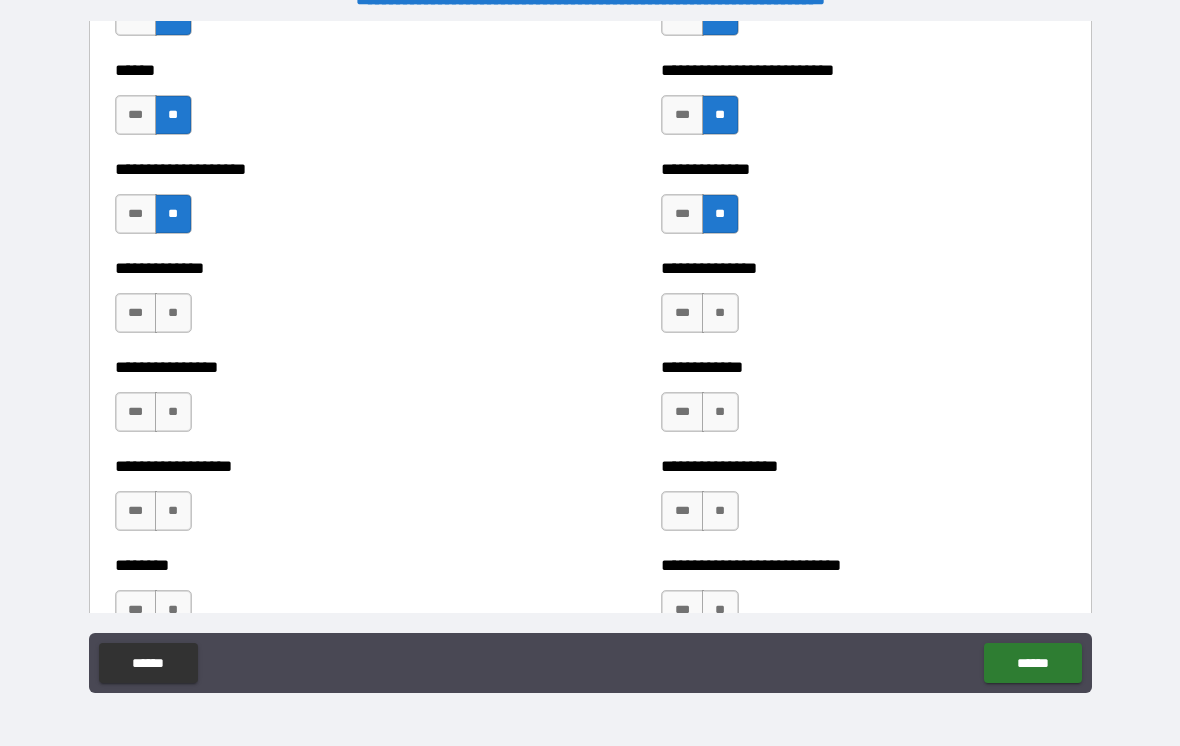 scroll, scrollTop: 4092, scrollLeft: 0, axis: vertical 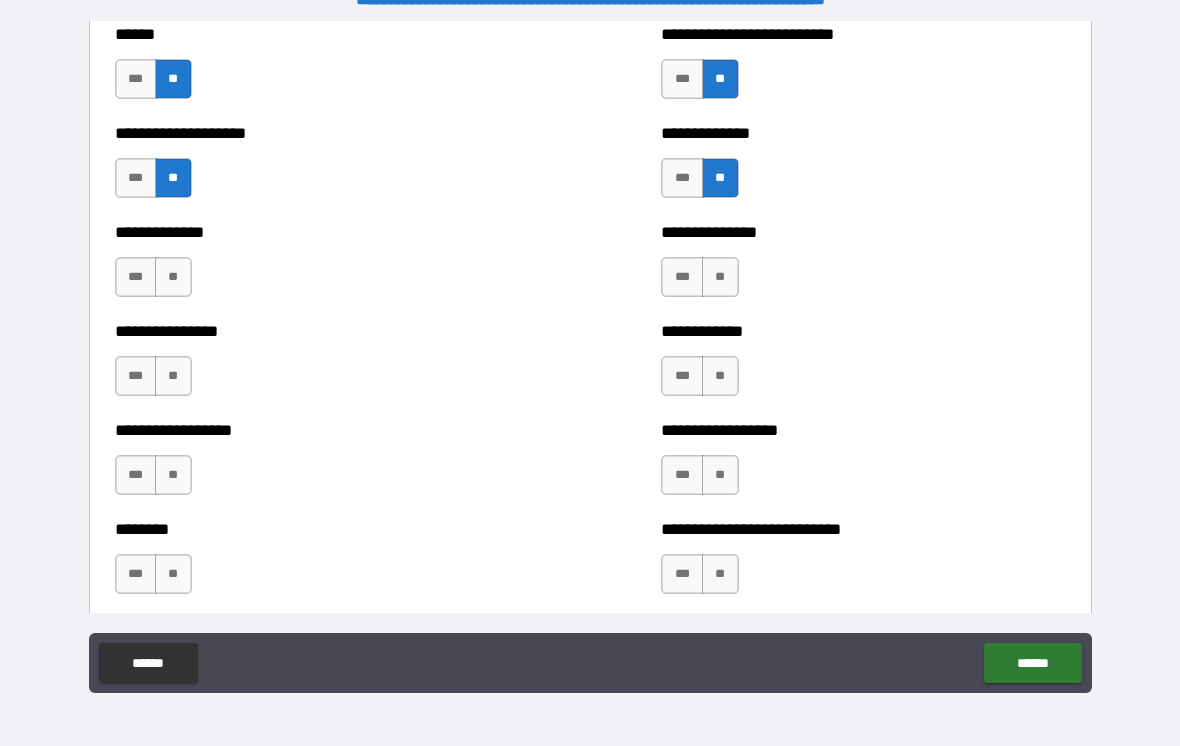 click on "**" at bounding box center (173, 277) 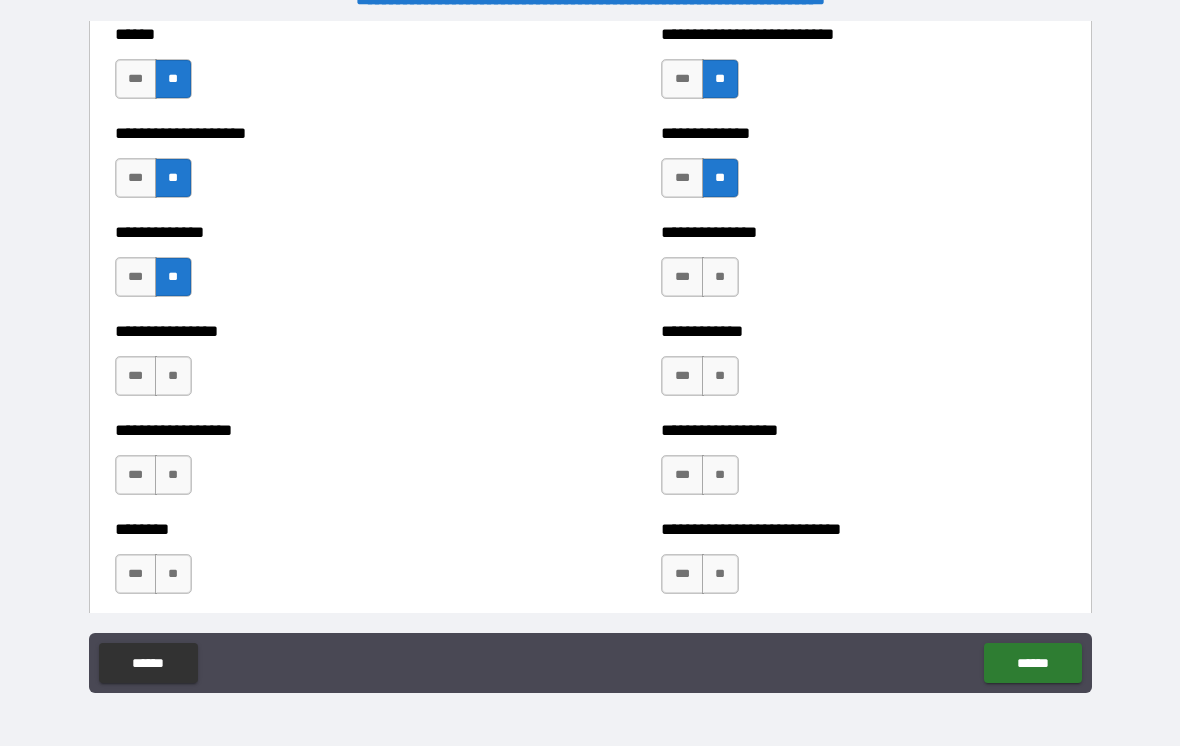 click on "***" at bounding box center [682, 277] 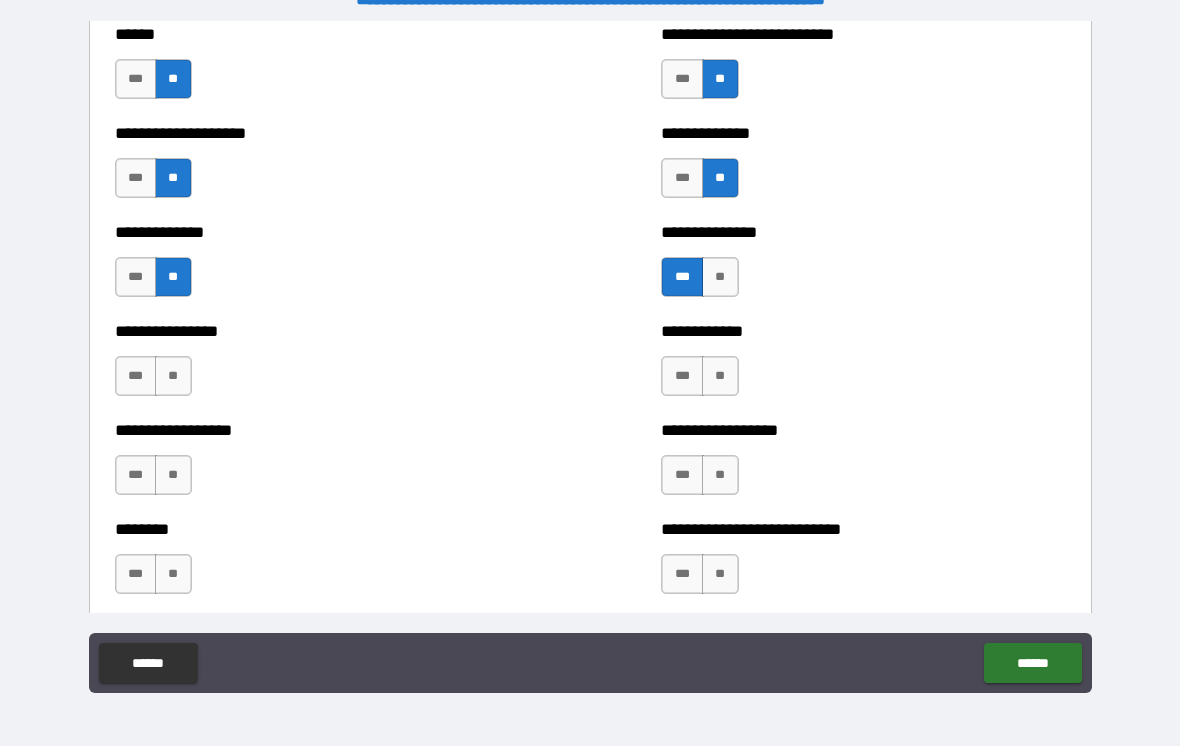 click on "**" at bounding box center [720, 277] 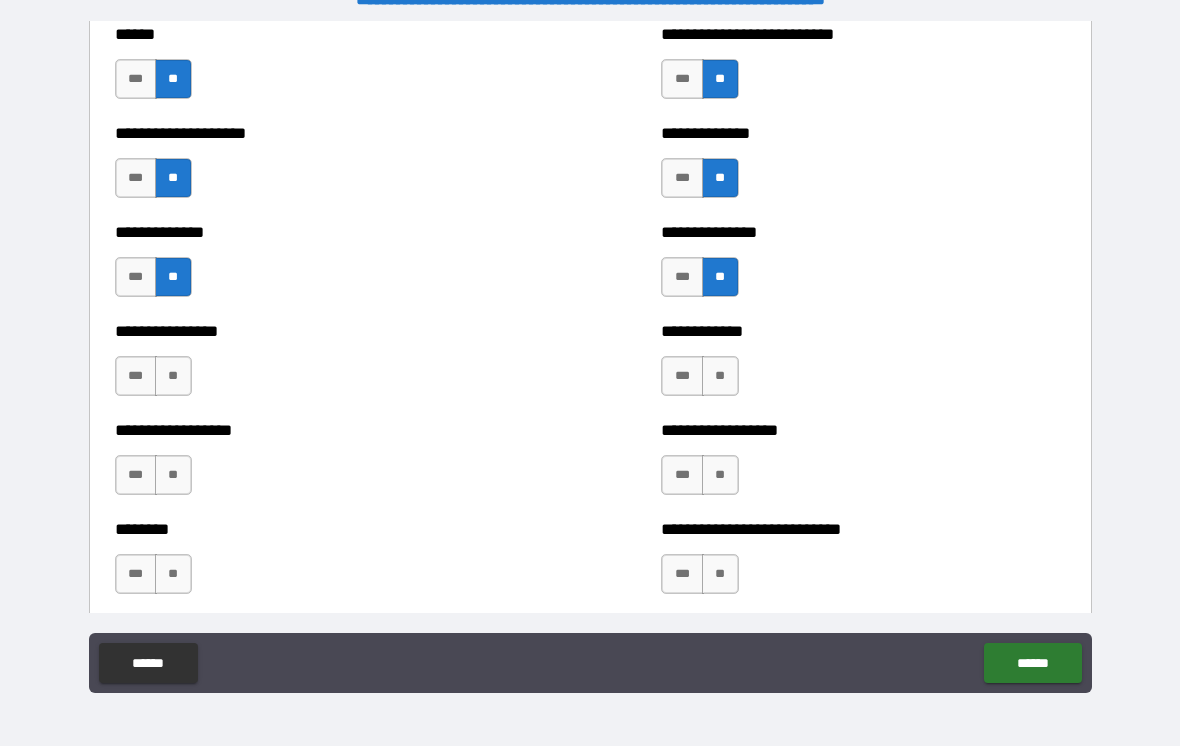 click on "**" at bounding box center [173, 376] 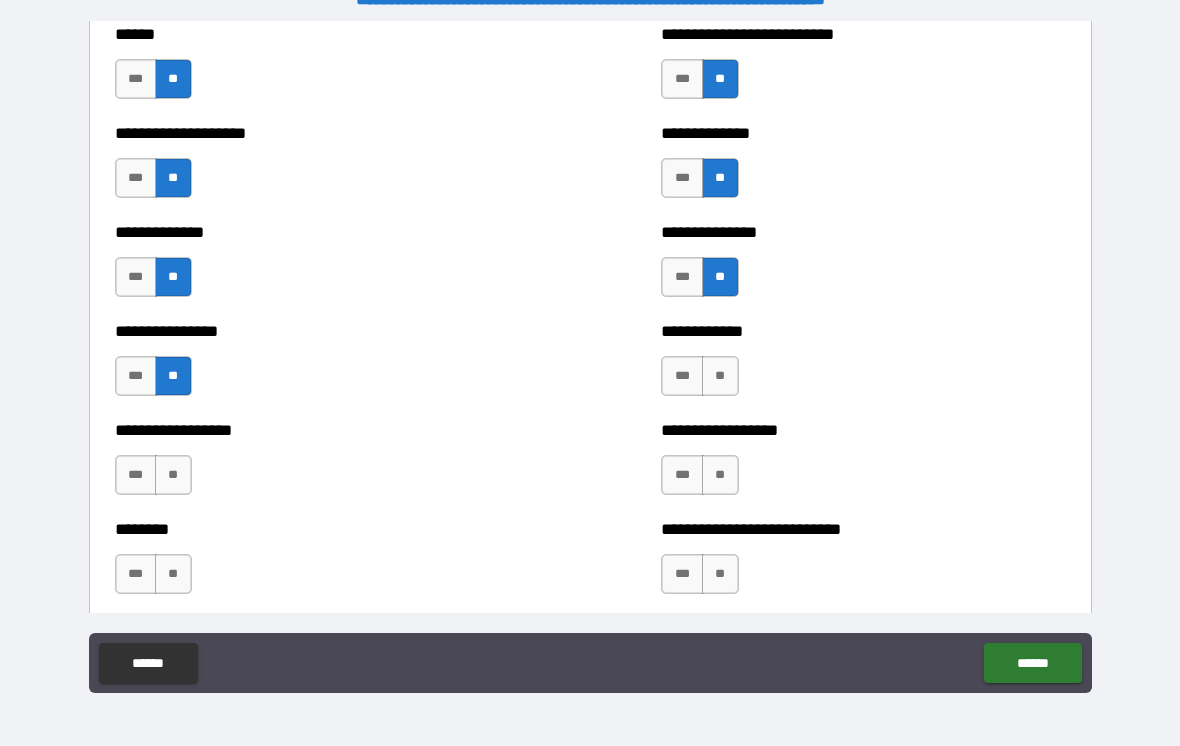 click on "**" at bounding box center [720, 376] 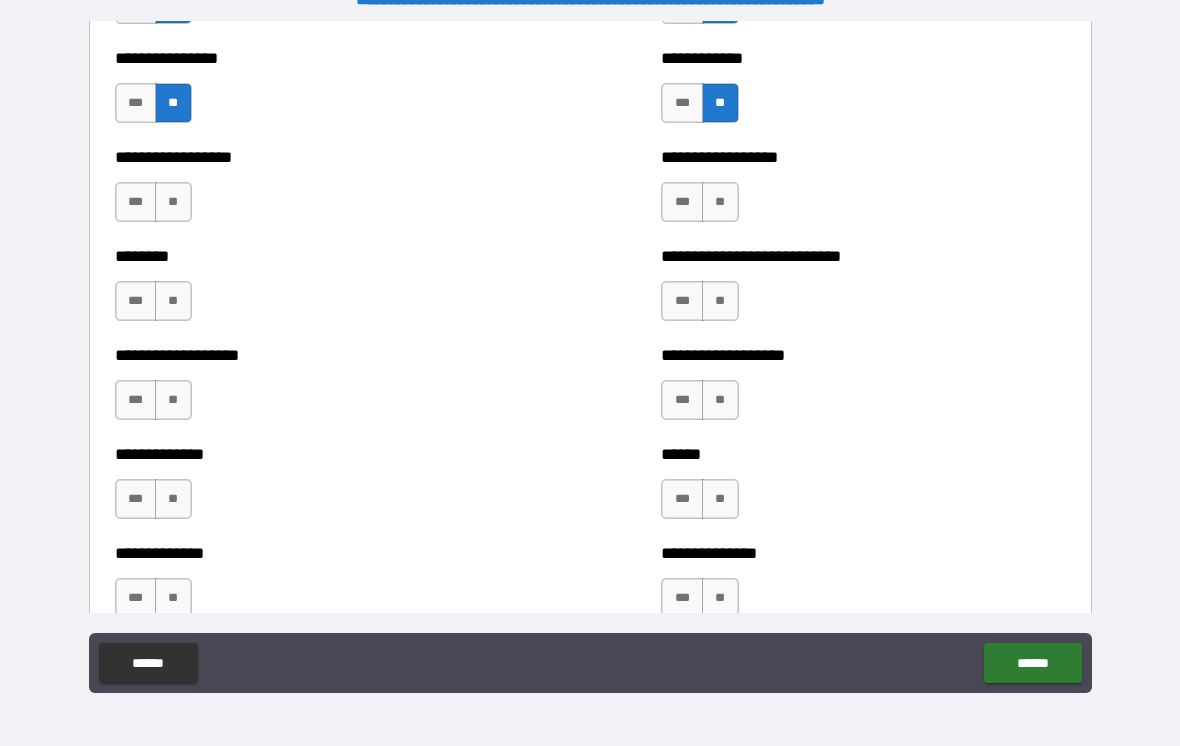 scroll, scrollTop: 4370, scrollLeft: 0, axis: vertical 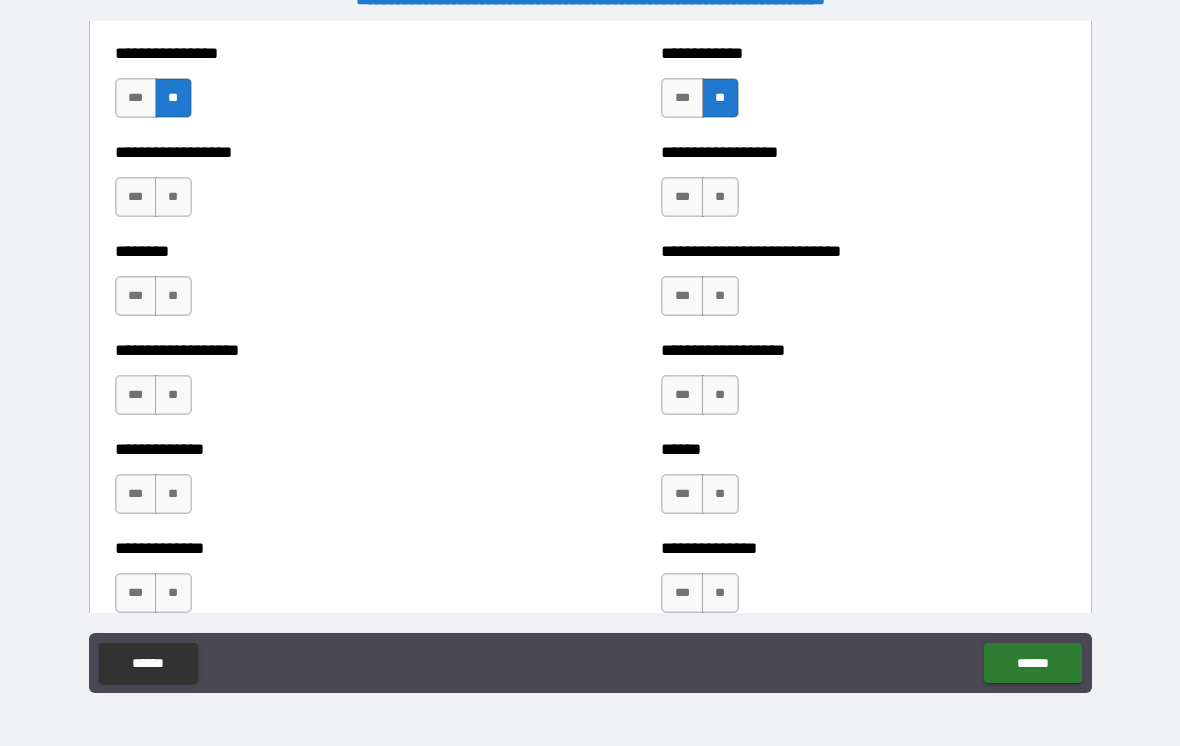 click on "**" at bounding box center [173, 197] 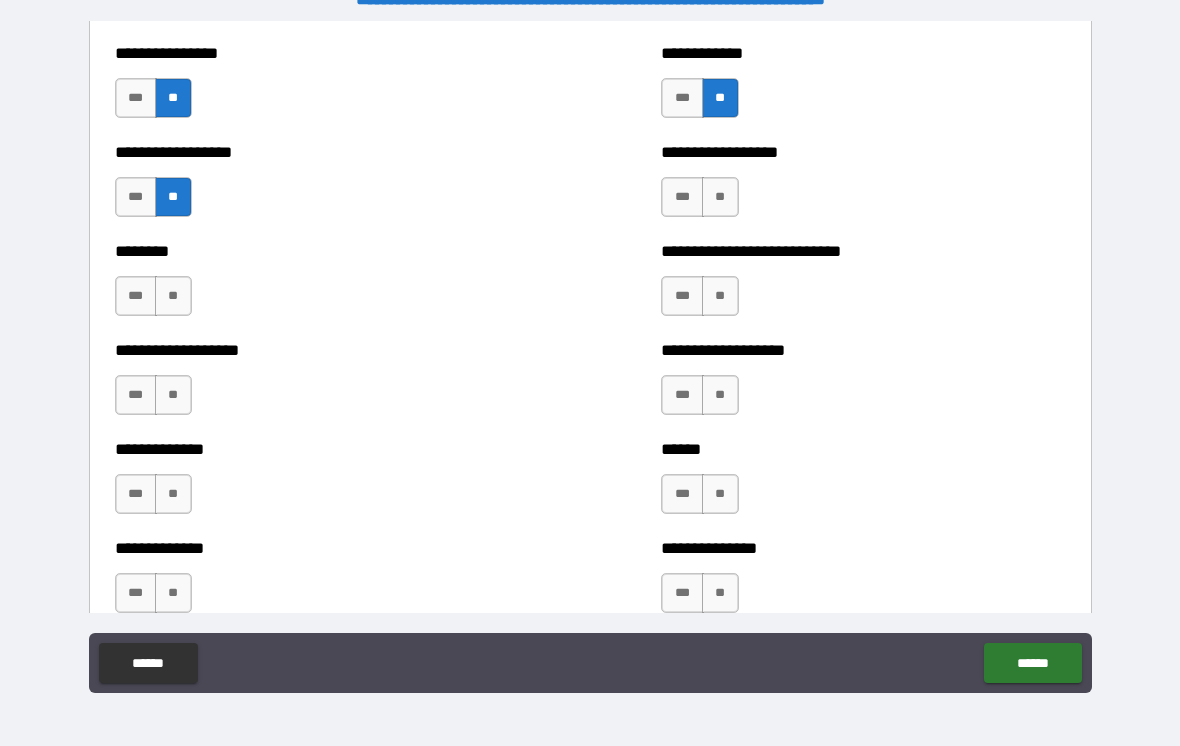 click on "**" at bounding box center (720, 197) 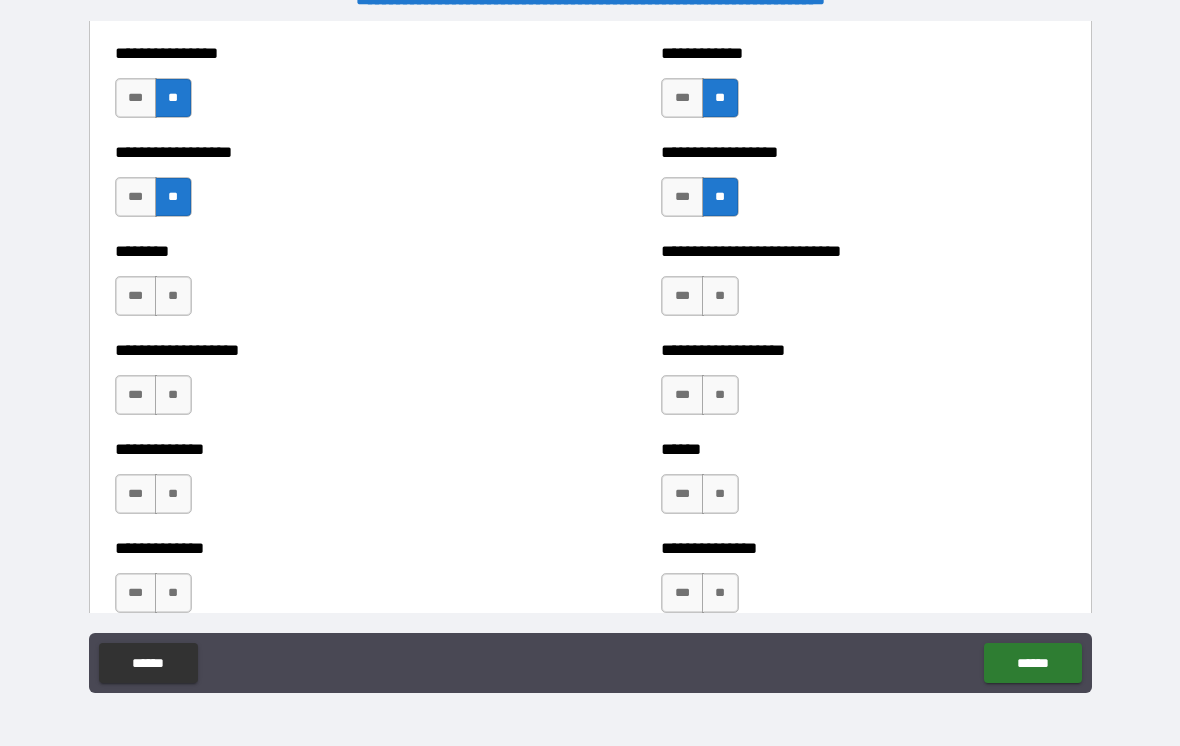 click on "**" at bounding box center (173, 296) 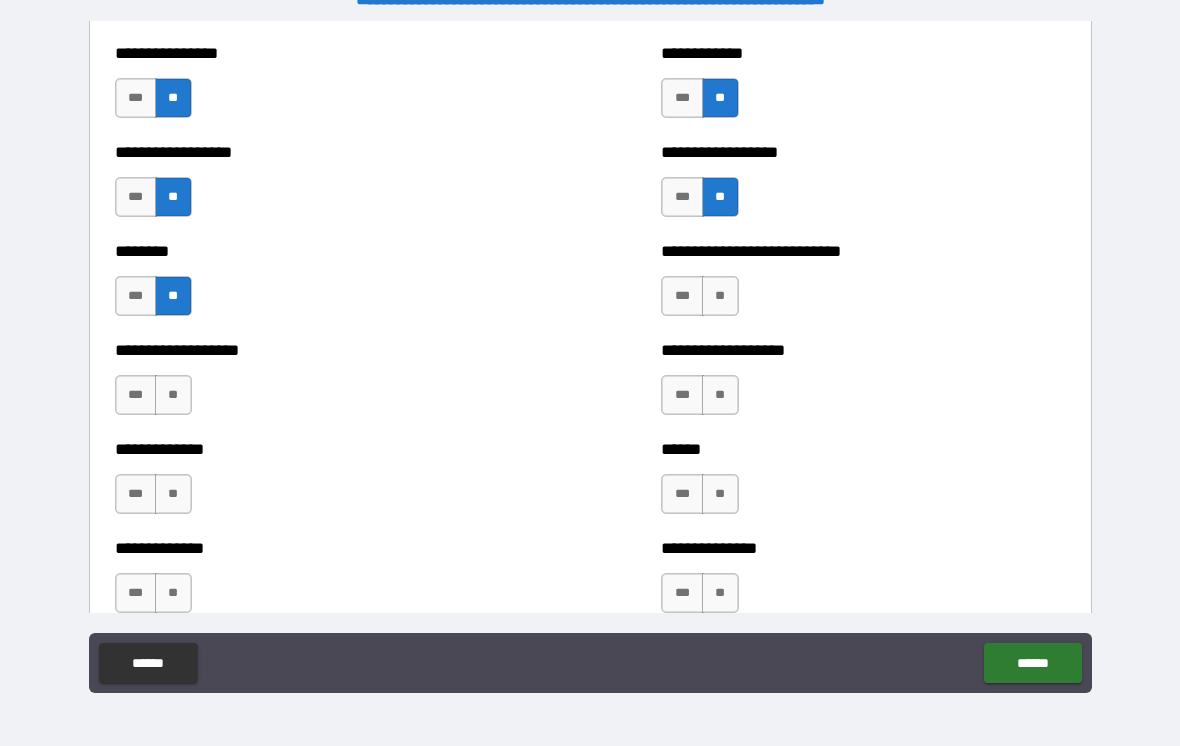 click on "**" at bounding box center [720, 296] 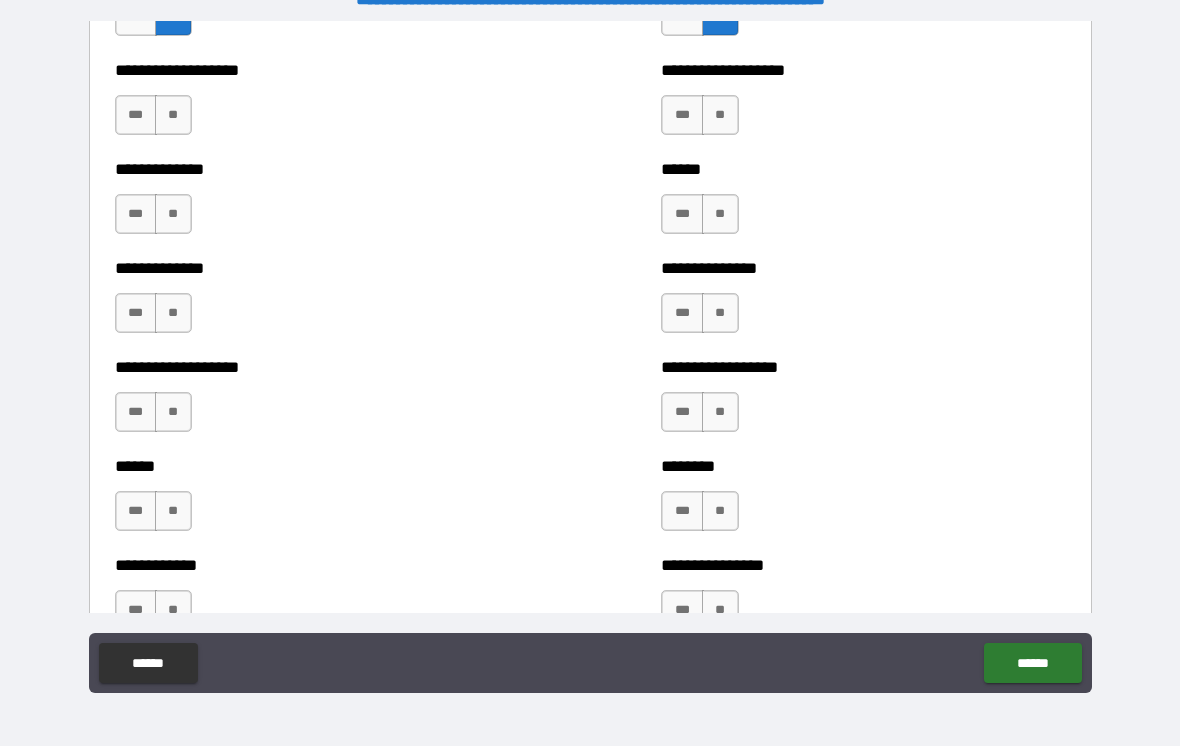 scroll, scrollTop: 4651, scrollLeft: 0, axis: vertical 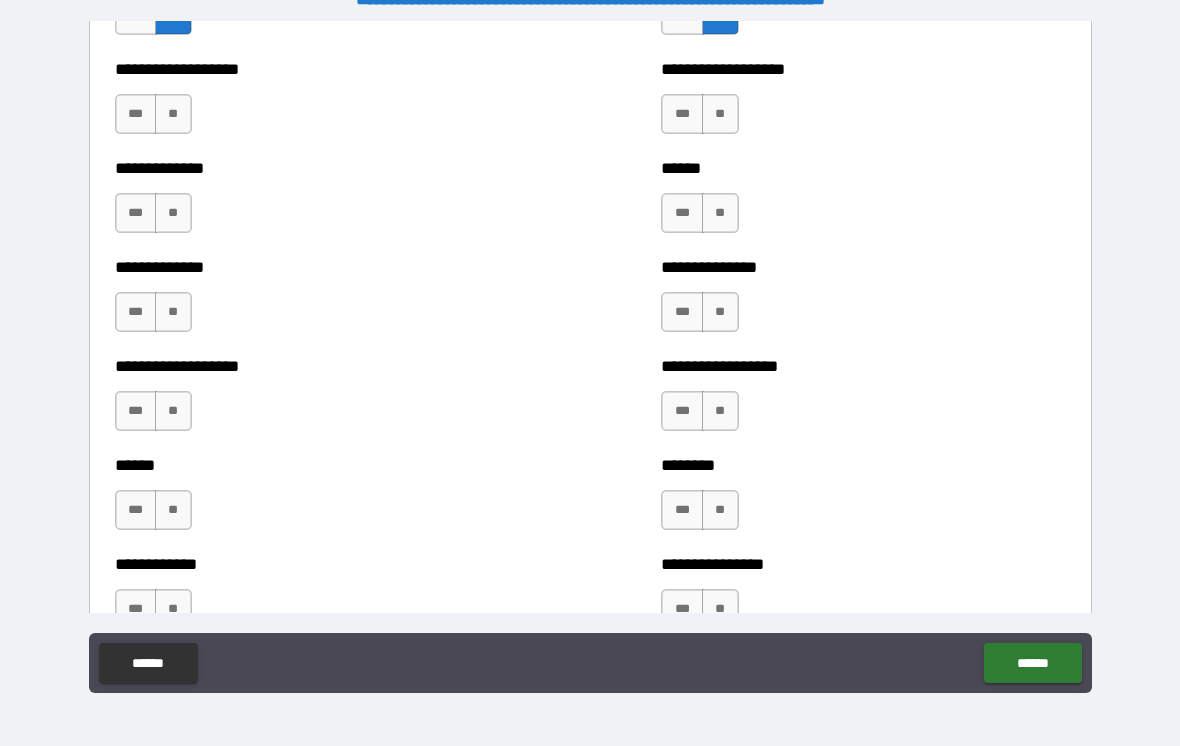 click on "**" at bounding box center [173, 114] 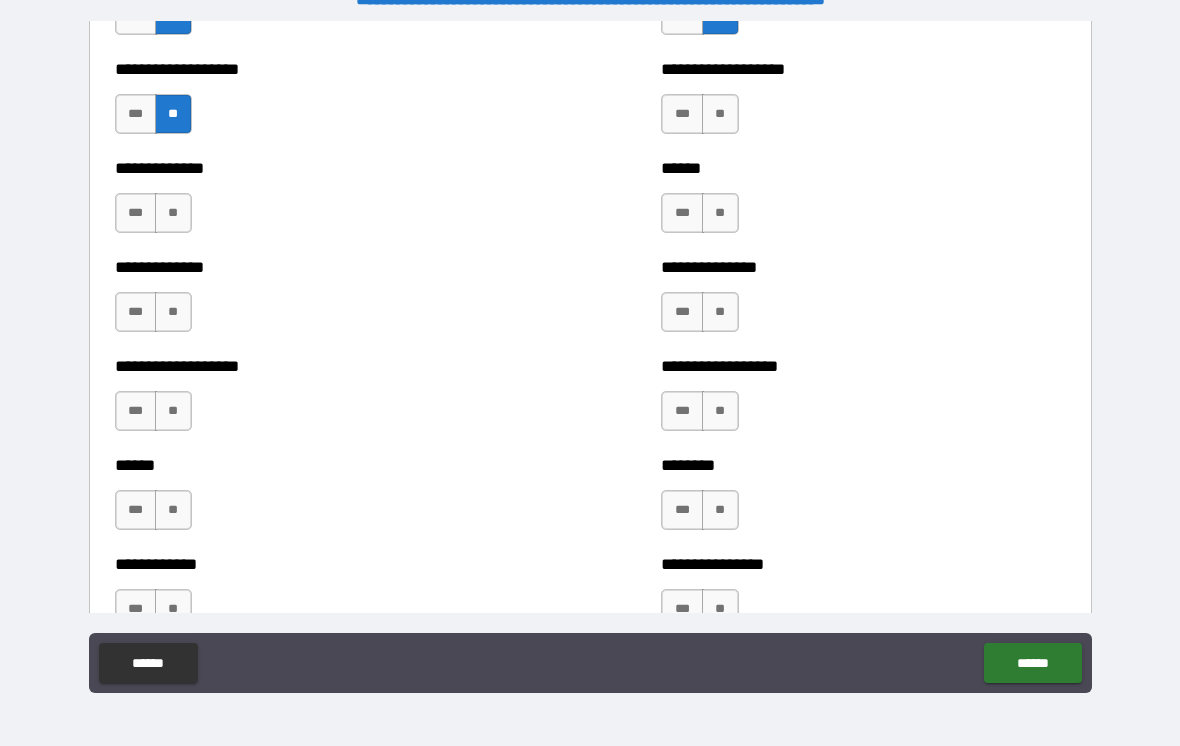 click on "**" at bounding box center (720, 114) 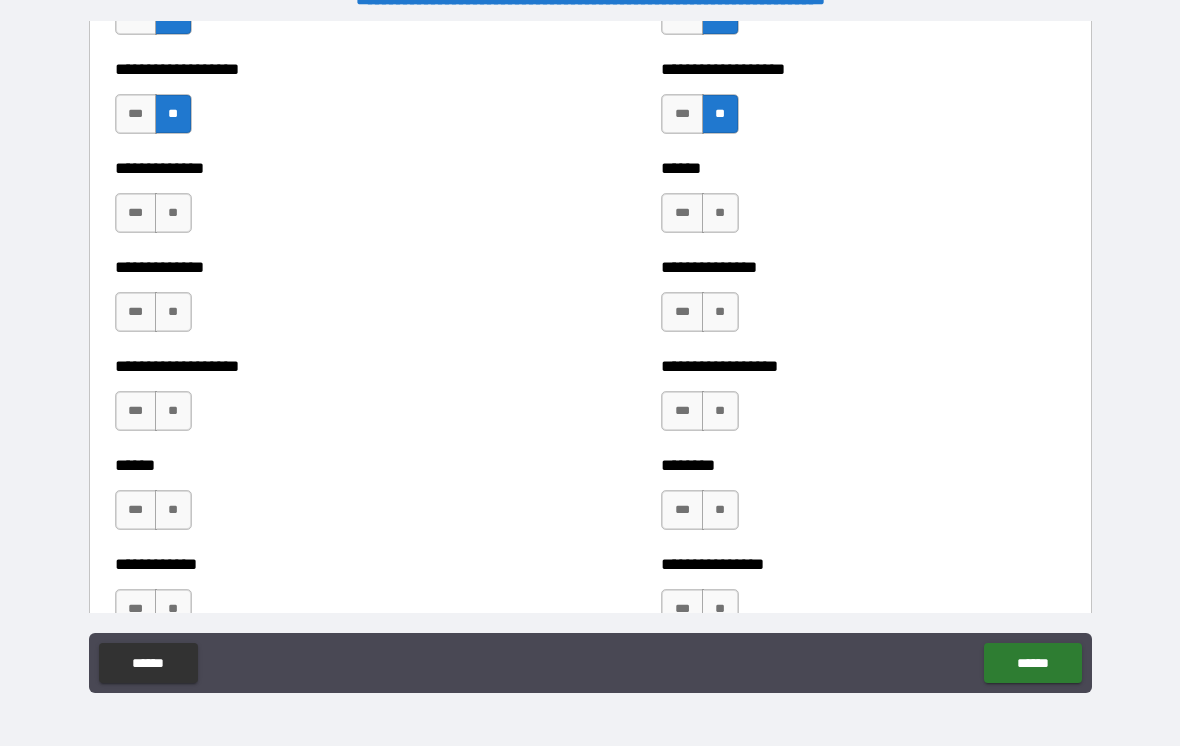 click on "**" at bounding box center (173, 213) 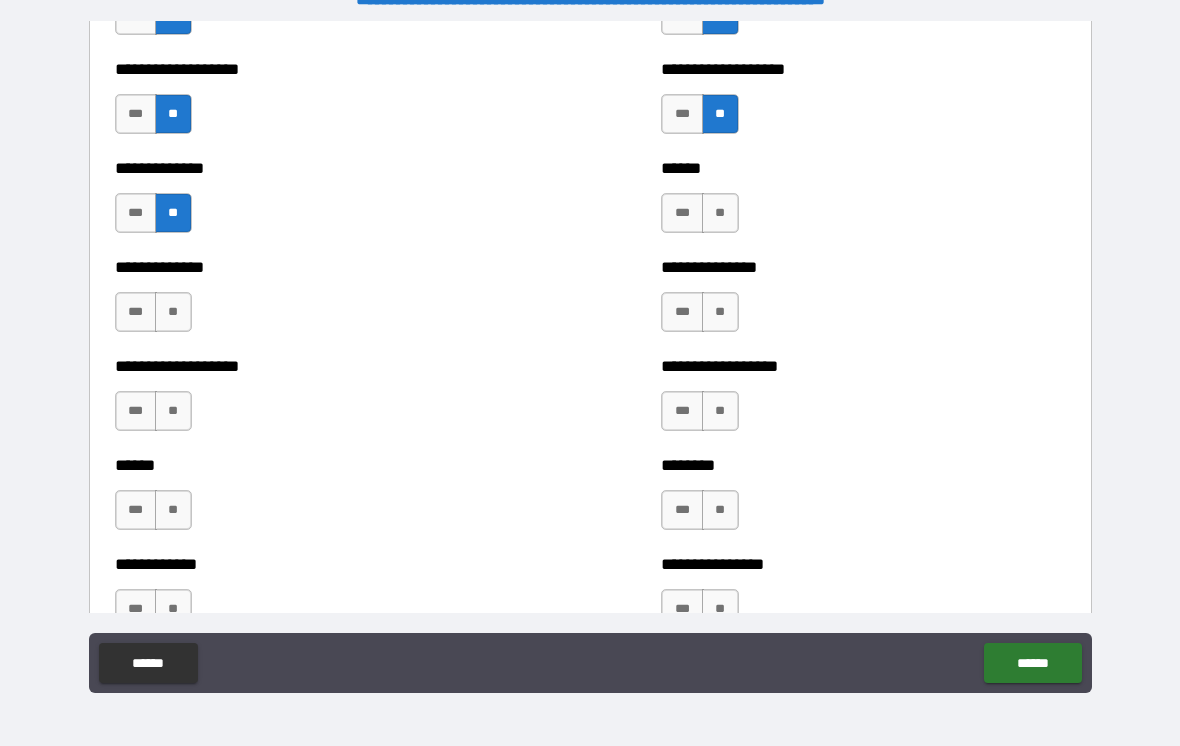 click on "**" at bounding box center [720, 213] 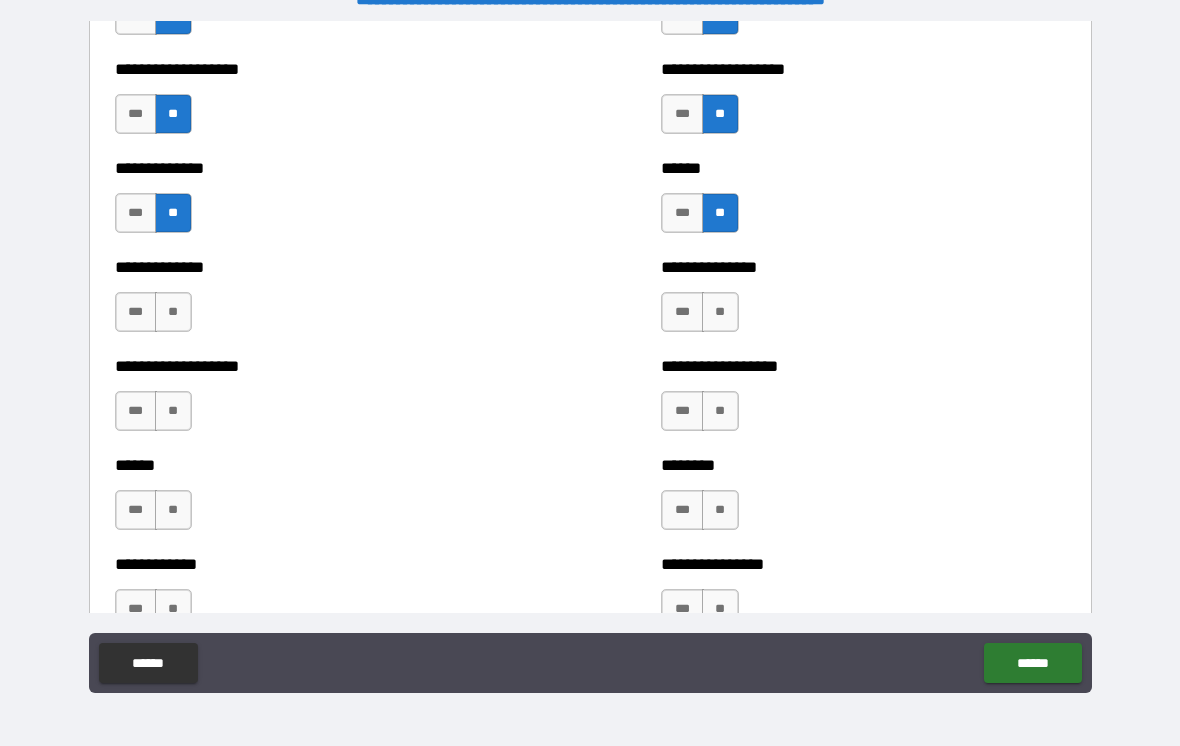 click on "**" at bounding box center [173, 312] 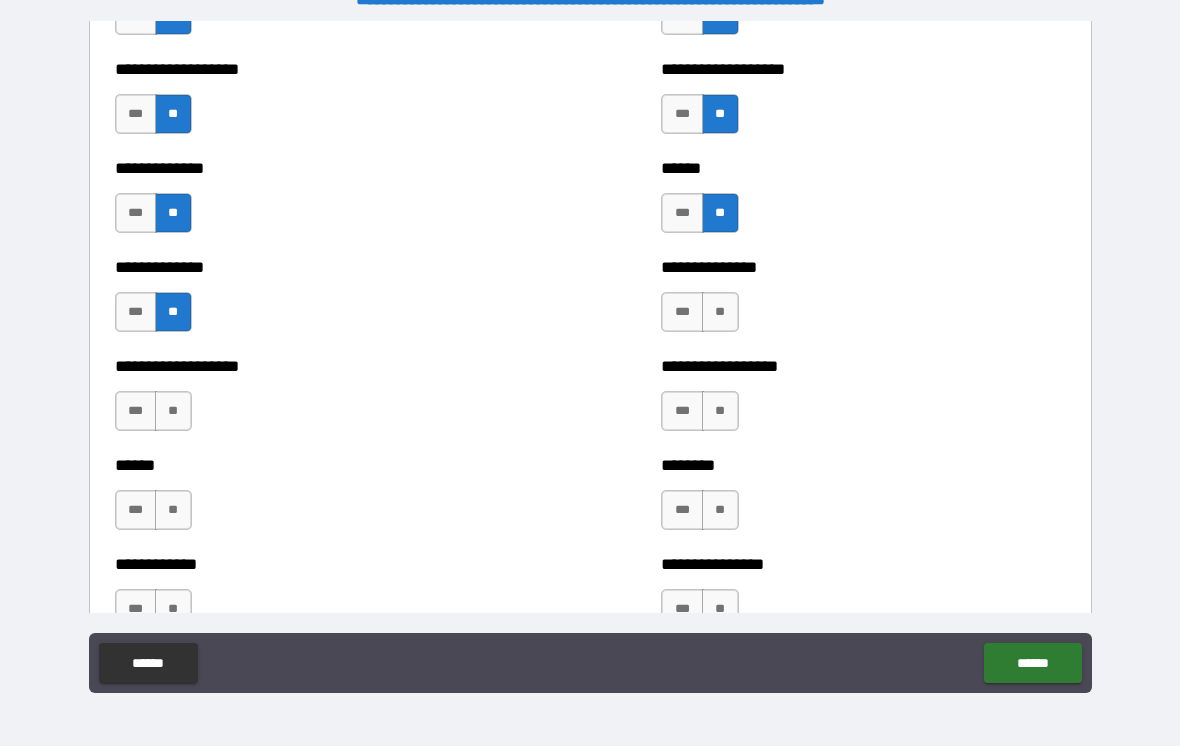 click on "**" at bounding box center [720, 312] 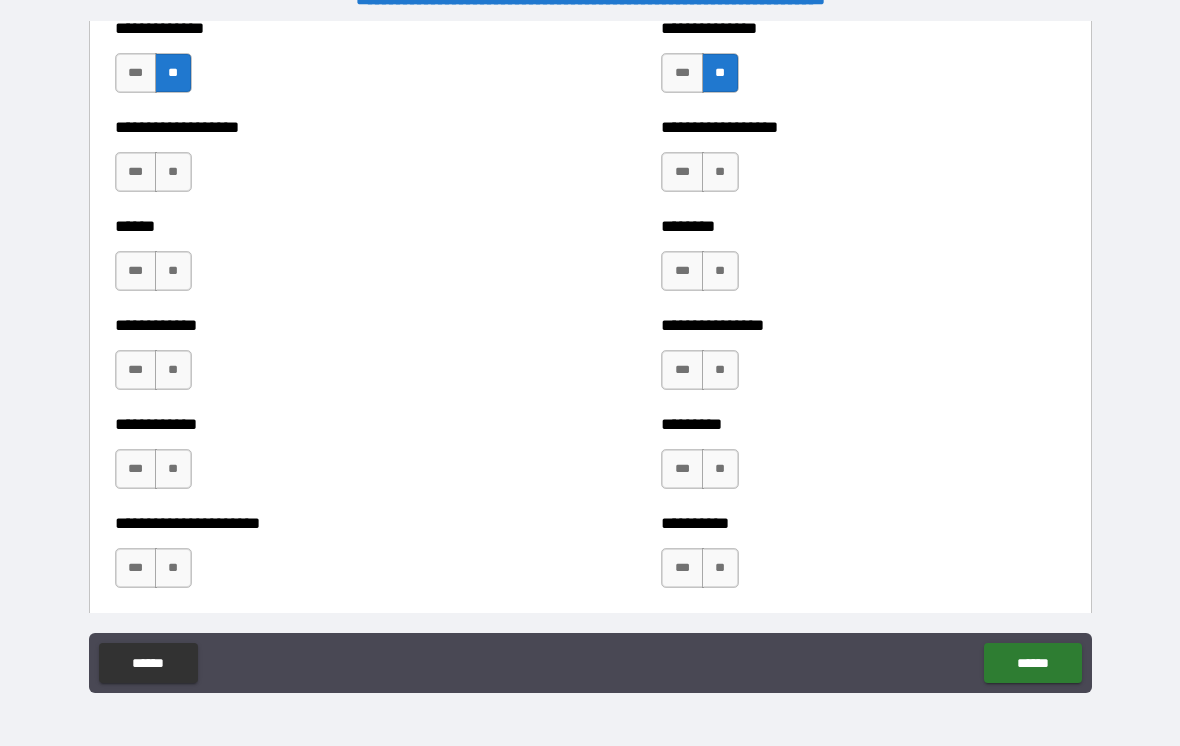 scroll, scrollTop: 4904, scrollLeft: 0, axis: vertical 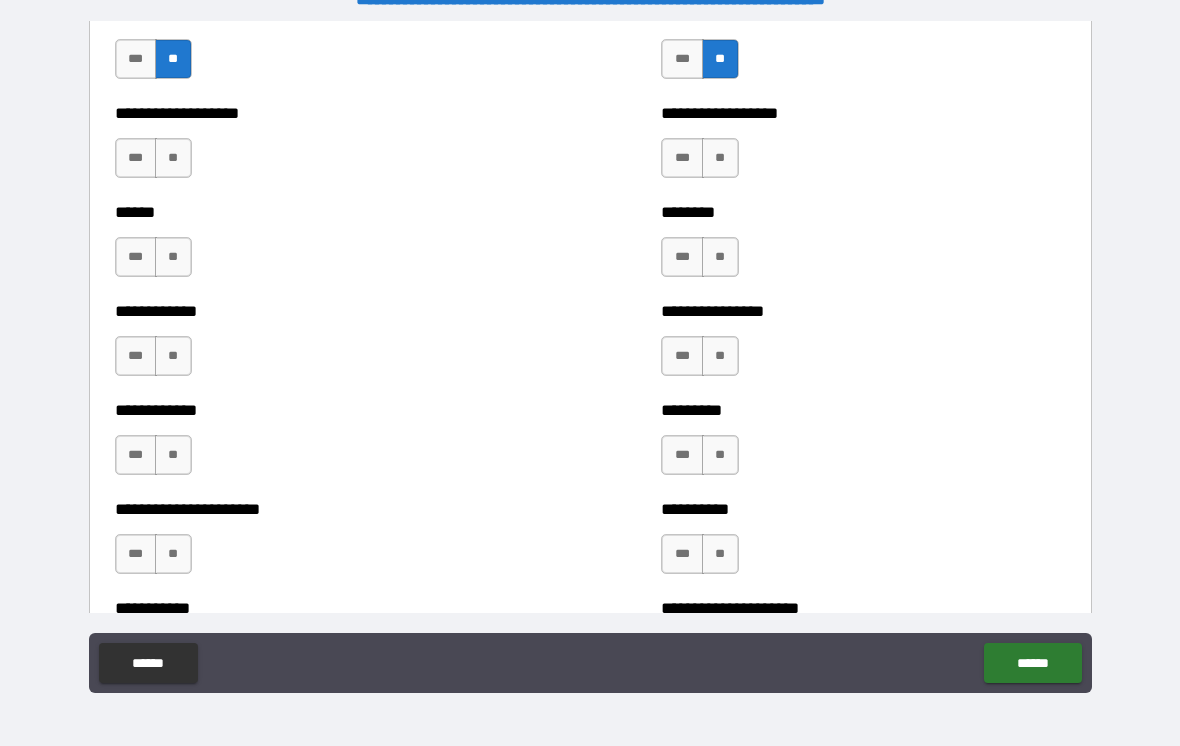 click on "**" at bounding box center (173, 158) 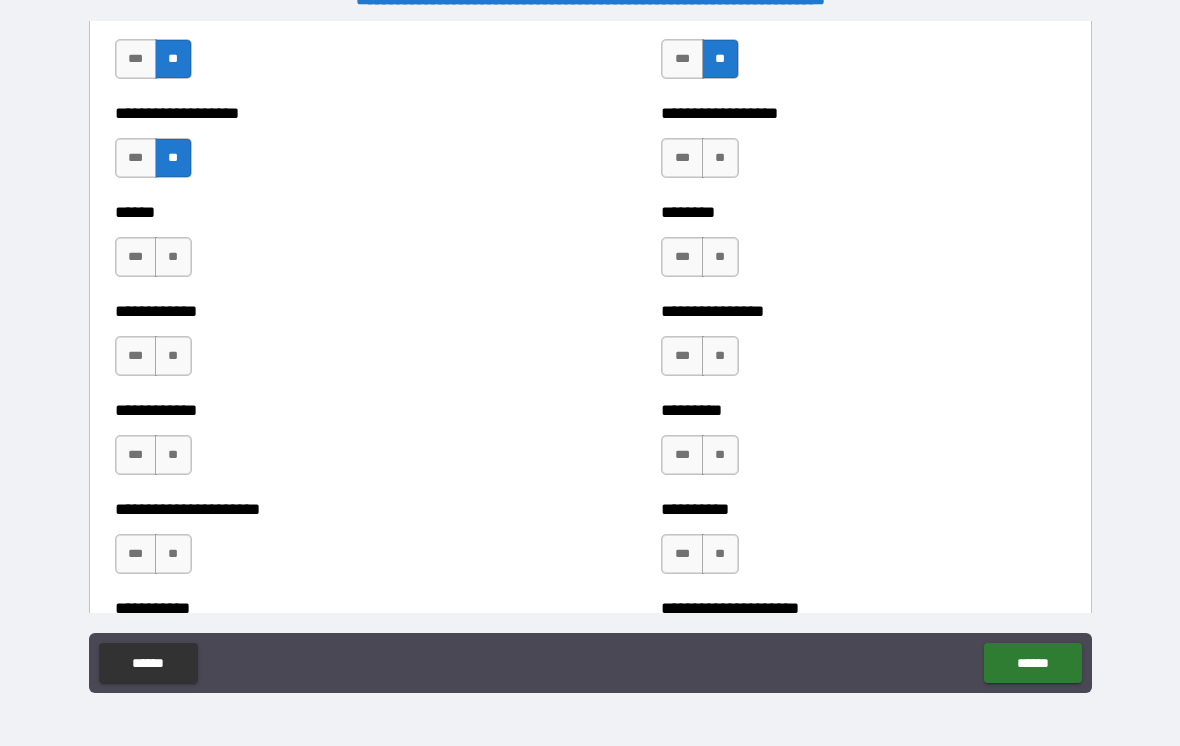 click on "**" at bounding box center (720, 158) 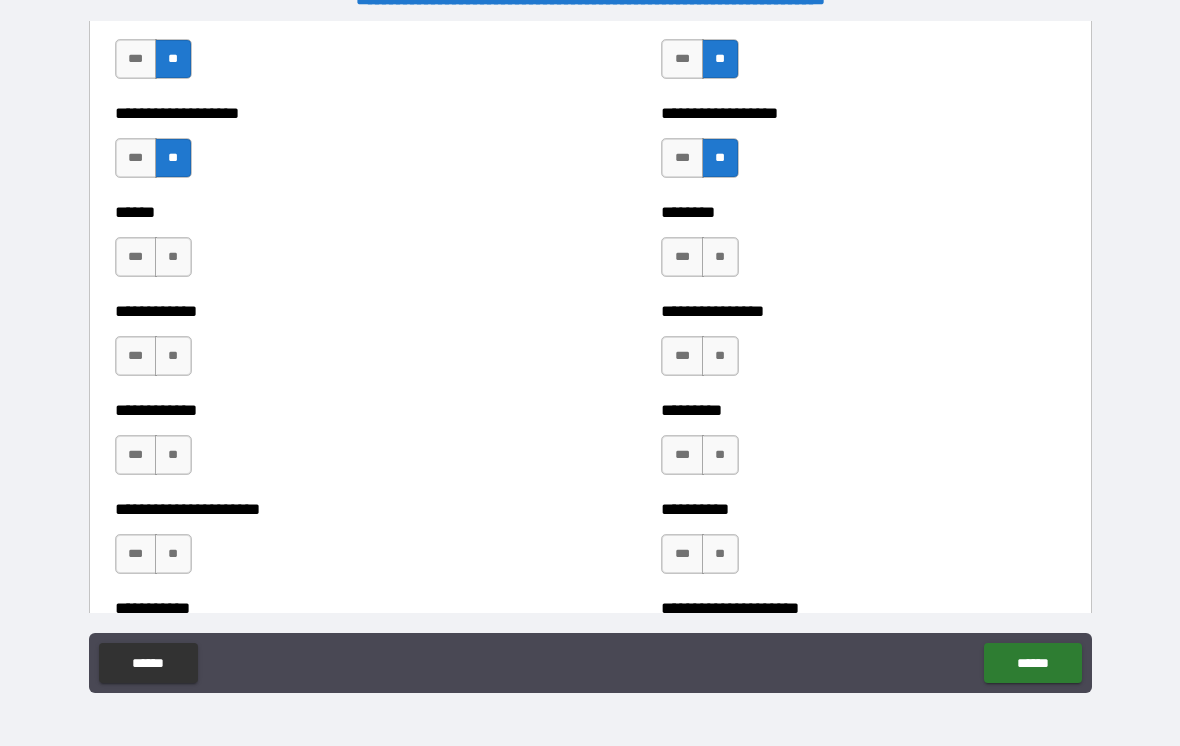 click on "**" at bounding box center (173, 257) 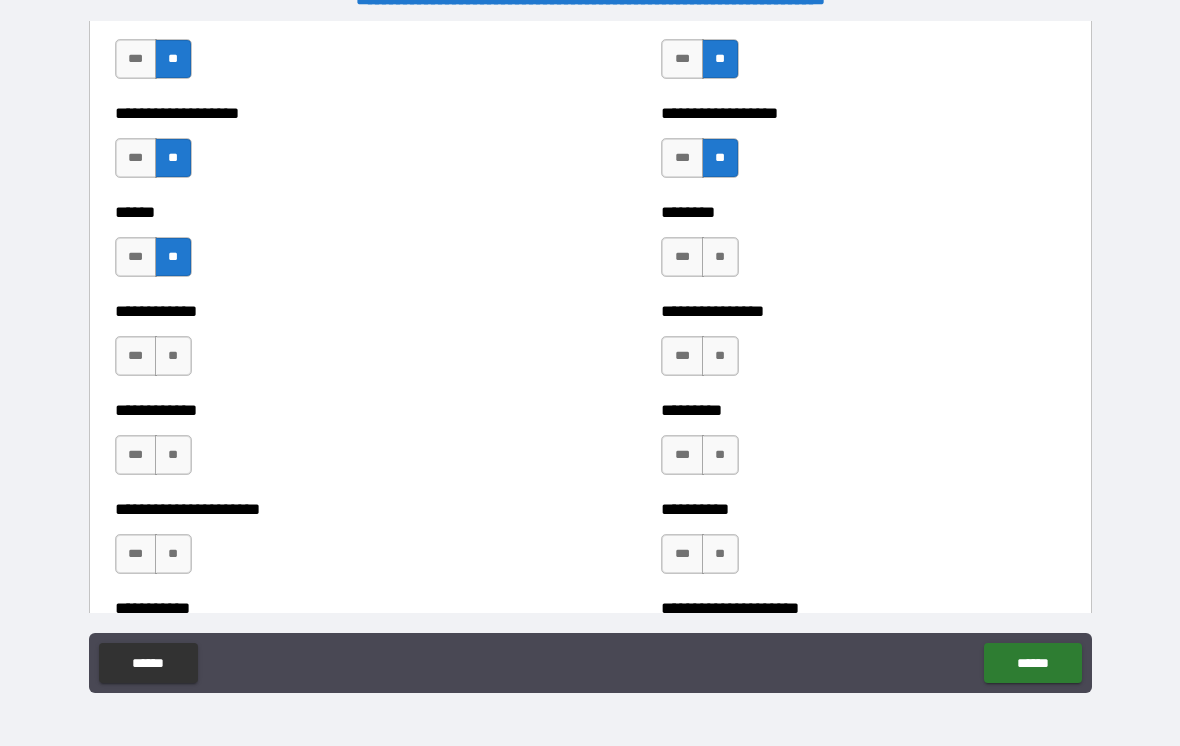 click on "**" at bounding box center (720, 257) 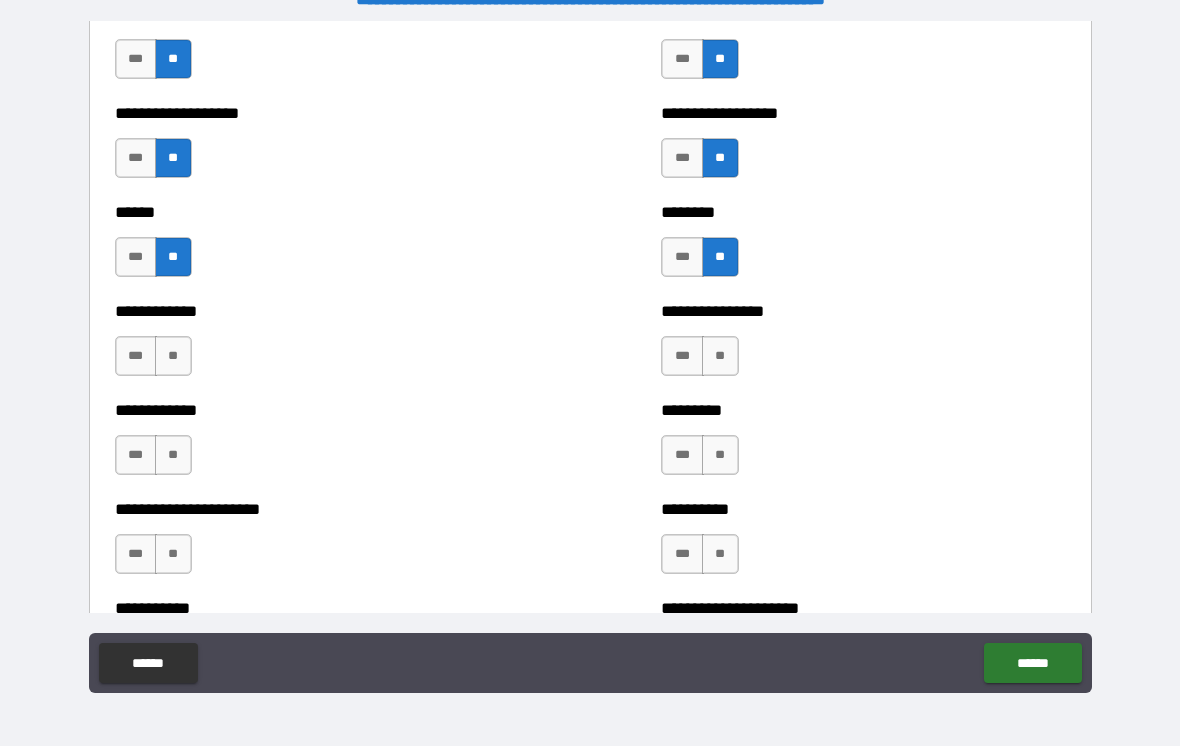 click on "**" at bounding box center [173, 356] 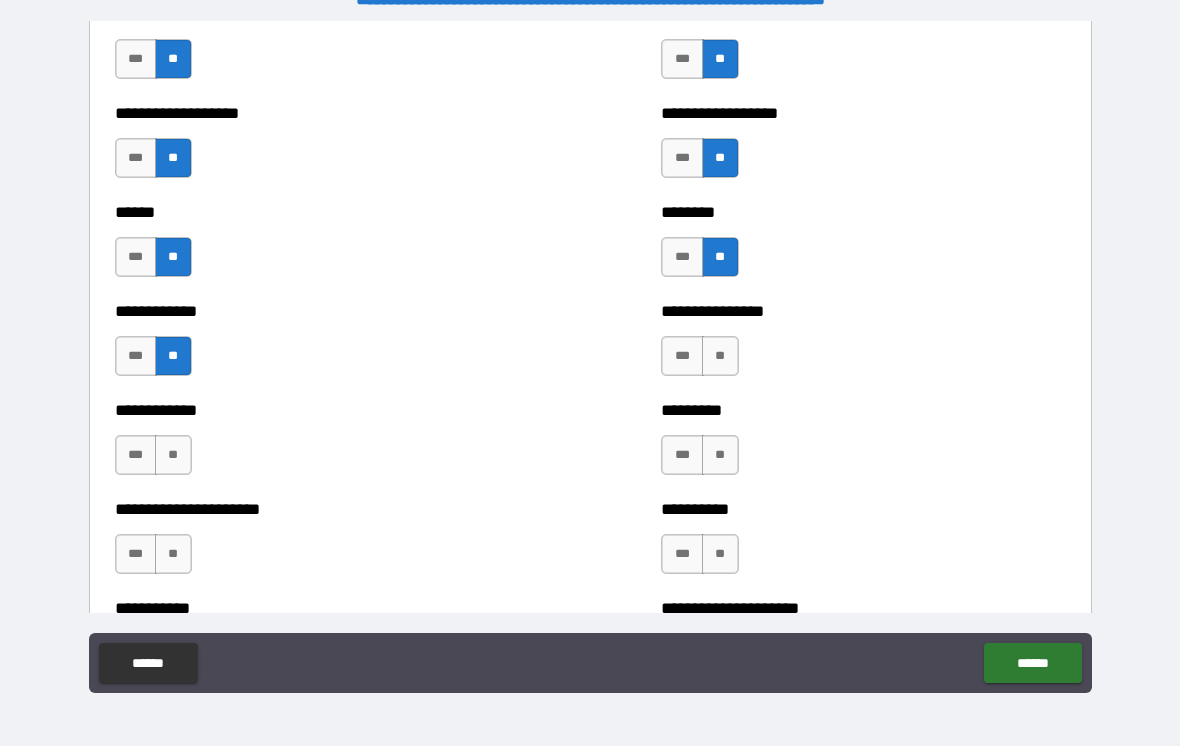 click on "**" at bounding box center (720, 356) 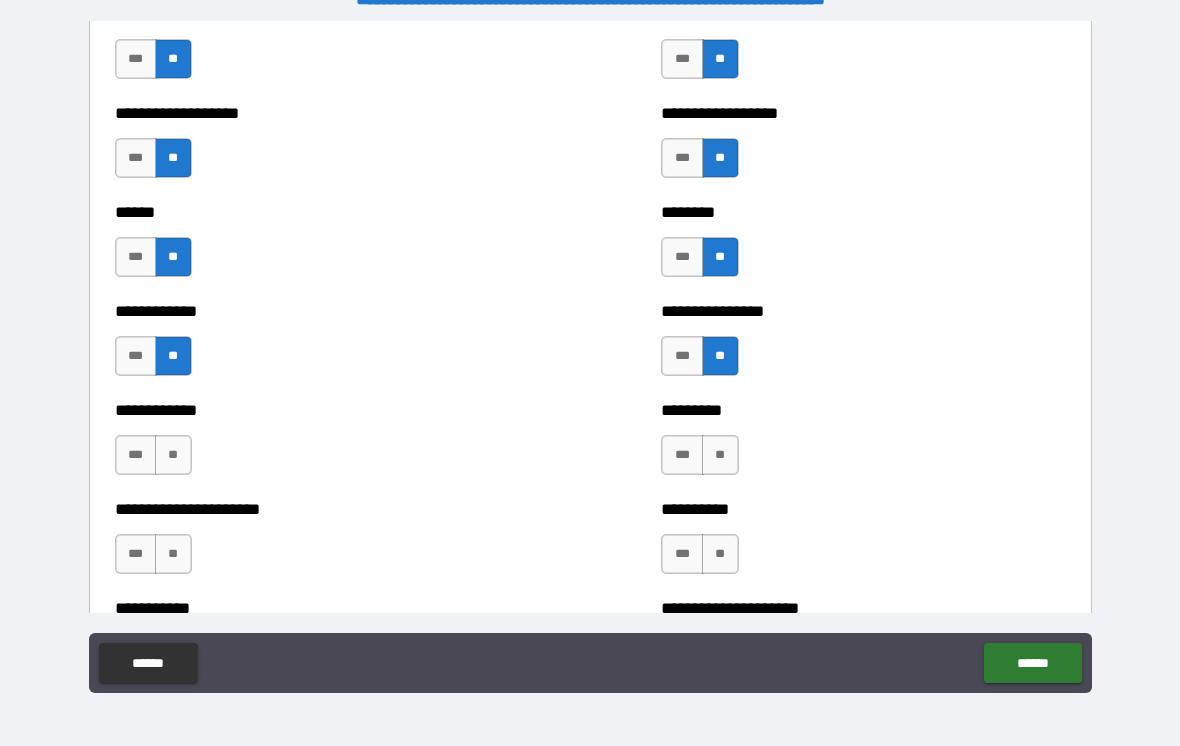 click on "**" at bounding box center (173, 455) 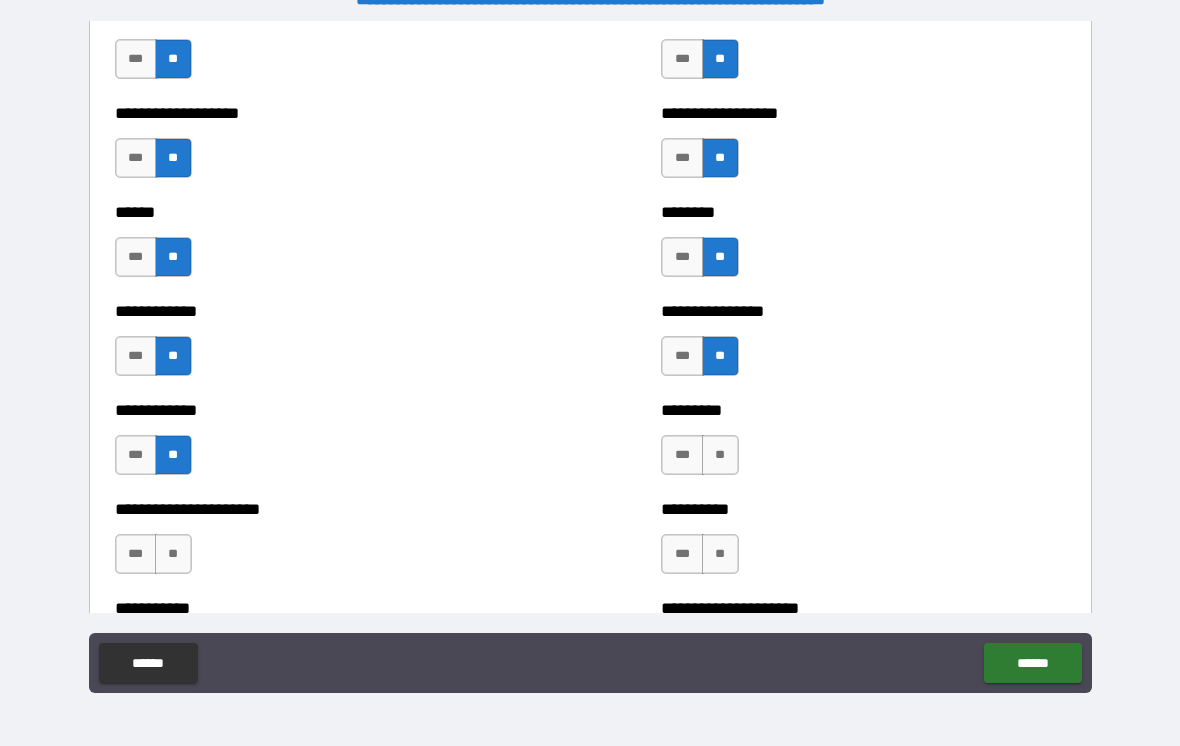 click on "**" at bounding box center [720, 455] 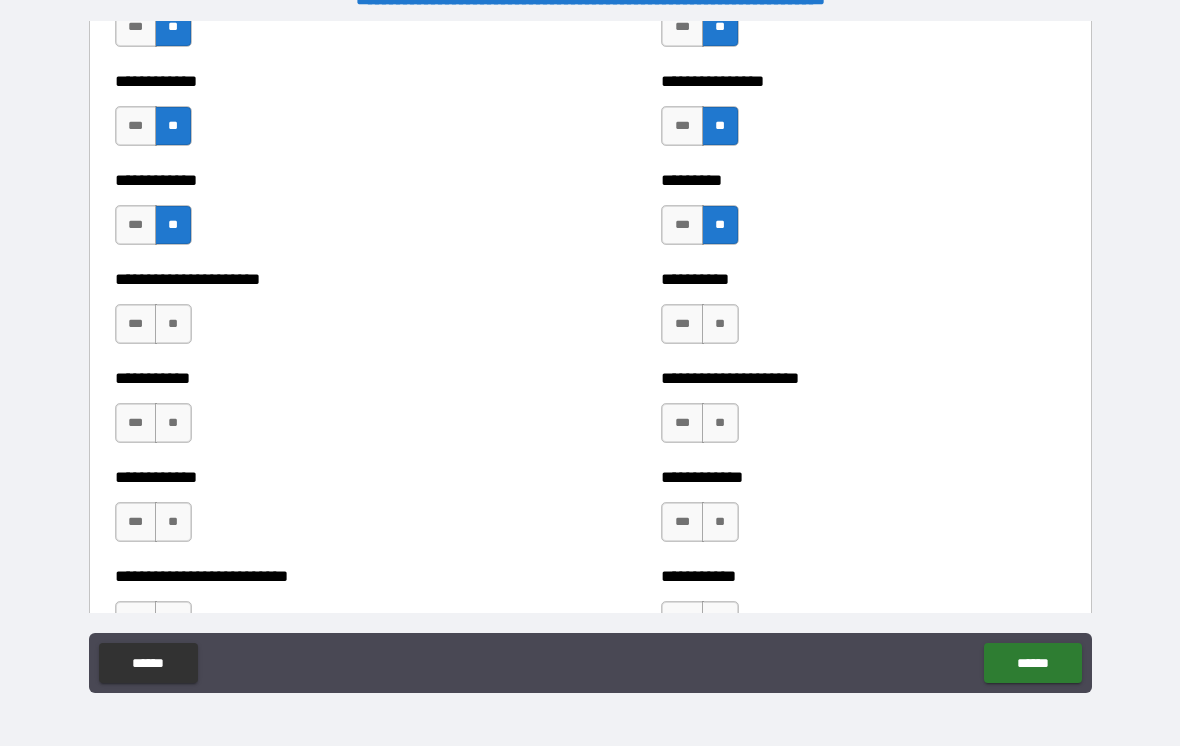 scroll, scrollTop: 5140, scrollLeft: 0, axis: vertical 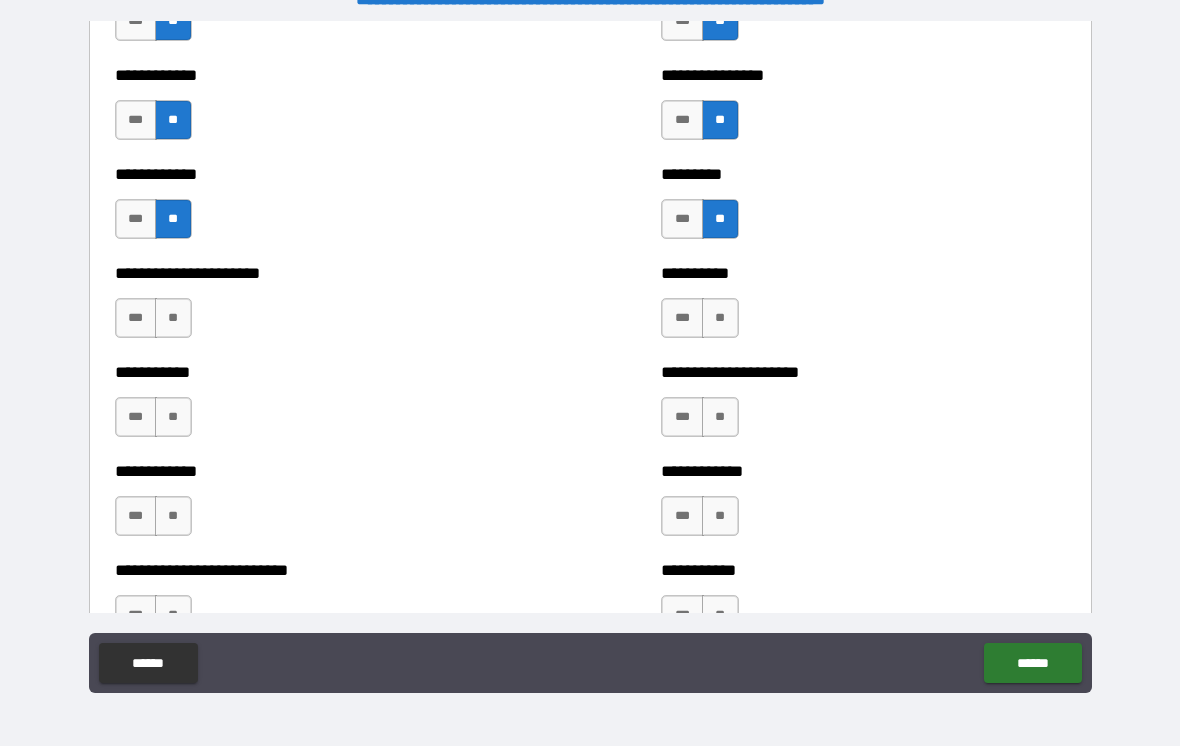 click on "**" at bounding box center (173, 318) 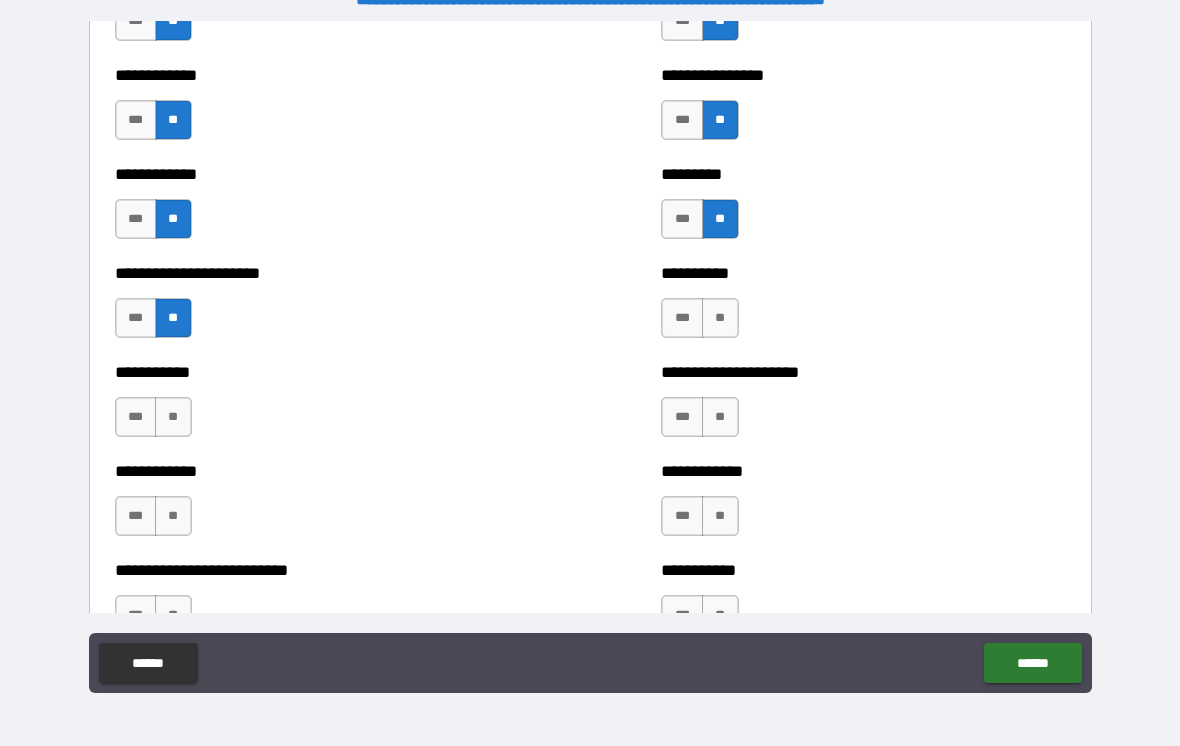 click on "**" at bounding box center (720, 318) 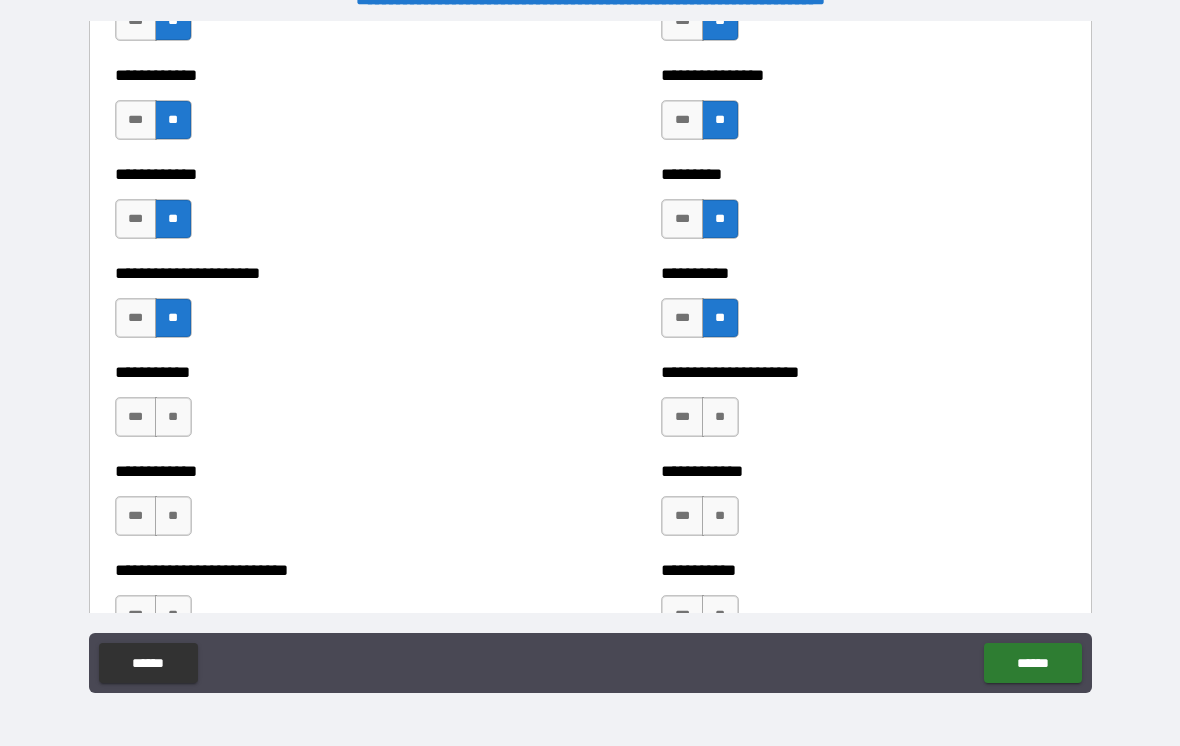 click on "**" at bounding box center [173, 417] 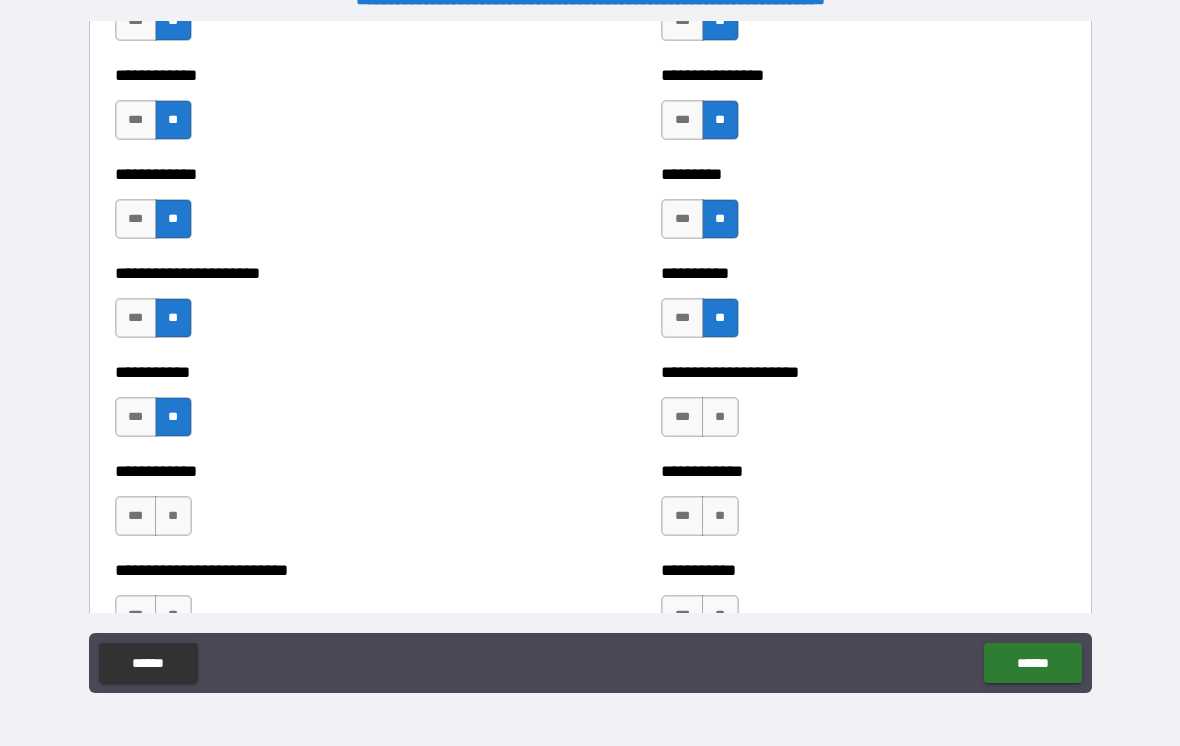 click on "**" at bounding box center [720, 417] 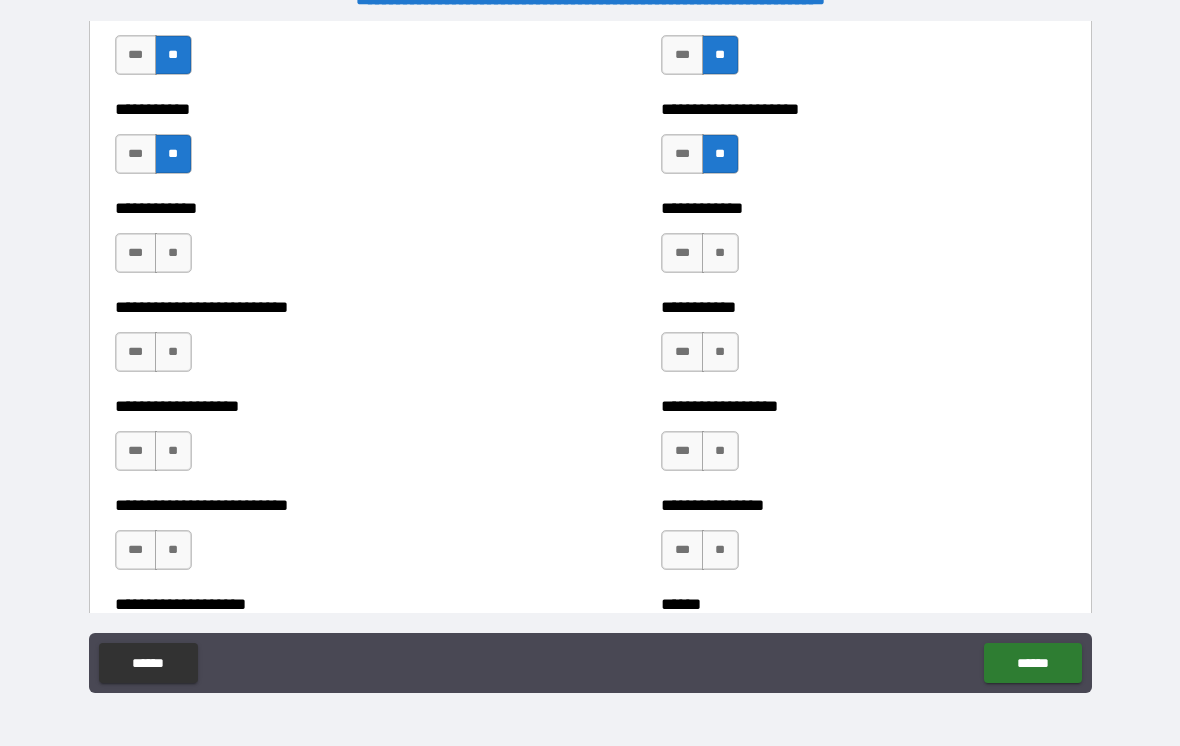 scroll, scrollTop: 5427, scrollLeft: 0, axis: vertical 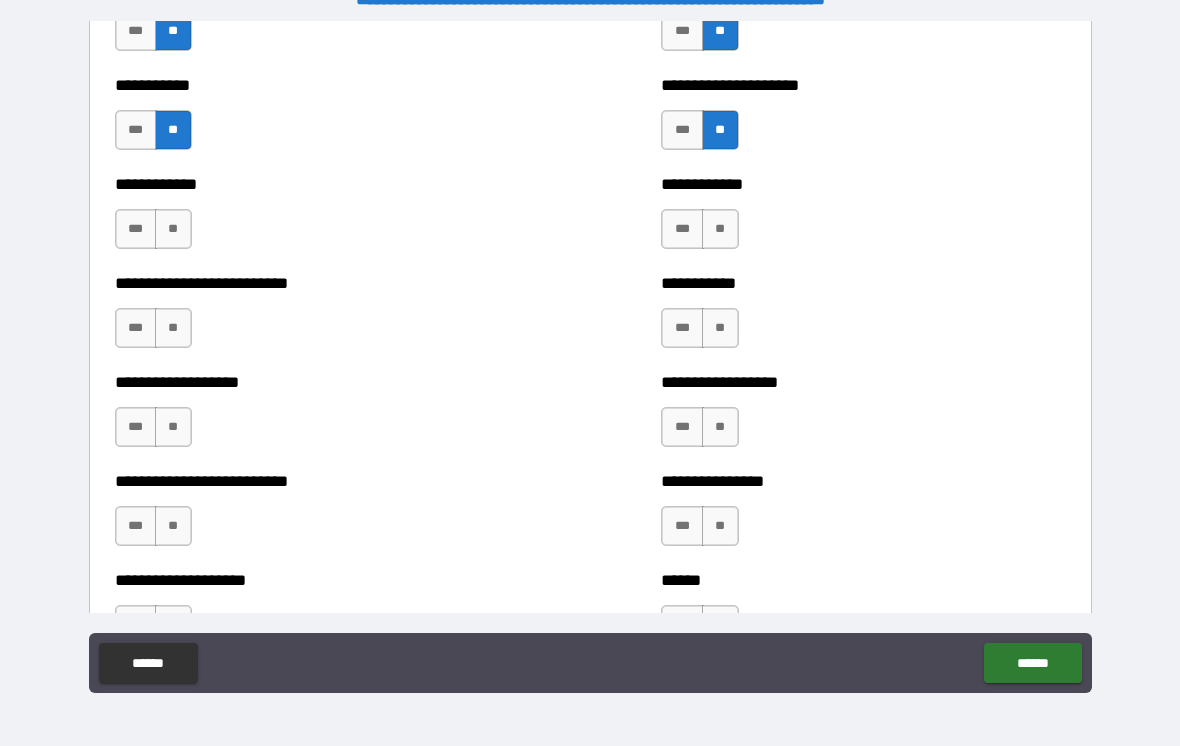 click on "**" at bounding box center [173, 229] 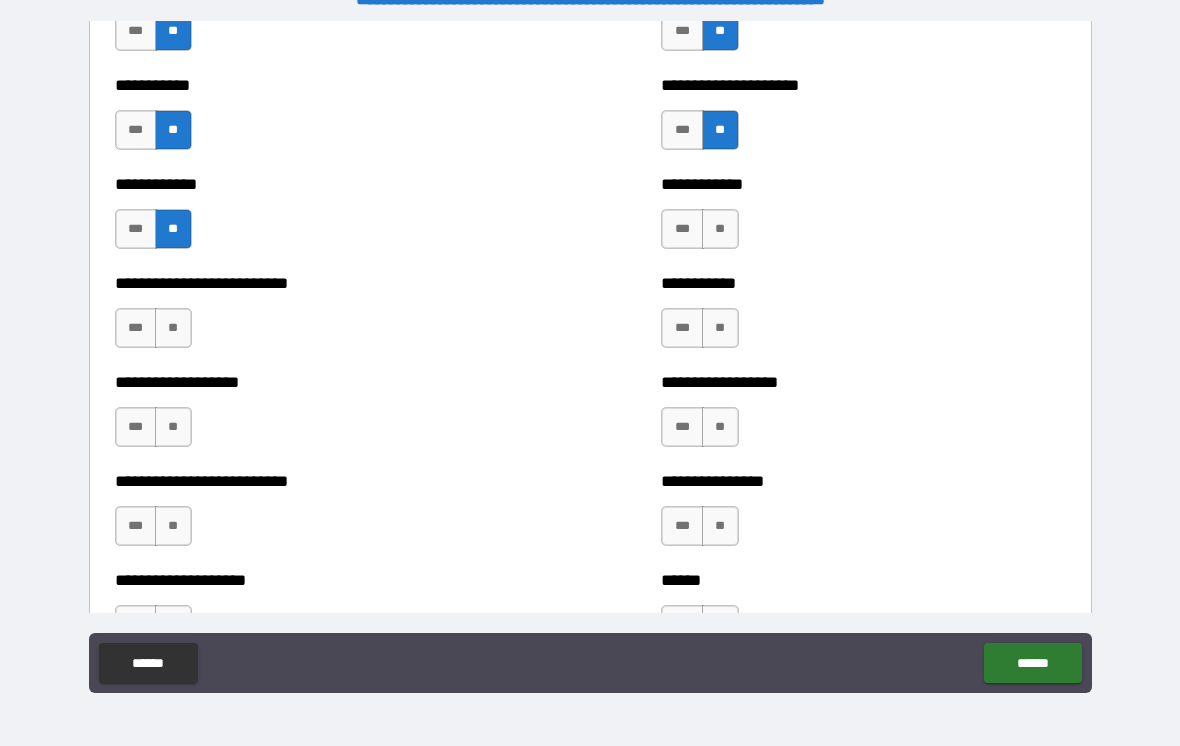 click on "**" at bounding box center [720, 229] 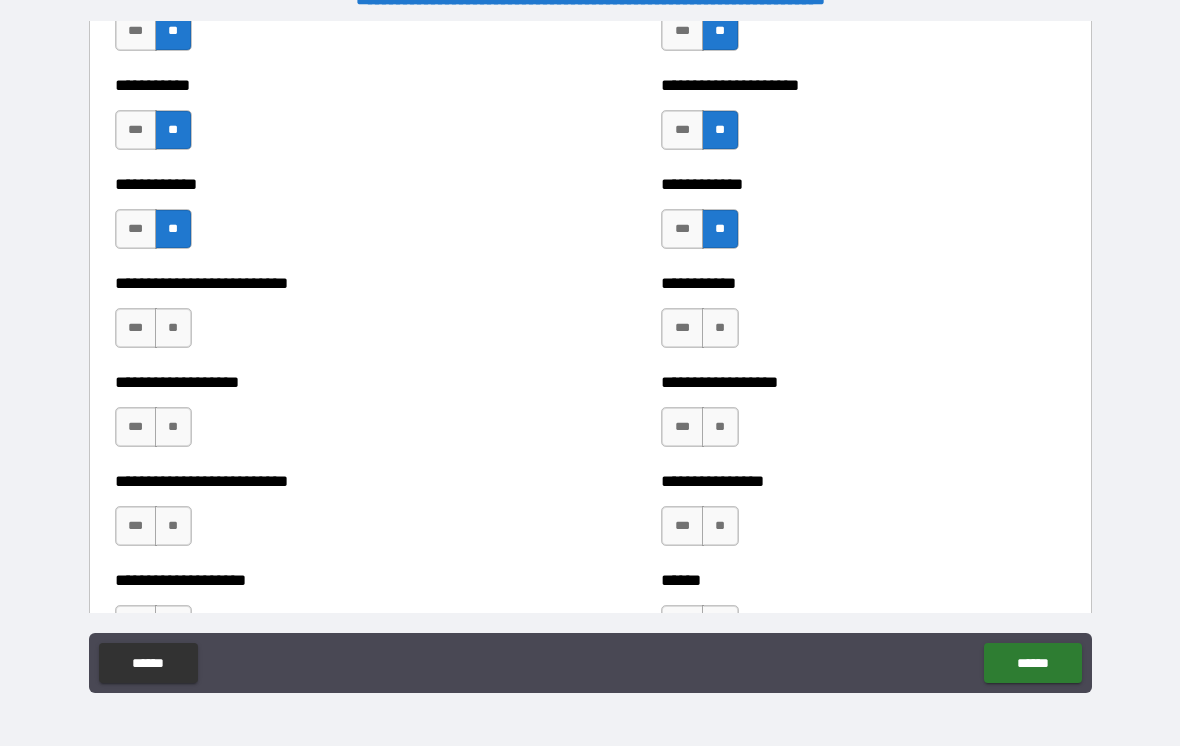 click on "**" at bounding box center [173, 328] 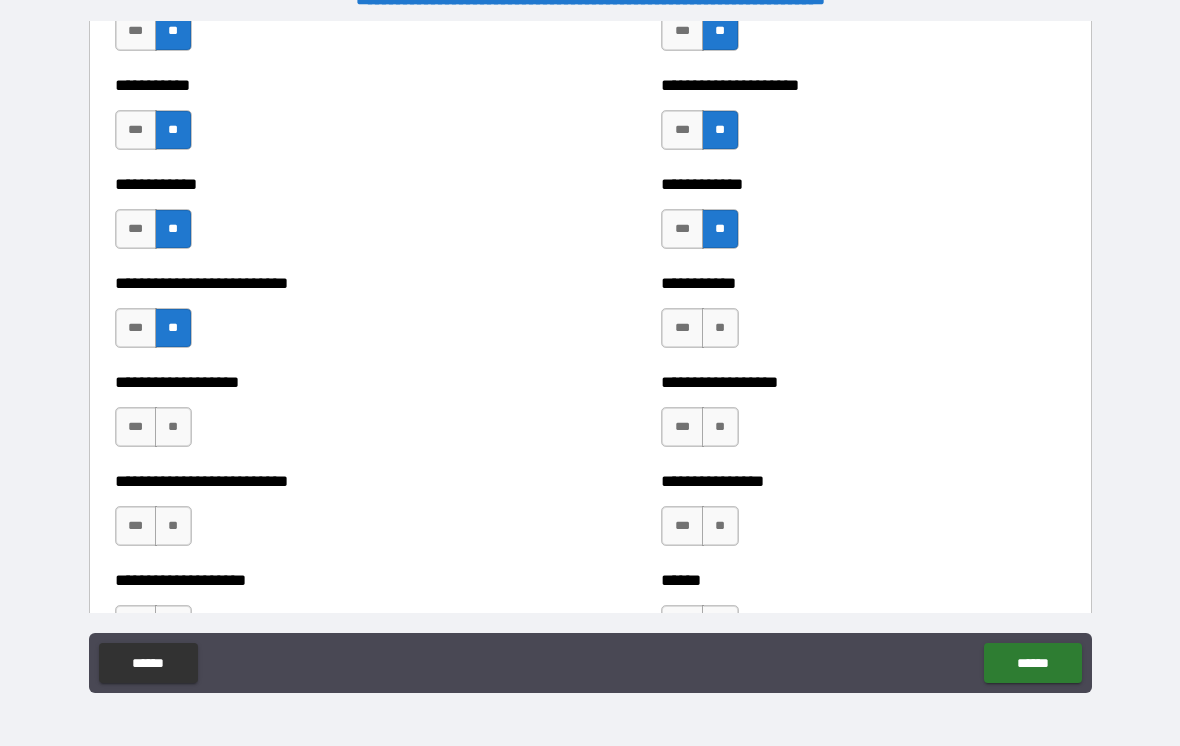 click on "**" at bounding box center (720, 328) 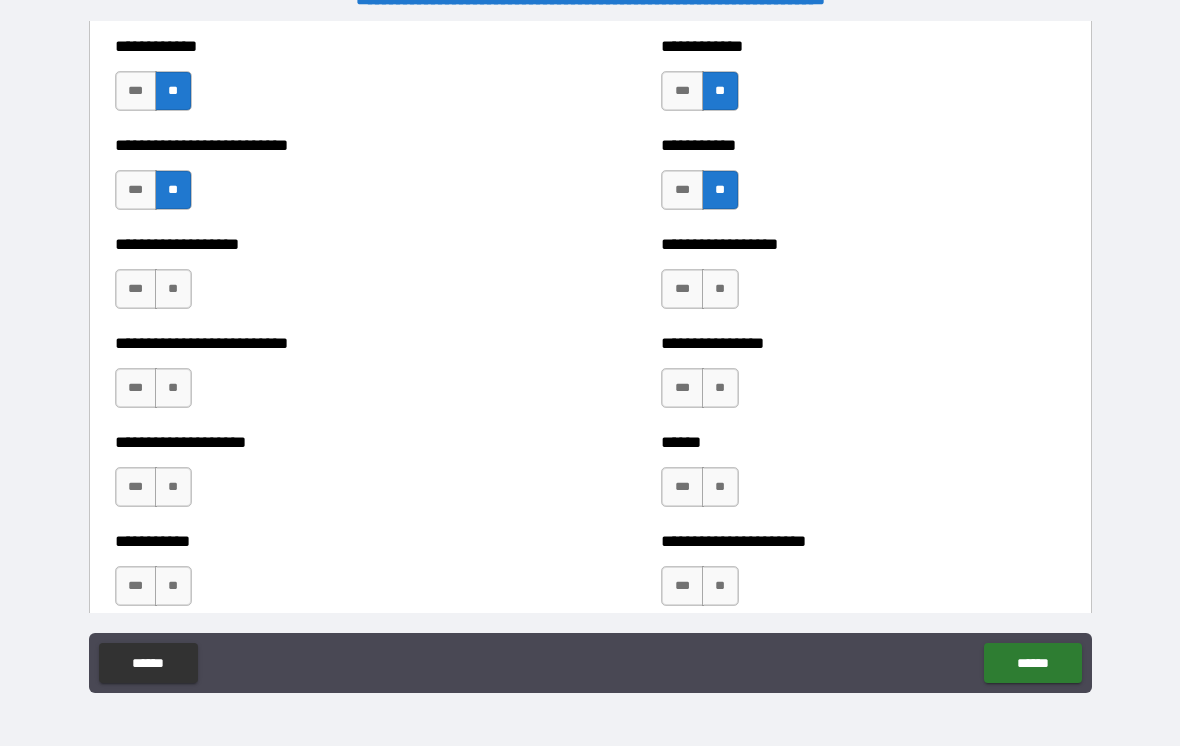 scroll, scrollTop: 5567, scrollLeft: 0, axis: vertical 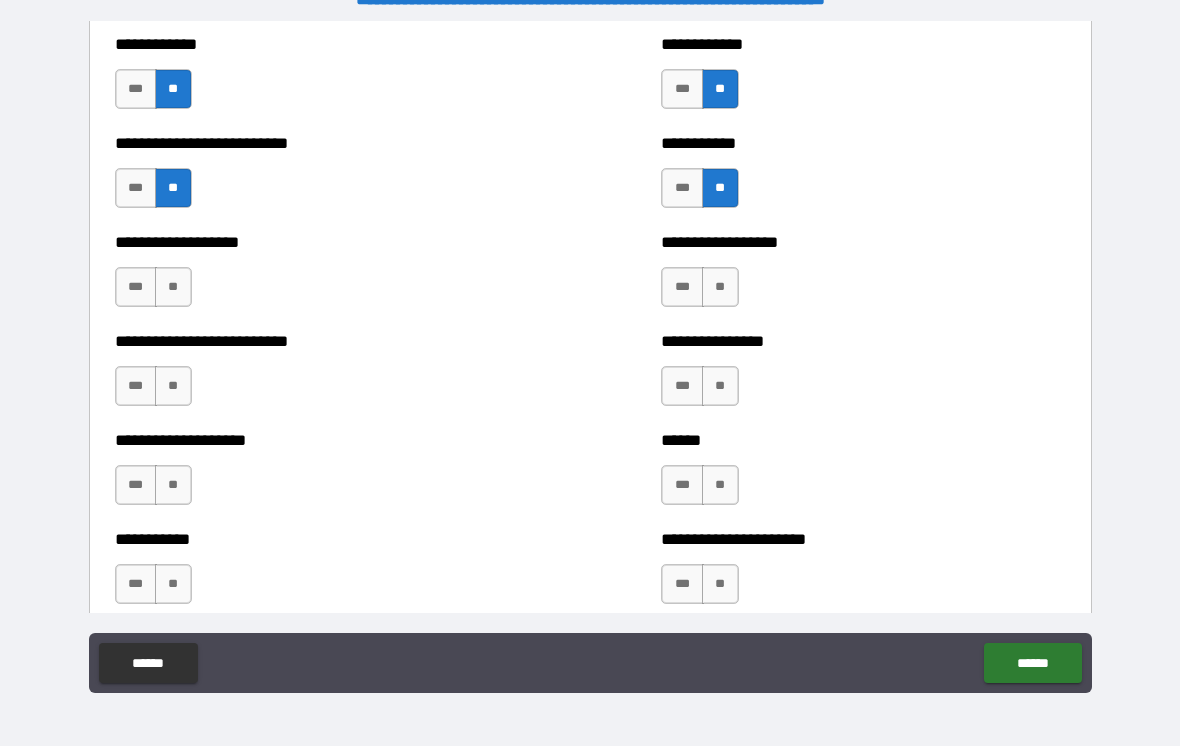 click on "**" at bounding box center [173, 287] 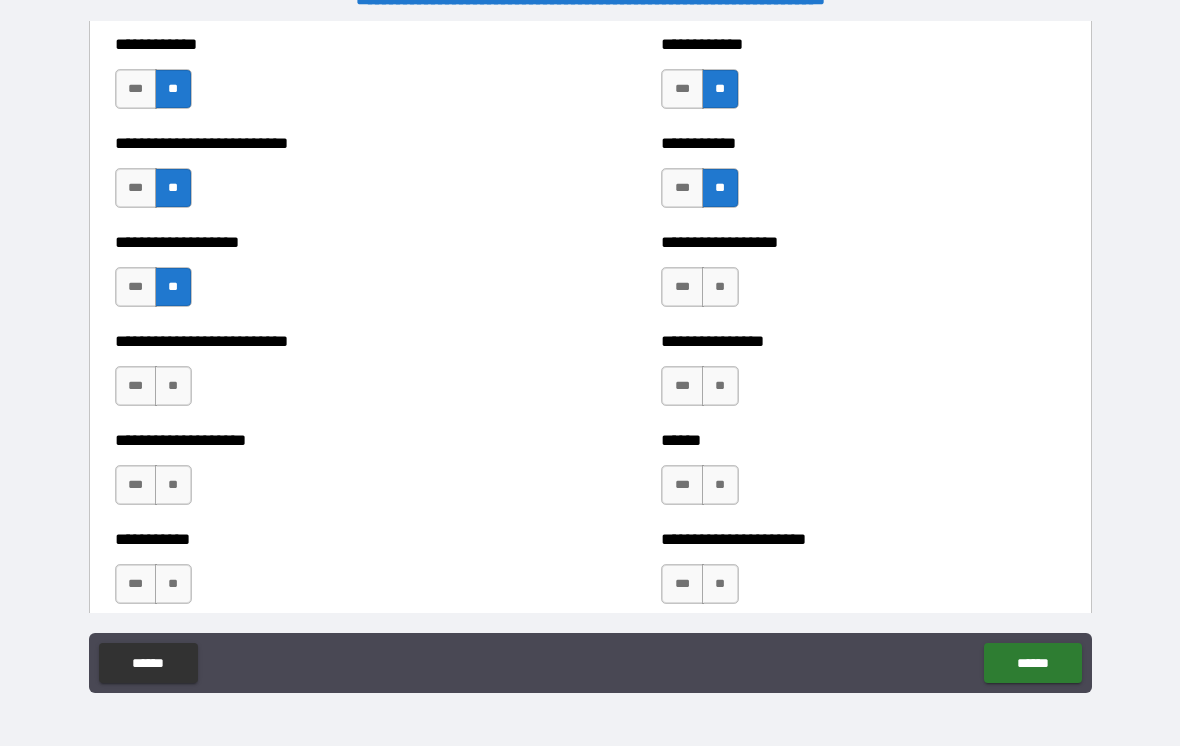 click on "**" at bounding box center (720, 287) 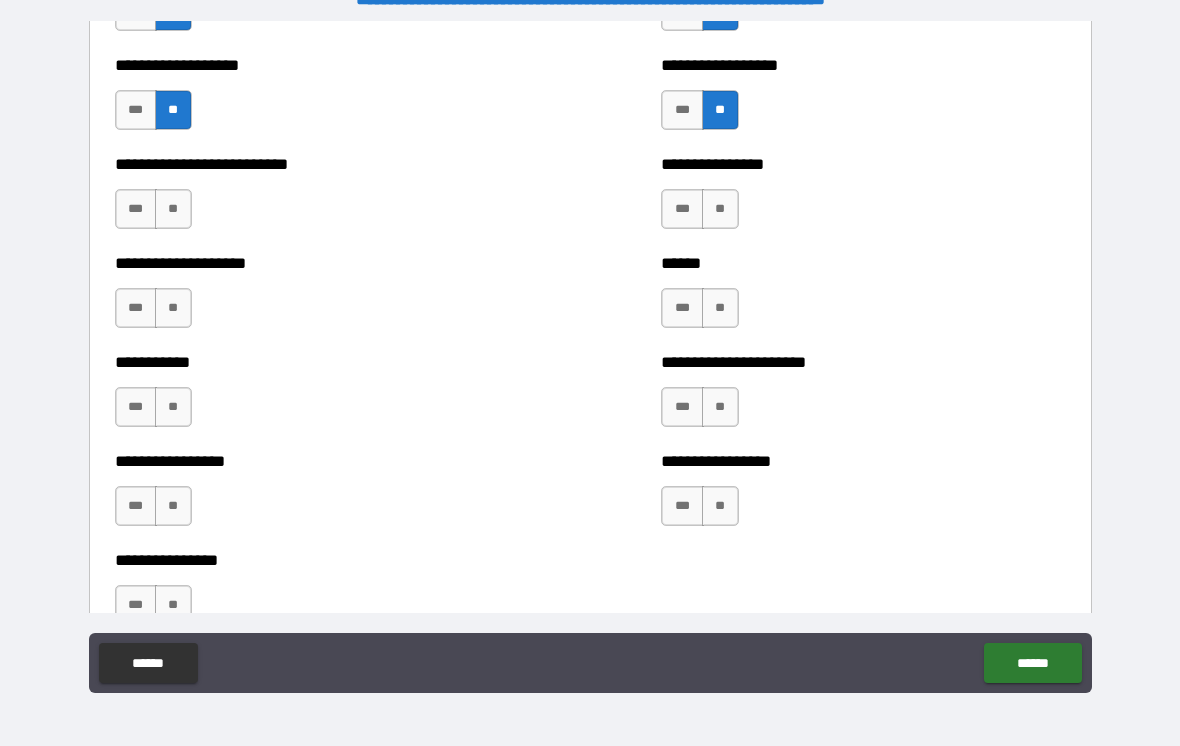 scroll, scrollTop: 5757, scrollLeft: 0, axis: vertical 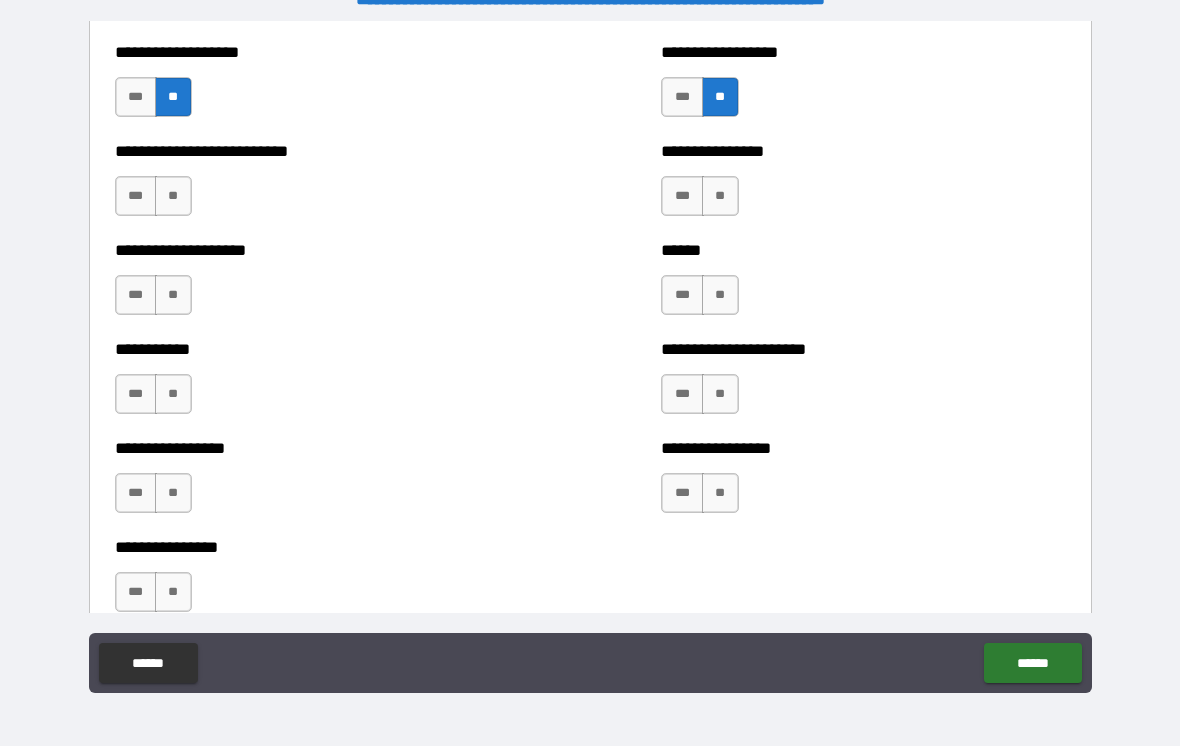 click on "**" at bounding box center (173, 196) 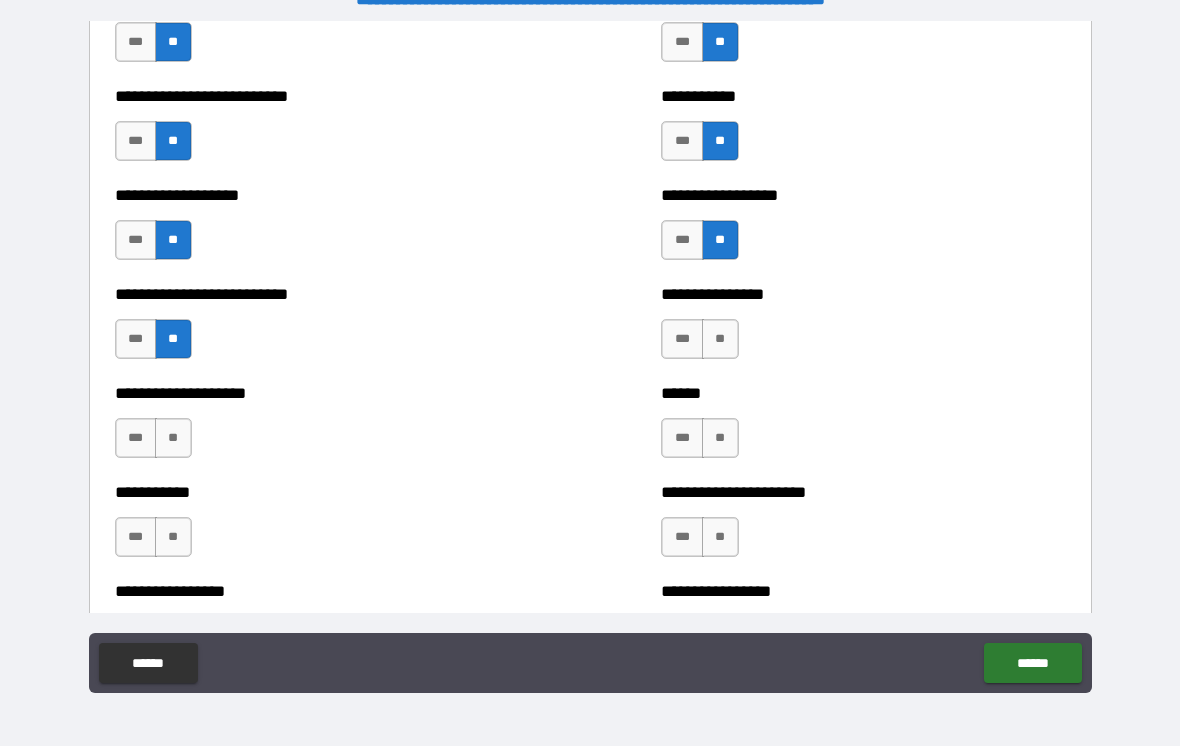 scroll, scrollTop: 5613, scrollLeft: 0, axis: vertical 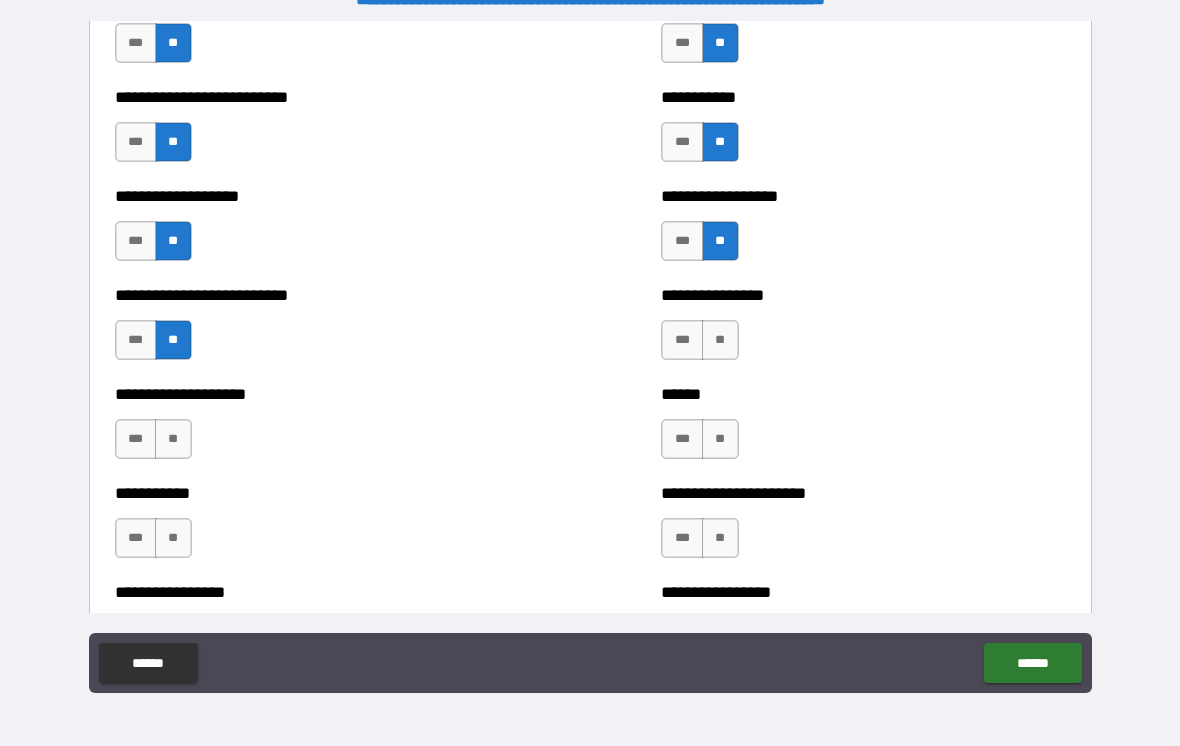 click on "**" at bounding box center (720, 340) 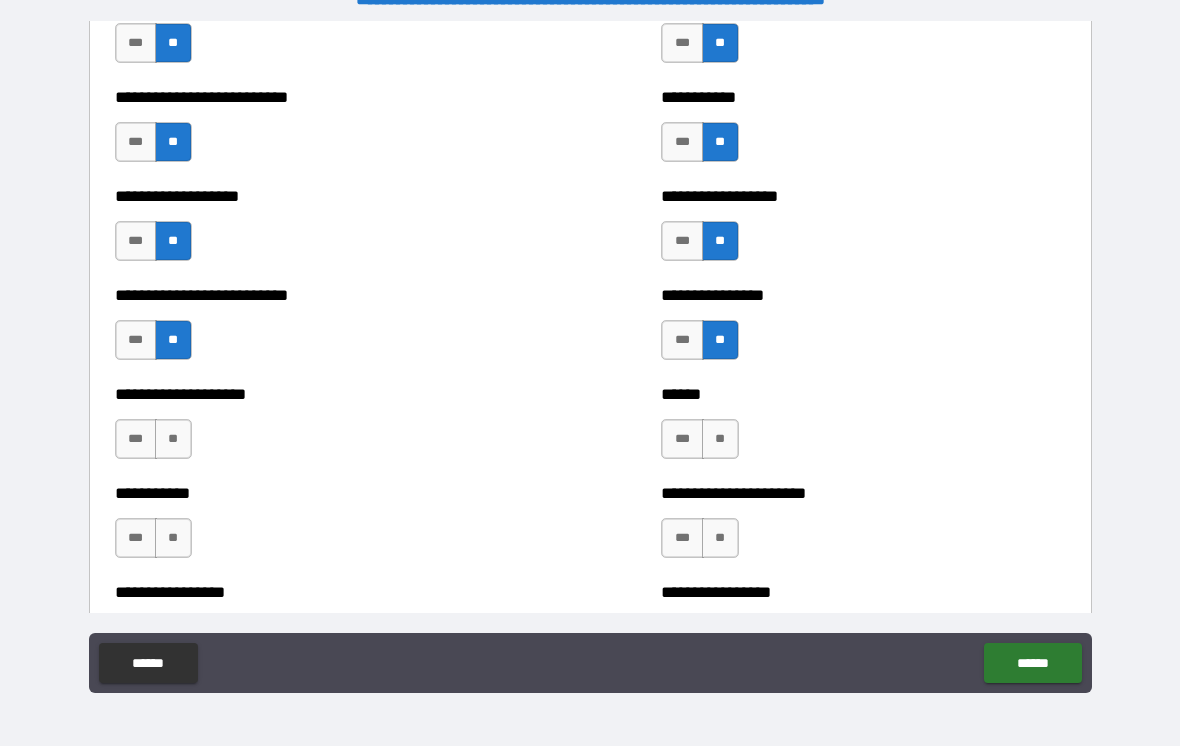 click on "**" at bounding box center [173, 439] 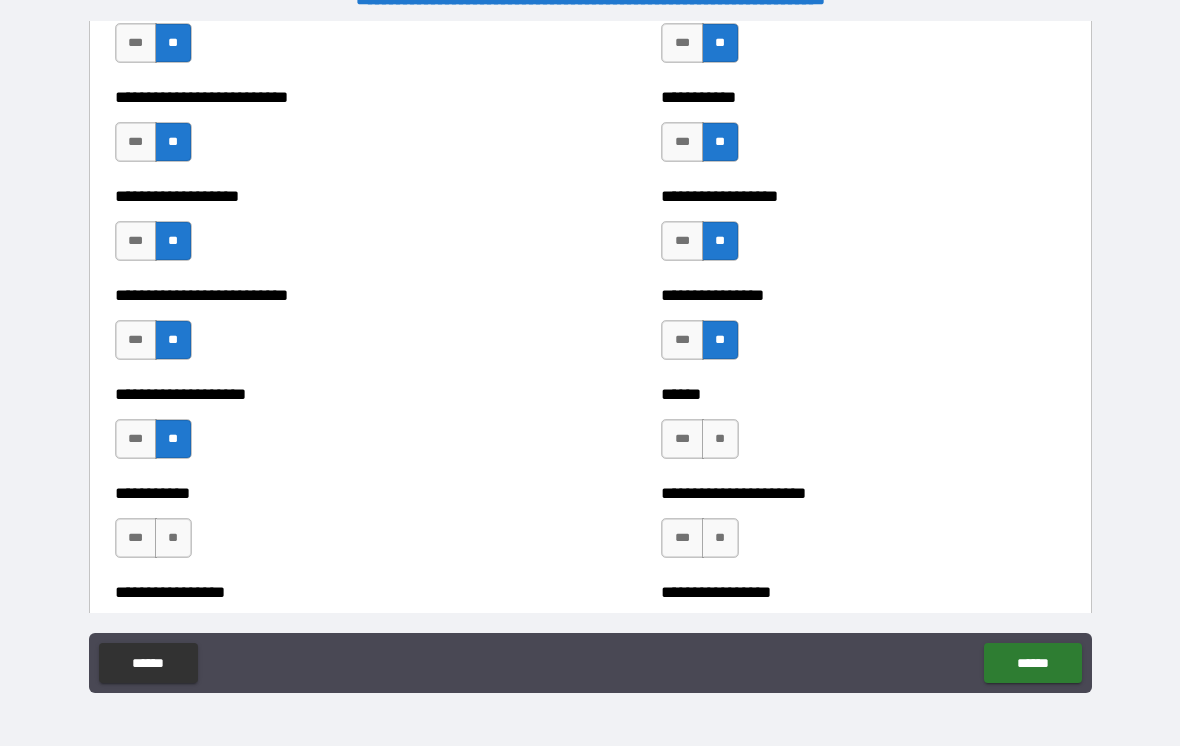 click on "**" at bounding box center (720, 439) 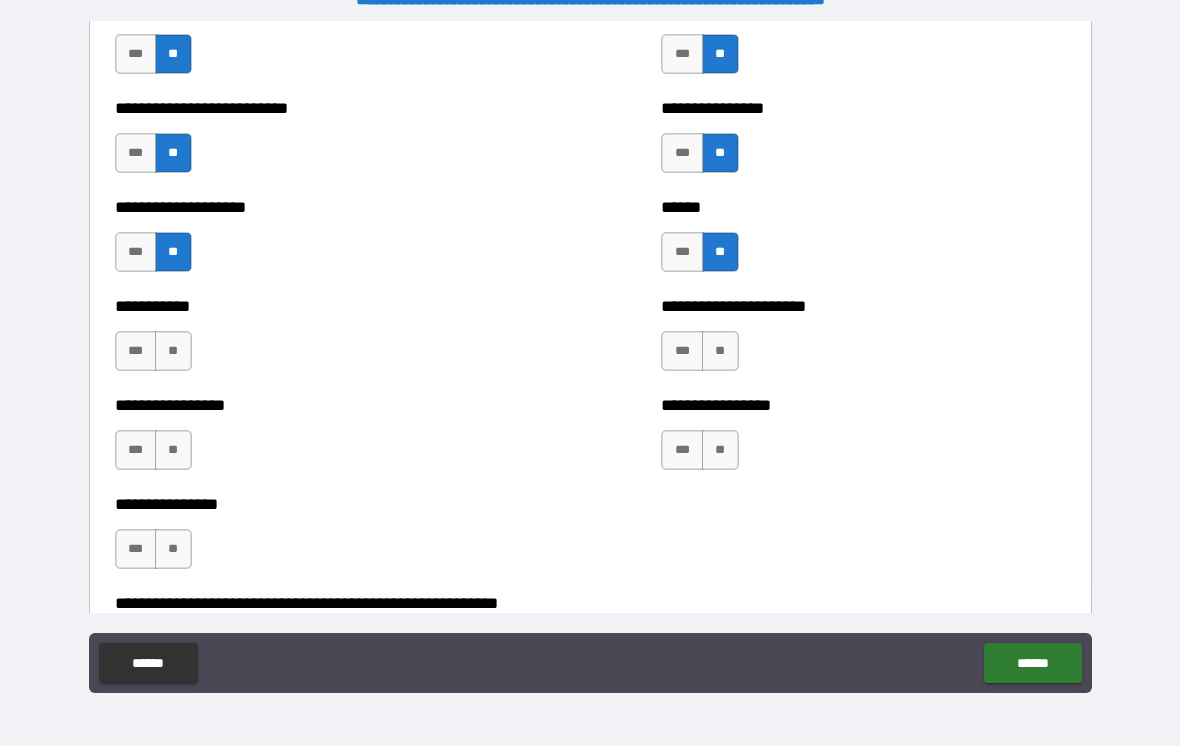 scroll, scrollTop: 5825, scrollLeft: 0, axis: vertical 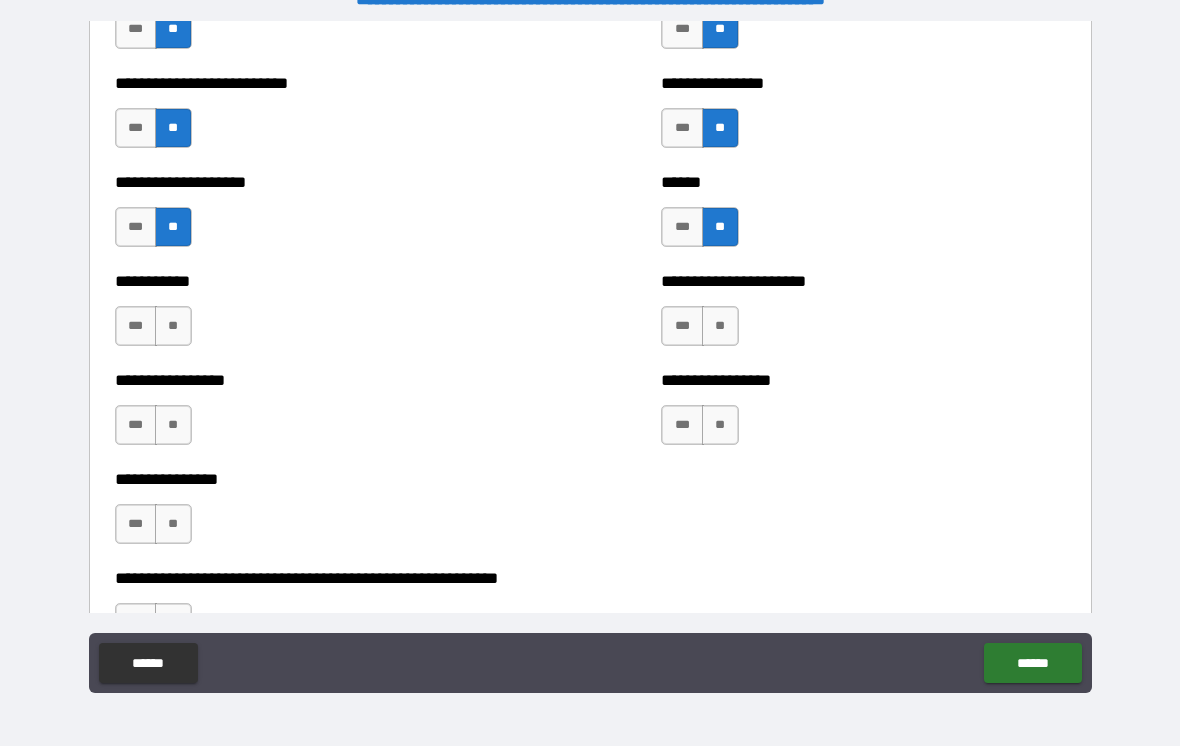 click on "**" at bounding box center (173, 326) 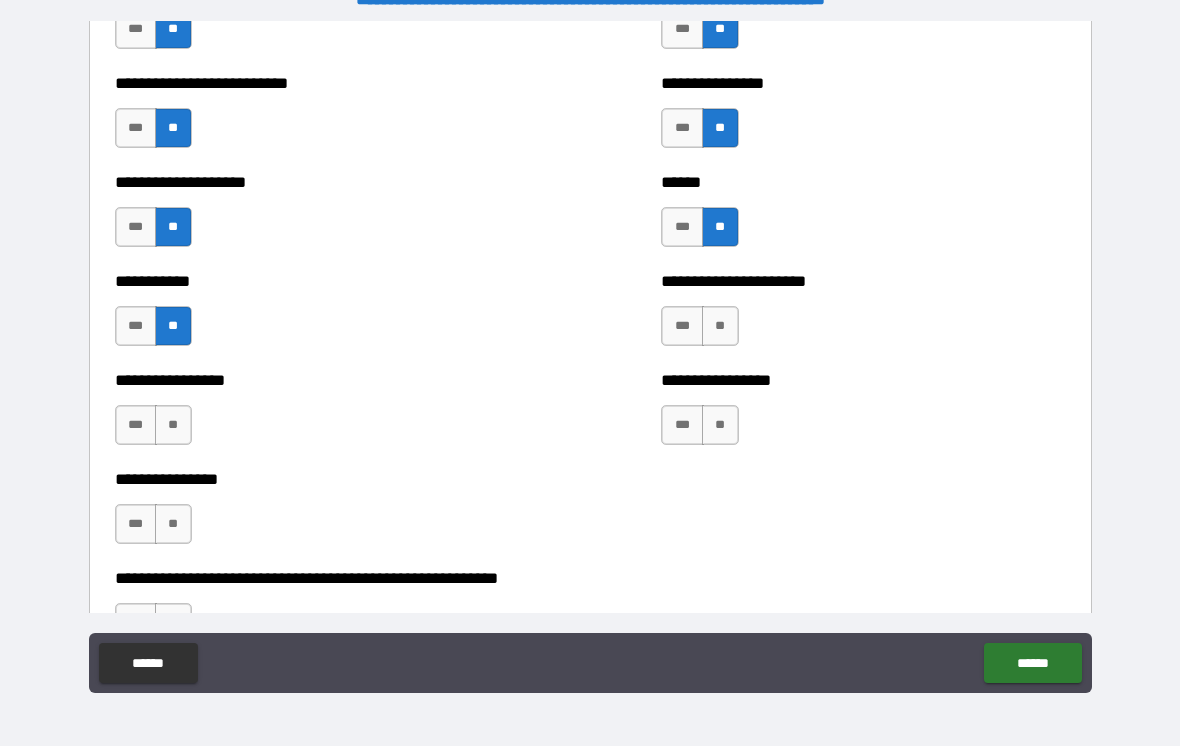 click on "**" at bounding box center [720, 326] 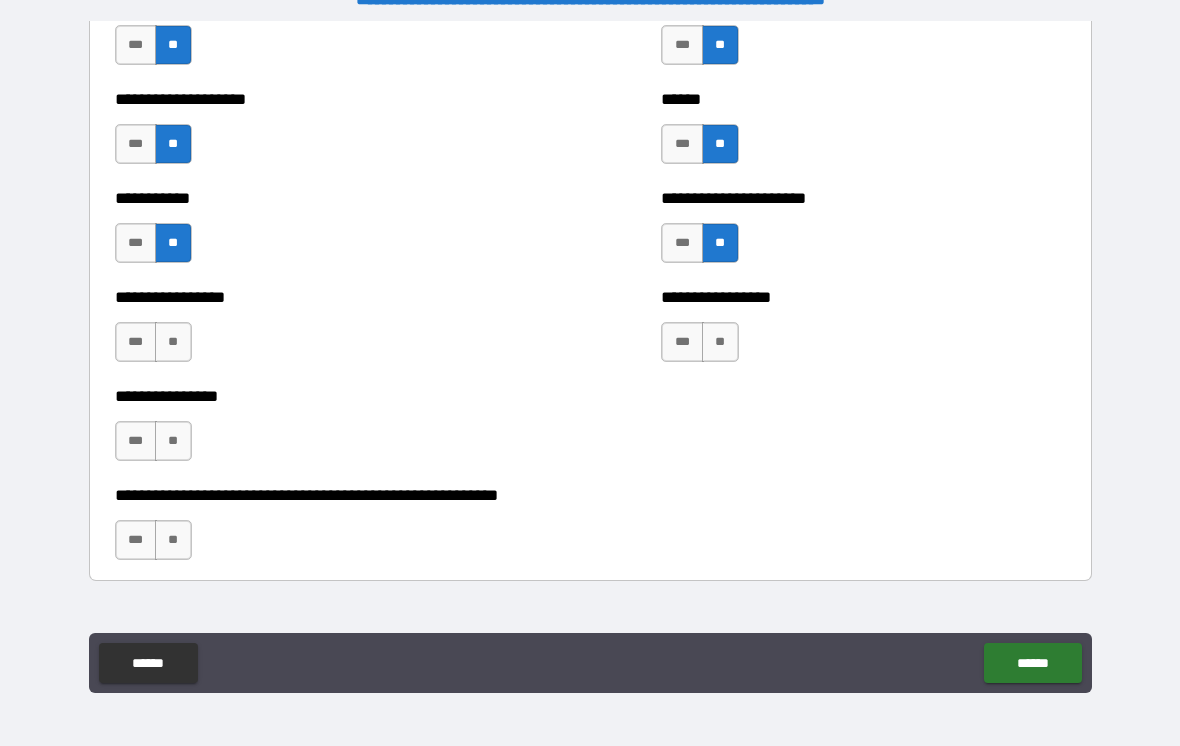 scroll, scrollTop: 5909, scrollLeft: 0, axis: vertical 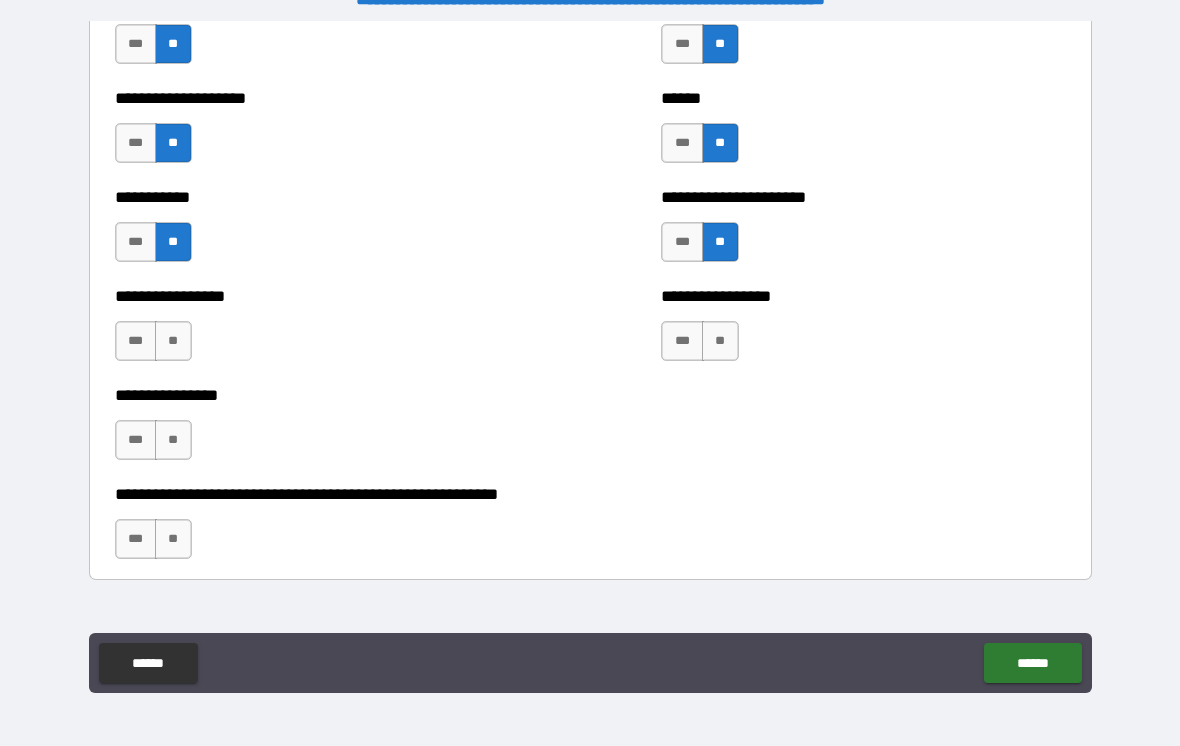 click on "**" at bounding box center [173, 341] 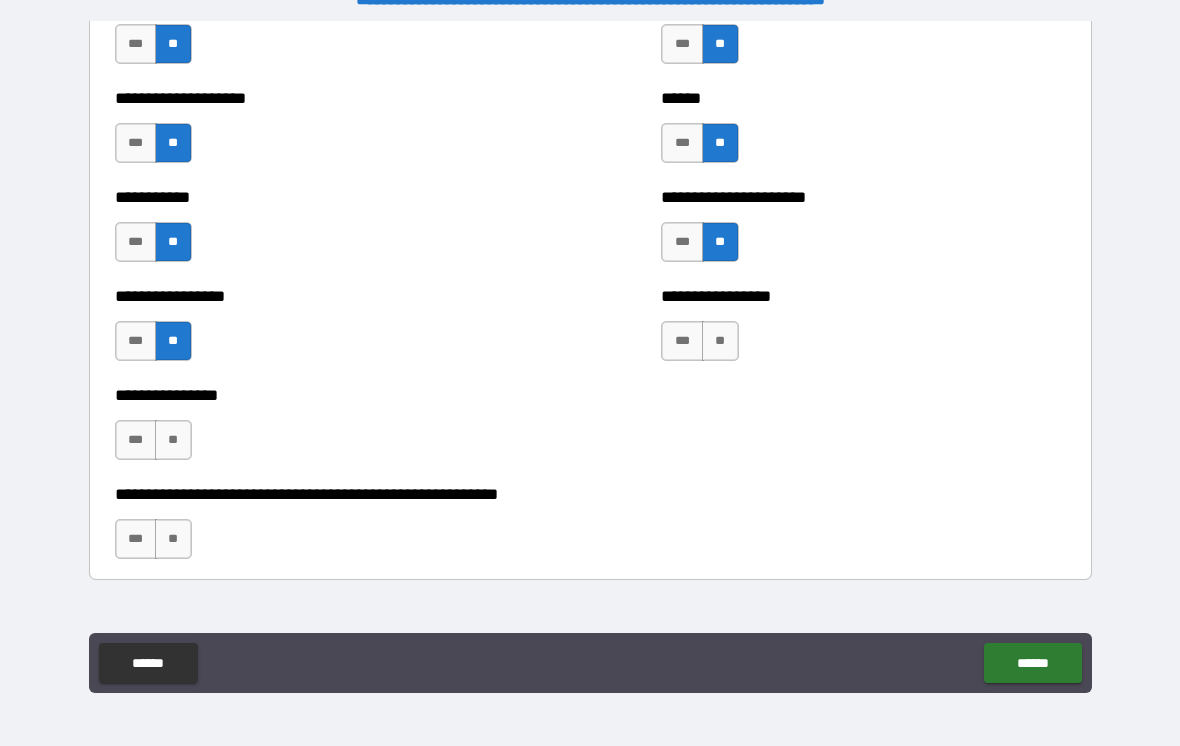 click on "**" at bounding box center [720, 341] 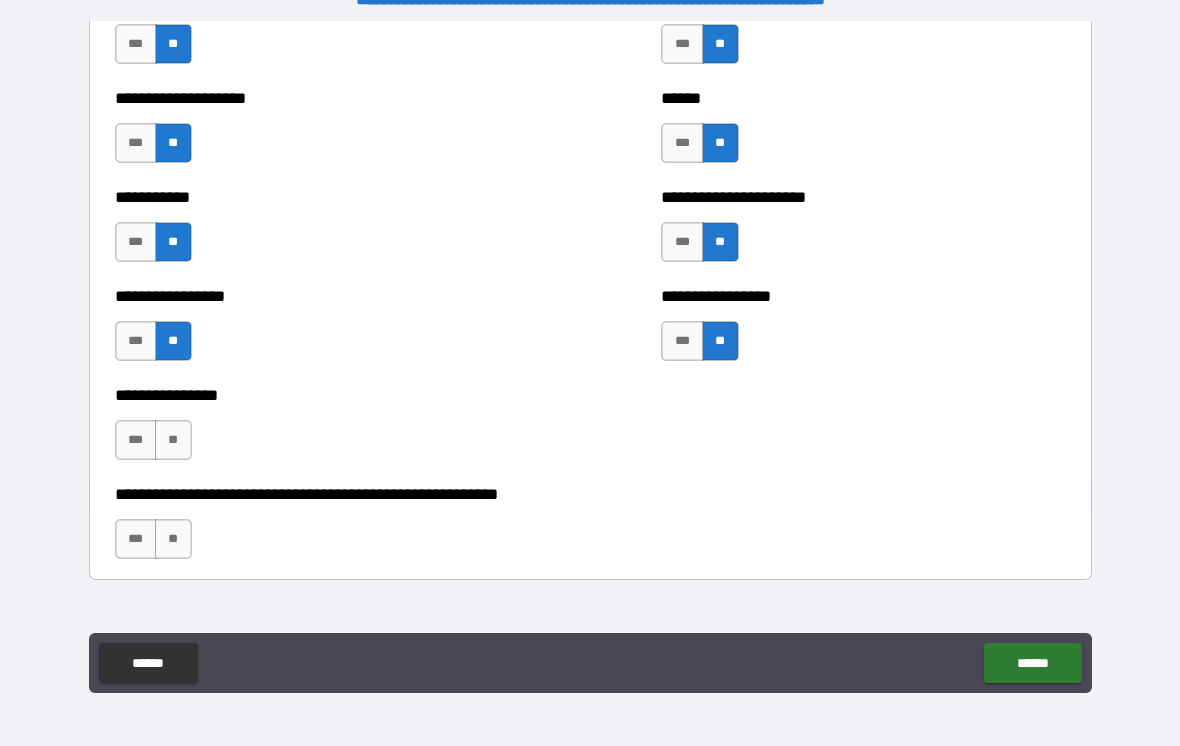 click on "**" at bounding box center [173, 440] 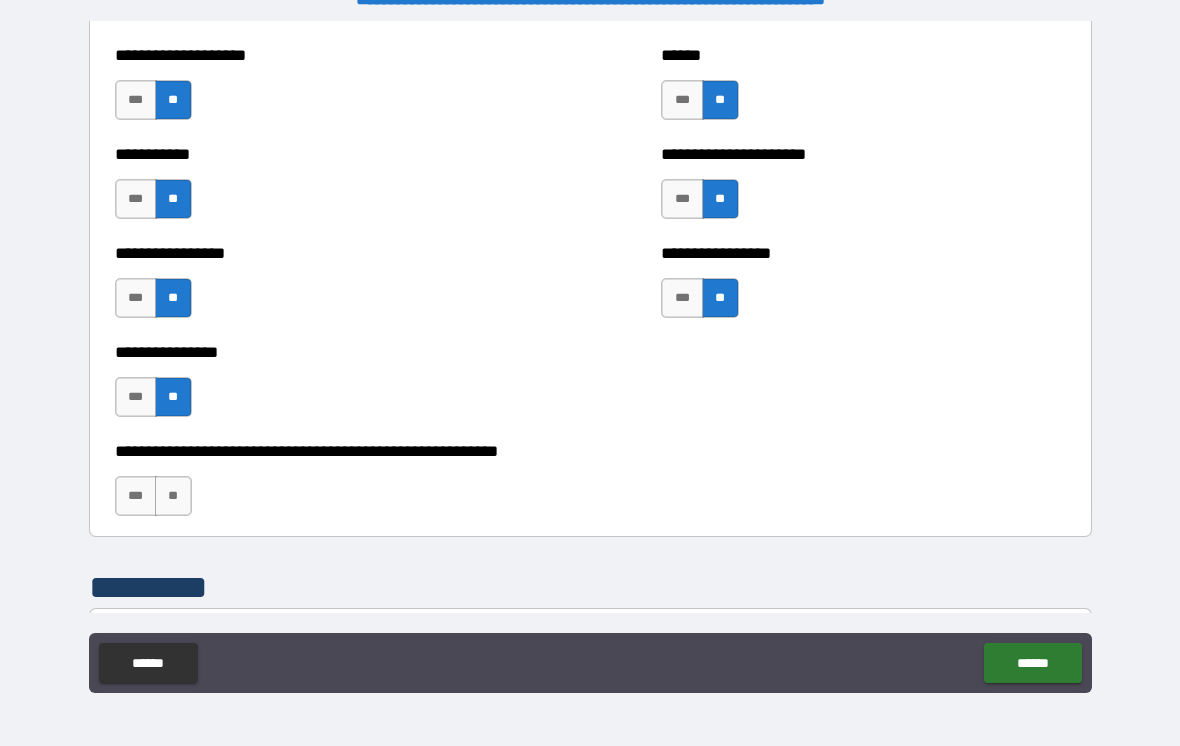 scroll, scrollTop: 5972, scrollLeft: 0, axis: vertical 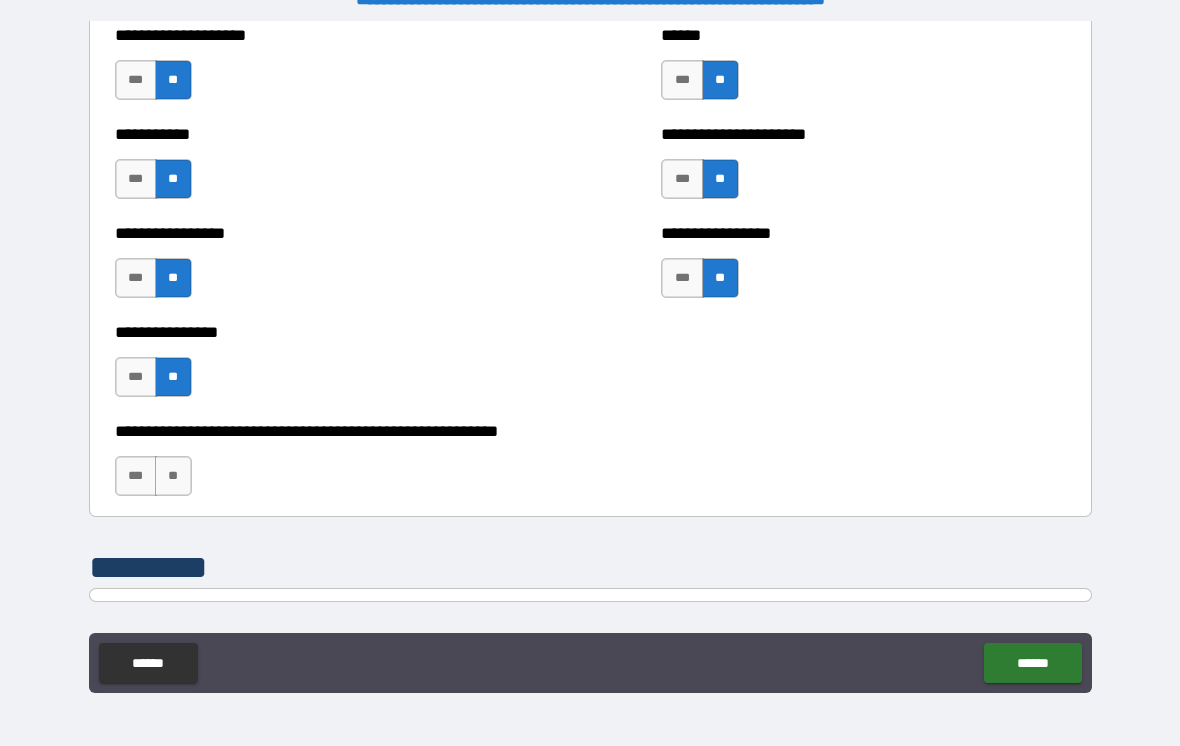 click on "**" at bounding box center (173, 476) 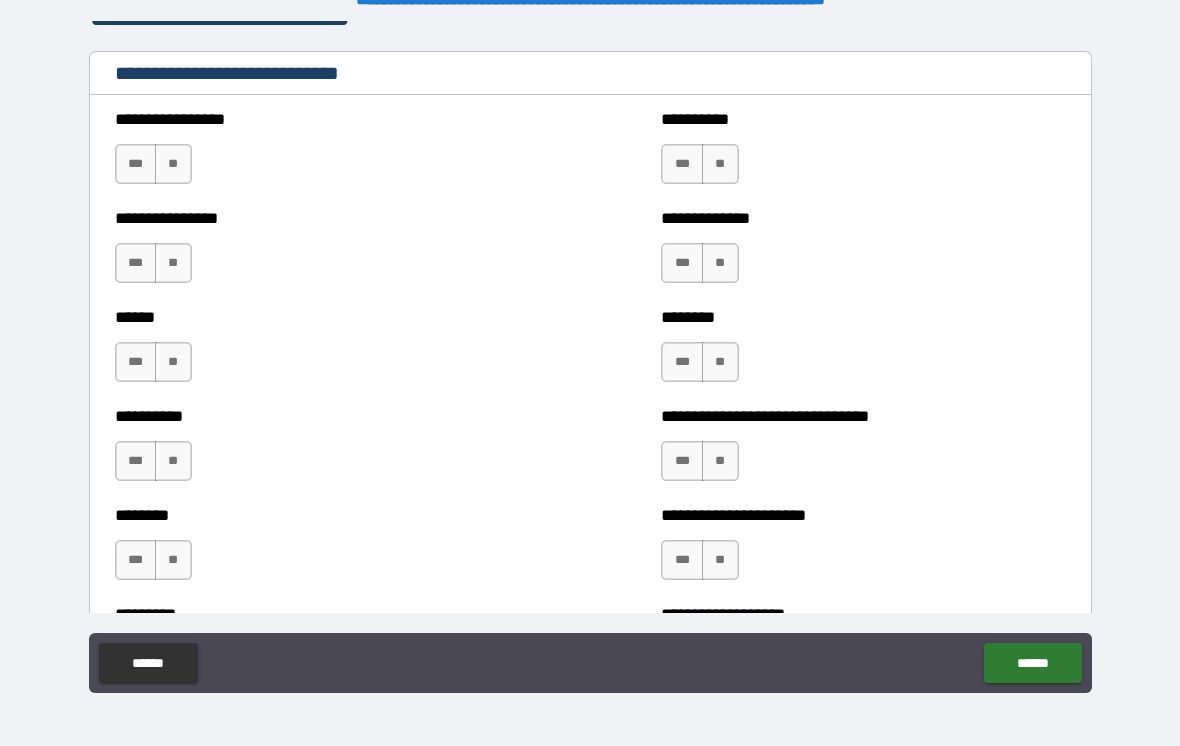 scroll, scrollTop: 6607, scrollLeft: 0, axis: vertical 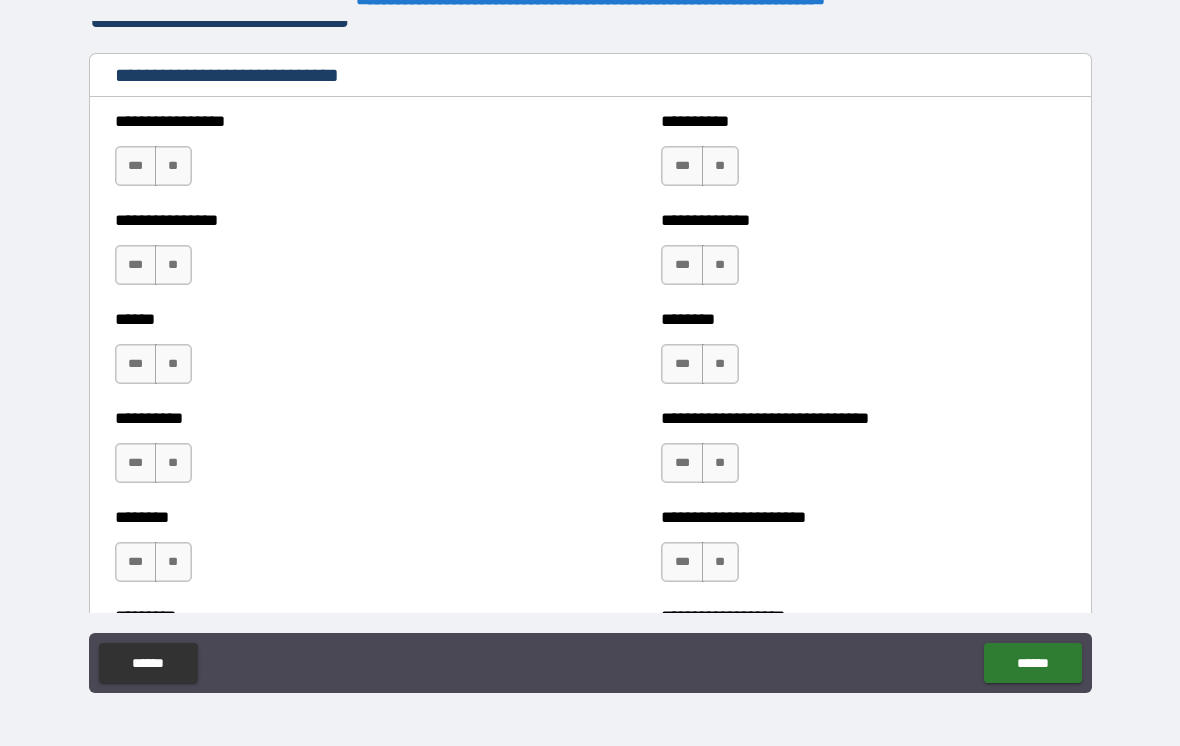 click on "**" at bounding box center (173, 166) 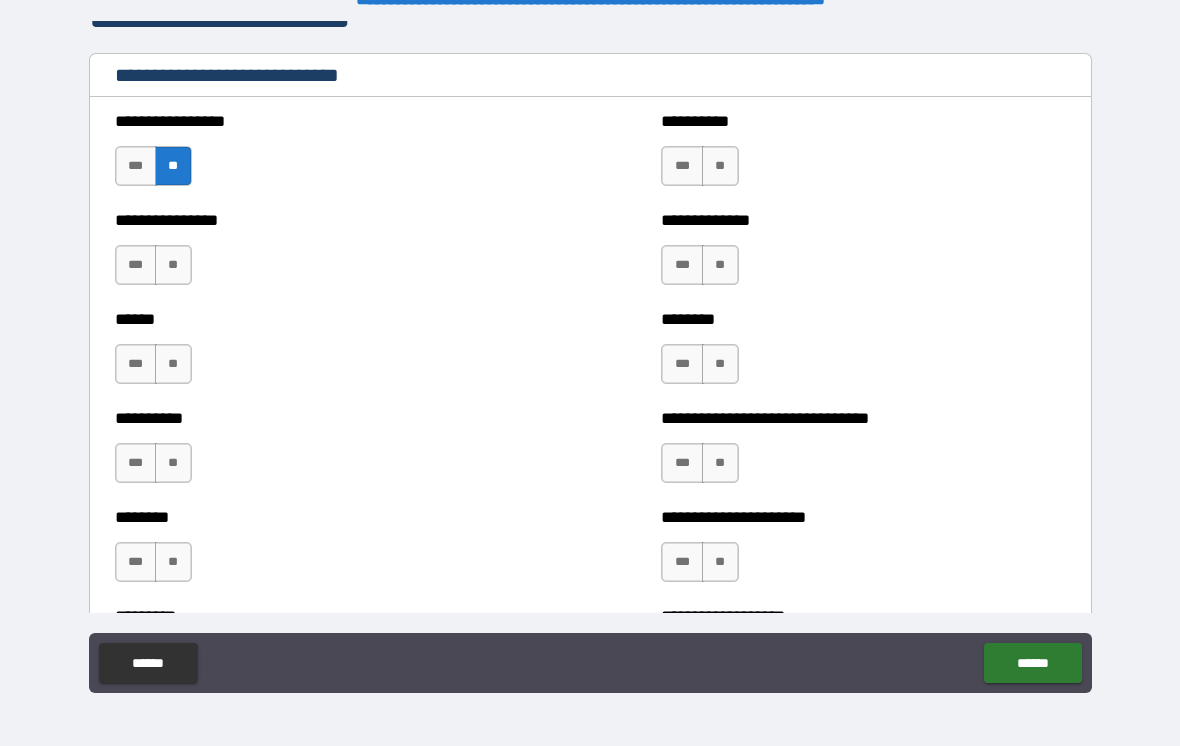 click on "**" at bounding box center [720, 166] 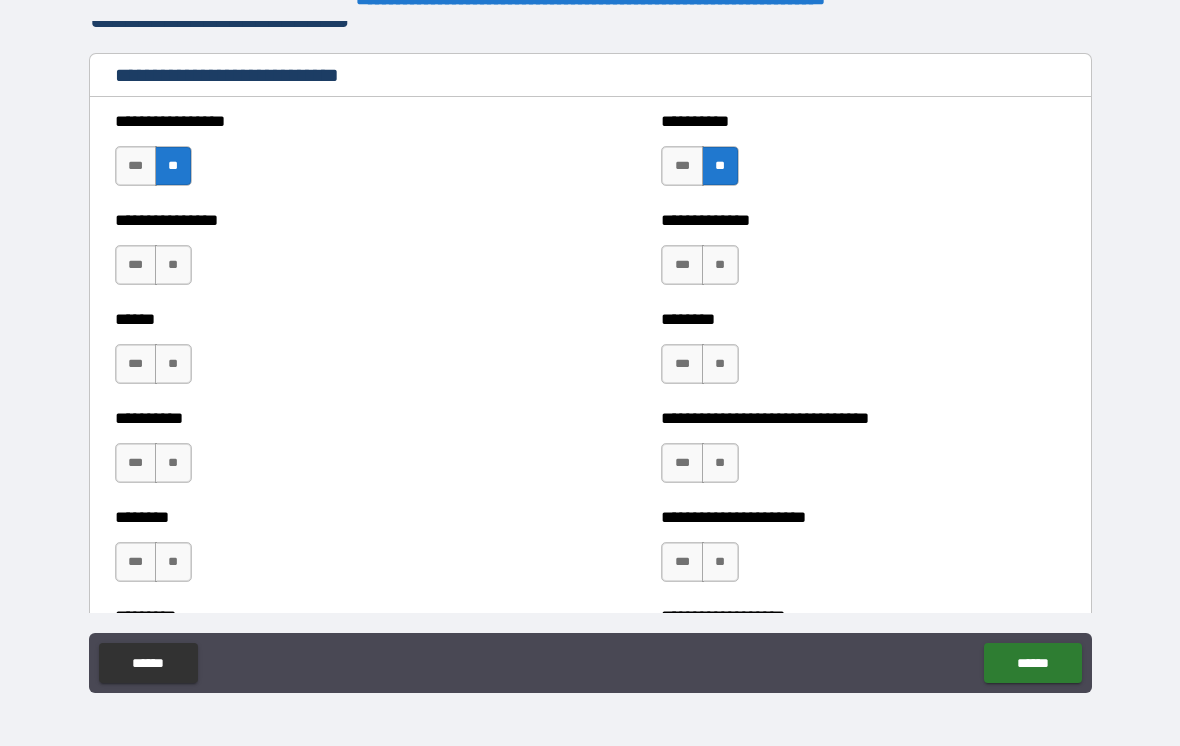 click on "**" at bounding box center [173, 265] 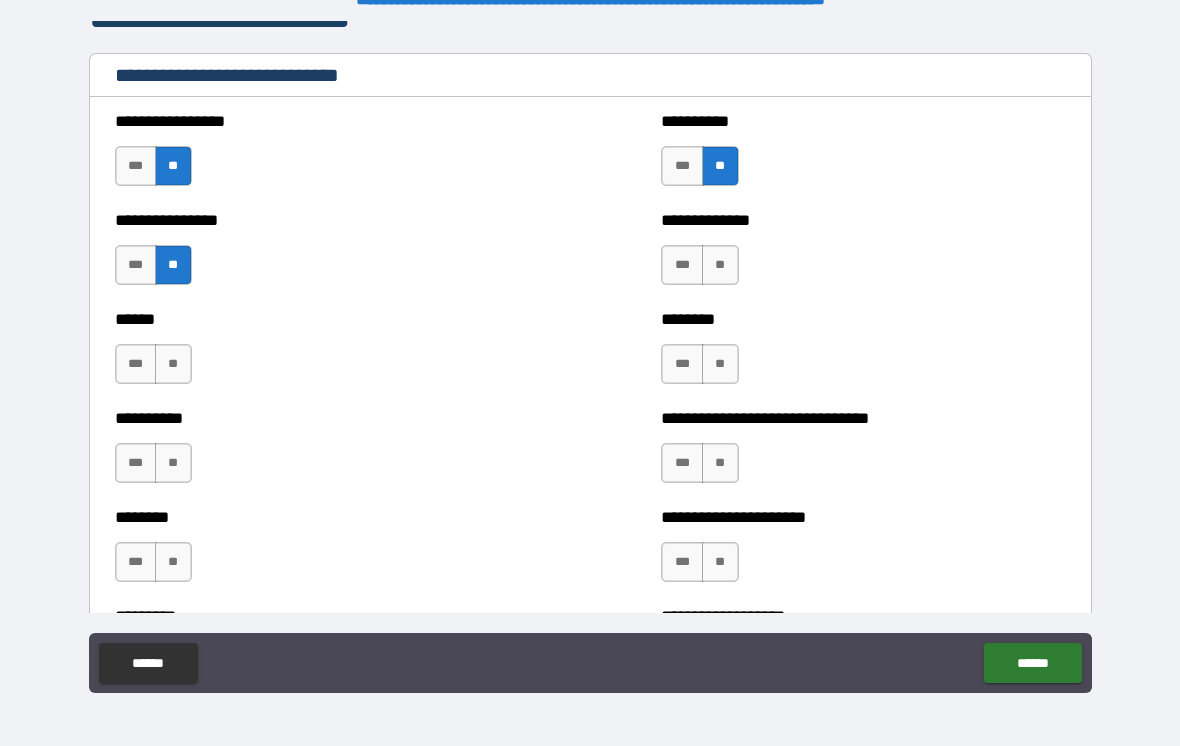 click on "**" at bounding box center (720, 265) 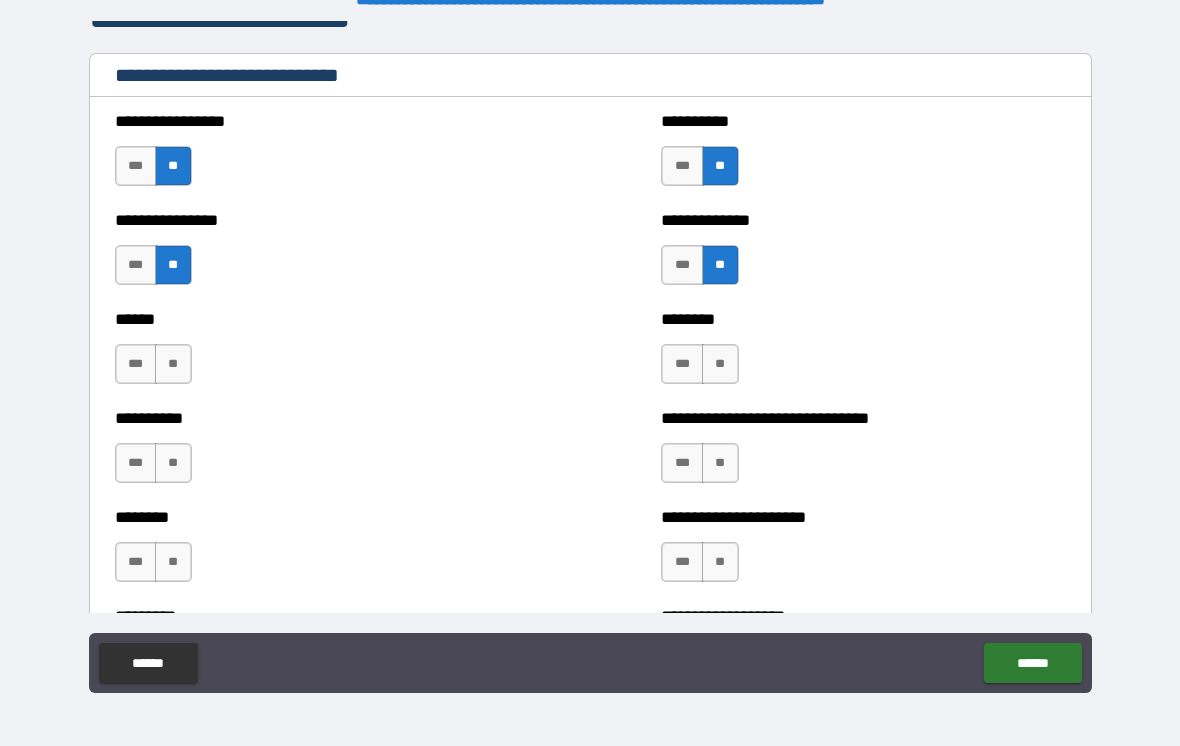 click on "**" at bounding box center [173, 364] 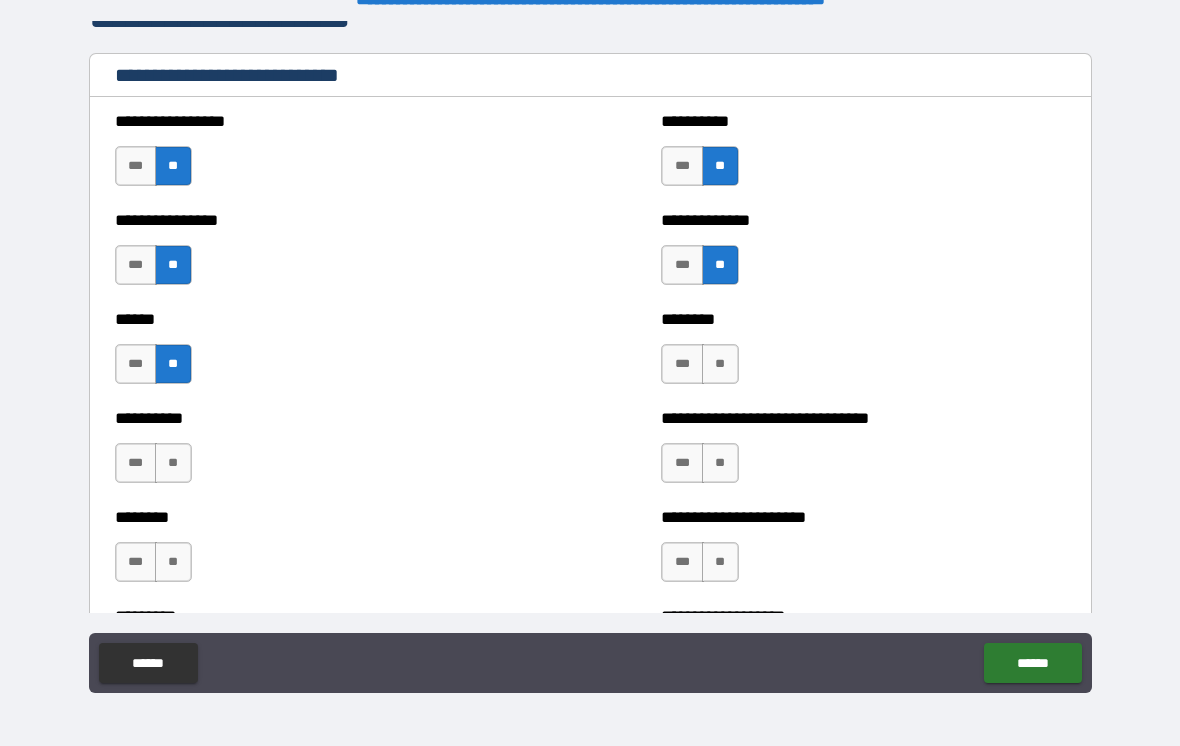click on "**" at bounding box center (720, 364) 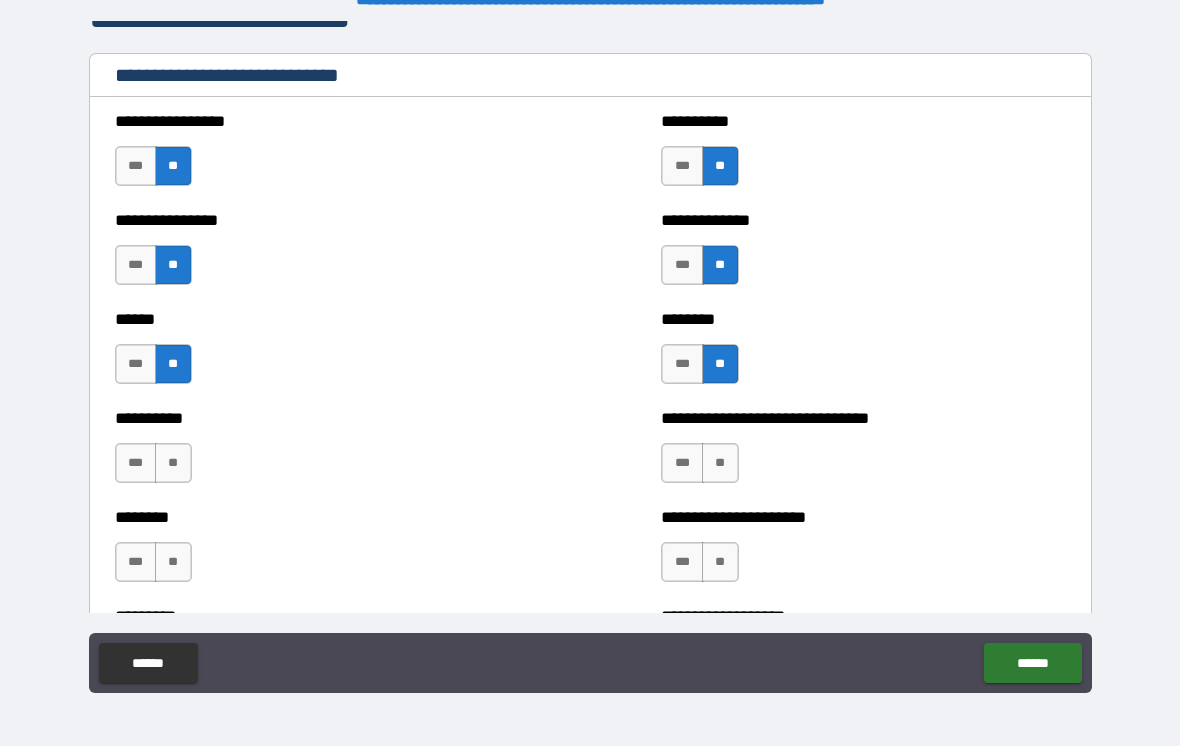 click on "**" at bounding box center (173, 463) 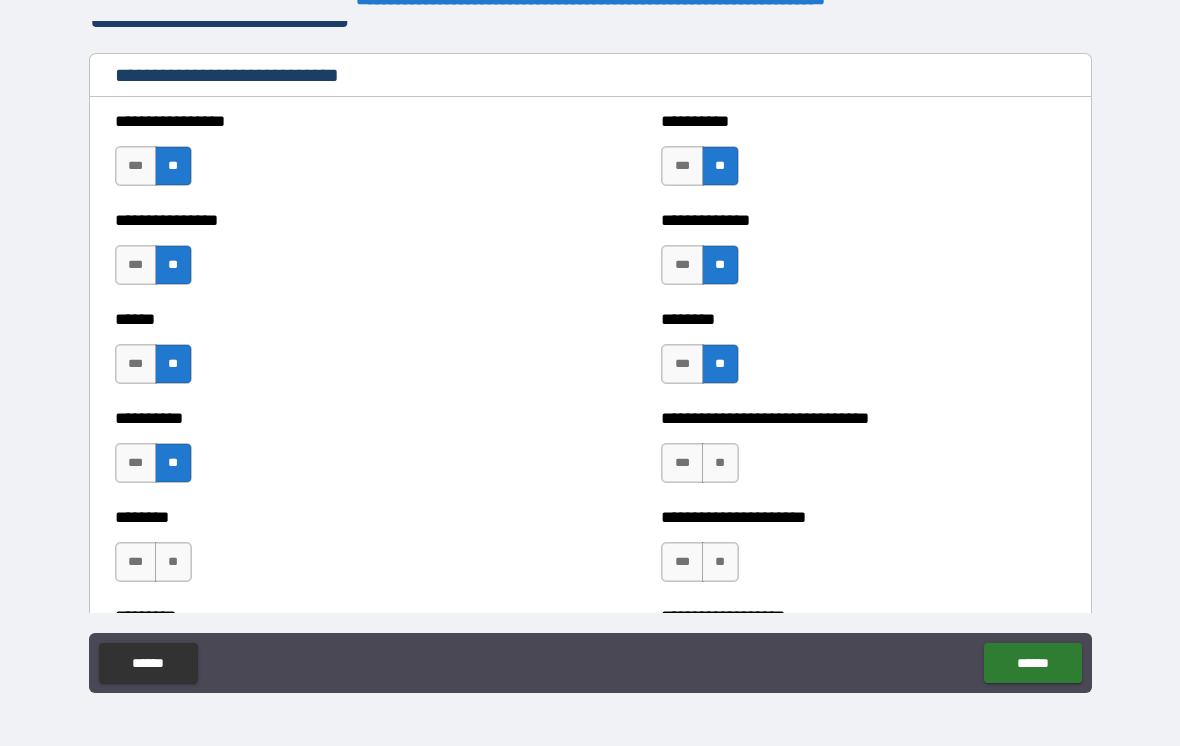 click on "**" at bounding box center [720, 463] 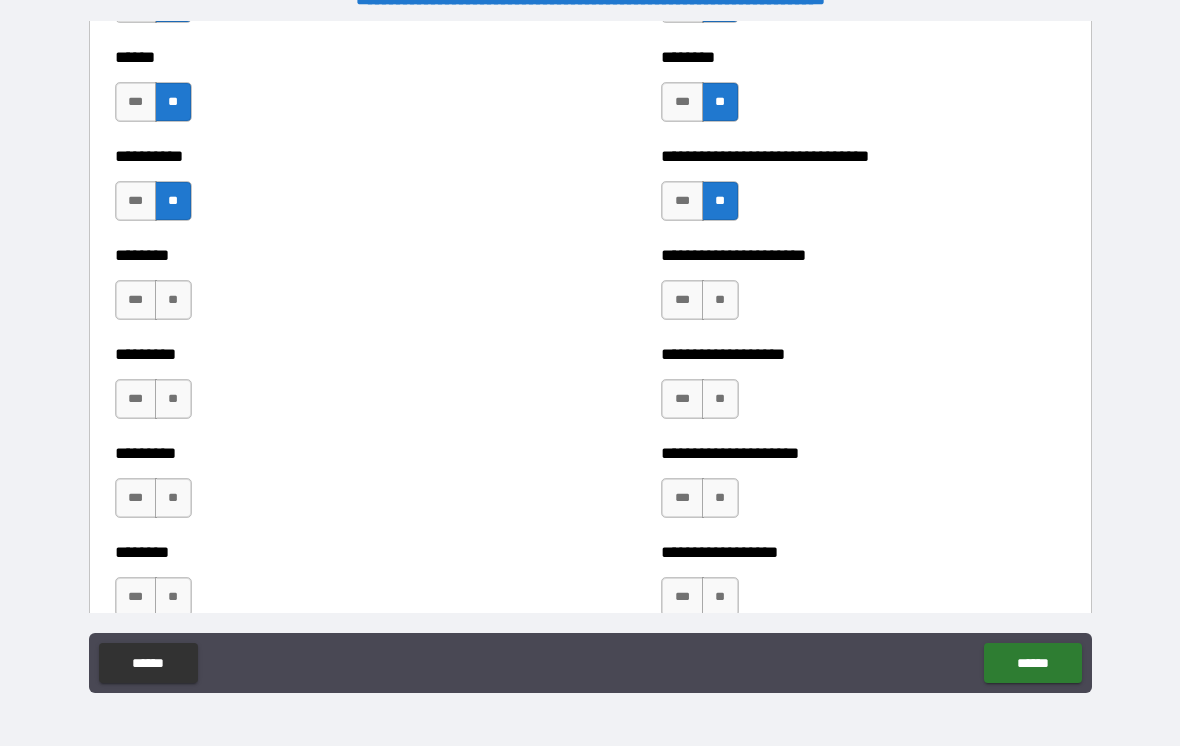 scroll, scrollTop: 6876, scrollLeft: 0, axis: vertical 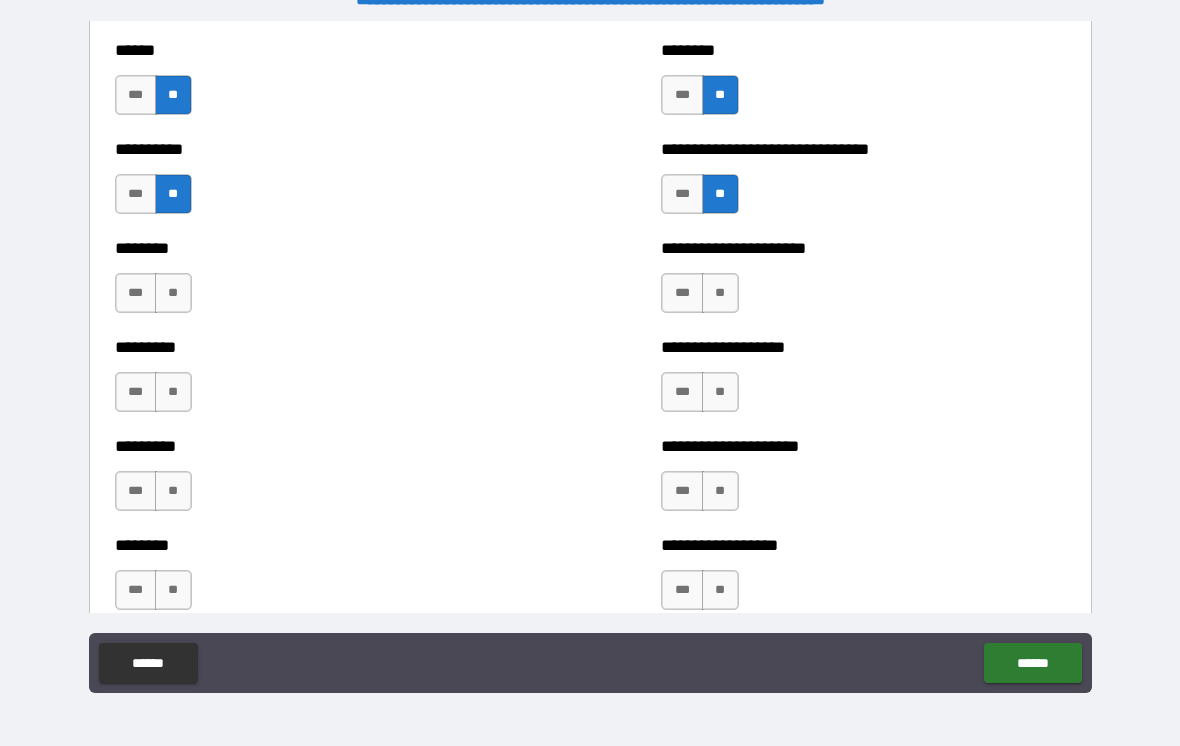 click on "**" at bounding box center [173, 293] 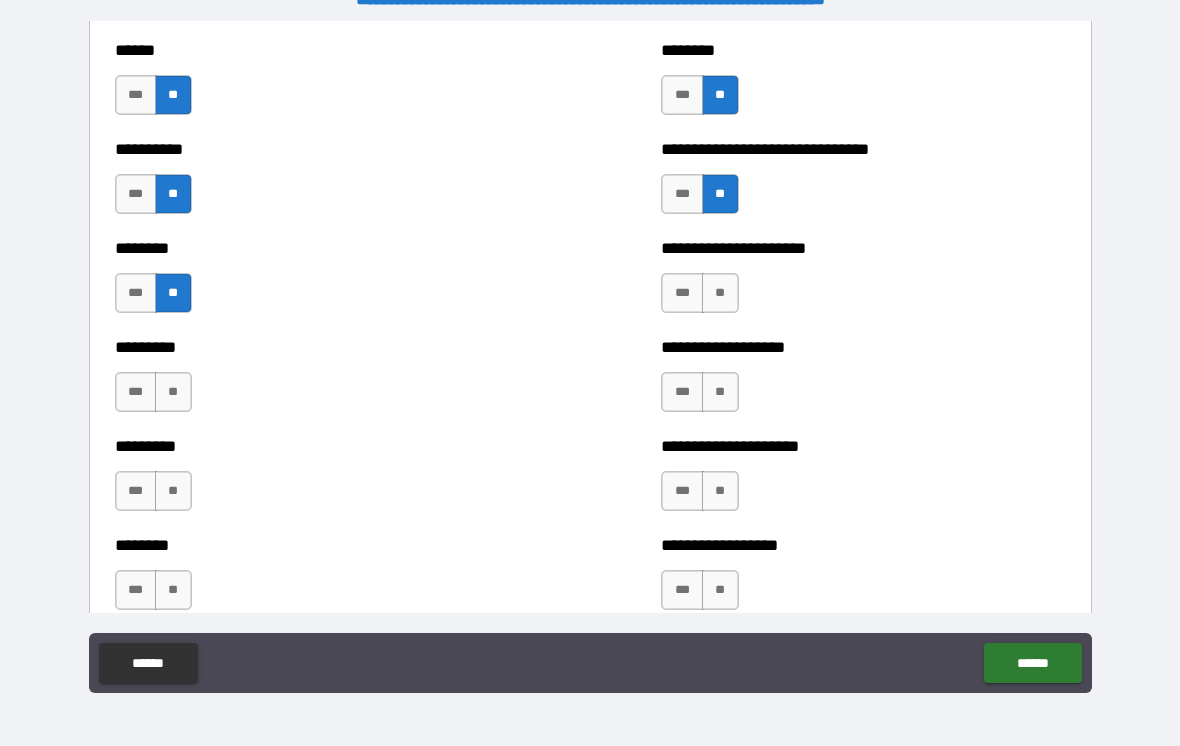 click on "**" at bounding box center (720, 293) 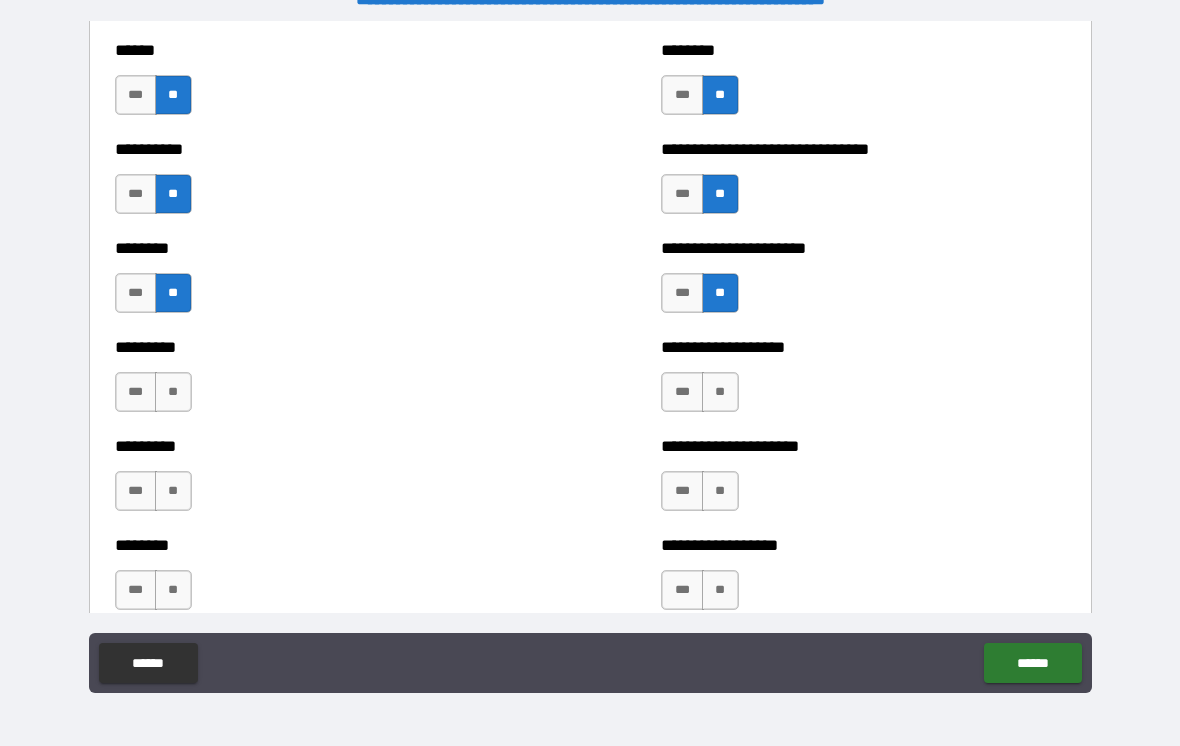 click on "**" at bounding box center (173, 392) 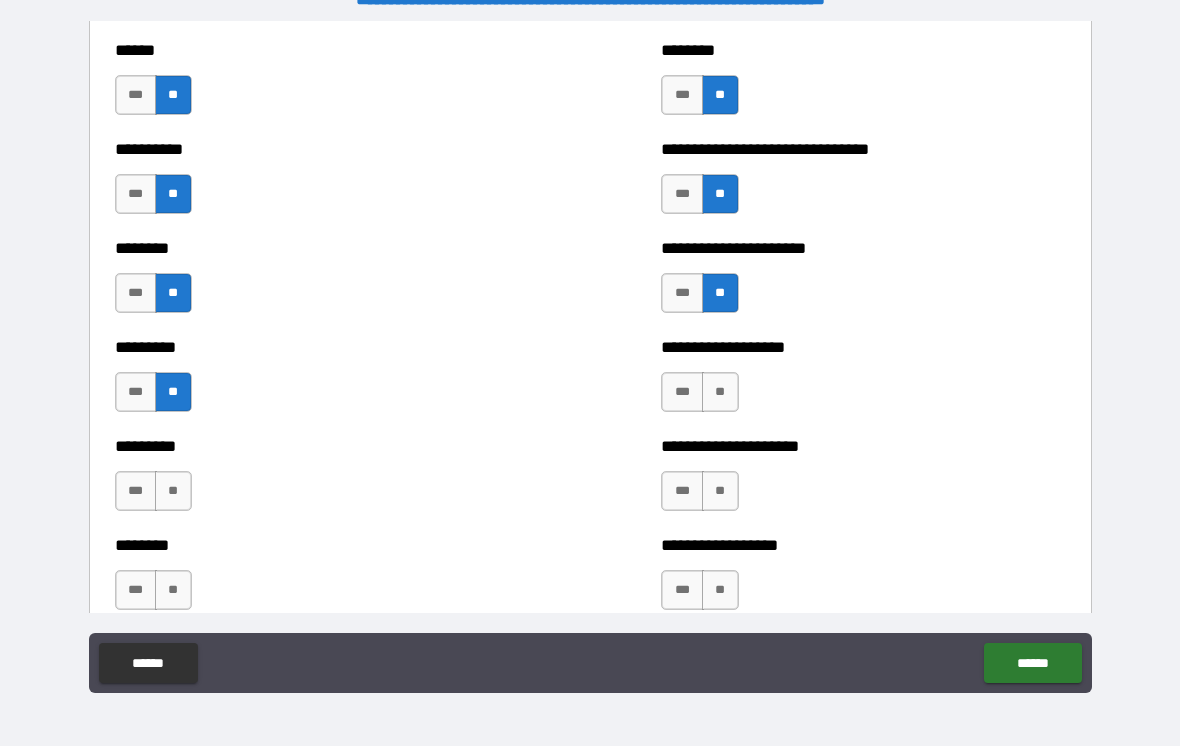 click on "**" at bounding box center (720, 392) 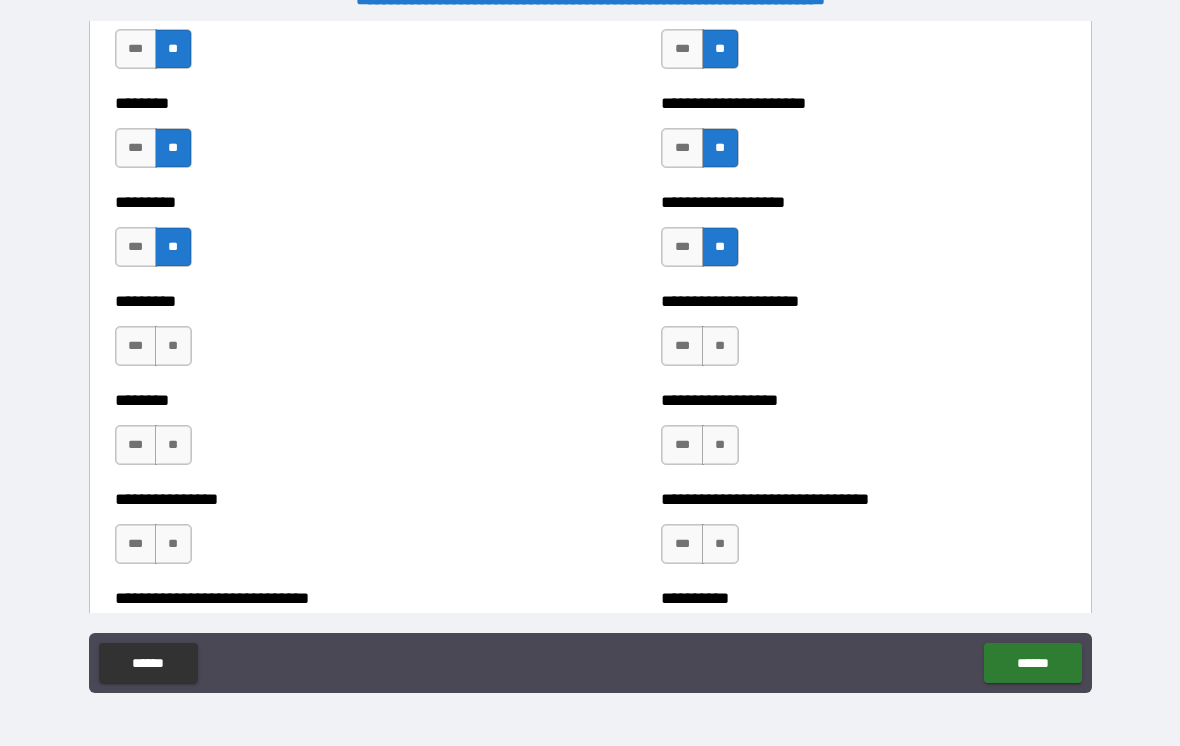 scroll, scrollTop: 7054, scrollLeft: 0, axis: vertical 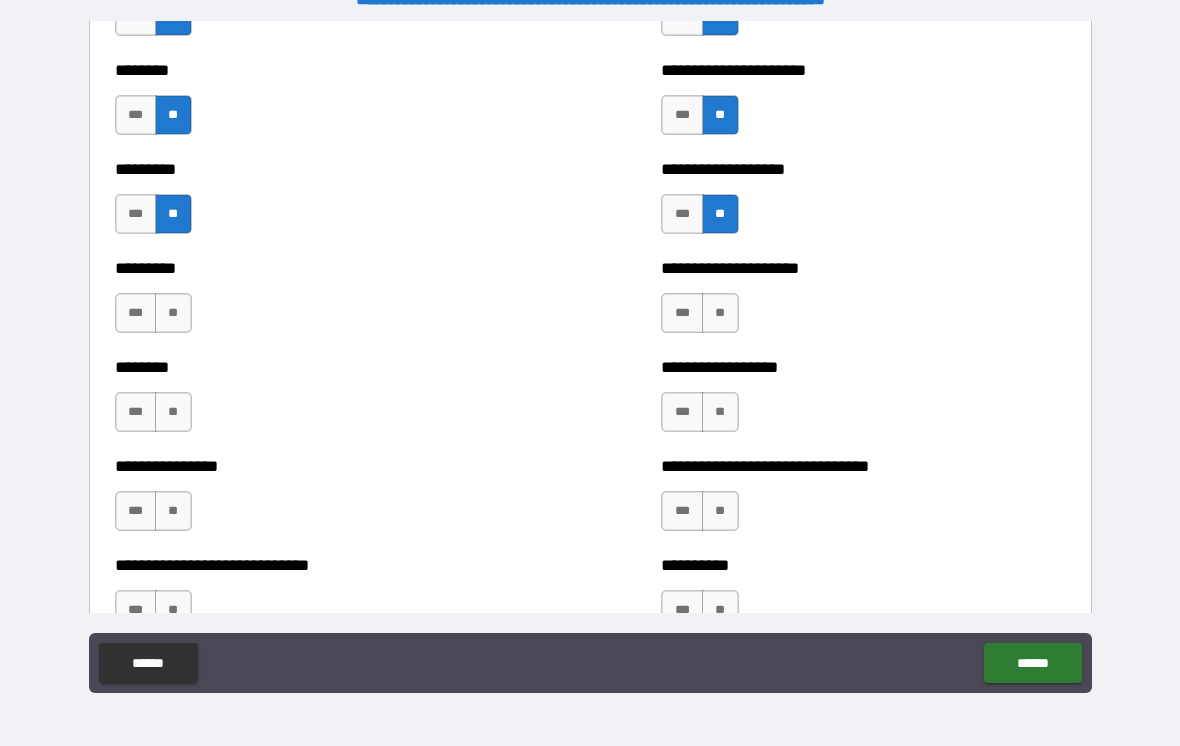 click on "**" at bounding box center (173, 313) 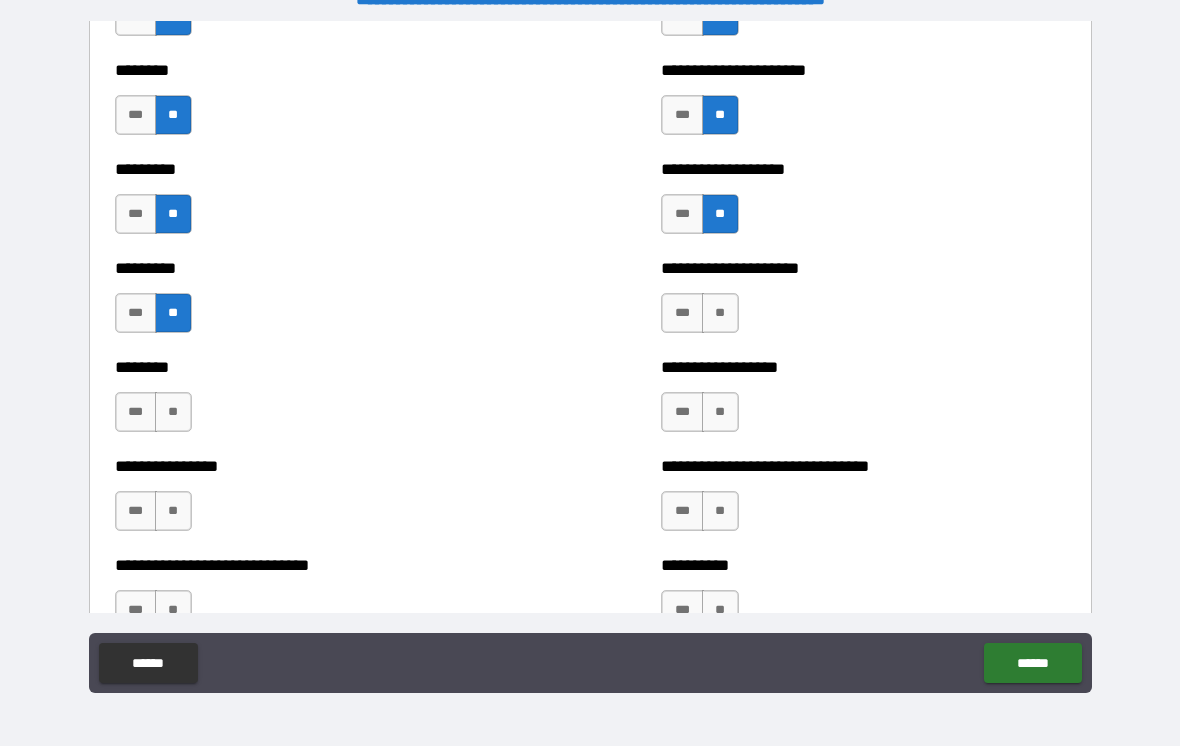 click on "**" at bounding box center [720, 313] 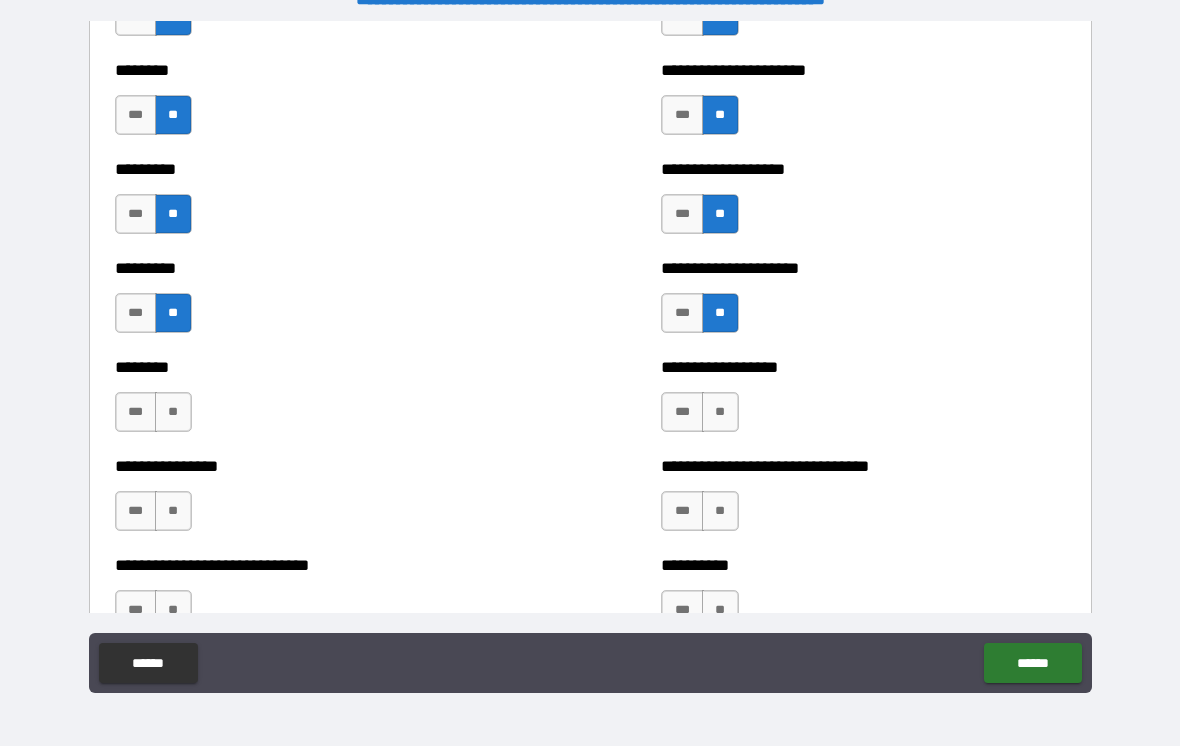 click on "**" at bounding box center [173, 412] 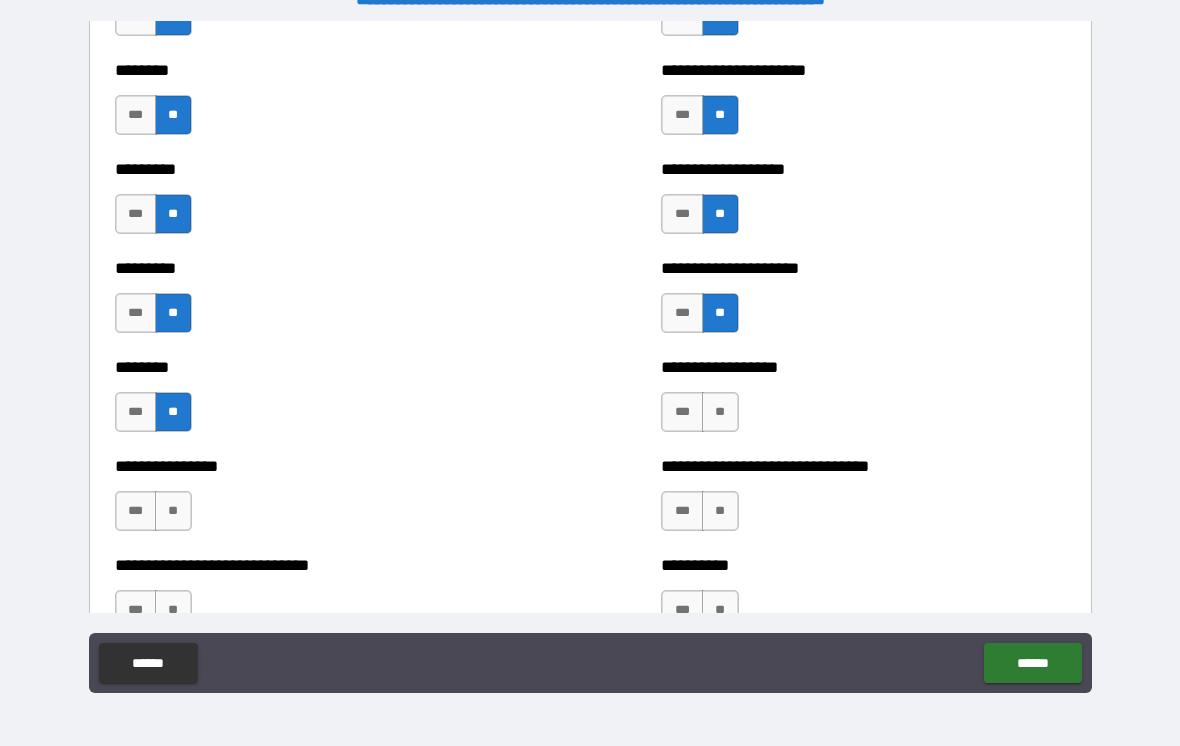 click on "**" at bounding box center [720, 412] 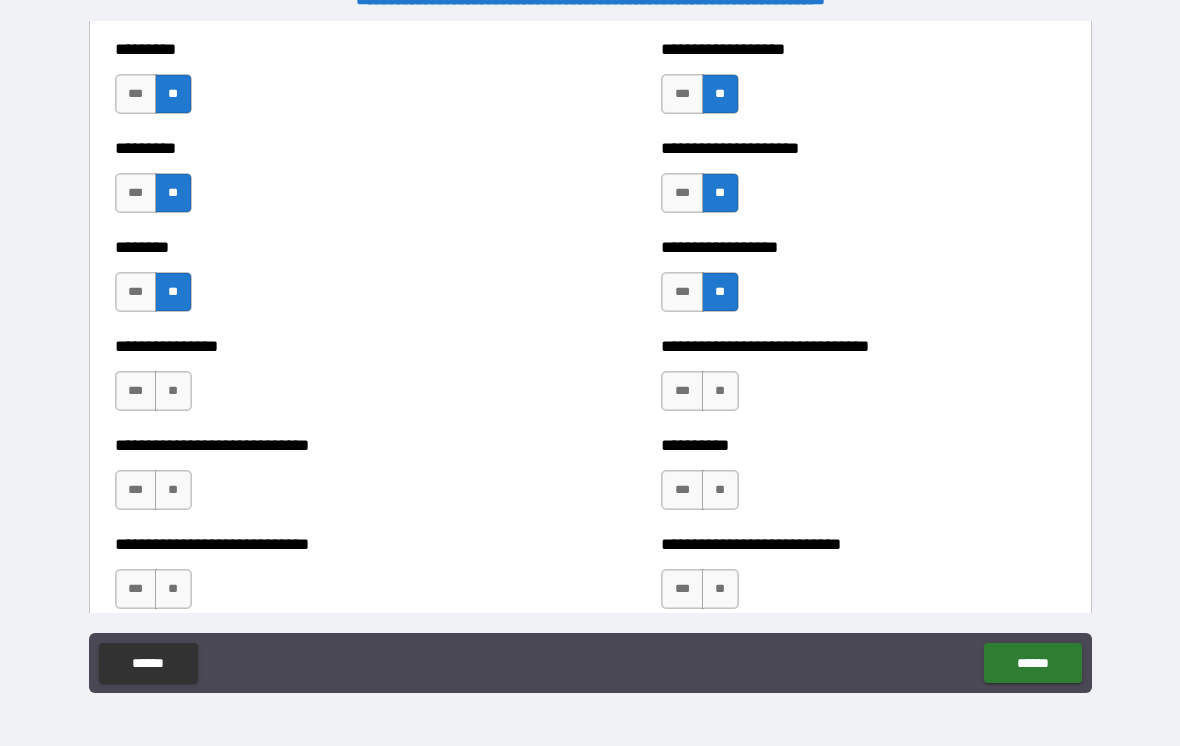 scroll, scrollTop: 7175, scrollLeft: 0, axis: vertical 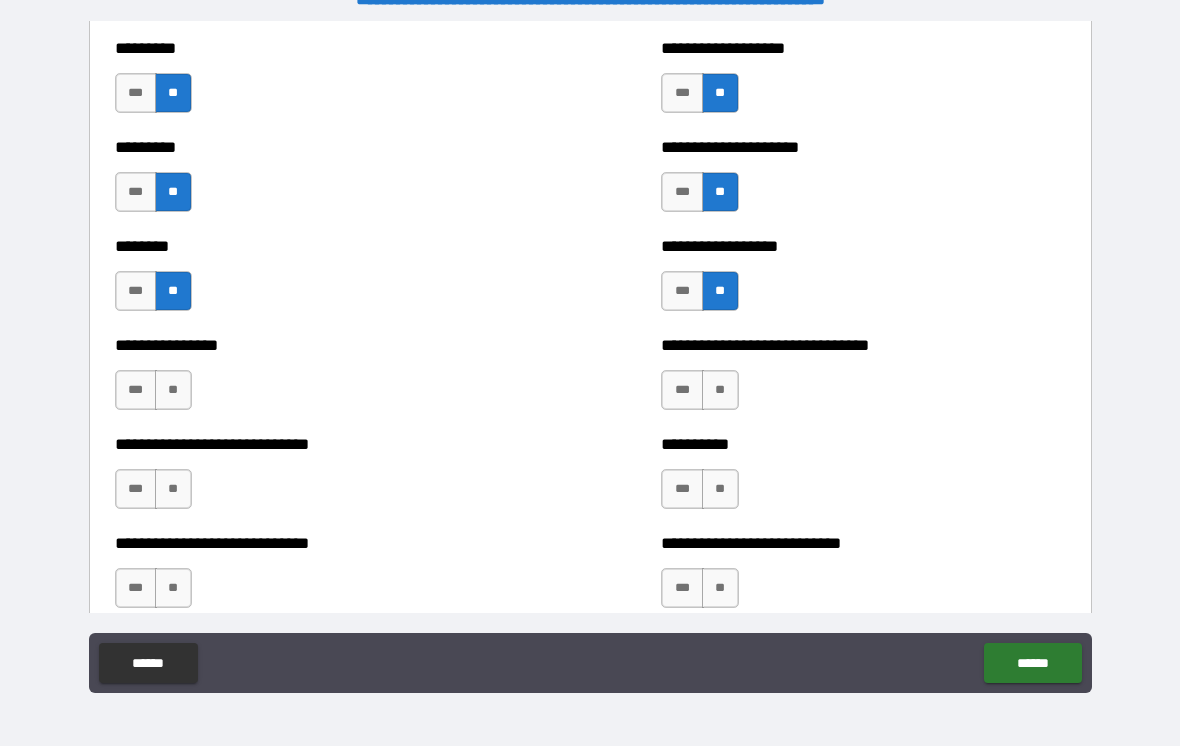 click on "**" at bounding box center (173, 390) 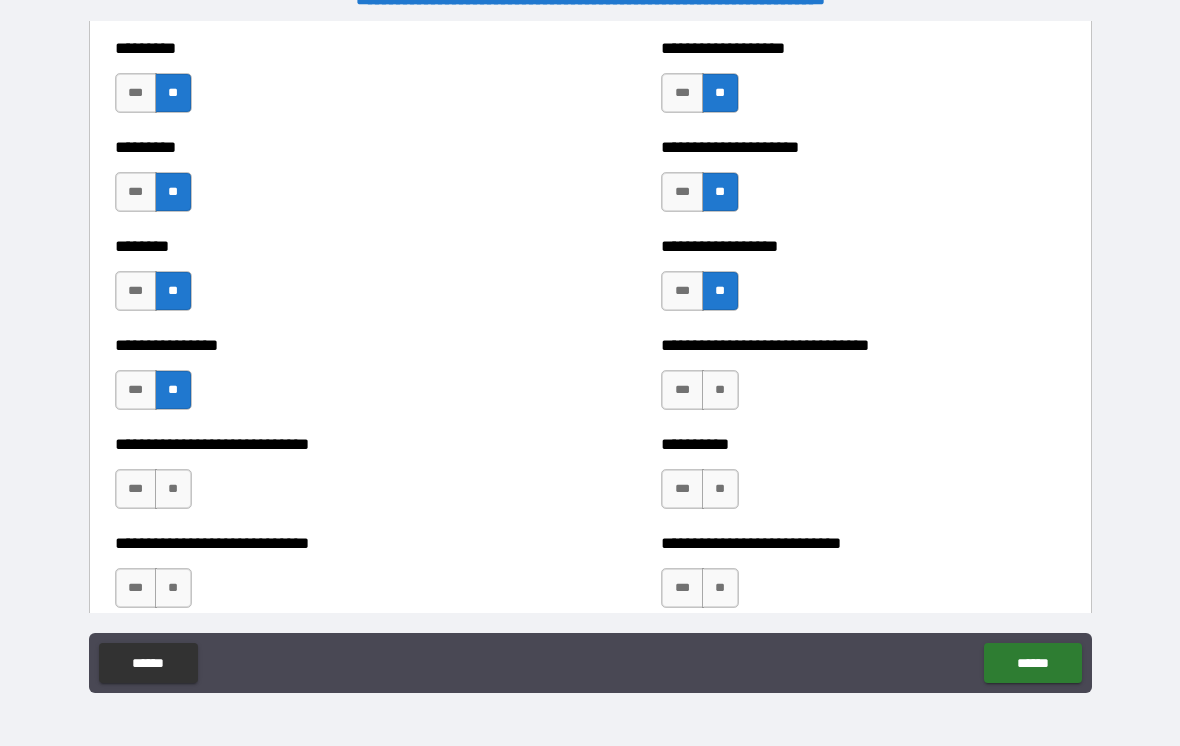 click on "**" at bounding box center [720, 390] 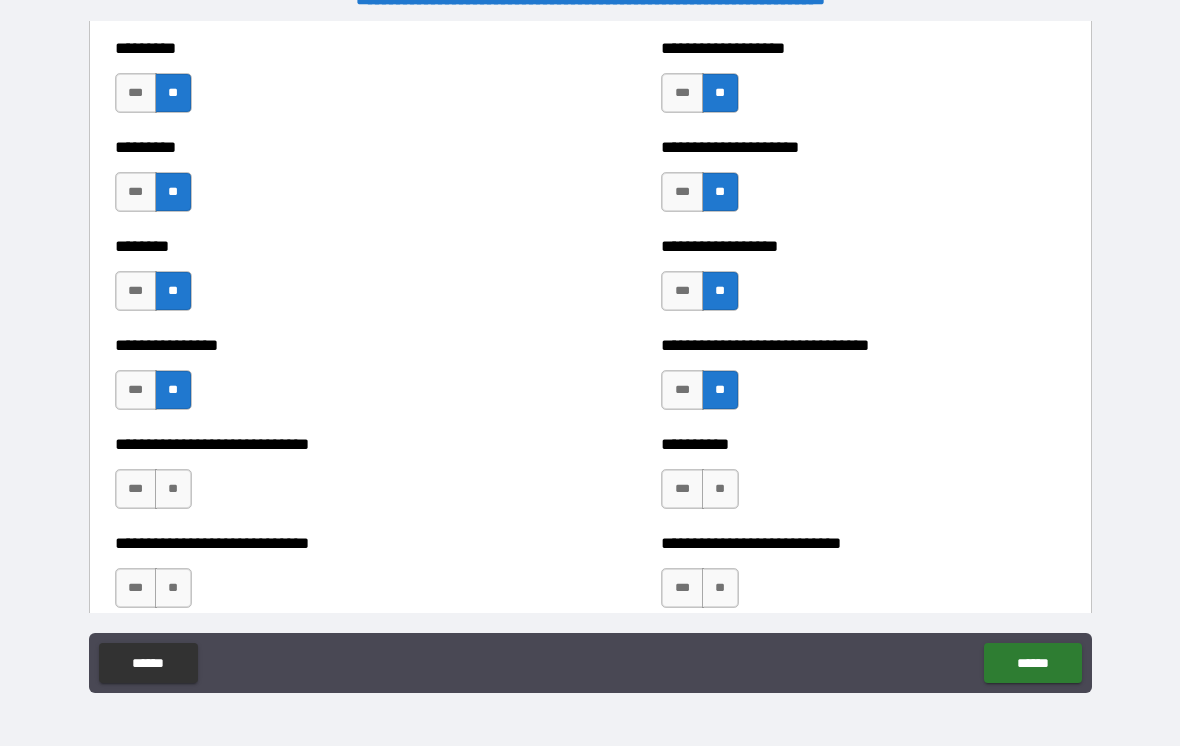click on "**" at bounding box center [173, 489] 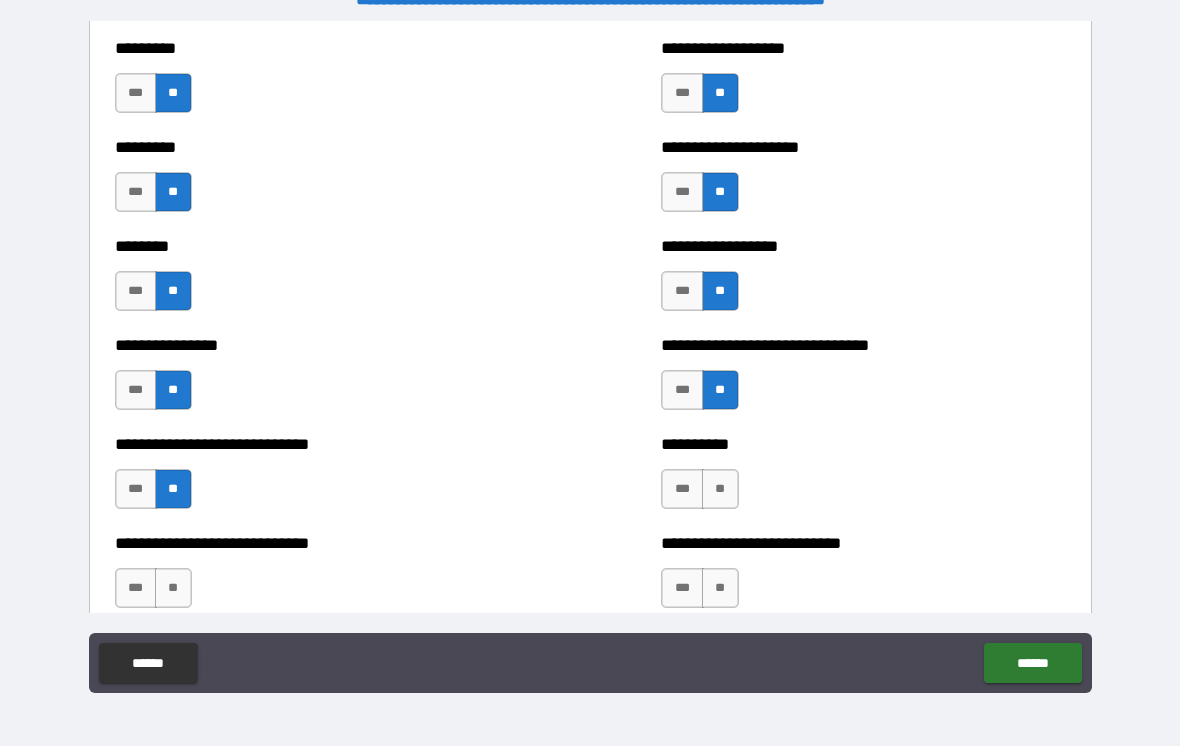 click on "**" at bounding box center [720, 489] 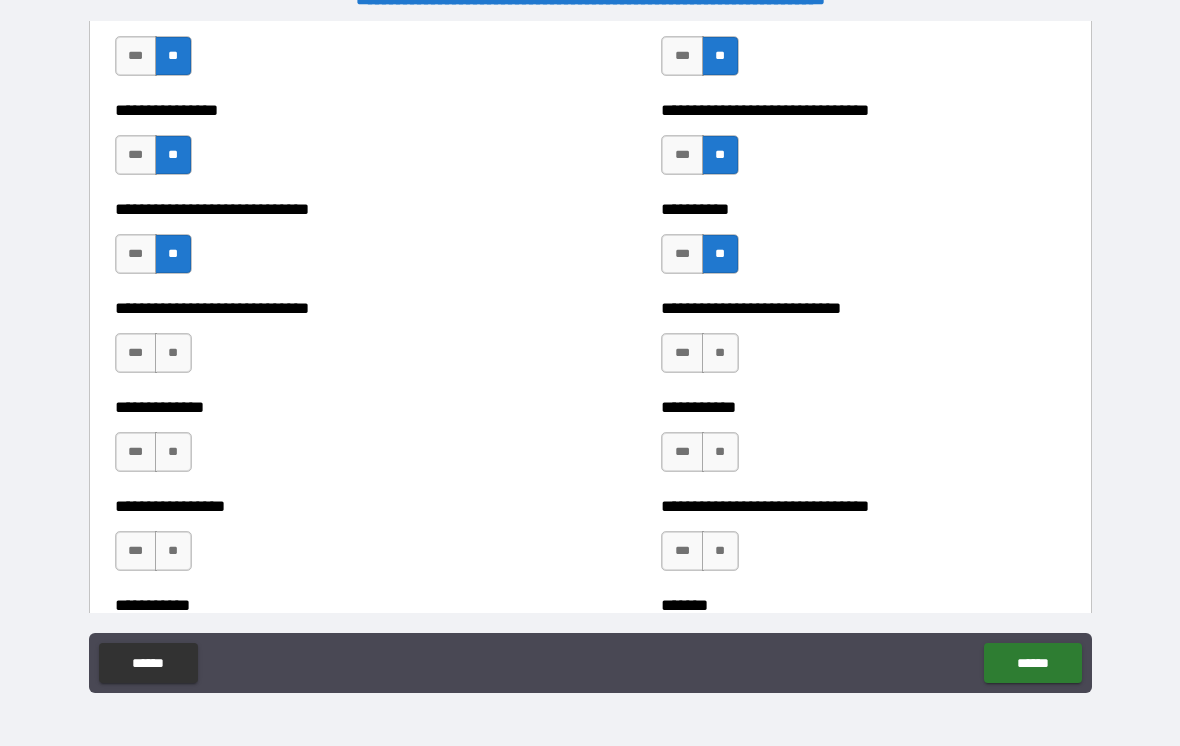 scroll, scrollTop: 7422, scrollLeft: 0, axis: vertical 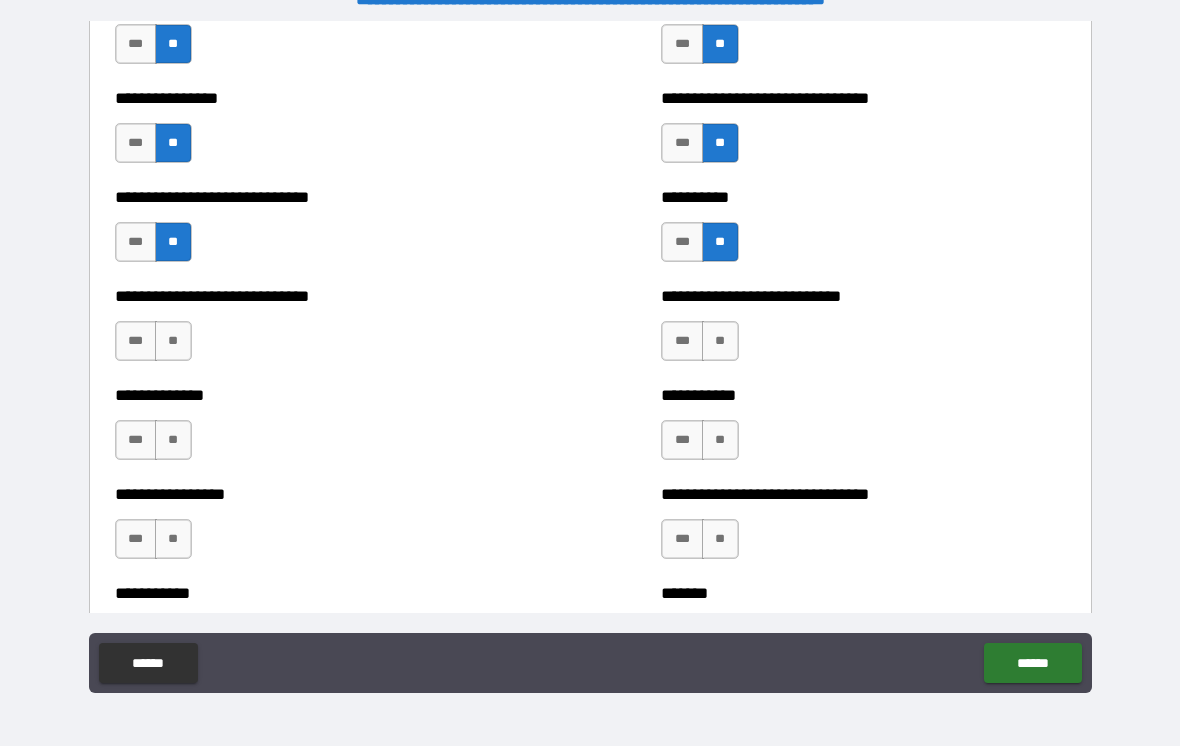click on "**" at bounding box center (173, 341) 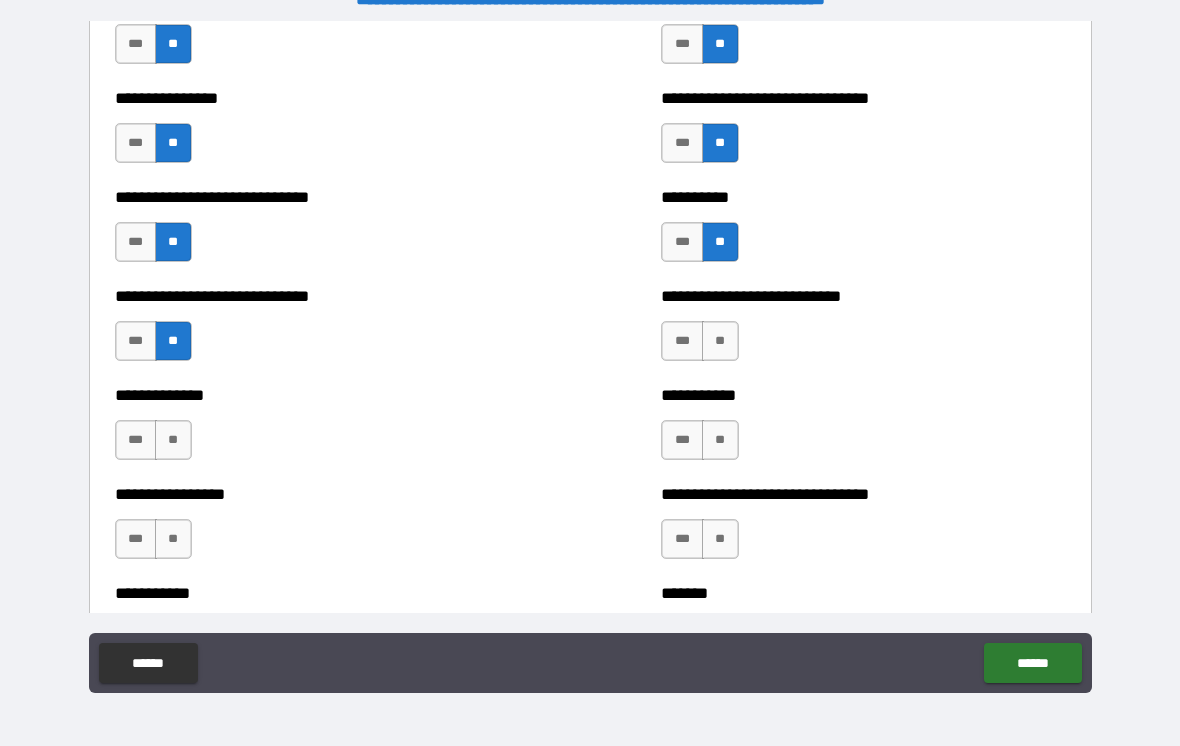 click on "**" at bounding box center [720, 341] 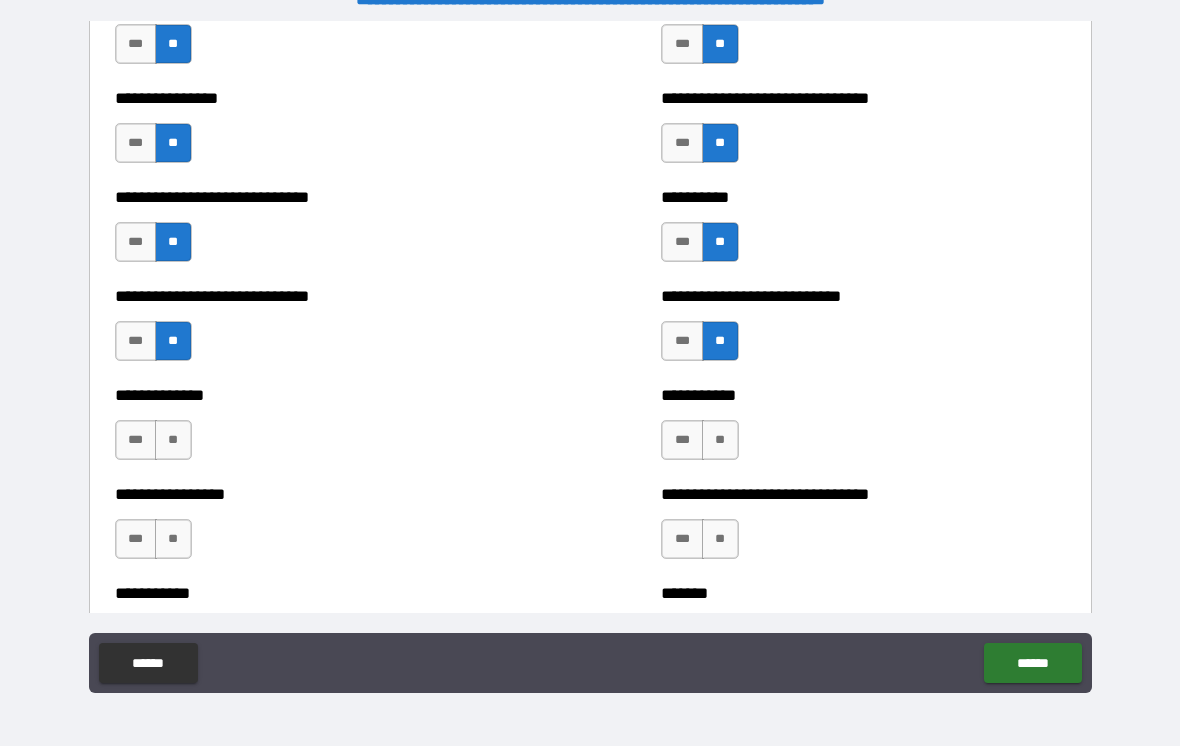 click on "**" at bounding box center [173, 440] 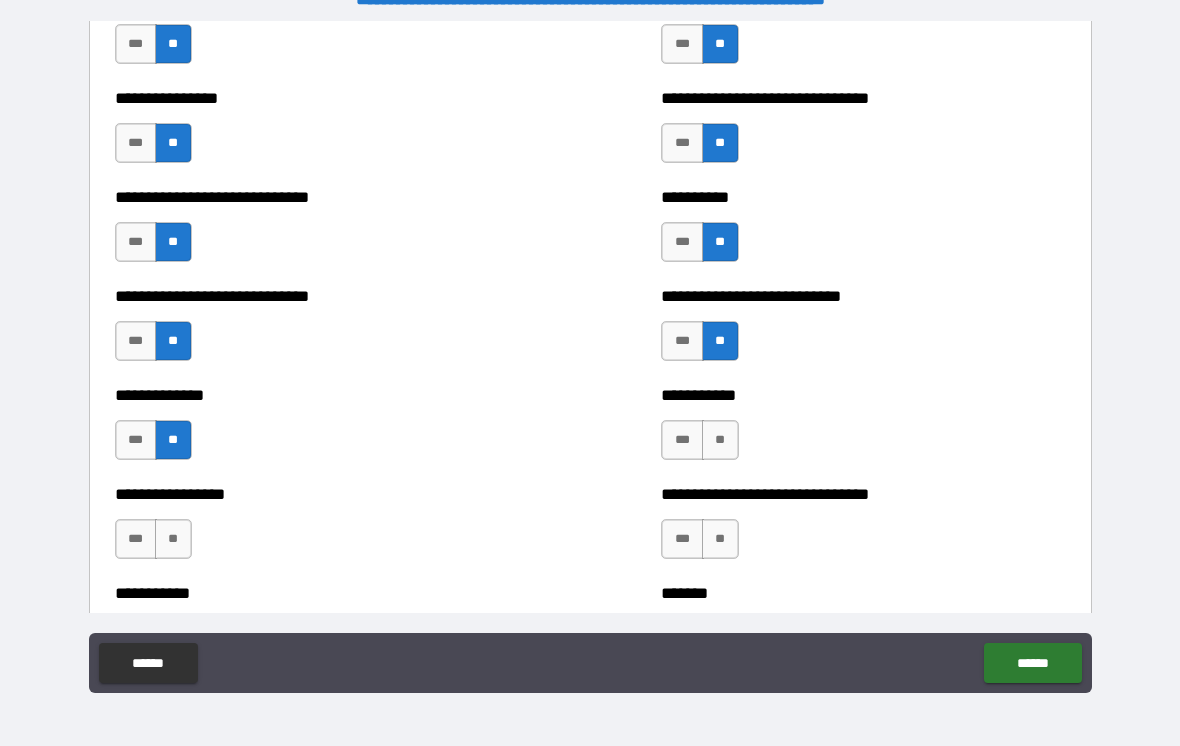 click on "**" at bounding box center (720, 440) 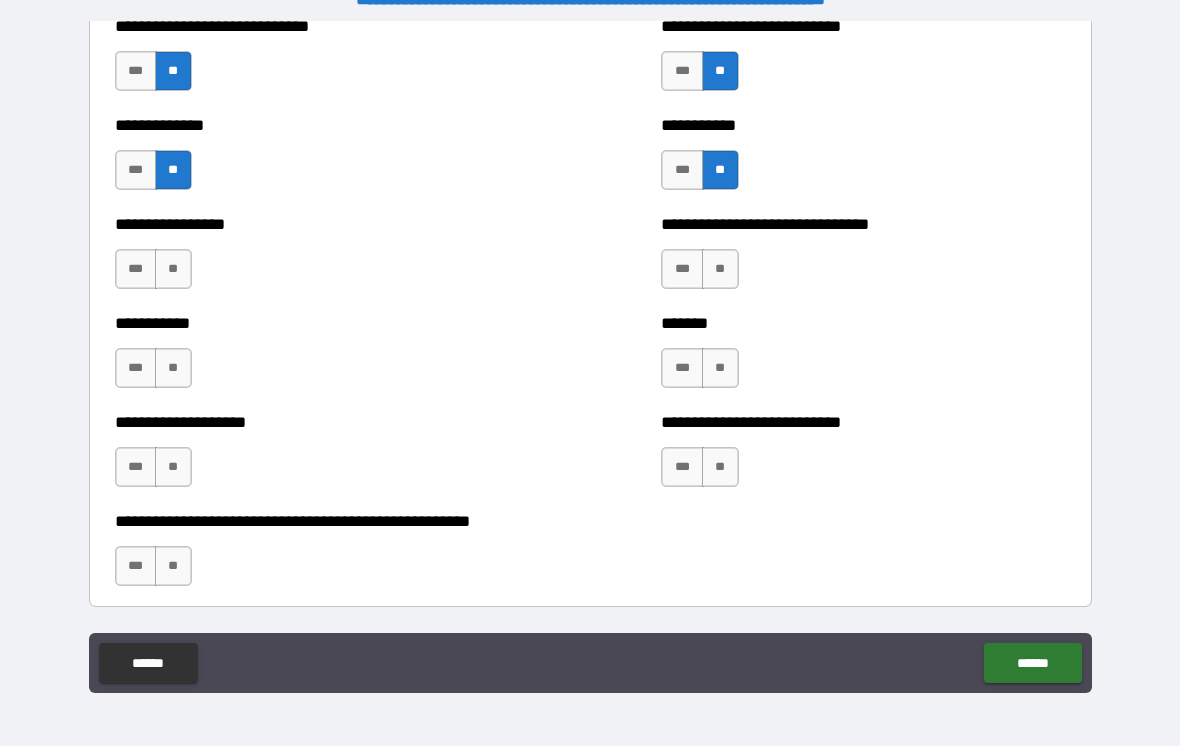 scroll, scrollTop: 7756, scrollLeft: 0, axis: vertical 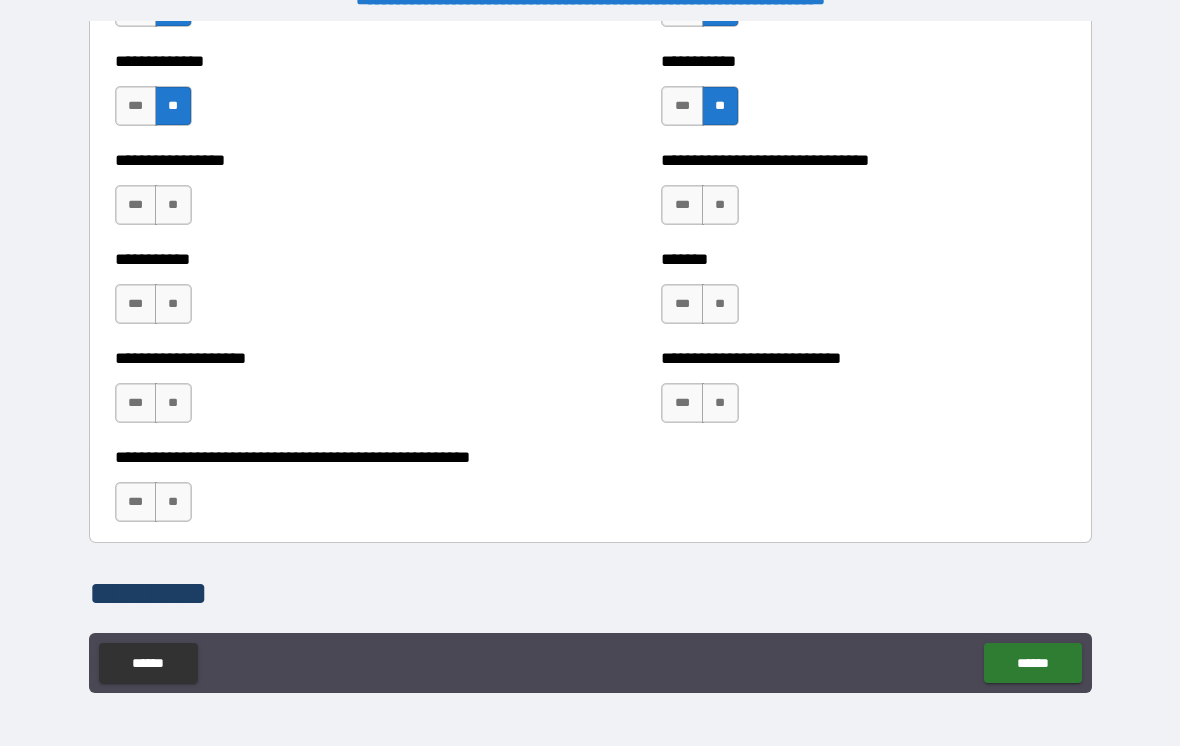 click on "**" at bounding box center [173, 205] 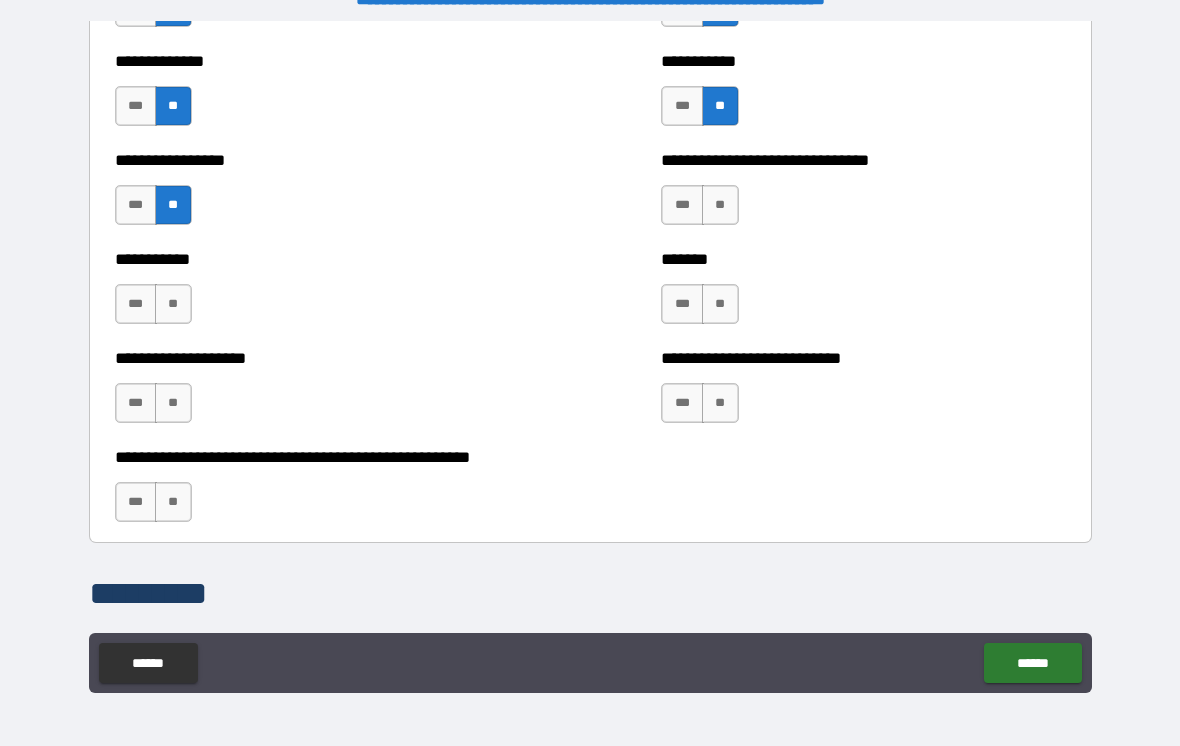 click on "**" at bounding box center (720, 205) 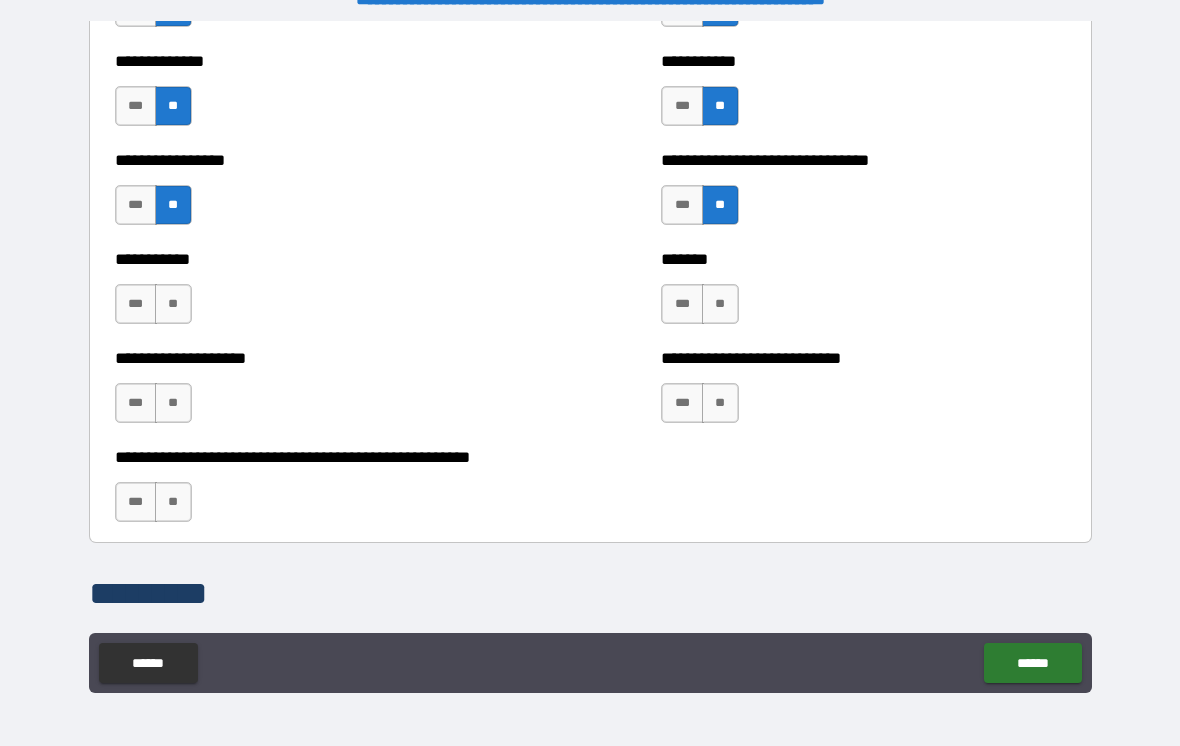 click on "**" at bounding box center [173, 304] 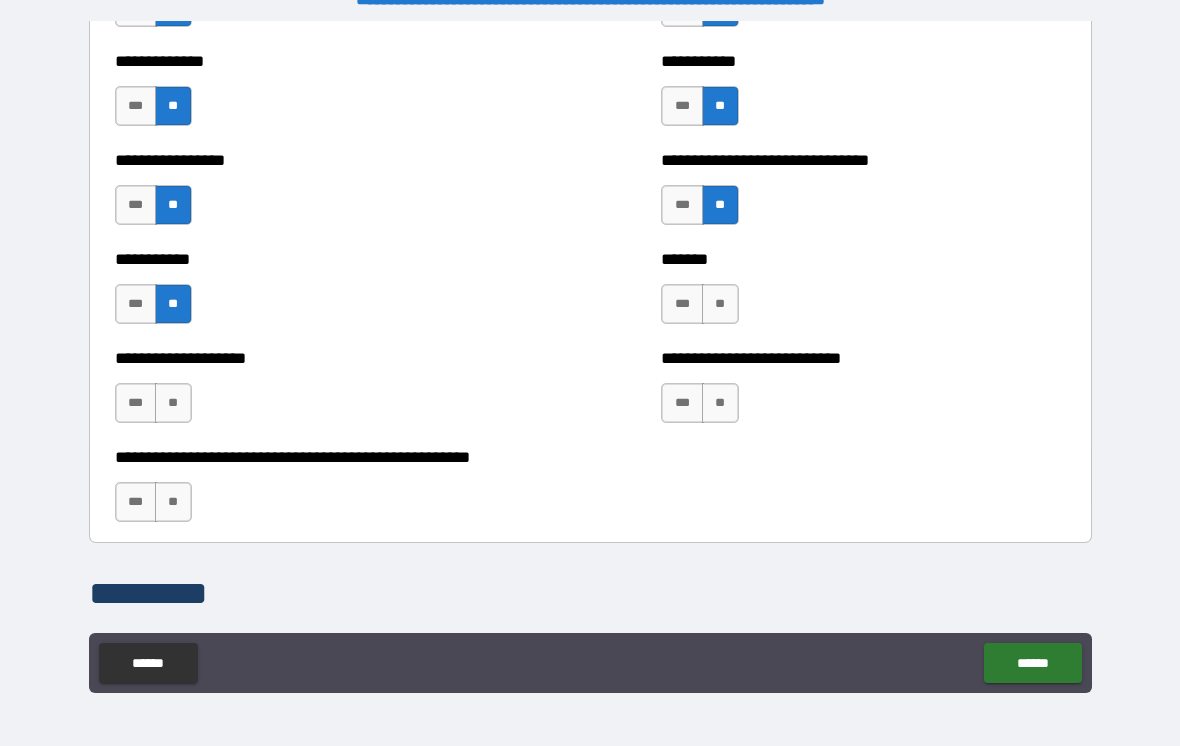 click on "**" at bounding box center [720, 304] 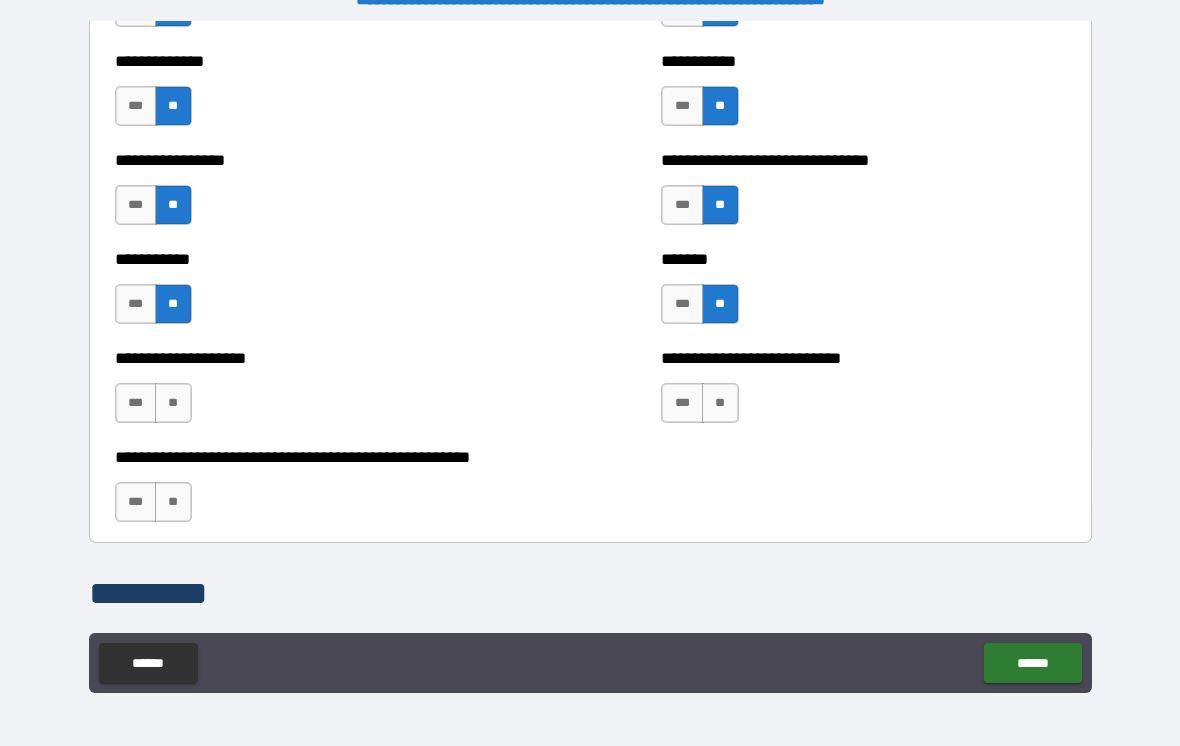 click on "**" at bounding box center [173, 403] 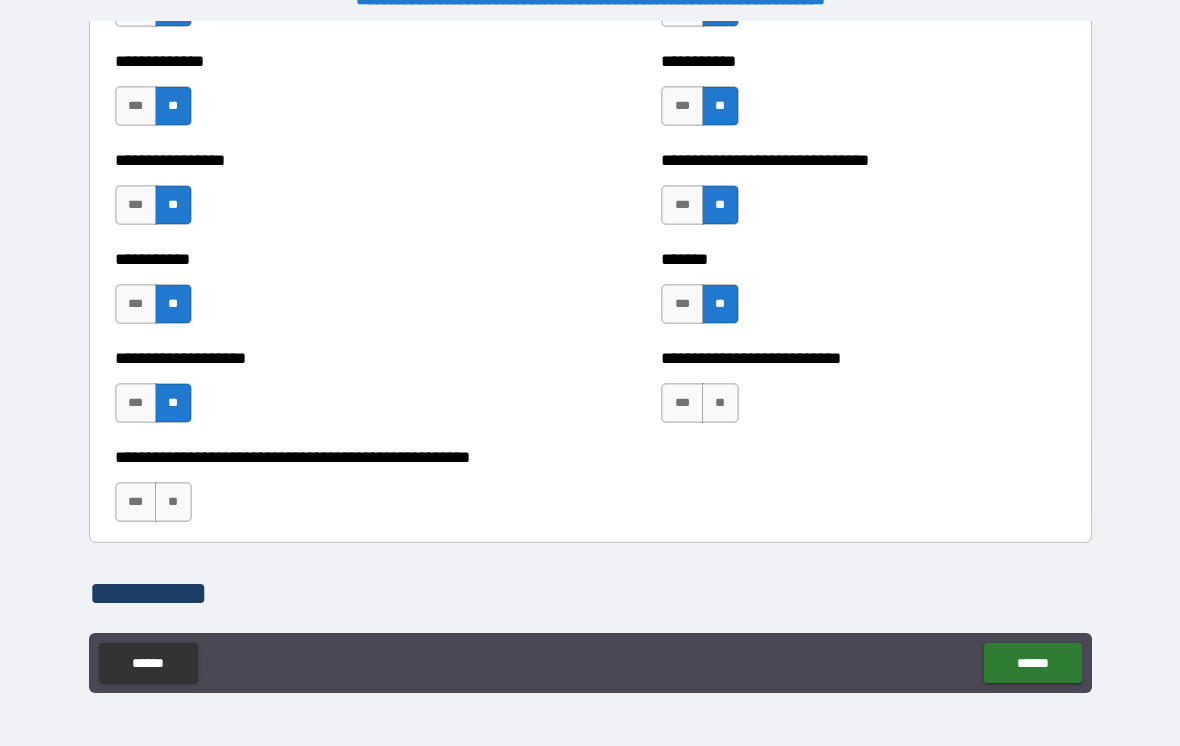 click on "**" at bounding box center [720, 403] 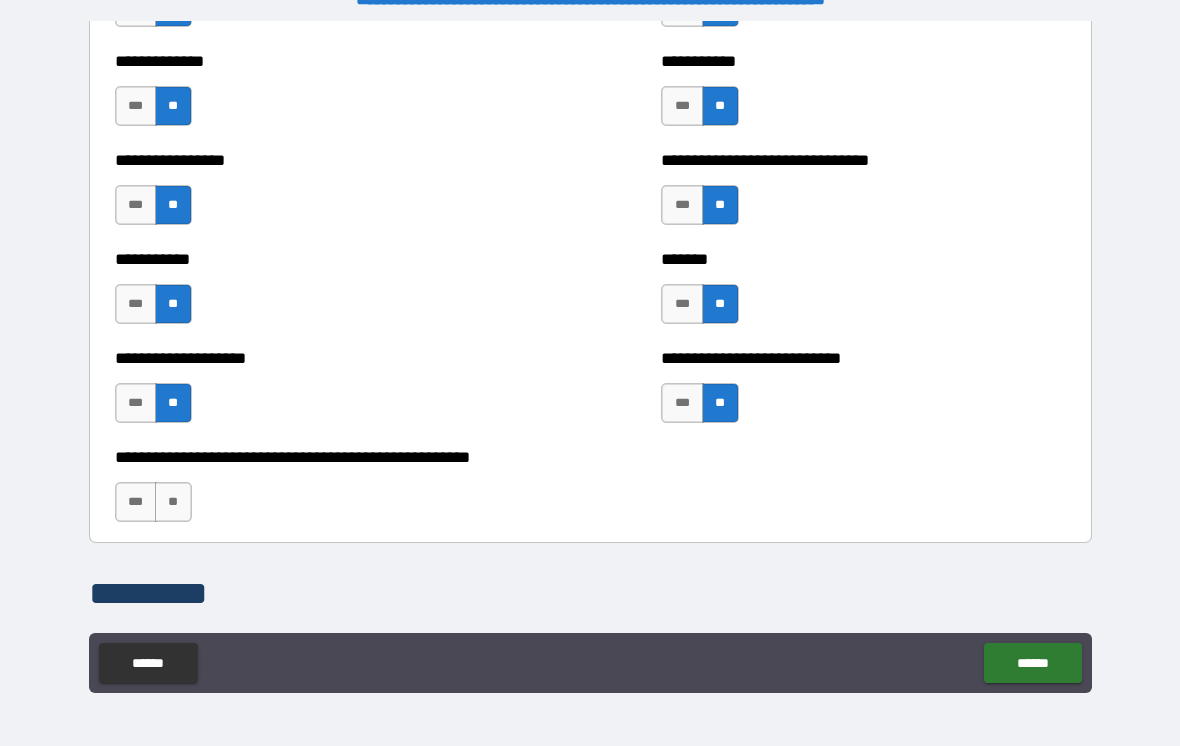 click on "**" at bounding box center (173, 502) 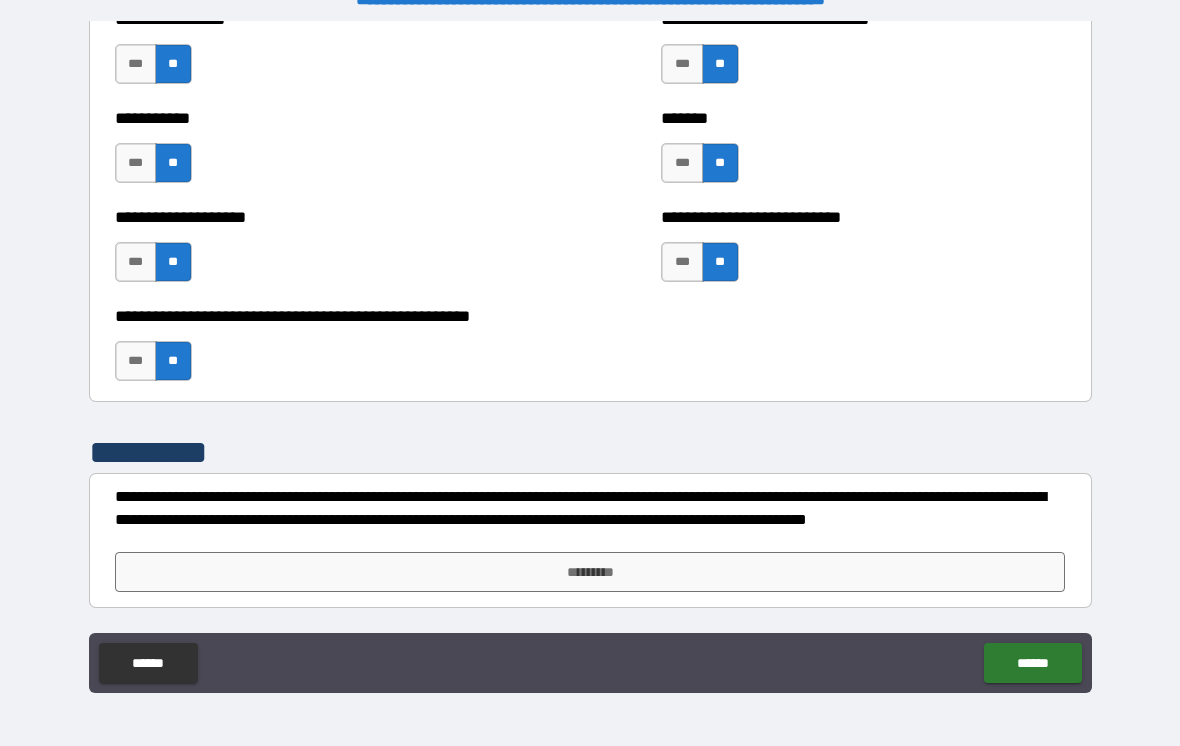 scroll, scrollTop: 7897, scrollLeft: 0, axis: vertical 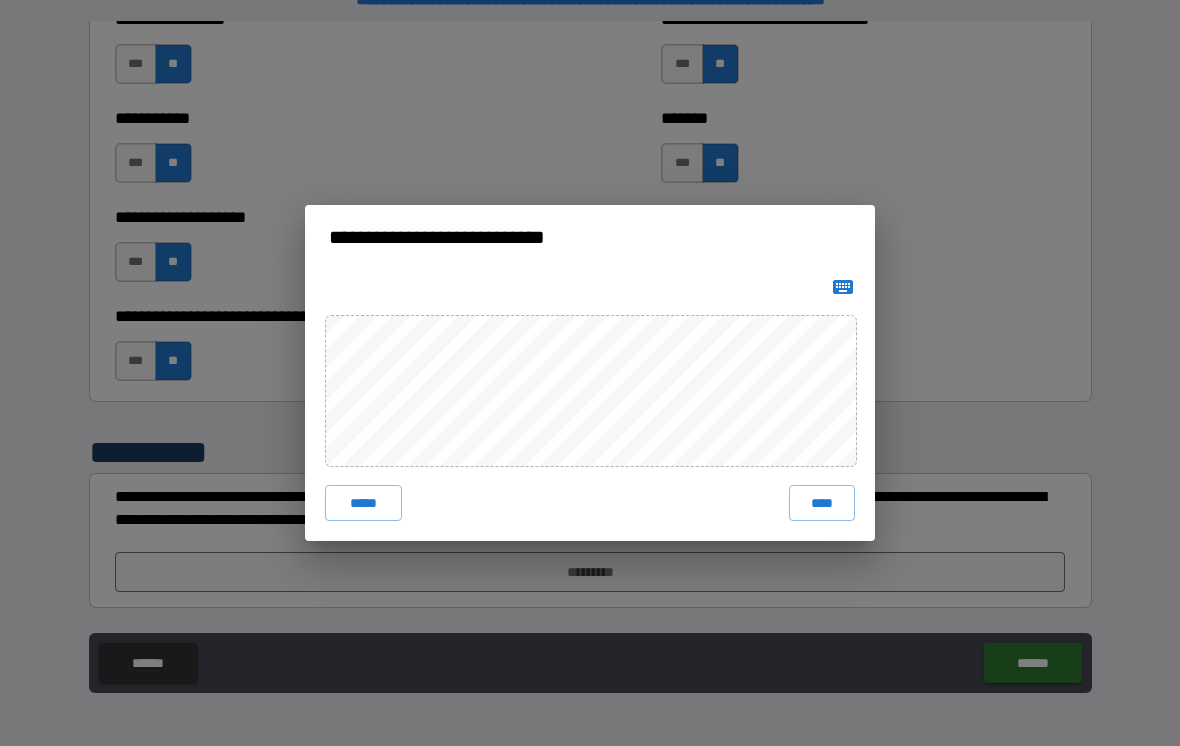 click on "****" at bounding box center [822, 503] 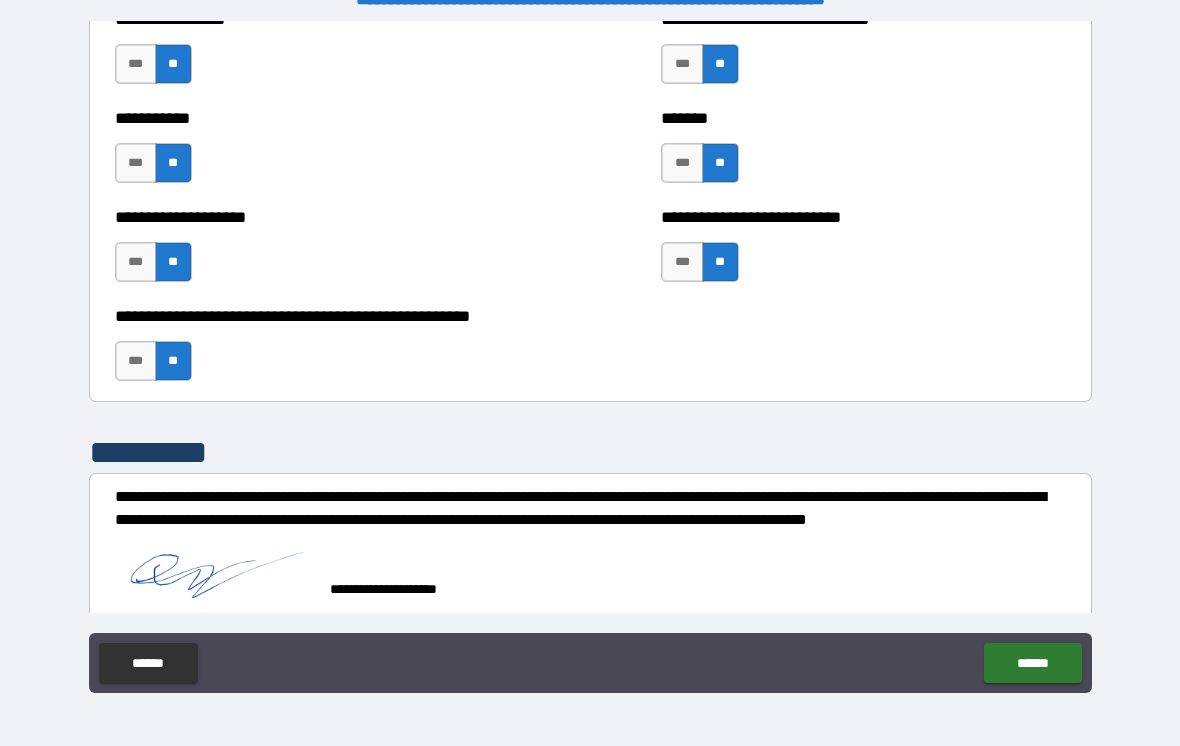 click on "******" at bounding box center [1032, 663] 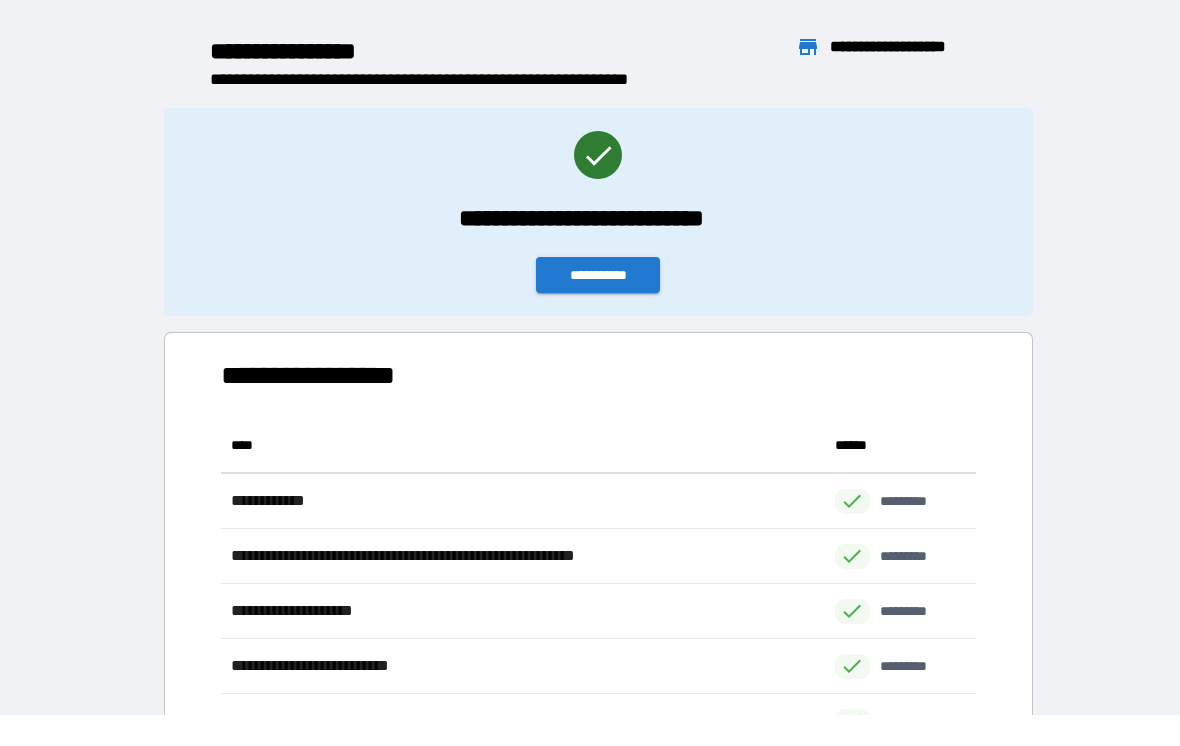scroll, scrollTop: 386, scrollLeft: 755, axis: both 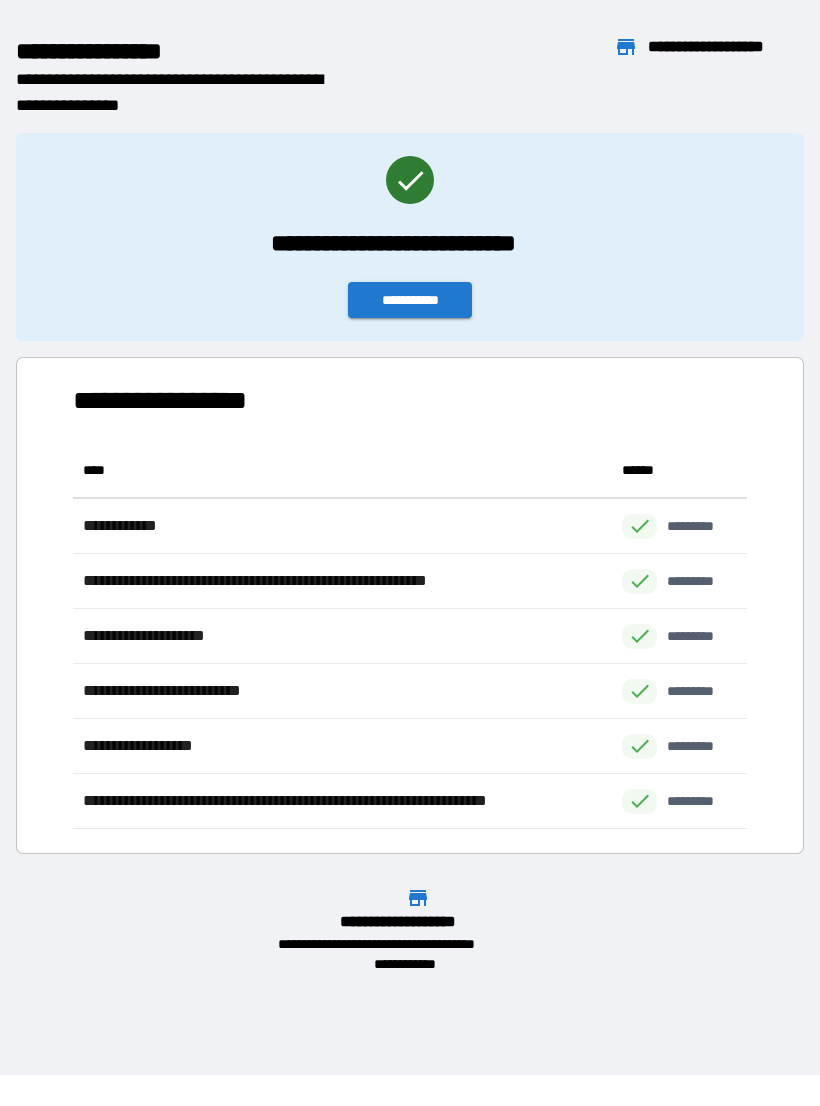 click on "**********" at bounding box center (410, 300) 